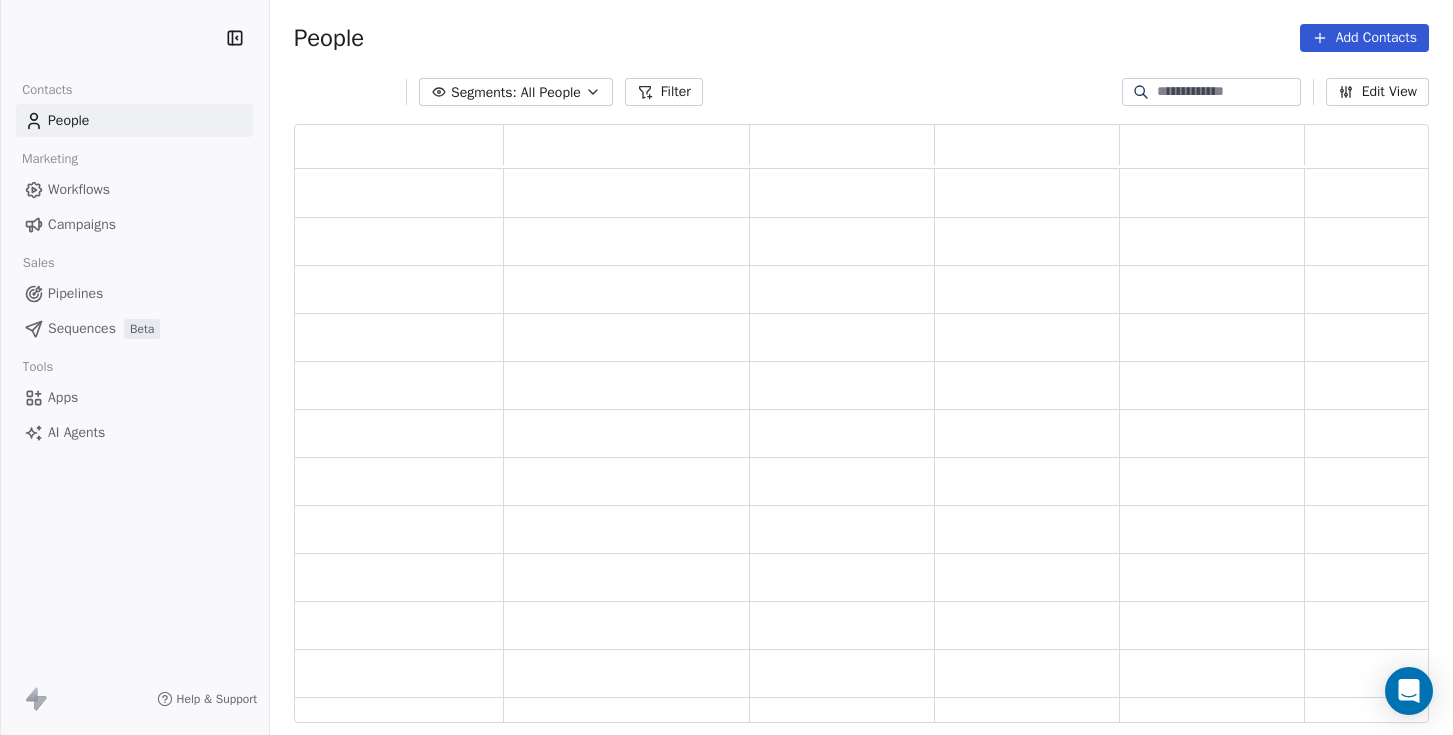 scroll, scrollTop: 0, scrollLeft: 0, axis: both 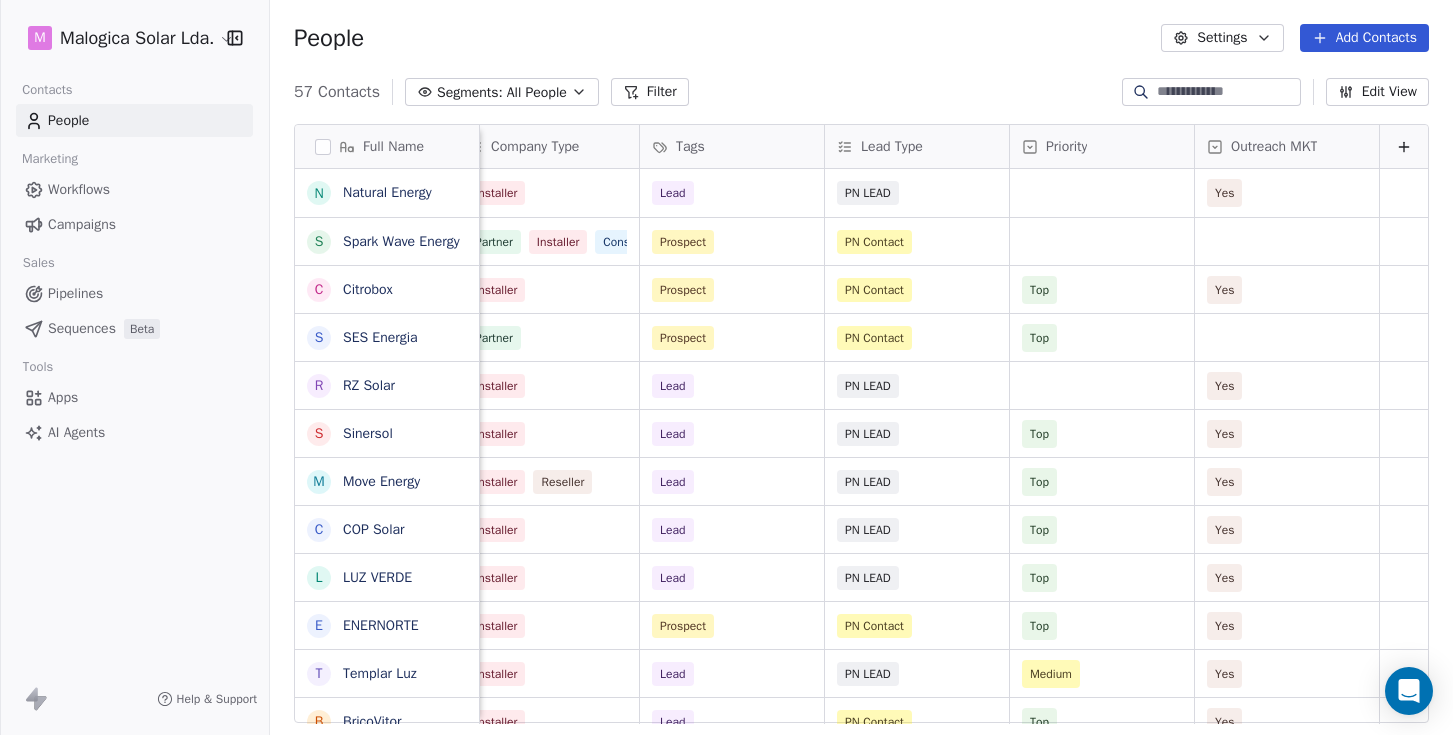 click 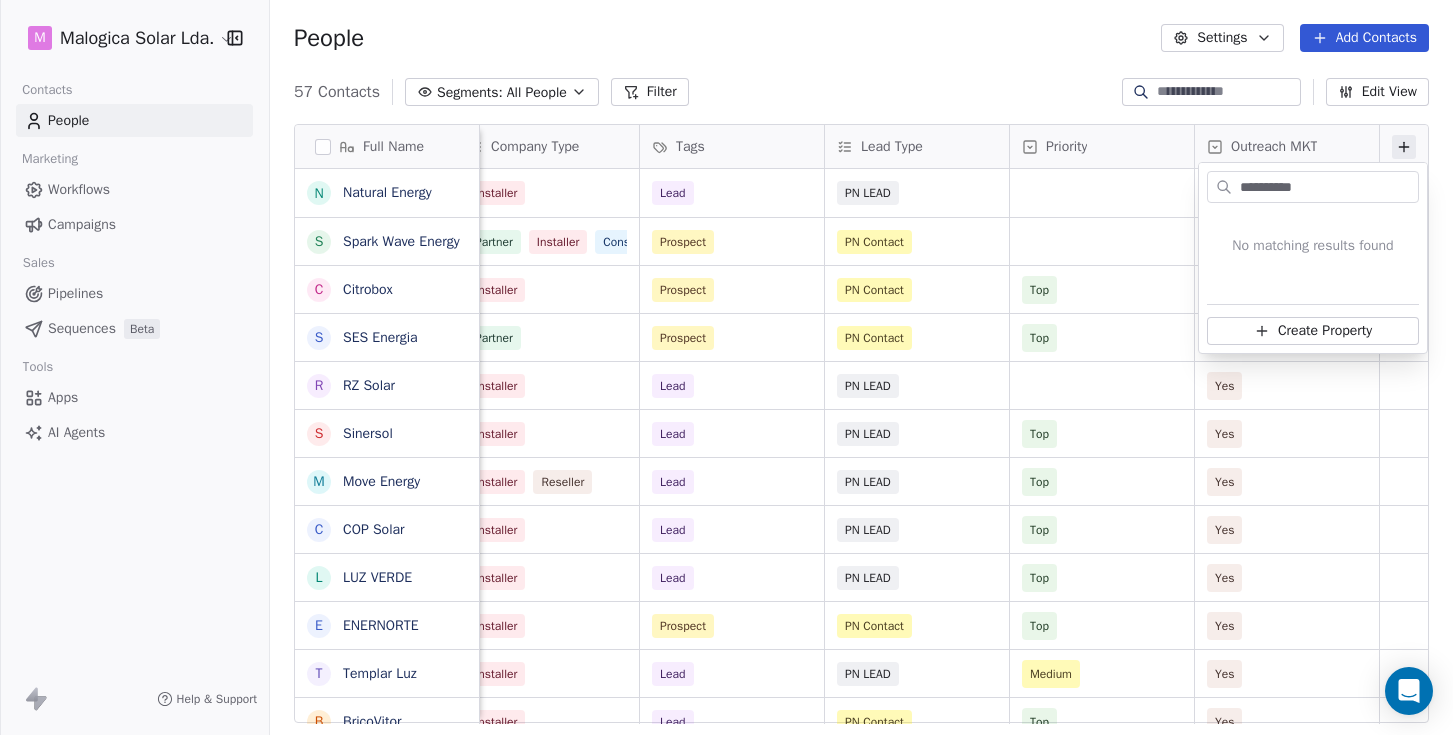 type on "**********" 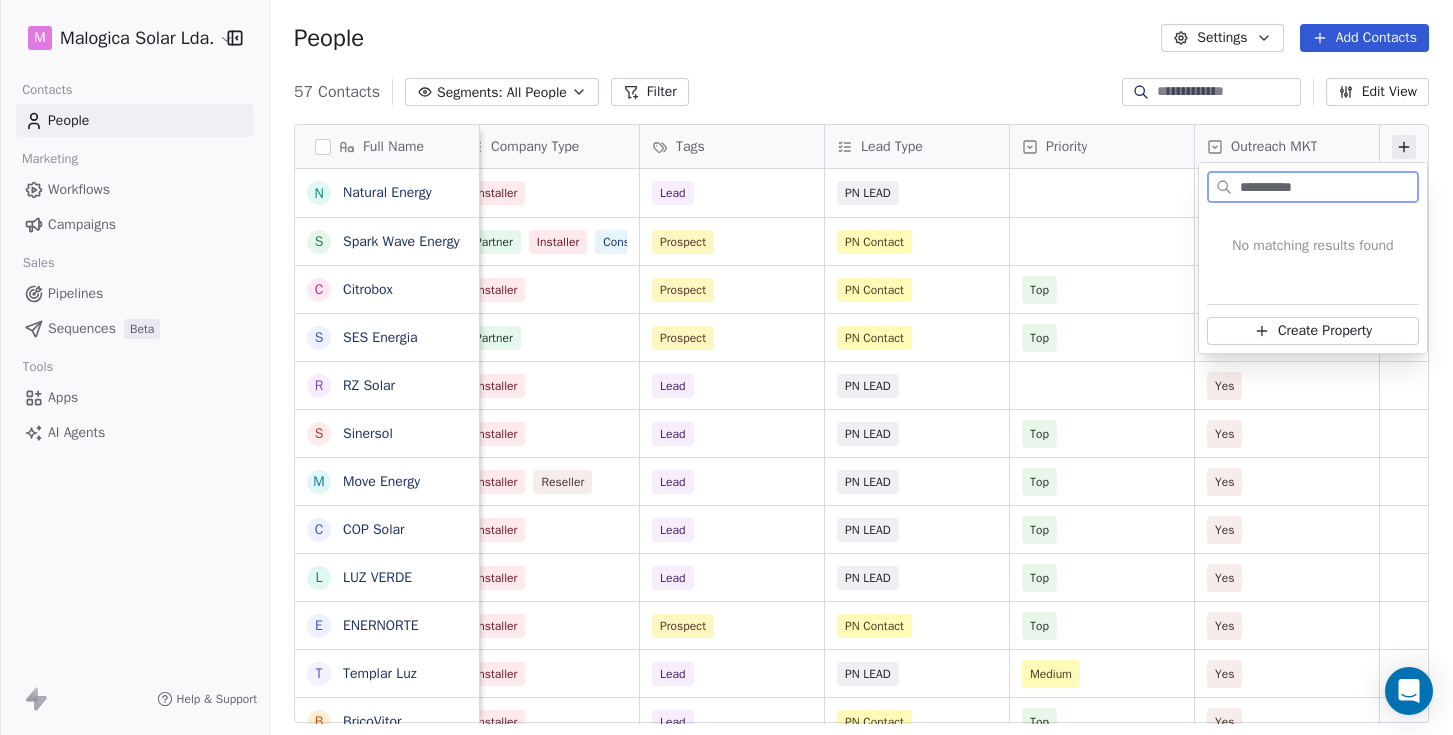 click on "Create Property" at bounding box center [1325, 331] 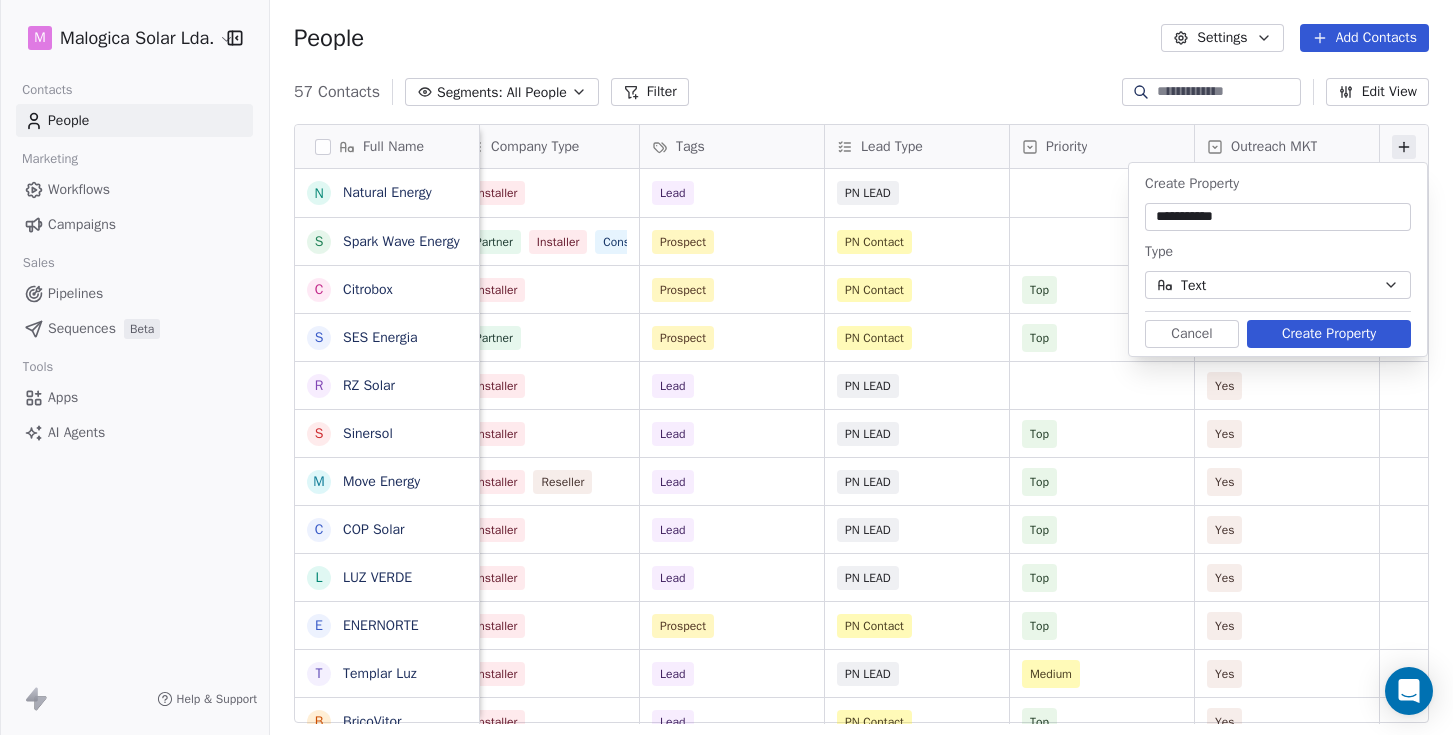 type on "**********" 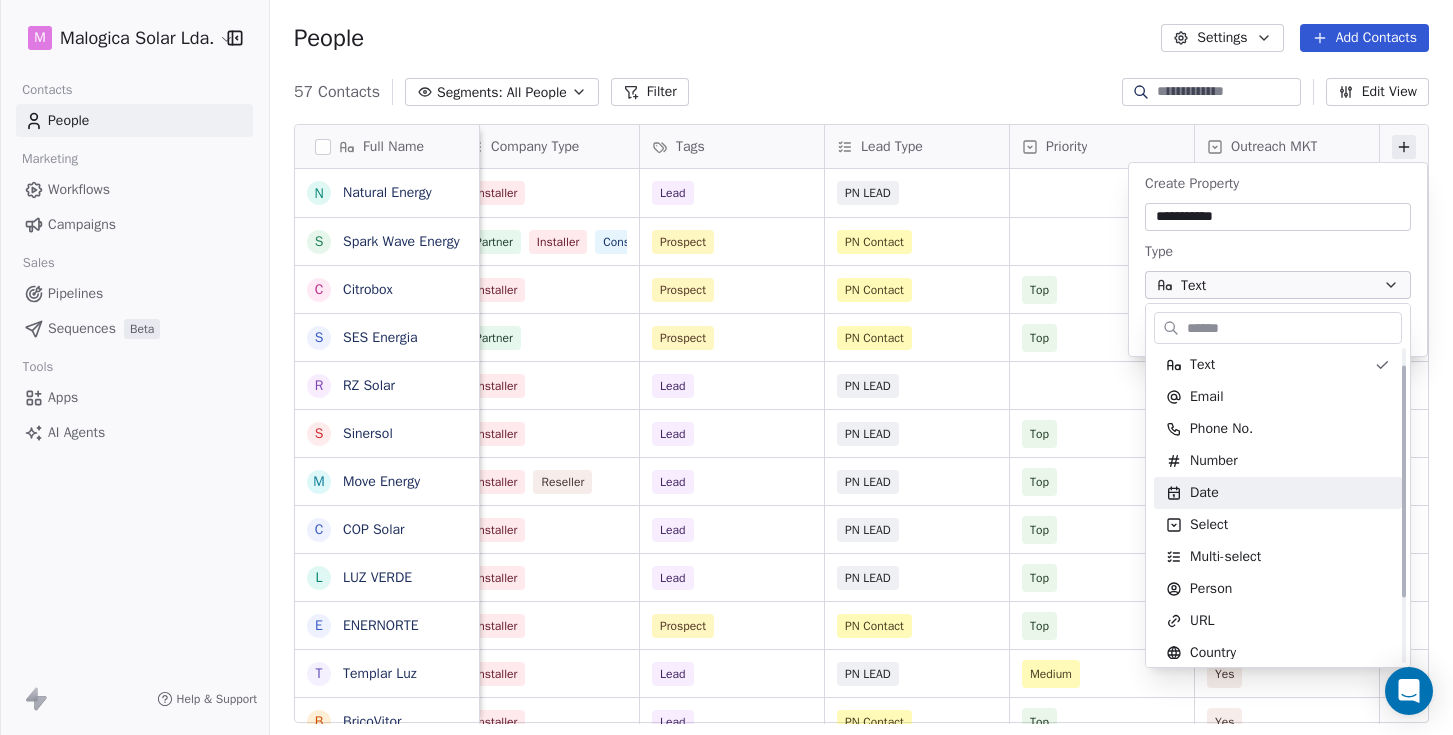 scroll, scrollTop: 41, scrollLeft: 0, axis: vertical 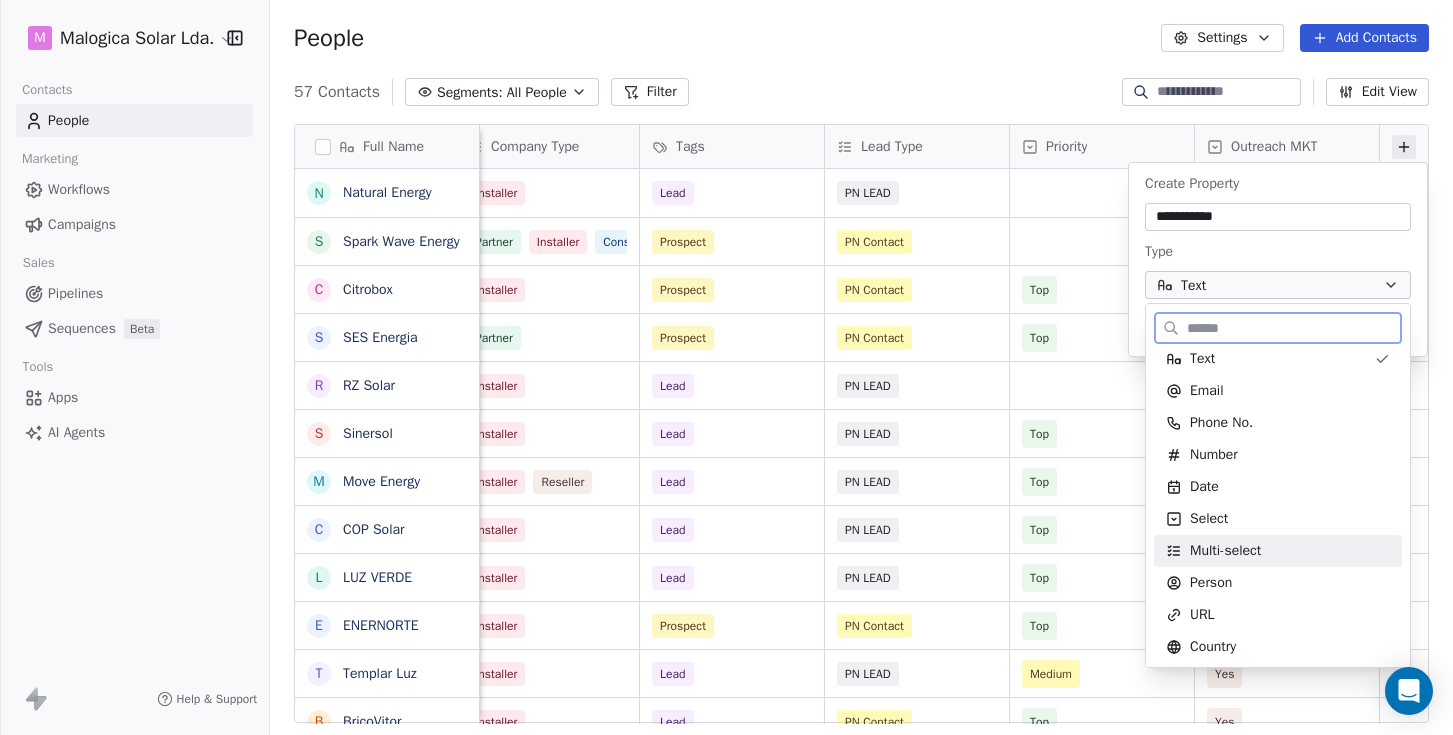 click on "Multi-select" at bounding box center (1225, 551) 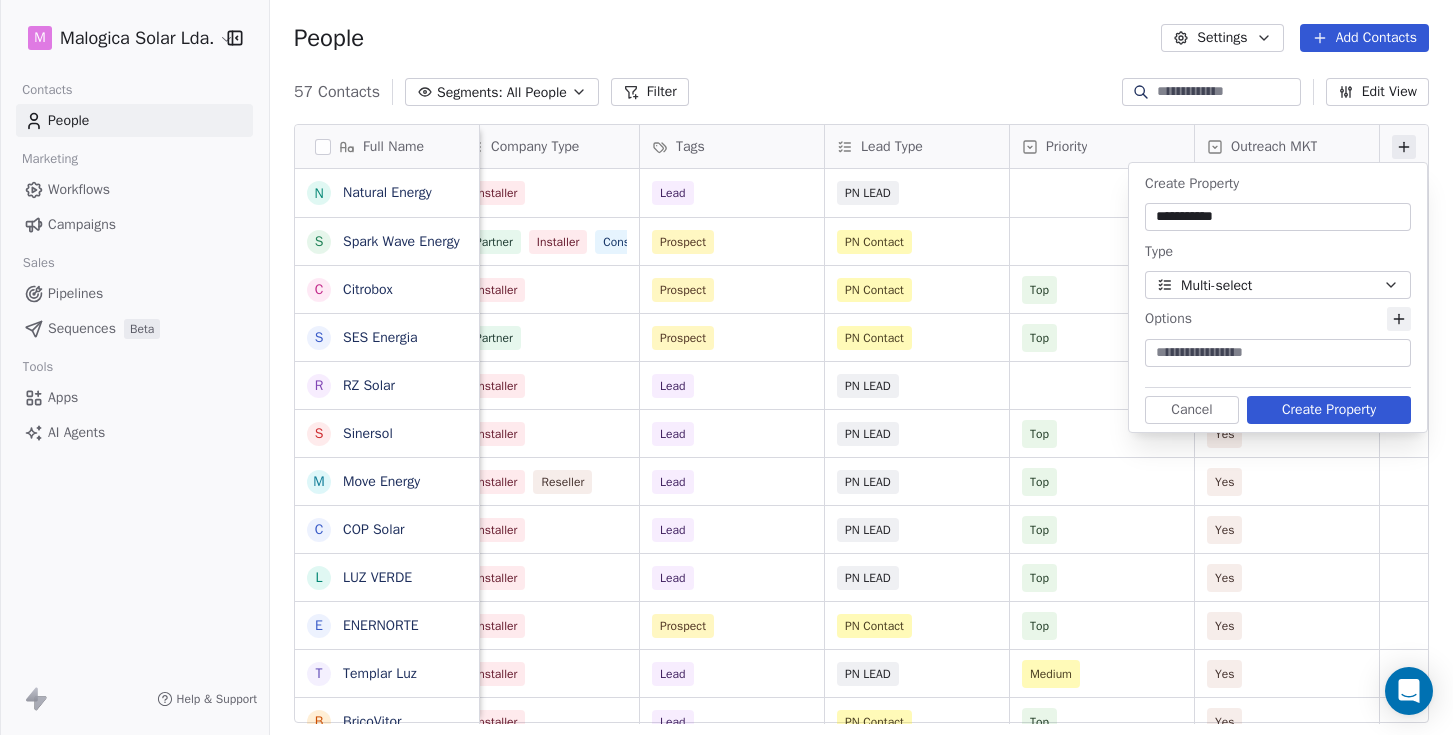 click at bounding box center (1278, 353) 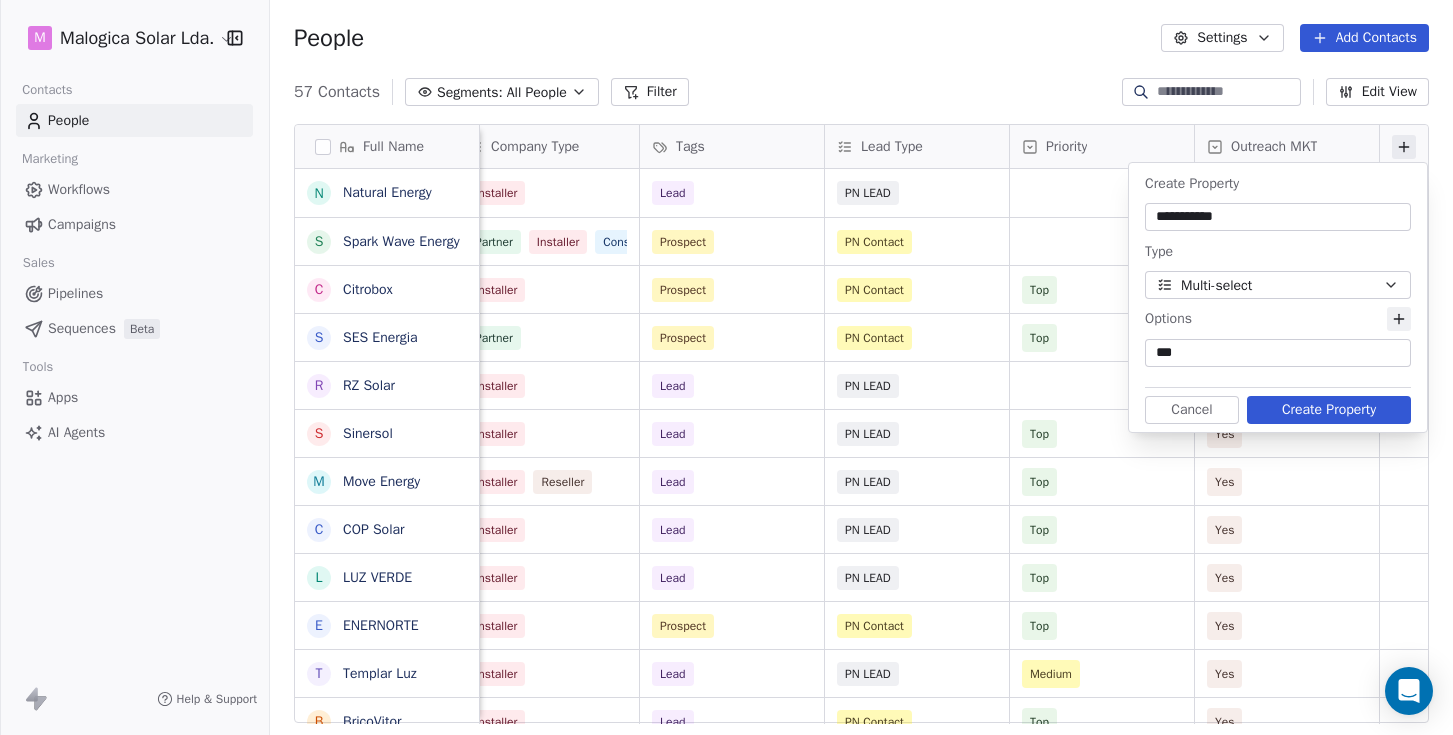 type on "***" 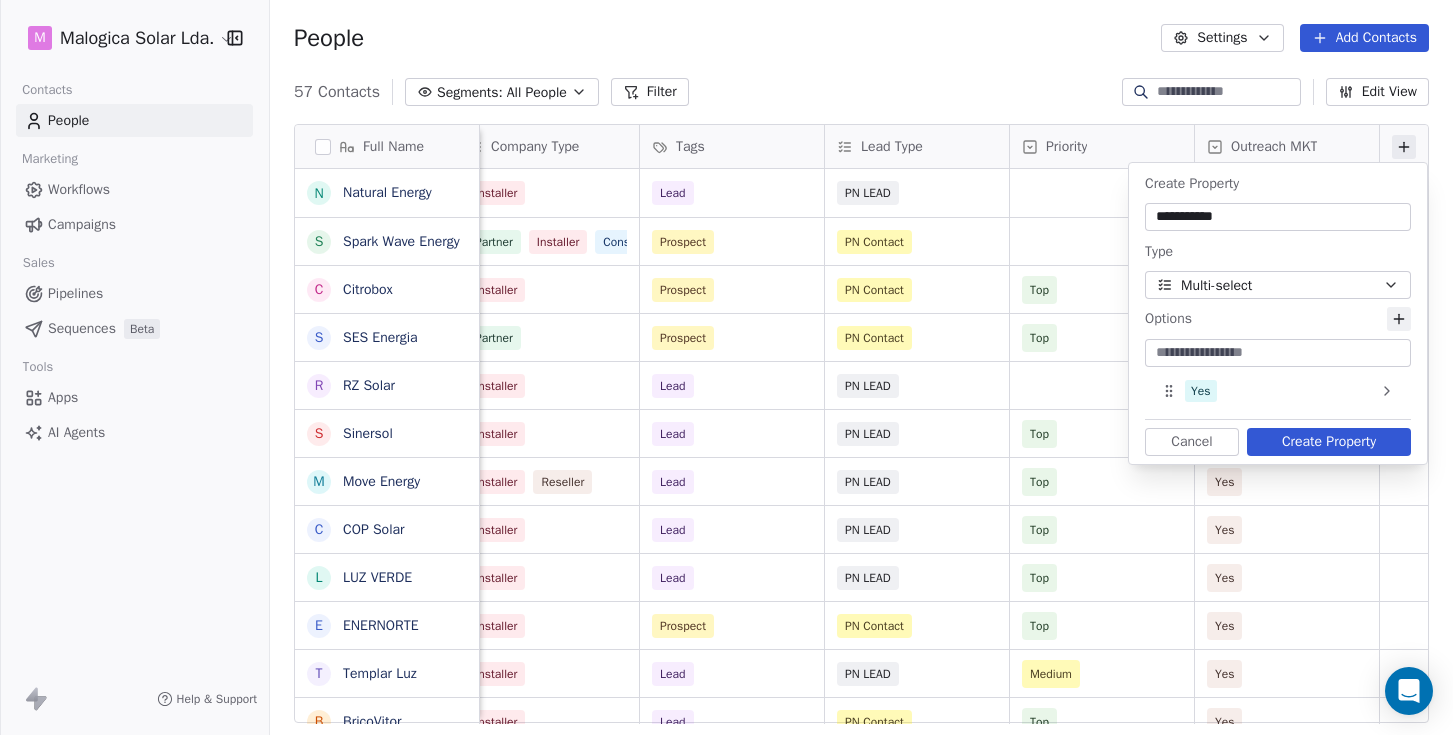 click on "Create Property" at bounding box center [1329, 442] 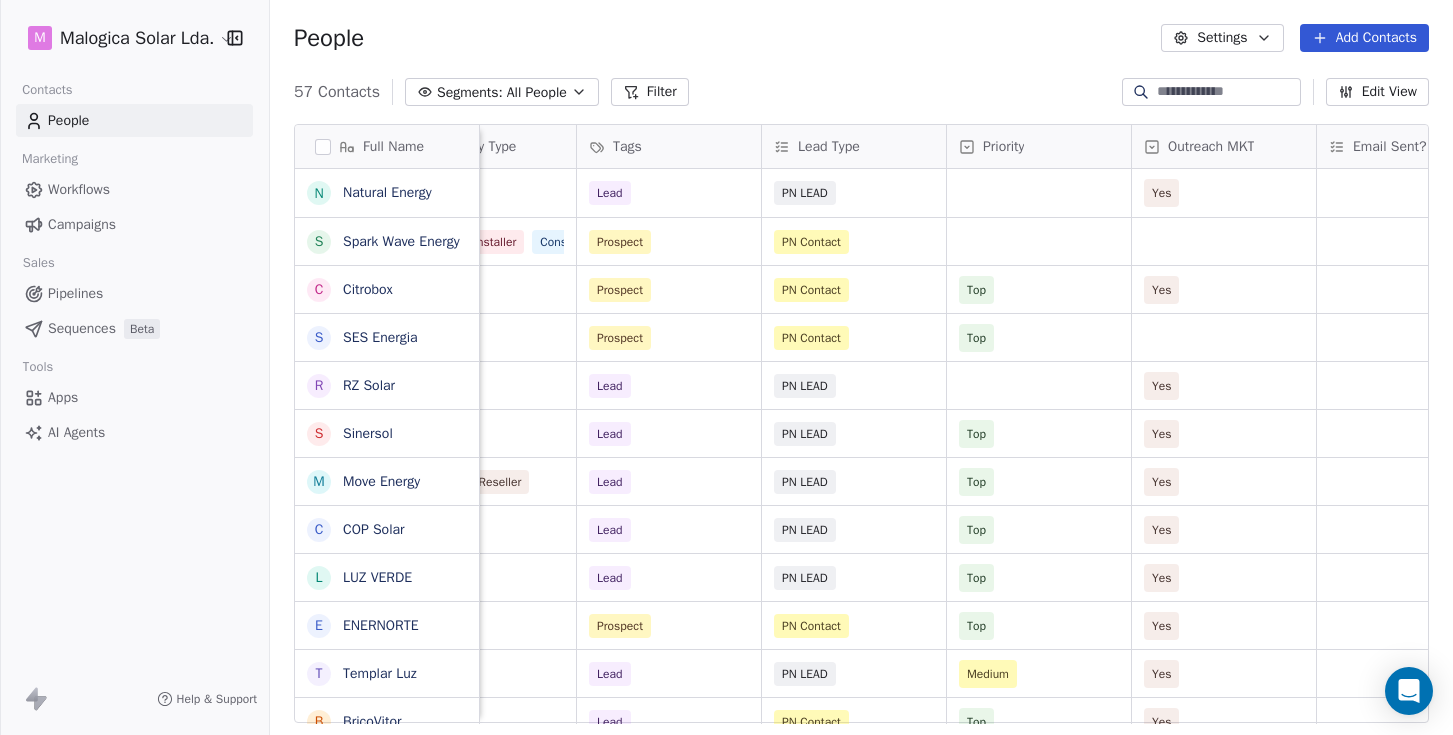 scroll, scrollTop: 0, scrollLeft: 580, axis: horizontal 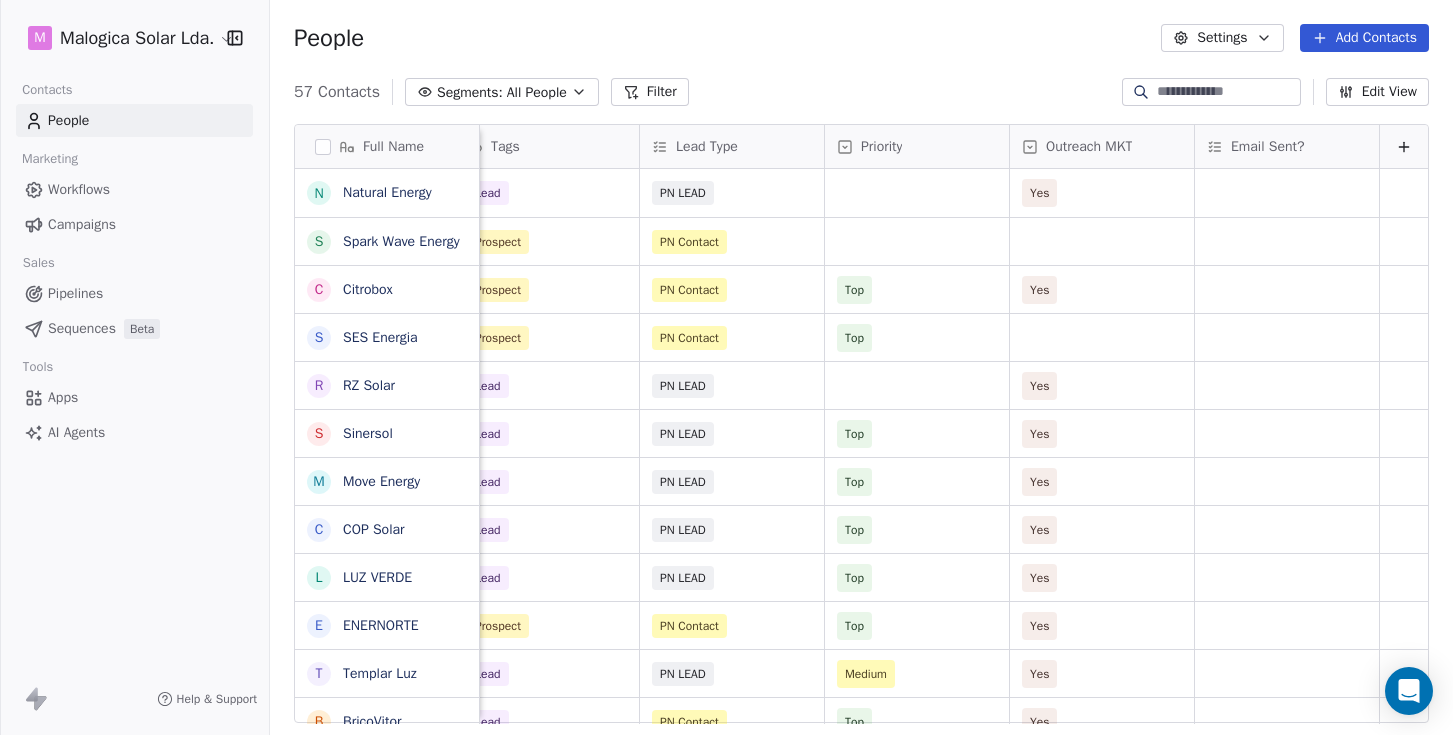 click 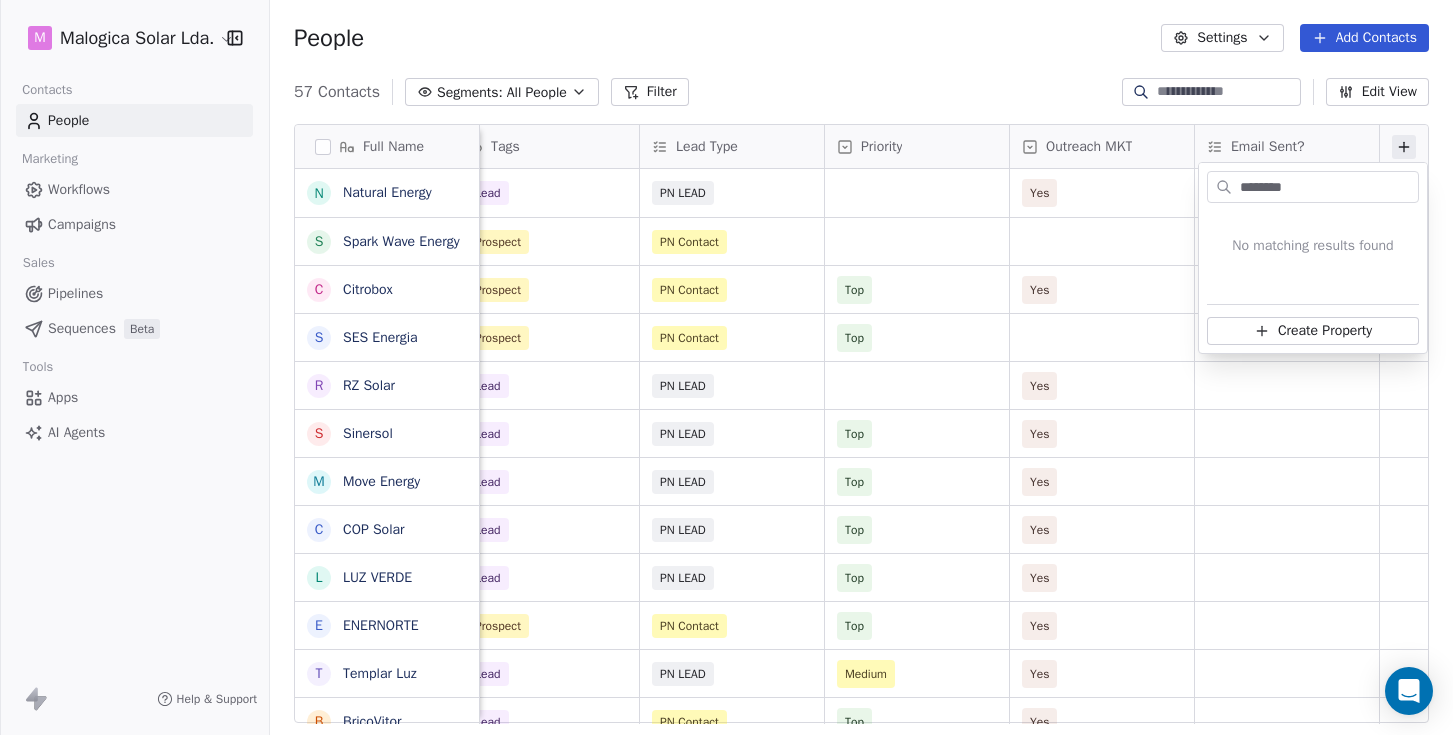 type on "********" 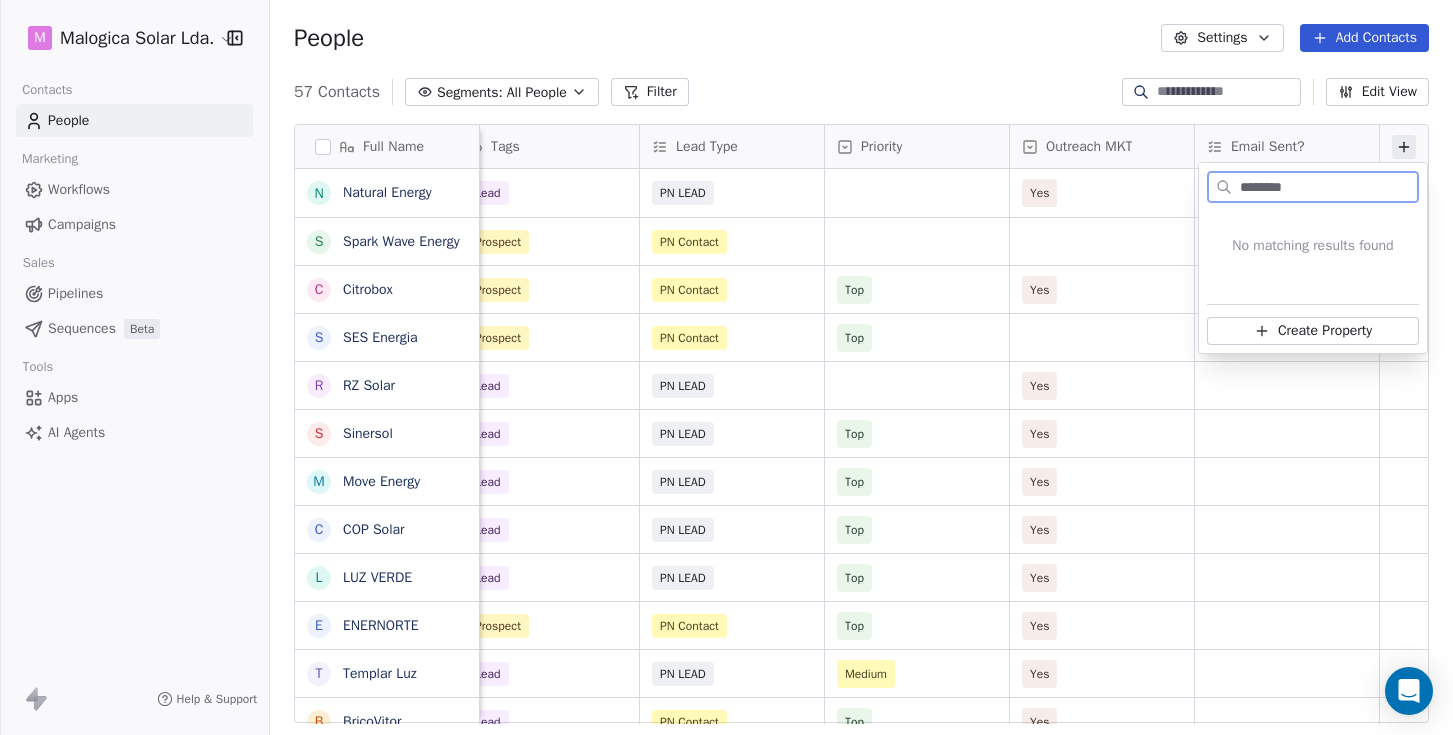 click on "Create Property" at bounding box center [1325, 331] 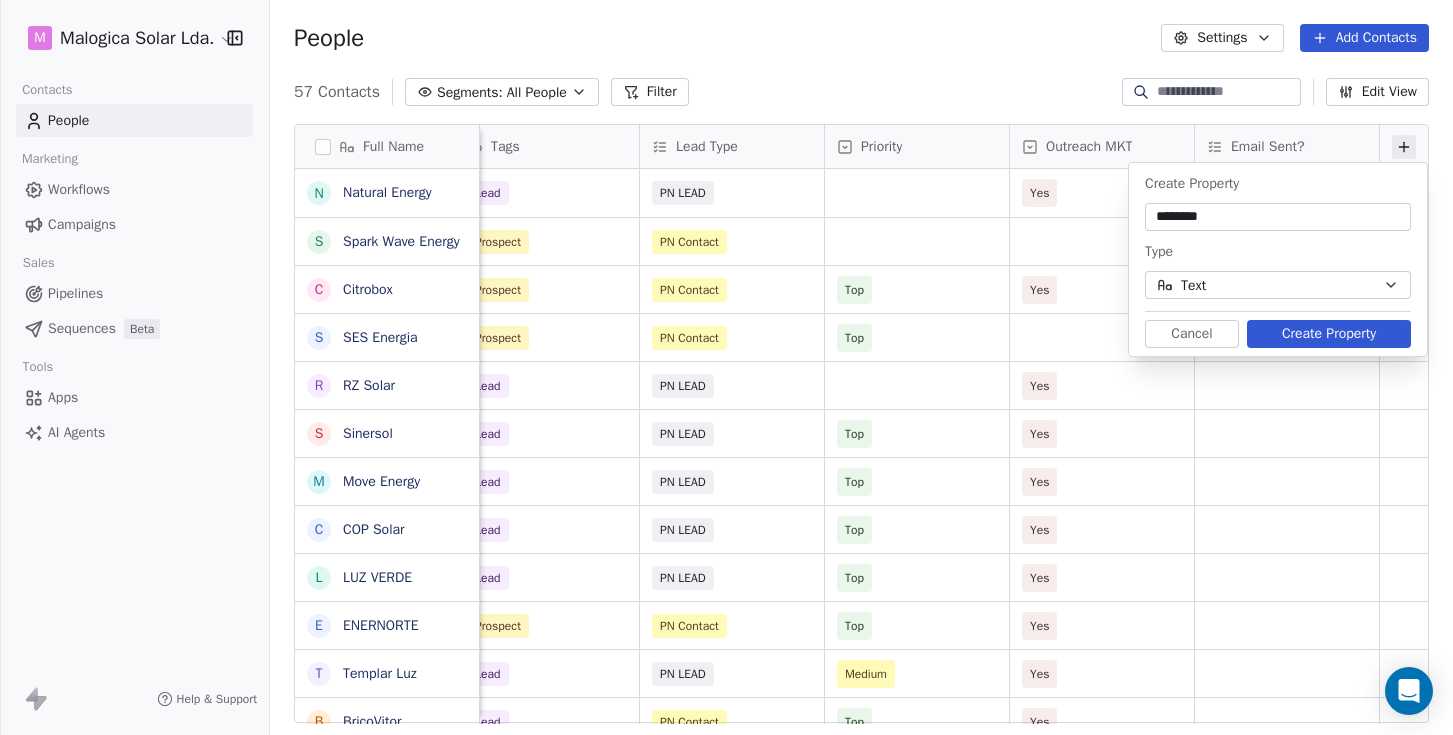 type on "********" 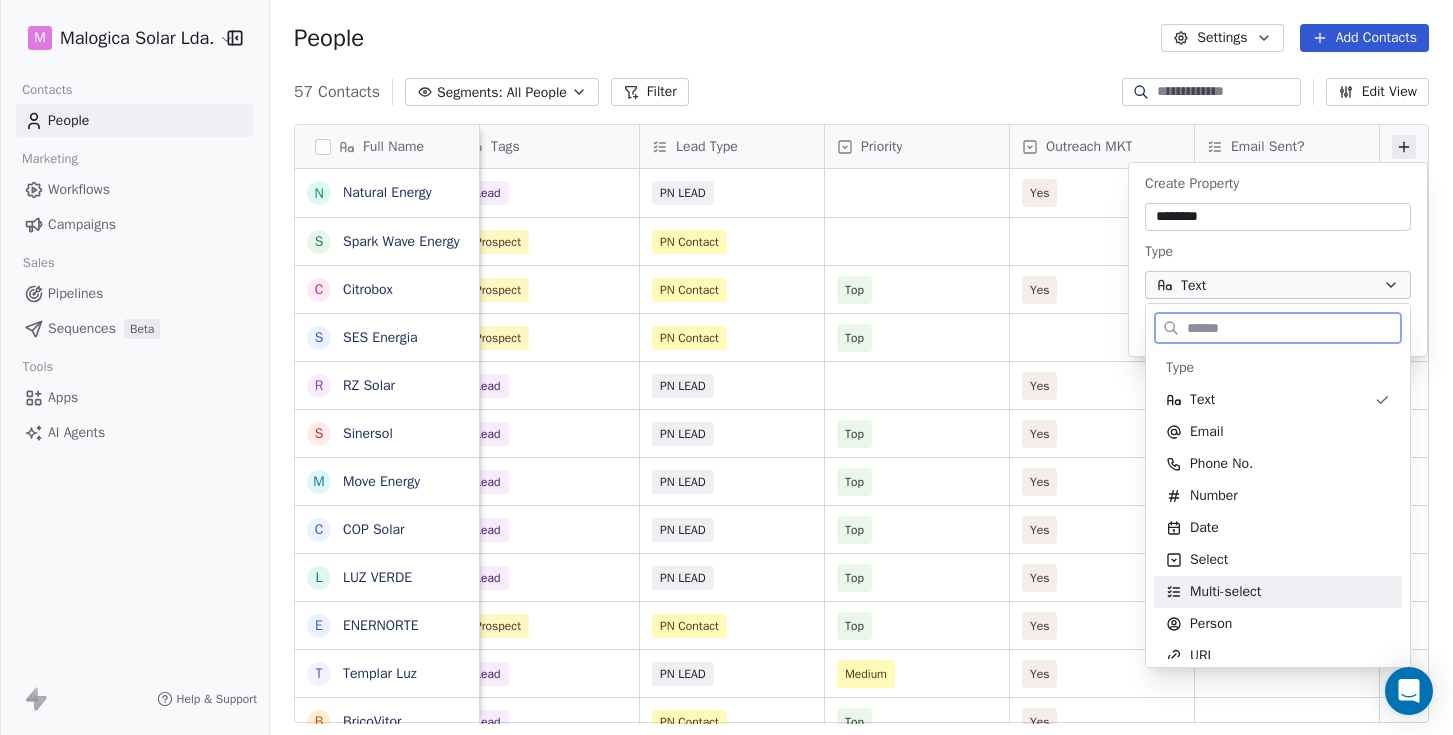 click on "Multi-select" at bounding box center [1225, 592] 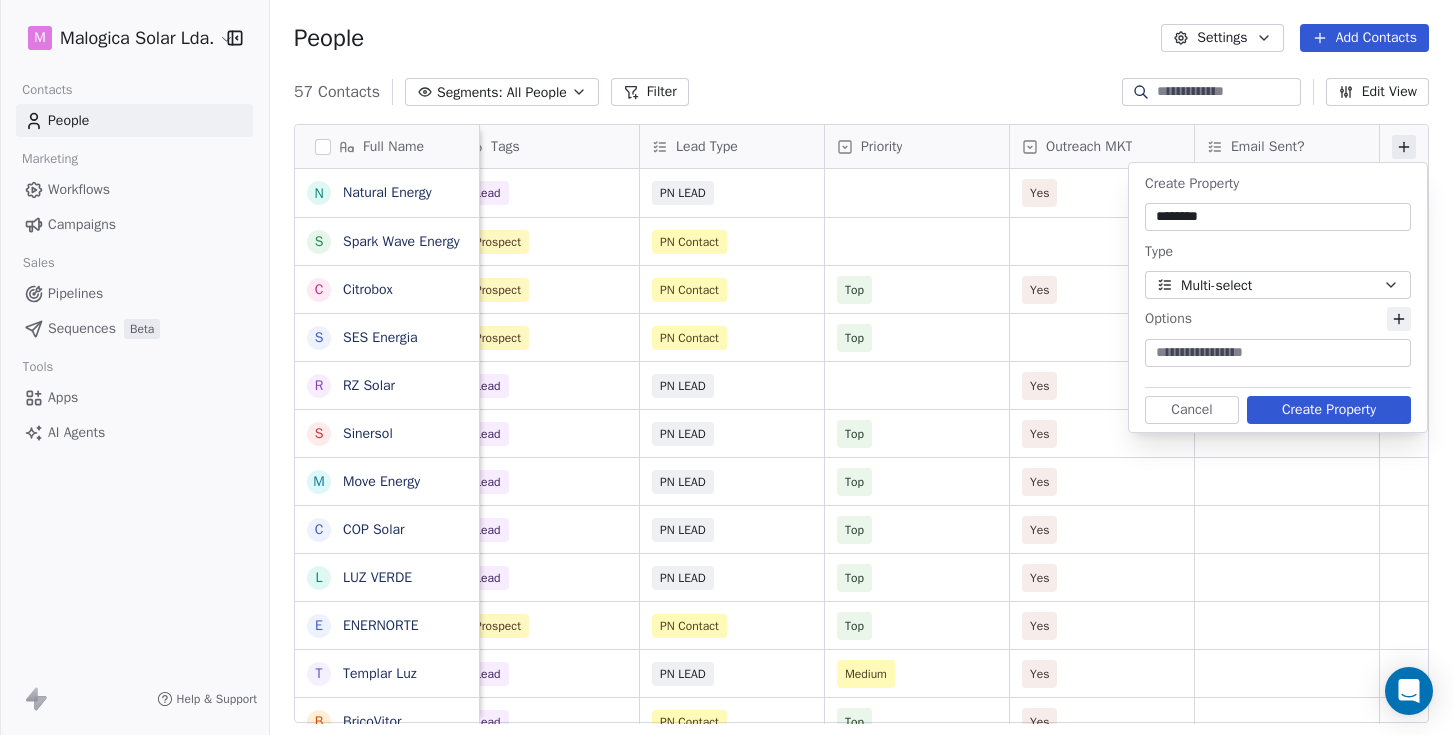click at bounding box center [1278, 353] 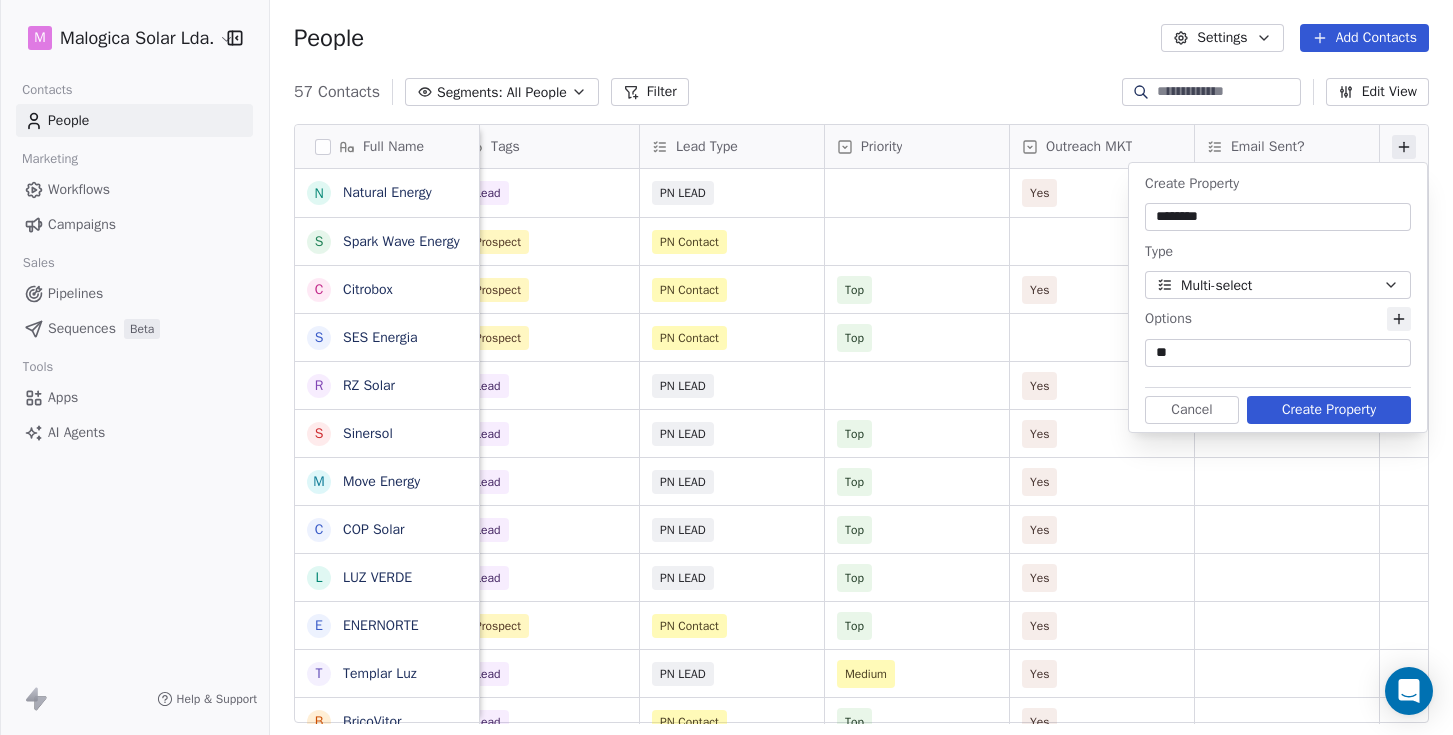 type on "***" 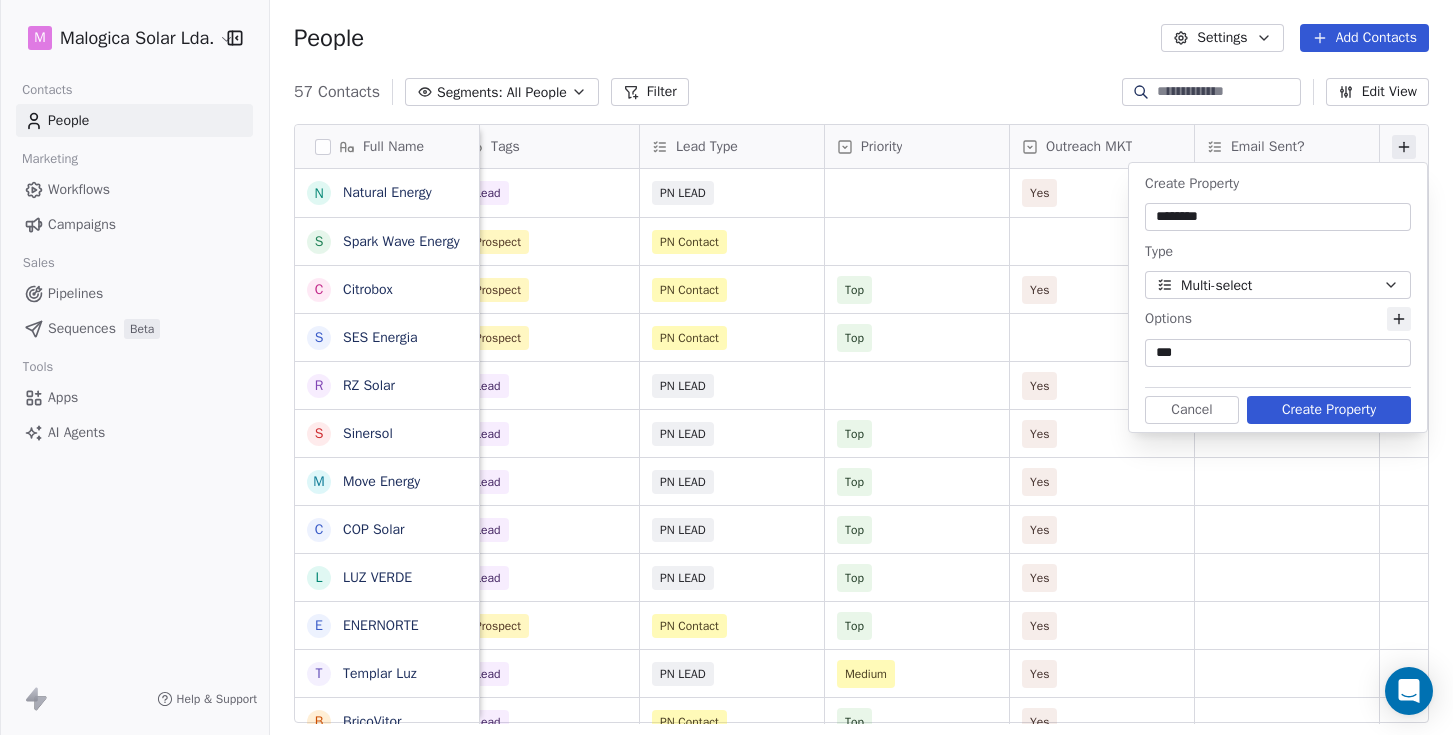 type 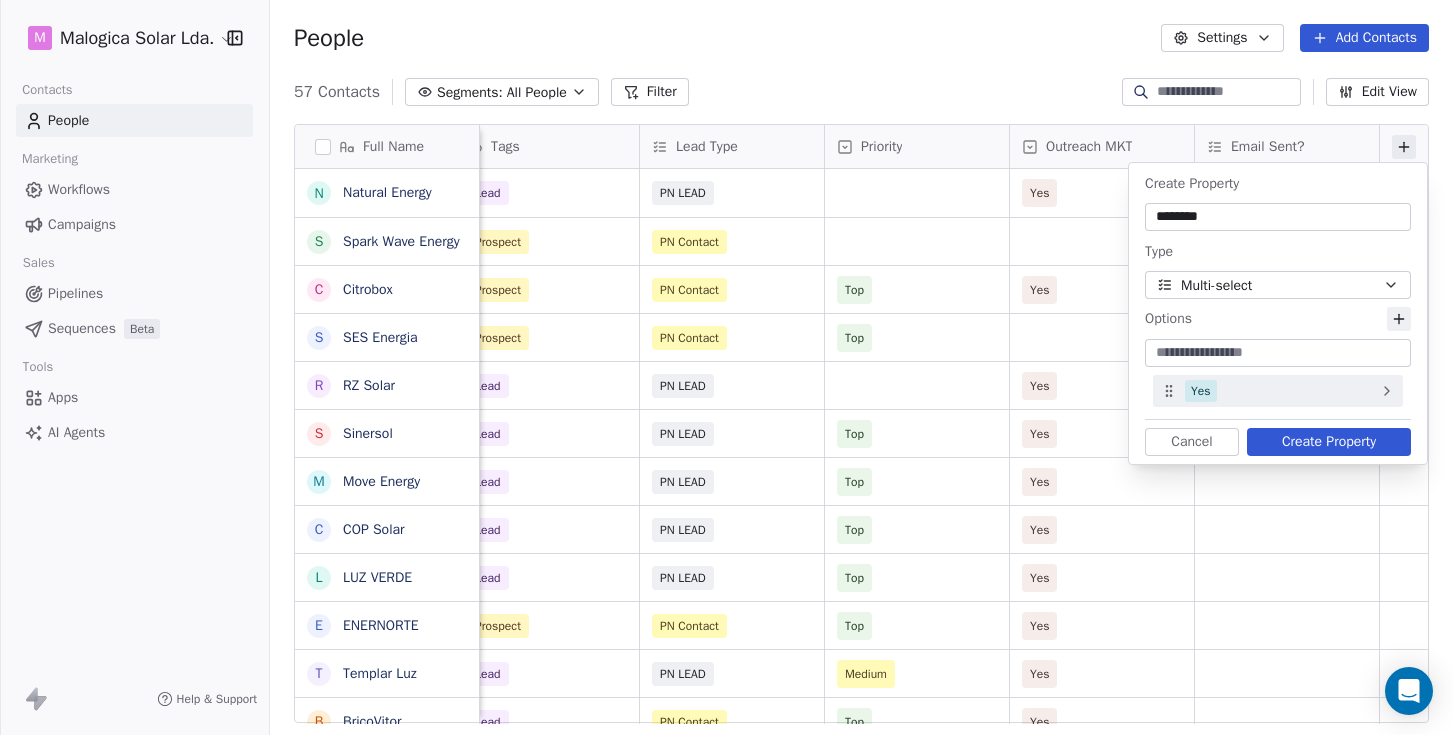 click on "Yes" at bounding box center (1201, 391) 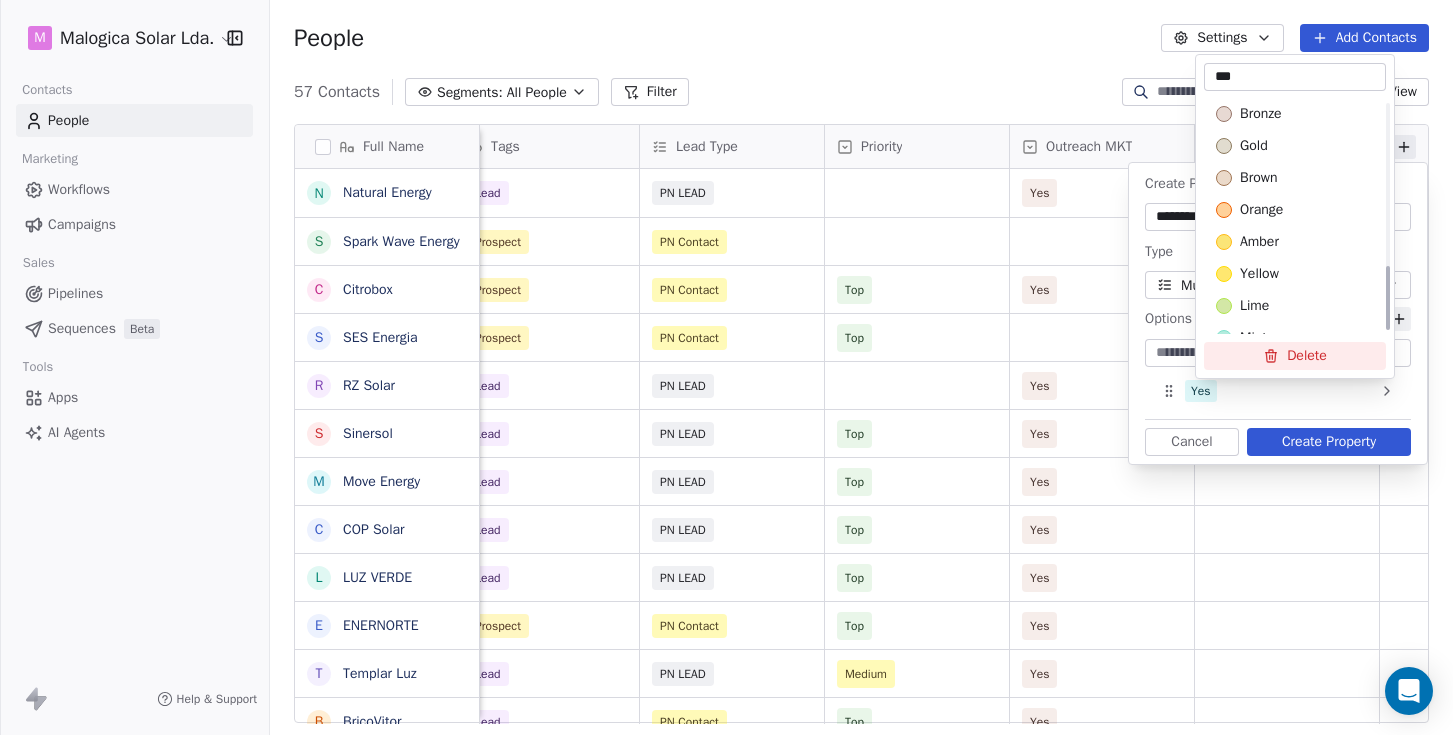 scroll, scrollTop: 597, scrollLeft: 0, axis: vertical 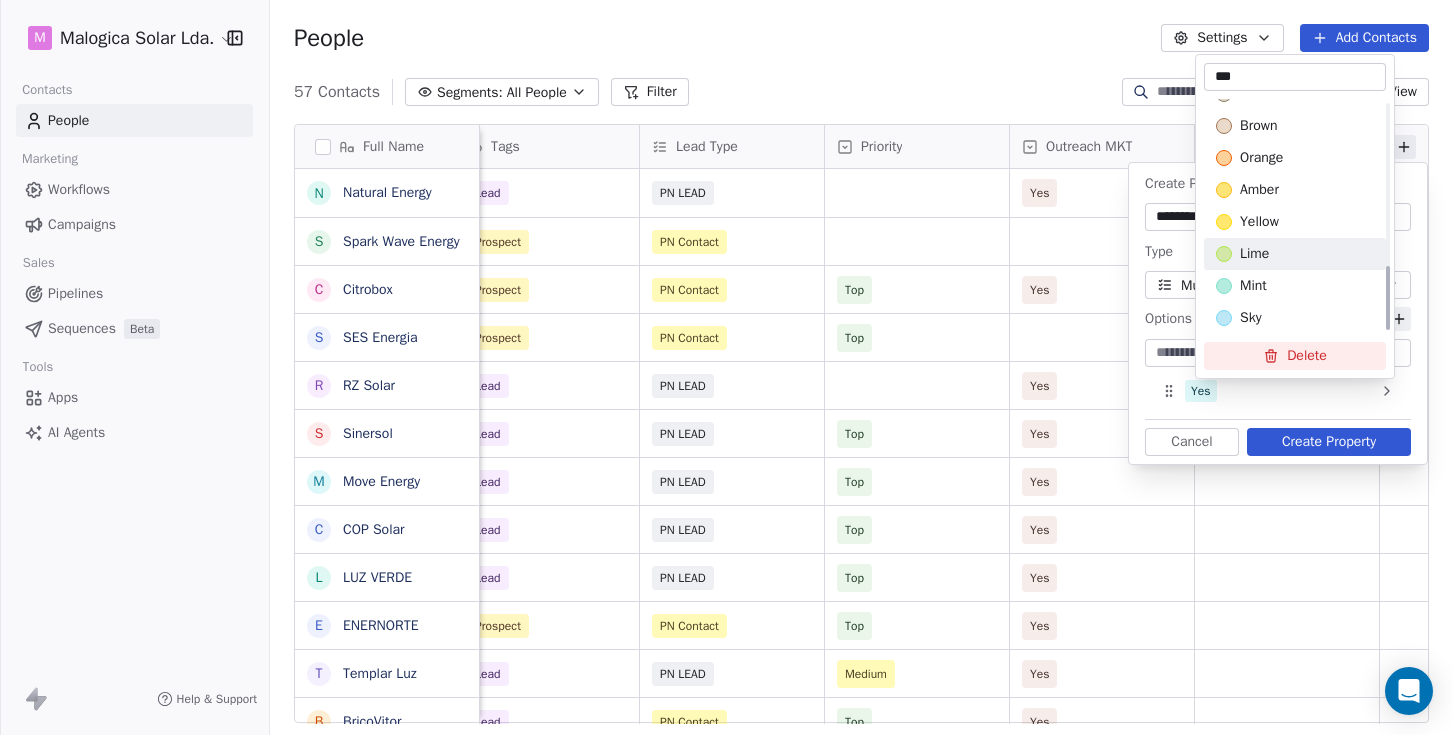 click on "lime" at bounding box center [1254, 254] 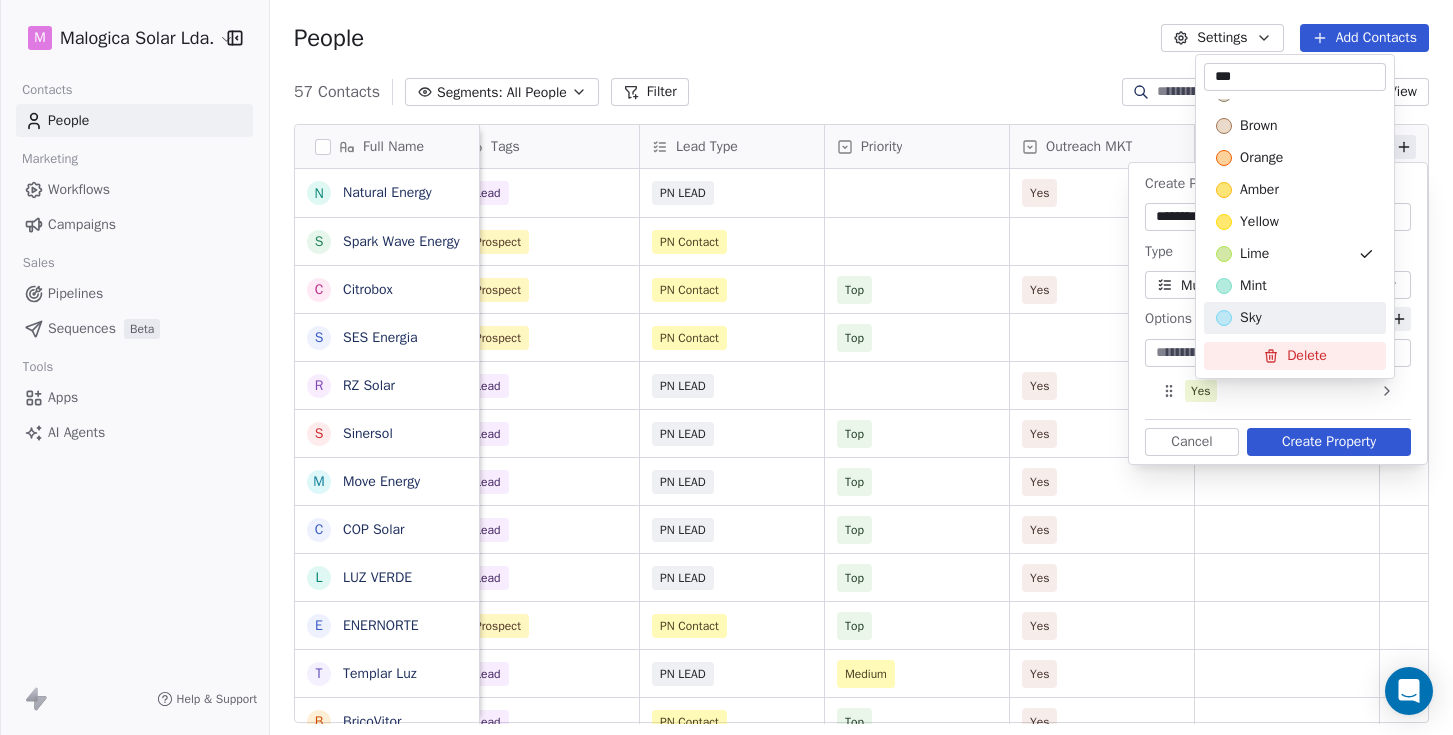 click on "M Malogica Solar Lda. Contacts People Marketing Workflows Campaigns Sales Pipelines Sequences Beta Tools Apps AI Agents Help & Support People Settings Add Contacts 57 Contacts Segments: All People Filter Edit View Tag Add to Sequence Full Name N Natural Energy S Spark Wave Energy C Citrobox S SES Energia R RZ Solar S Sinersol M Move Energy C COP Solar L LUZ VERDE E ENERNORTE T Templar Luz B BricoVitor R RECSAL K KL Clima C Circuitos Energy Solutions E ECO ENERGY F FG Energy B Blue Mind E EDS - Energy Drawing System C Carlo Gavazzi Y Yahdomo B Bluerophill S SS Energy P Power SCS O Objectivo Verde S SoftProton T TEST M MAIA ENERGIA R RENOVACAPITAL E EDPIND C CCBS Energia M Mais Solar Email Location Company Type Tags Lead Type Priority Outreach MKT Email Sent? geral@[EXAMPLE.COM] [CITY] Installer Lead PN LEAD Yes rne@[EXAMPLE.COM] [CITY] Partner Installer Consultant Prospect PN Contact belchiosantos@[EXAMPLE.COM] [CITY] Installer Prospect PN Contact Top Yes hugo.csilva@[EXAMPLE.COM] [CITY]" at bounding box center (726, 367) 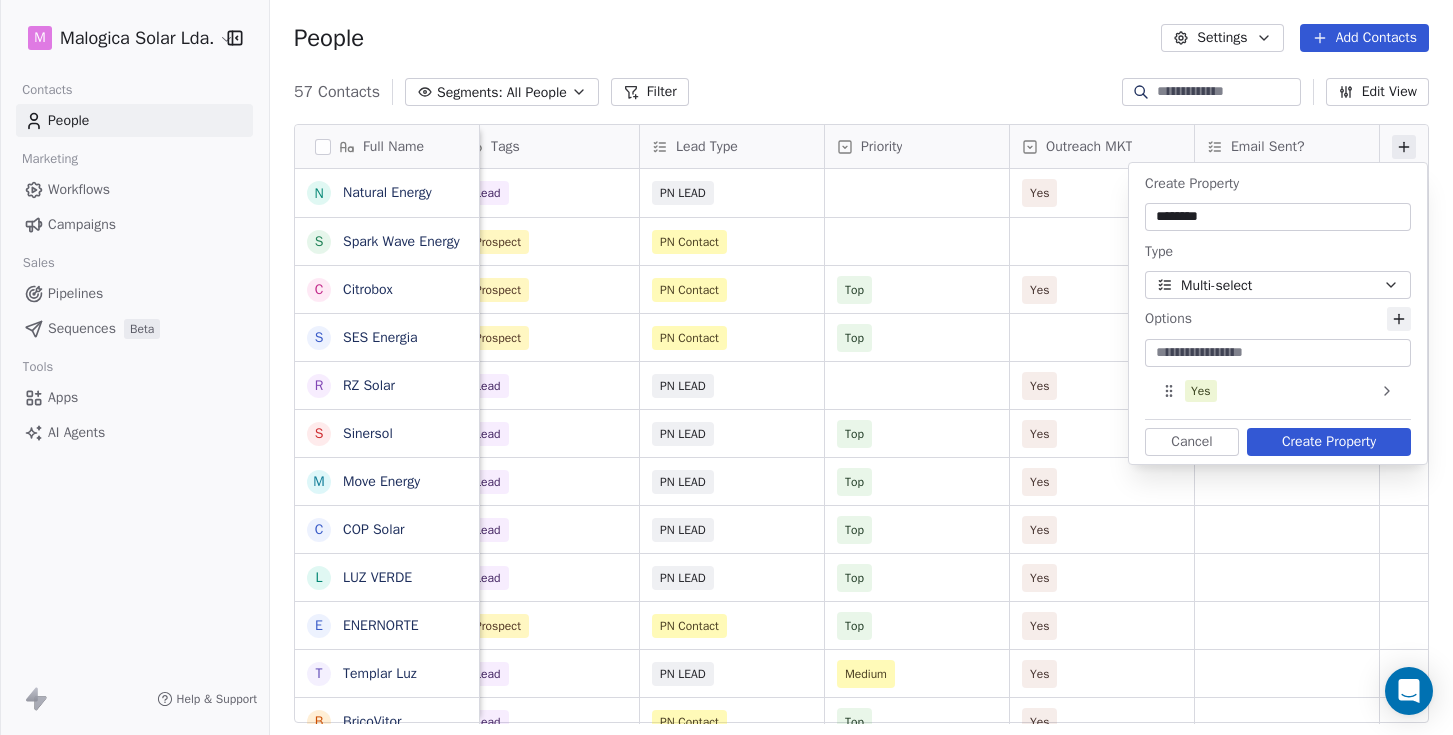 click on "Create Property" at bounding box center (1329, 442) 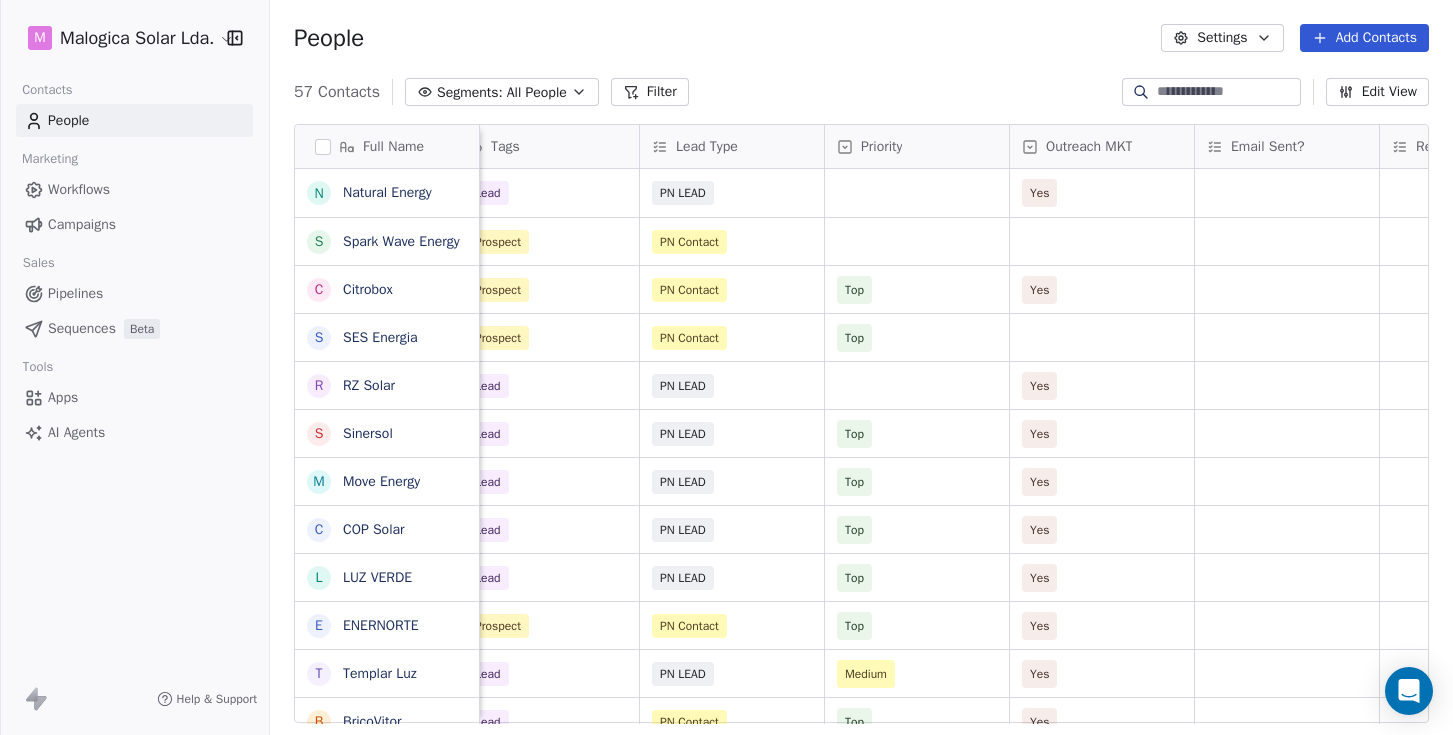 scroll, scrollTop: 0, scrollLeft: 765, axis: horizontal 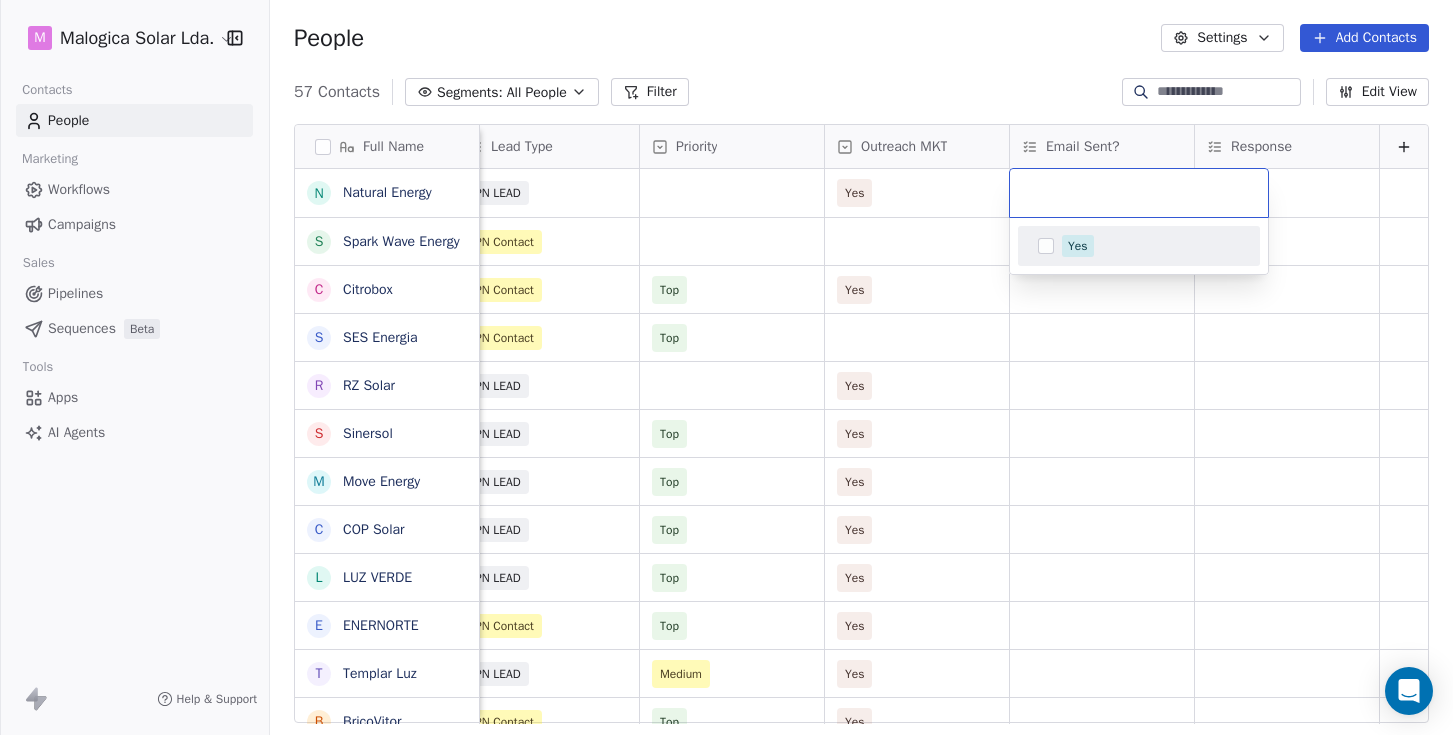 click on "N Natural Energy S Spark Wave Energy C Citrobox S SES Energia R RZ Solar S Sinersol M Move Energy C COP Solar L LUZ VERDE E ENERNORTE T Templar Luz B BricoVitor R RECSAL K KL Clima C Circuitos Energy Solutions E ECO ENERGY F FG Energy B Blue Mind E EDS - Energy Drawing System C Carlo Gavazzi Y Yahdomo B Bluerophill S SS Energy P Power SCS O Objectivo Verde S SoftProton T TEST M MAIA ENERGIA R RENOVACAPITAL E EDPIND C CCBS Energia M Mais Solar Location Company Type Tags Lead Type Priority Outreach MKT Email Sent? Response Alcobaça Installer Lead PN LEAD Yes Porto Partner Installer Consultant Prospect PN Contact Chaves Installer Prospect PN Contact Top Yes Vila do Conde Partner Prospect PN Contact Top Braga Installer Lead PN LEAD Yes Rio Tinto Installer" at bounding box center (726, 367) 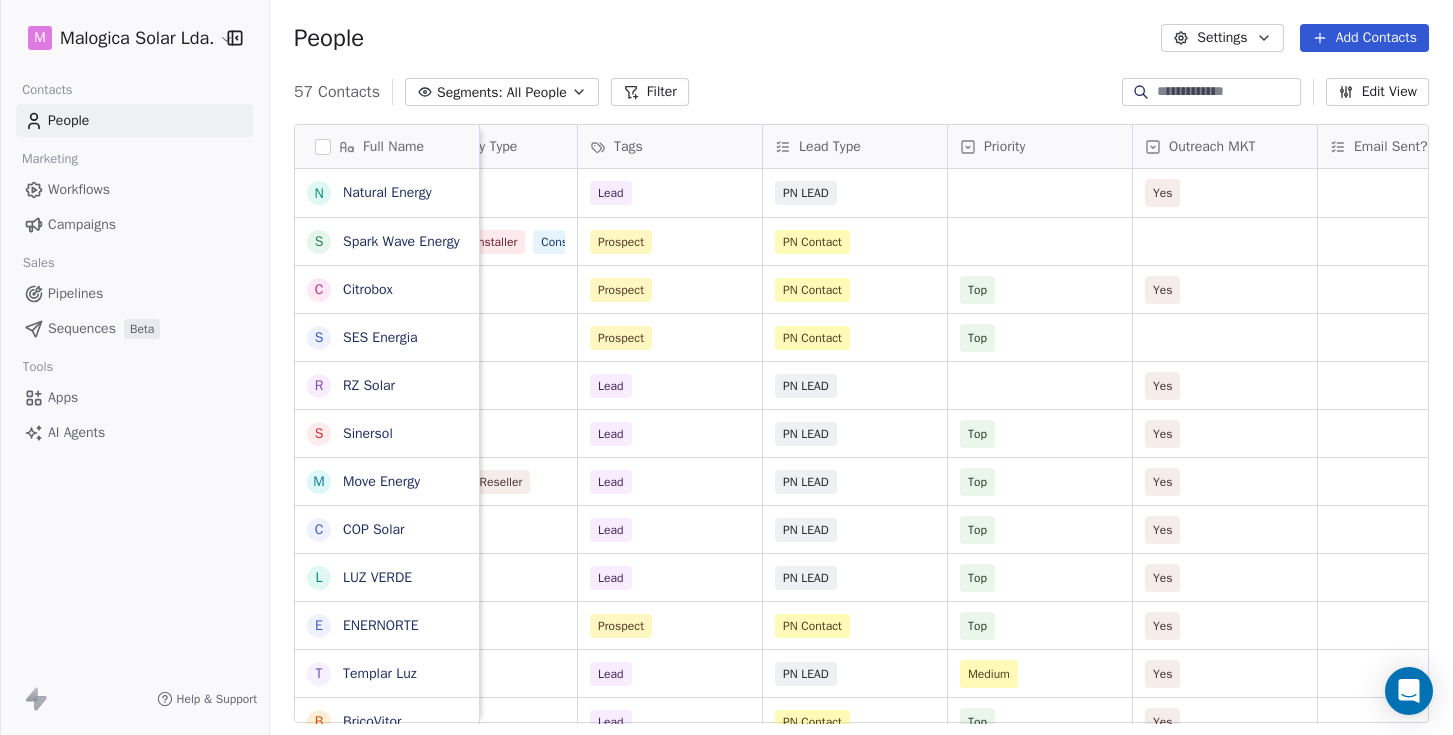 scroll, scrollTop: 0, scrollLeft: 0, axis: both 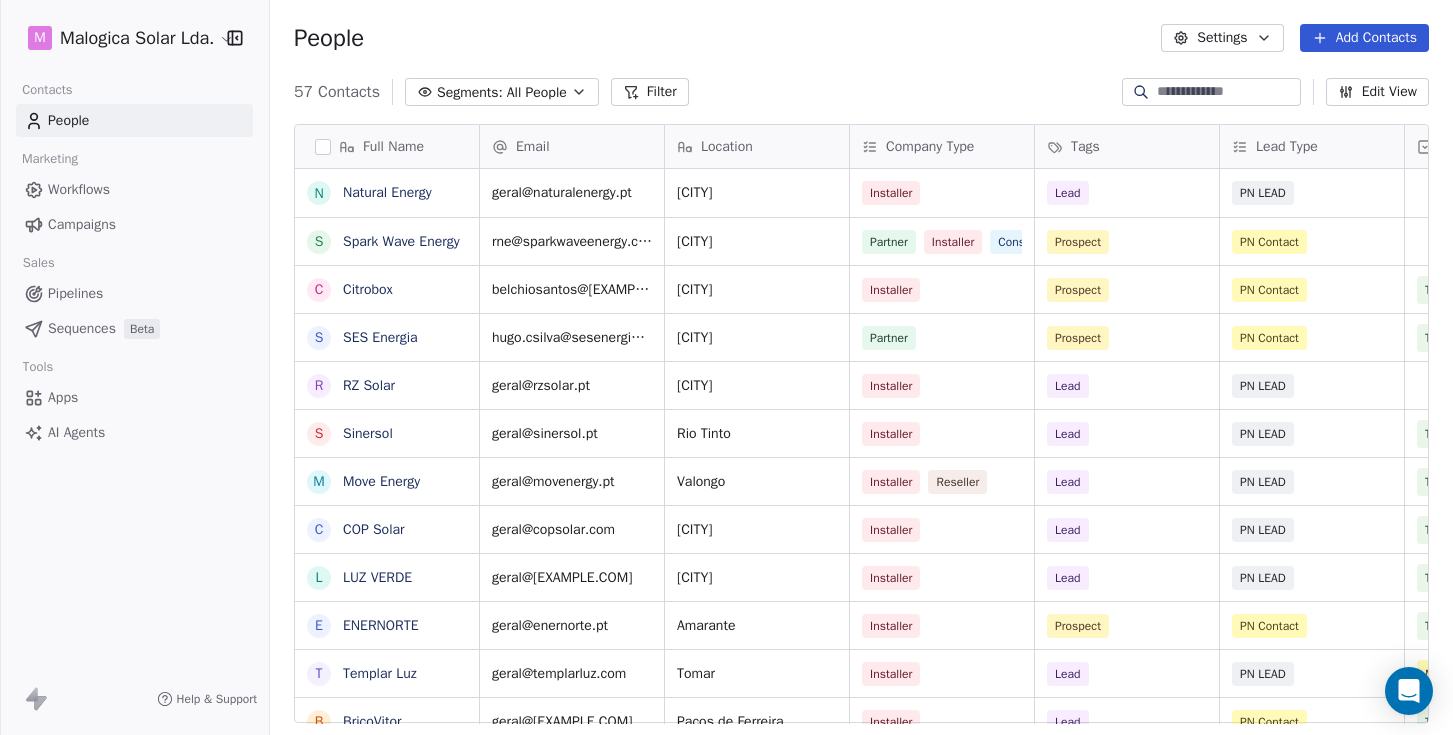 click at bounding box center (1227, 92) 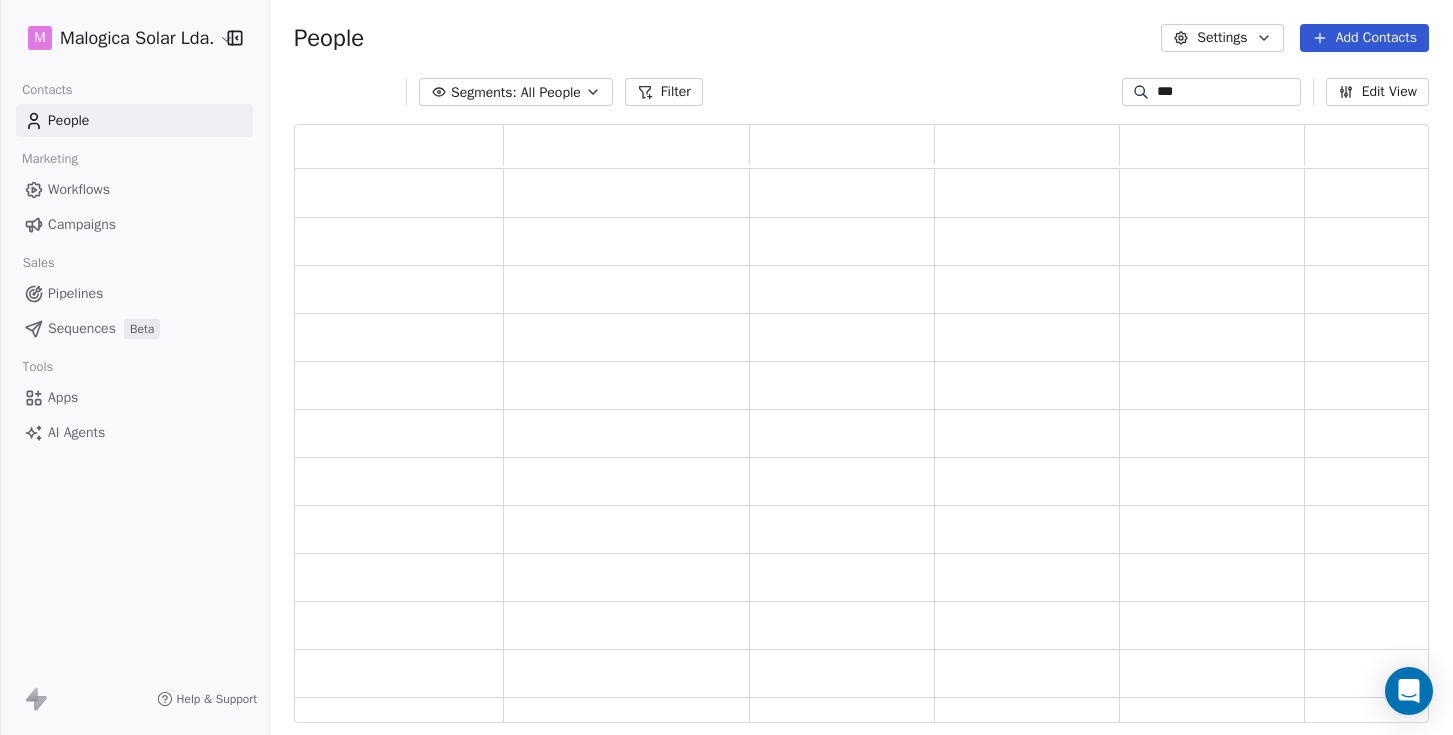 scroll, scrollTop: 1, scrollLeft: 1, axis: both 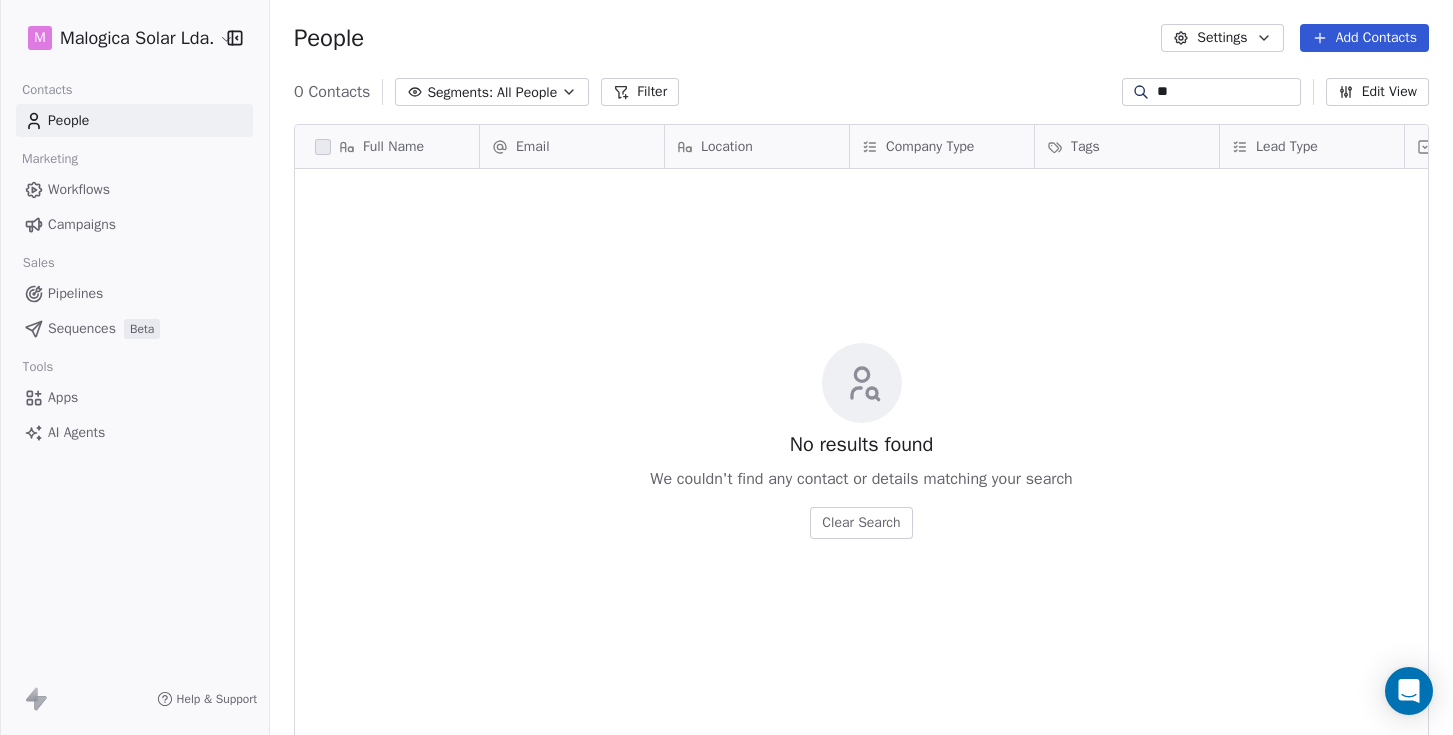 type on "*" 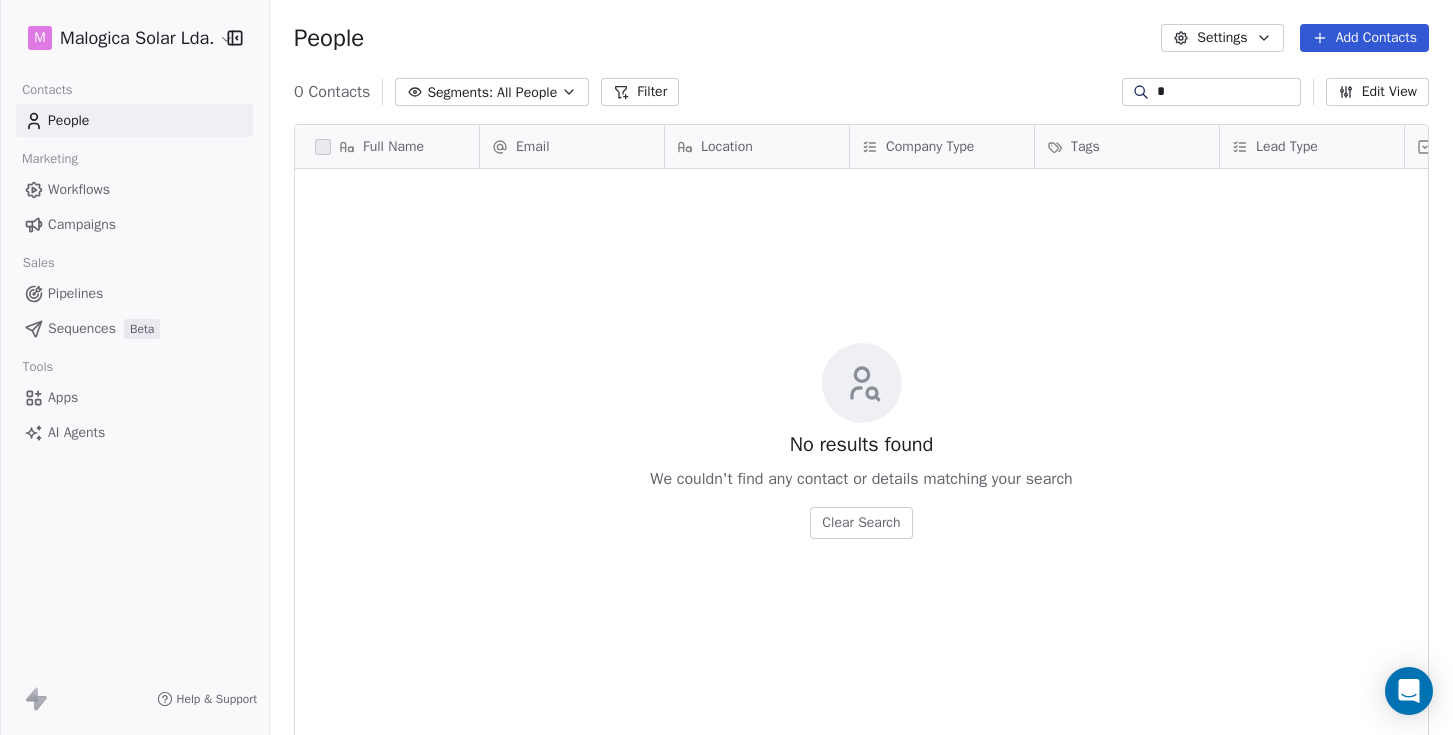 type 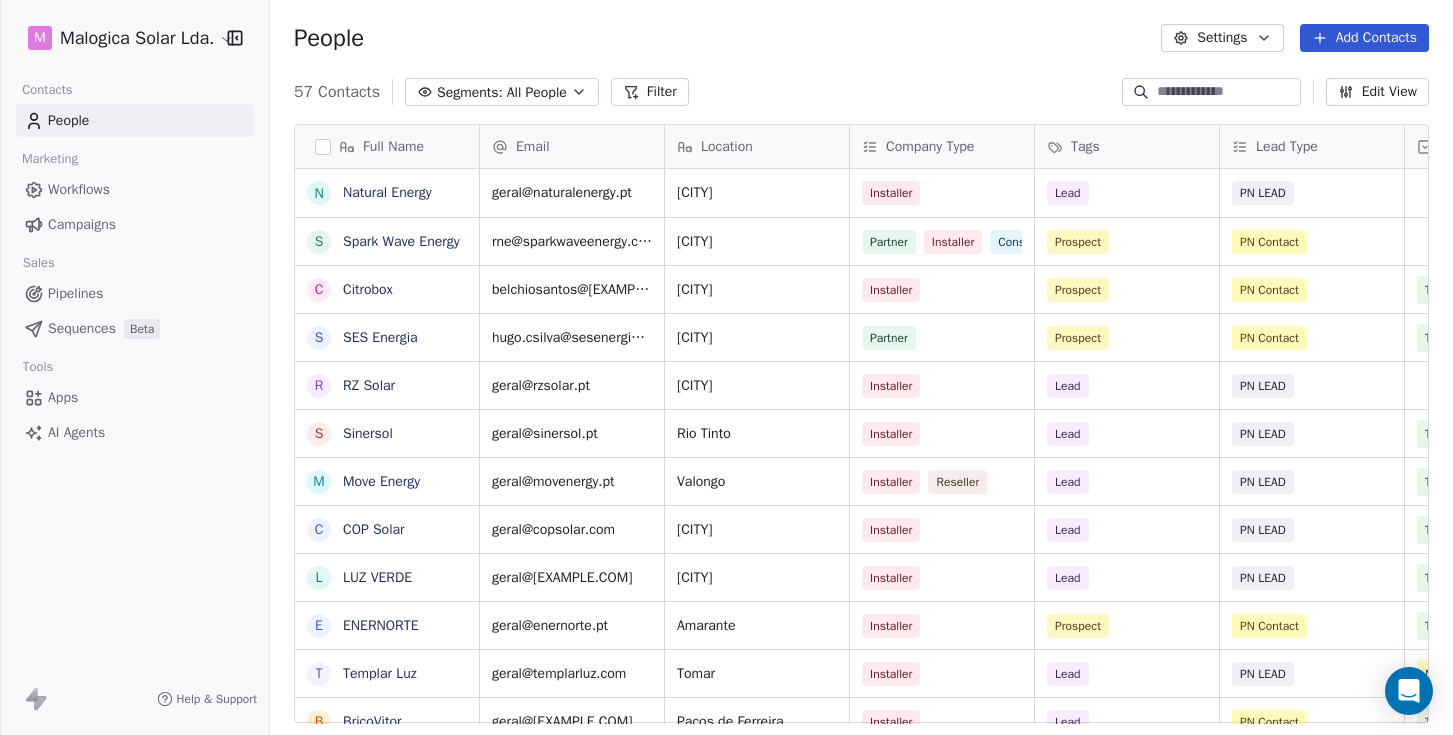 click on "Add Contacts" at bounding box center (1364, 38) 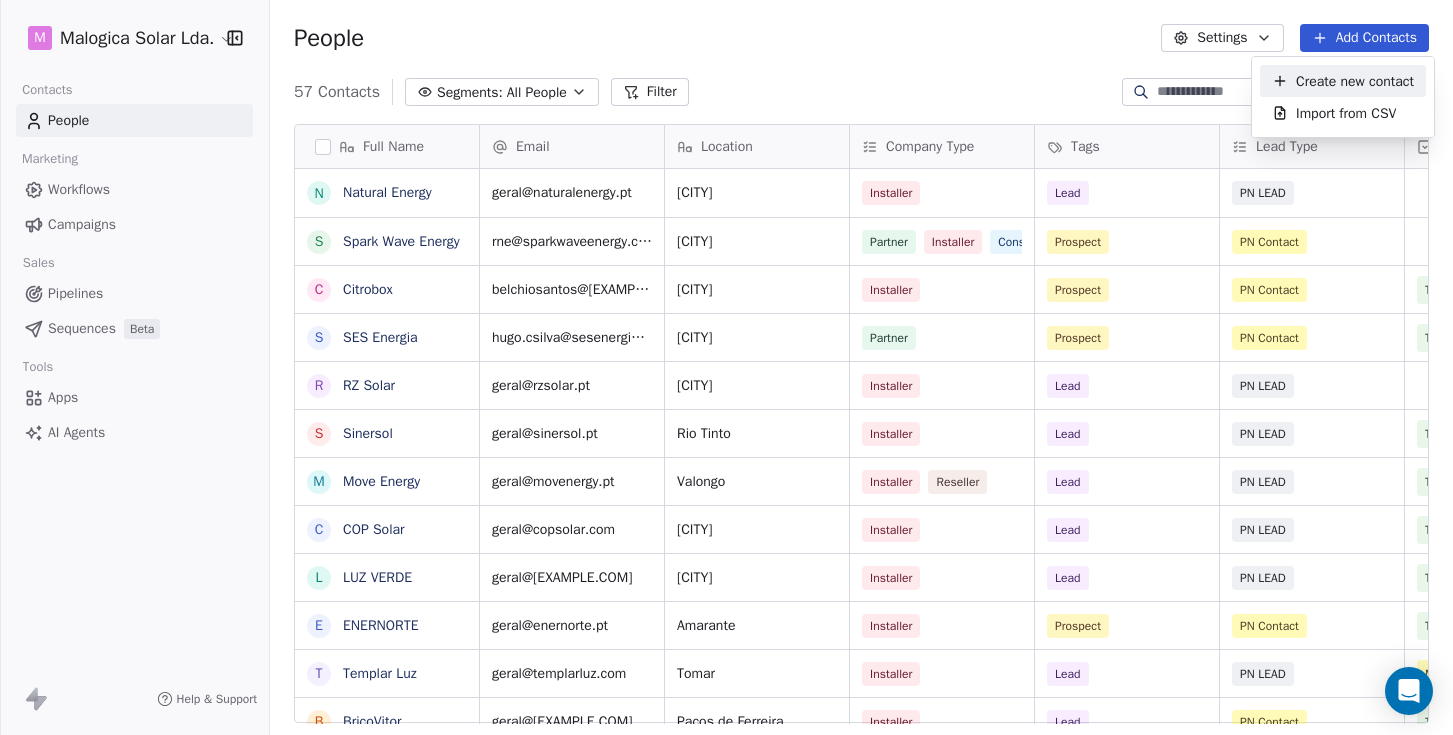 click on "Create new contact" at bounding box center [1355, 81] 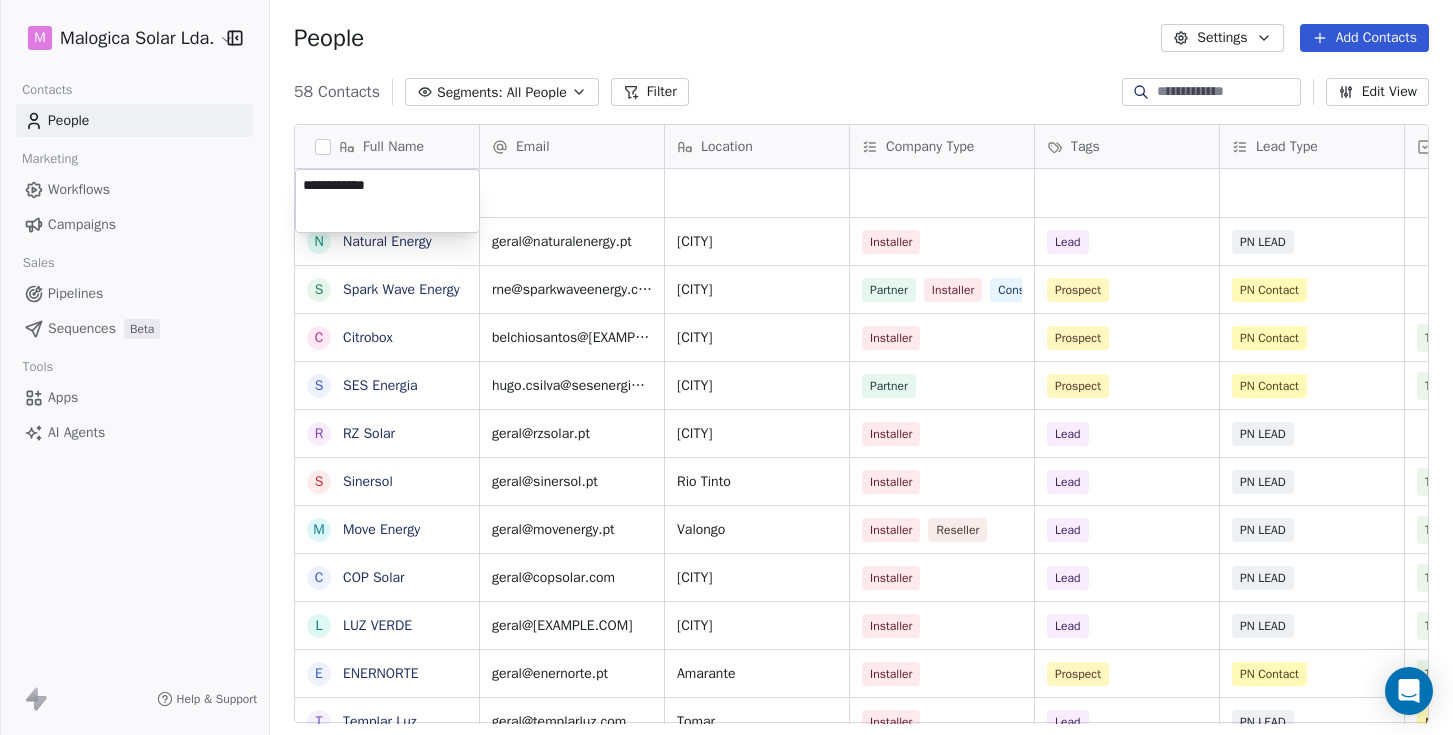 type on "**********" 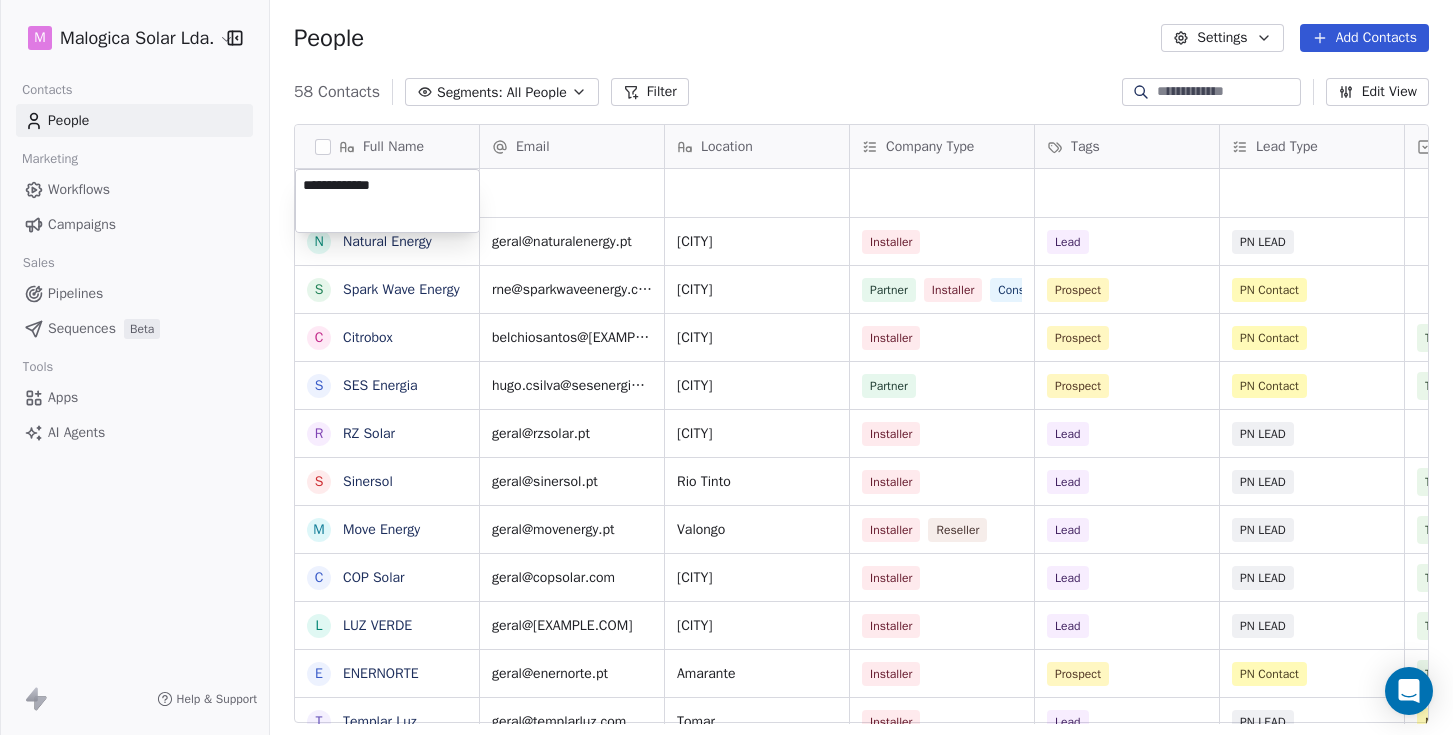 click on "N Natural Energy S Spark Wave Energy C Citrobox S SES Energia R RZ Solar S Sinersol M Move Energy C COP Solar L LUZ VERDE E ENERNORTE T Templar Luz B BricoVitor R RECSAL K KL Clima C Circuitos Energy Solutions E ECO ENERGY F FG Energy B Blue Mind E EDS - Energy Drawing System C Carlo Gavazzi Y Yahdomo B Bluerophill S SS Energy P Power SCS O Objectivo Verde S SoftProton T TEST M MAIA ENERGIA R RENOVACAPITAL E EDPIND C CCBS Energia Email Location Company Type Tags Lead Type Priority Outreach MKT Email Sent? Response geral@[EXAMPLE.COM] Alcobaça Installer Lead PN LEAD Yes rne@[EXAMPLE.COM] Porto Partner Installer Consultant Prospect PN Contact belchiosantos@[EXAMPLE.COM] Chaves Installer Prospect PN Contact Top Yes hugo.csilva@[EXAMPLE.COM] Vila do Conde Top" at bounding box center (726, 367) 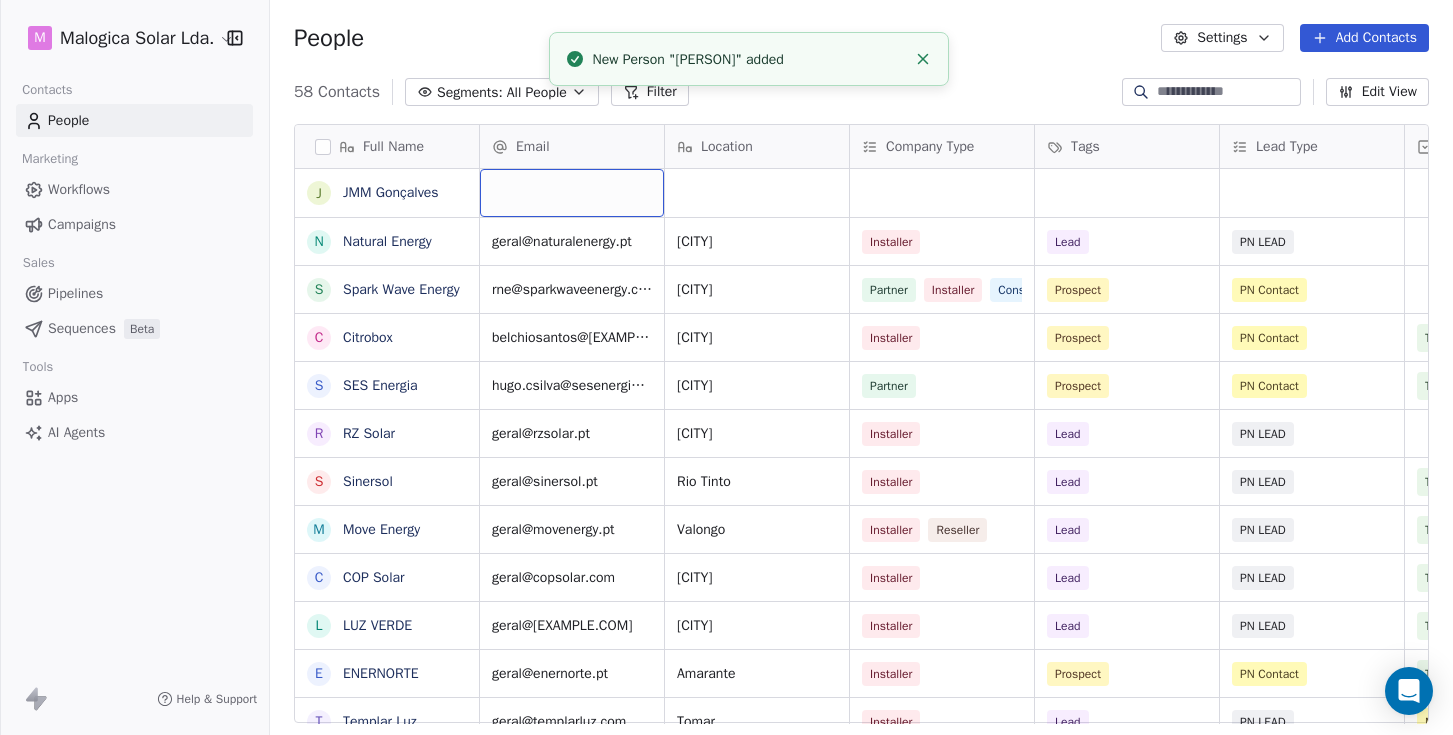 click at bounding box center [572, 193] 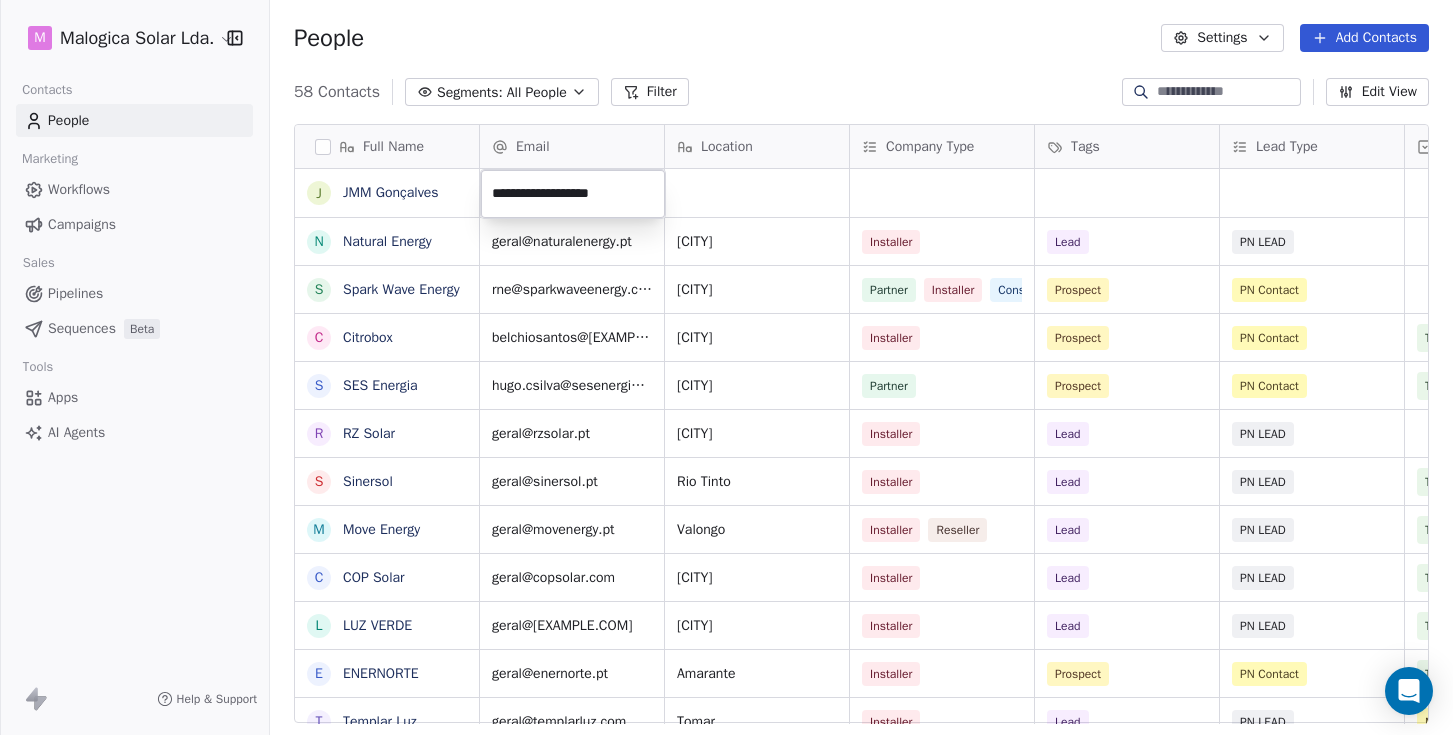 type on "**********" 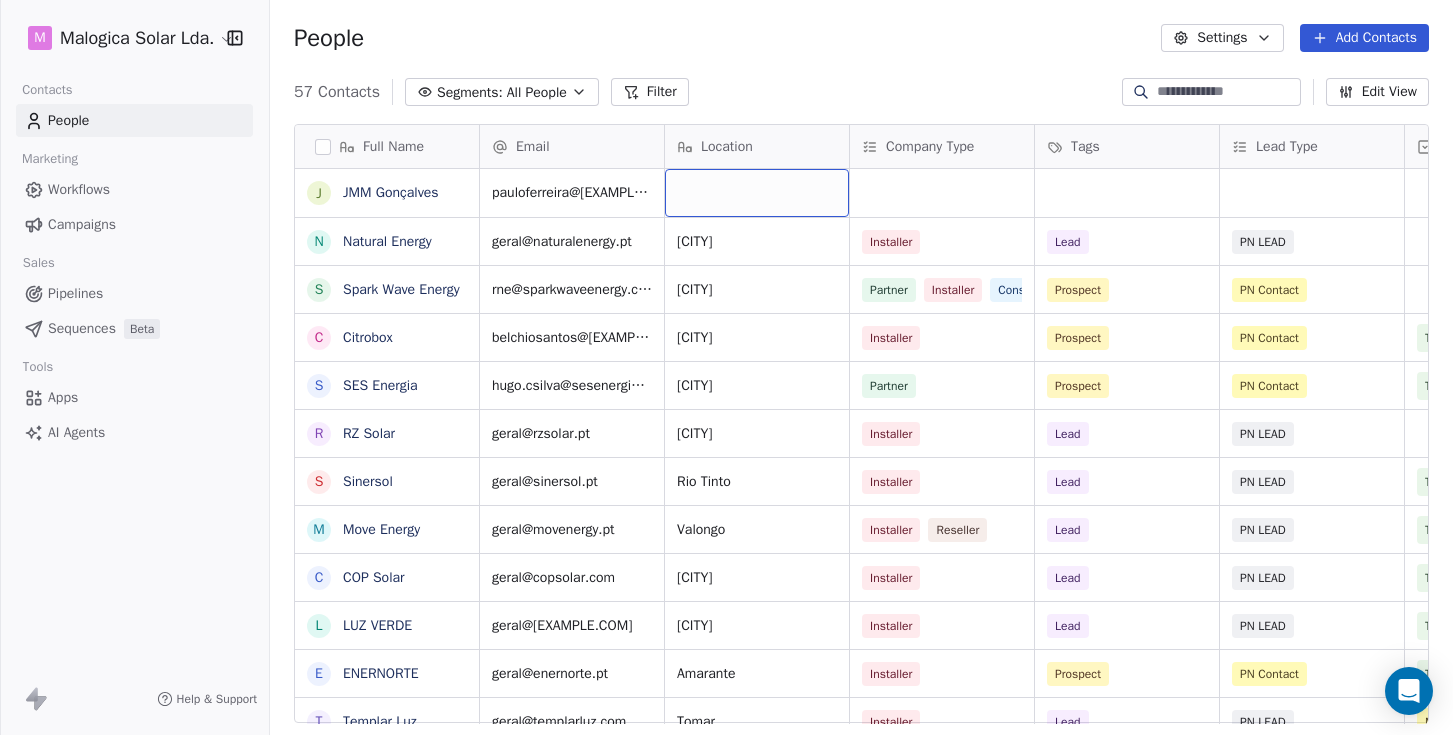 click at bounding box center (757, 193) 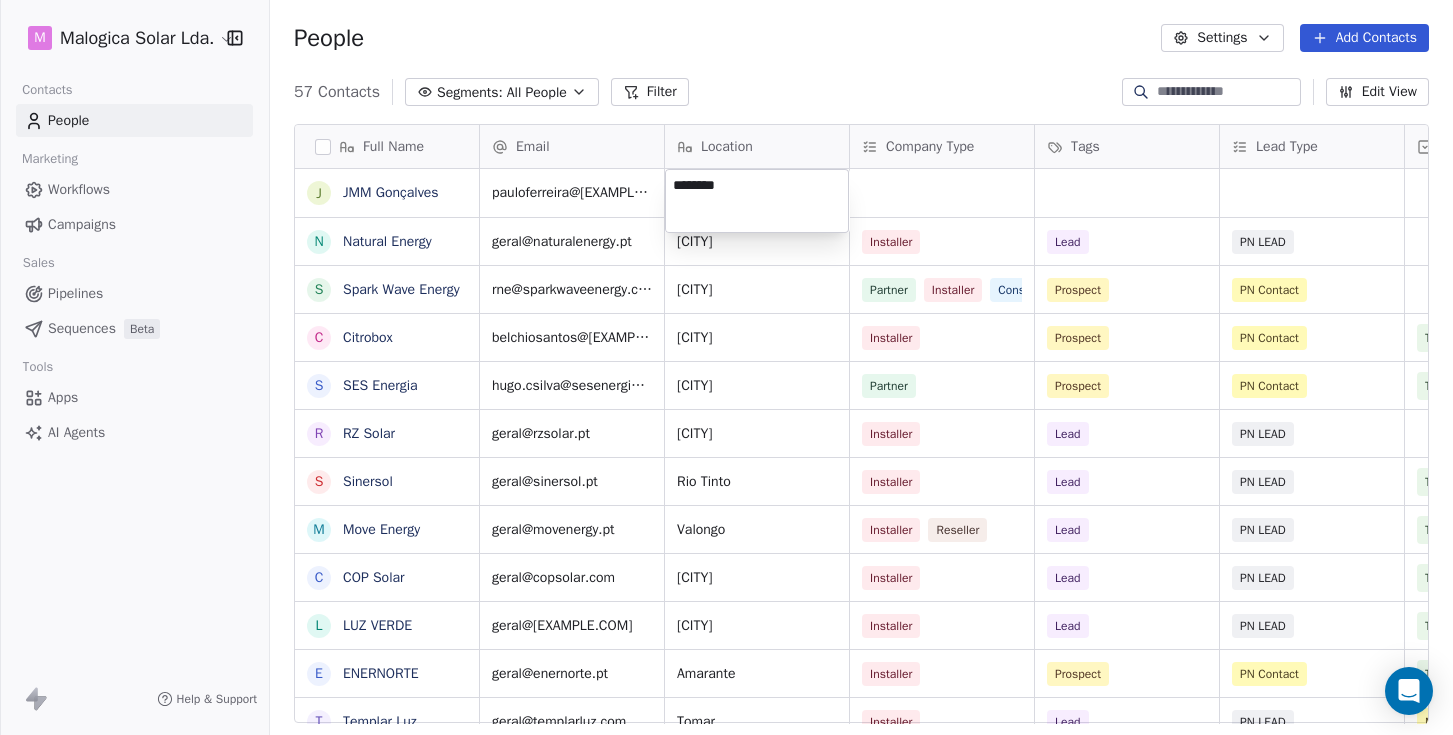 type on "*********" 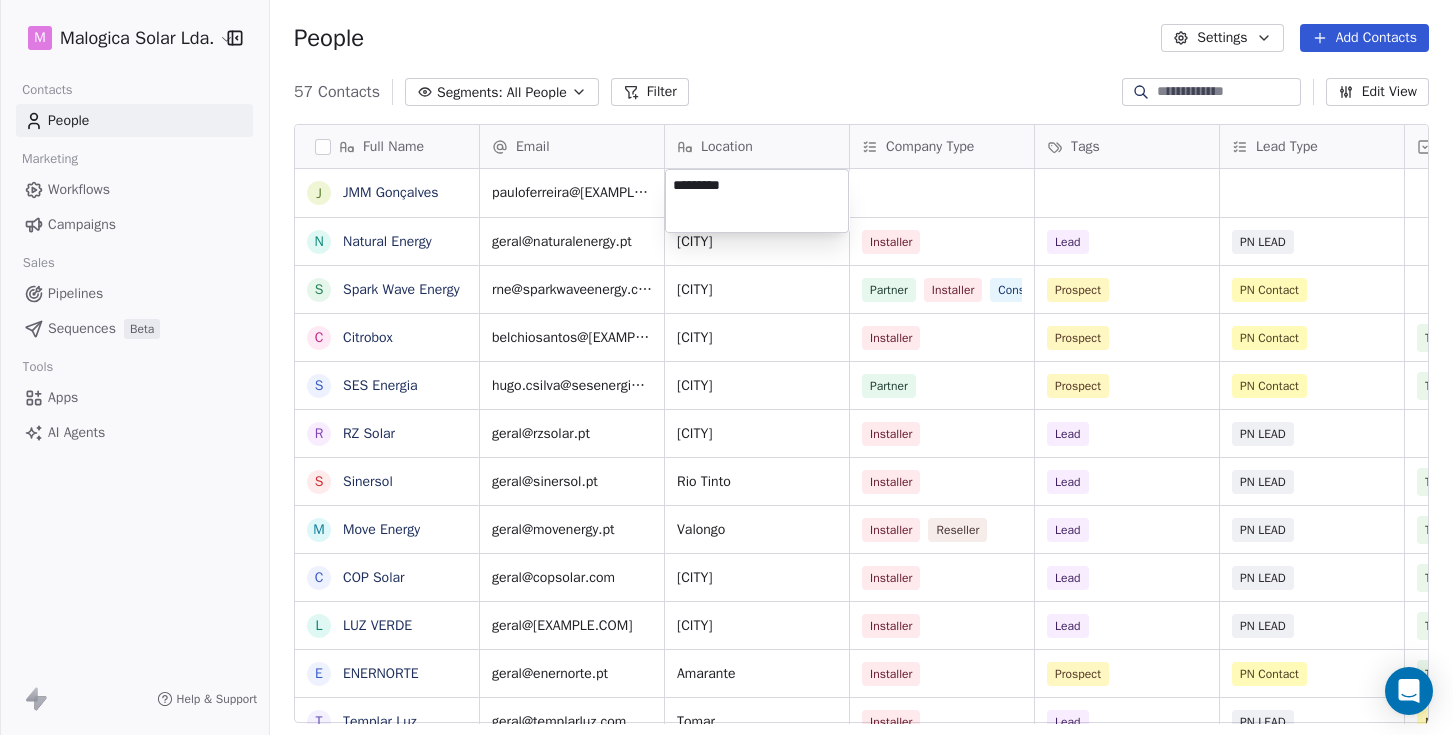 click on "M Malogica Solar Lda. Contacts People Marketing Workflows Campaigns Sales Pipelines Sequences Beta Tools Apps AI Agents Help & Support People Settings Add Contacts 57 Contacts Segments: All People Filter Edit View Tag Add to Sequence Full Name J JMM Gonçalves N Natural Energy S Spark Wave Energy C Citrobox S SES Energia R RZ Solar S Sinersol M Move Energy C COP Solar L LUZ VERDE E ENERNORTE T Templar Luz B BricoVitor R RECSAL K KL Clima C Circuitos Energy Solutions E ECO ENERGY F FG Energy B Blue Mind E EDS - Energy Drawing System C Carlo Gavazzi Y Yahdomo B Bluerophill S SS Energy P Power SCS O Objectivo Verde S SoftProton T TEST M MAIA ENERGIA R RENOVACAPITAL E EDPIND C CCBS Energia Email Location Company Type Tags Lead Type Priority Outreach MKT Email Sent? Response pauloferreira@[EXAMPLE.COM] geral@[EXAMPLE.COM] Alcobaça Installer Lead PN LEAD Yes rne@[EXAMPLE.COM] Porto Partner Installer Consultant Prospect PN Contact belchiosantos@[EXAMPLE.COM] Chaves Installer Prospect PN Contact Top Yes Partner" at bounding box center [726, 367] 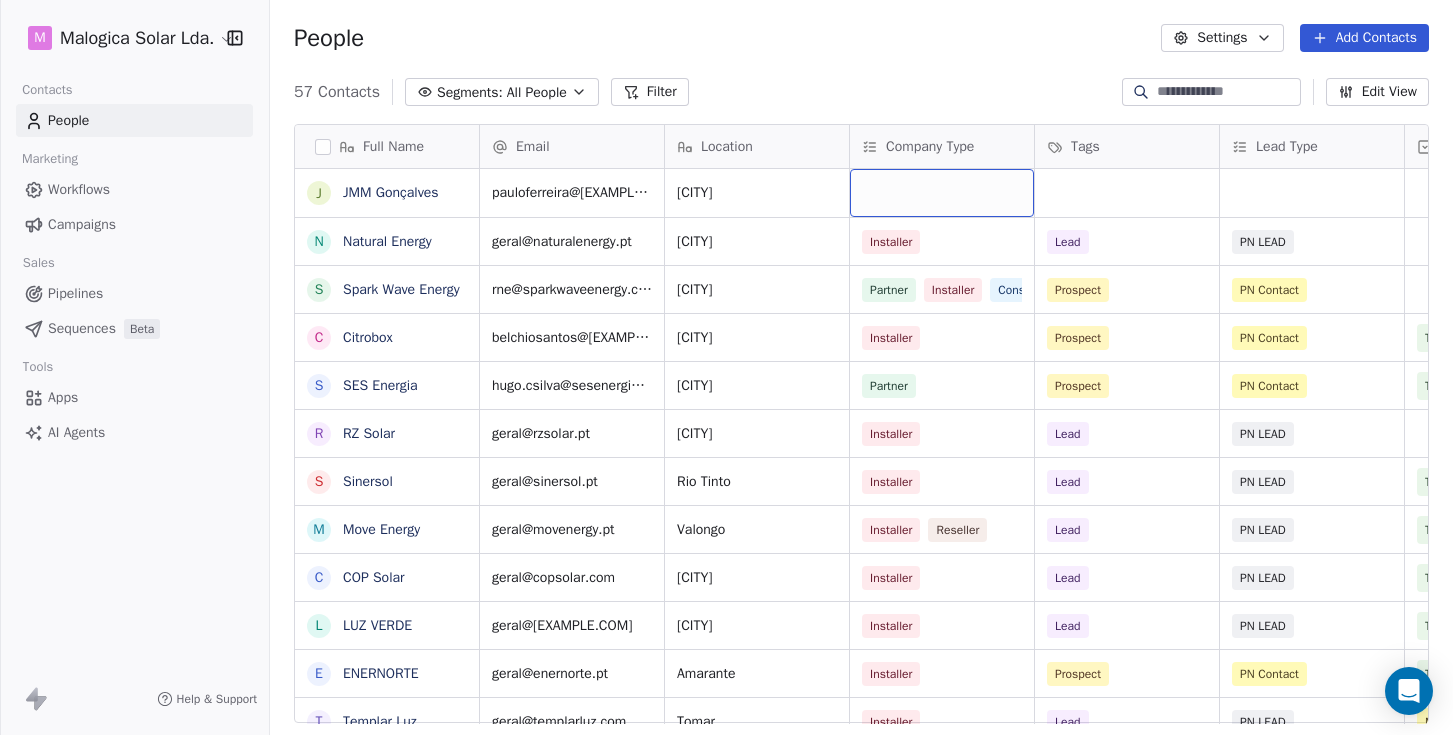 click at bounding box center [942, 193] 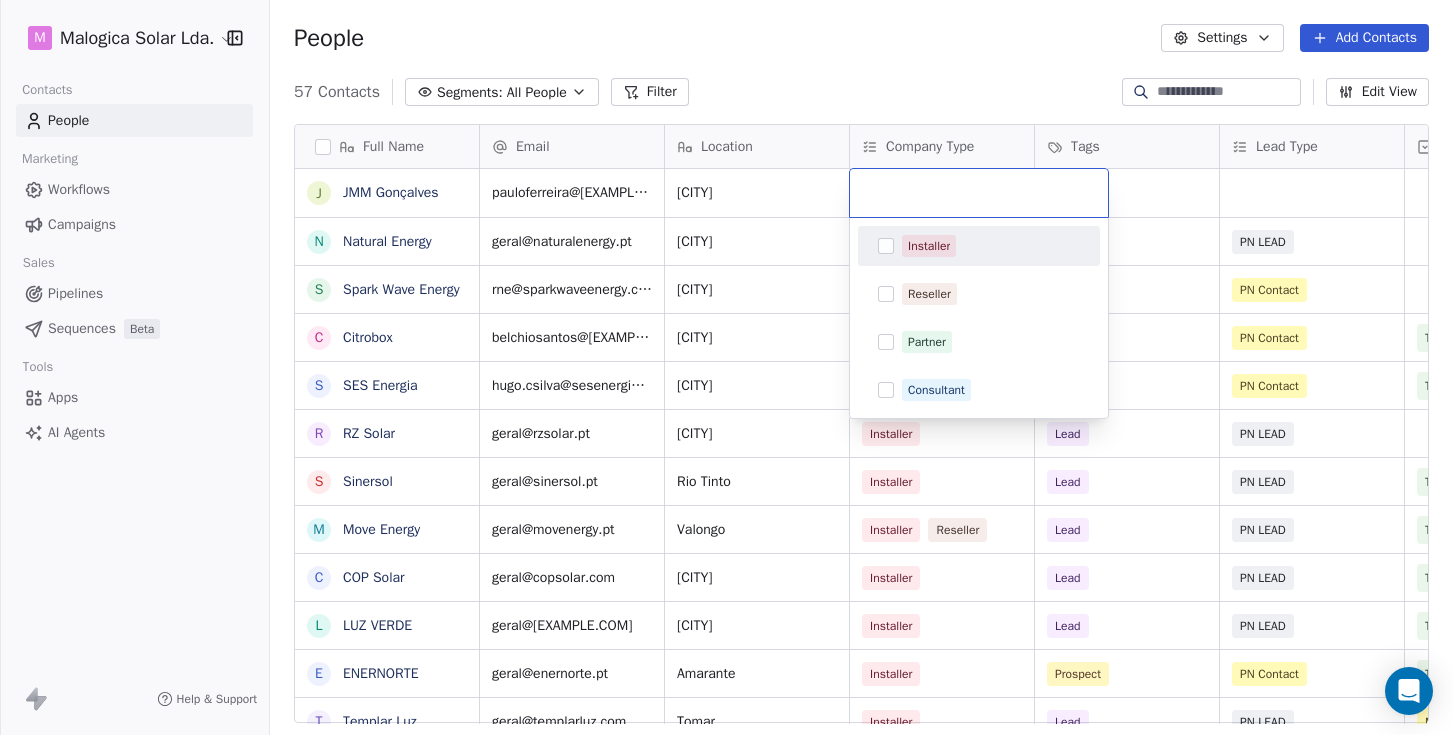 click at bounding box center [886, 246] 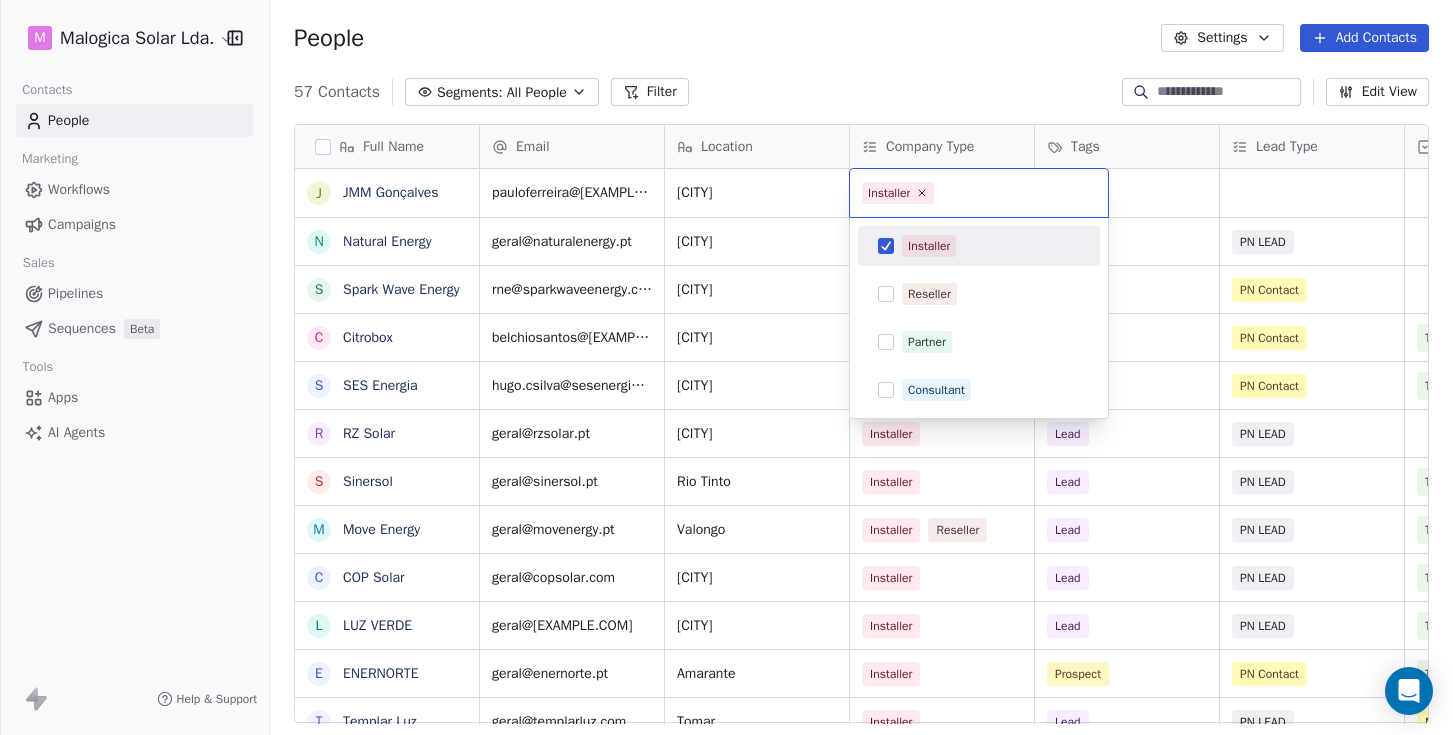 click at bounding box center [886, 246] 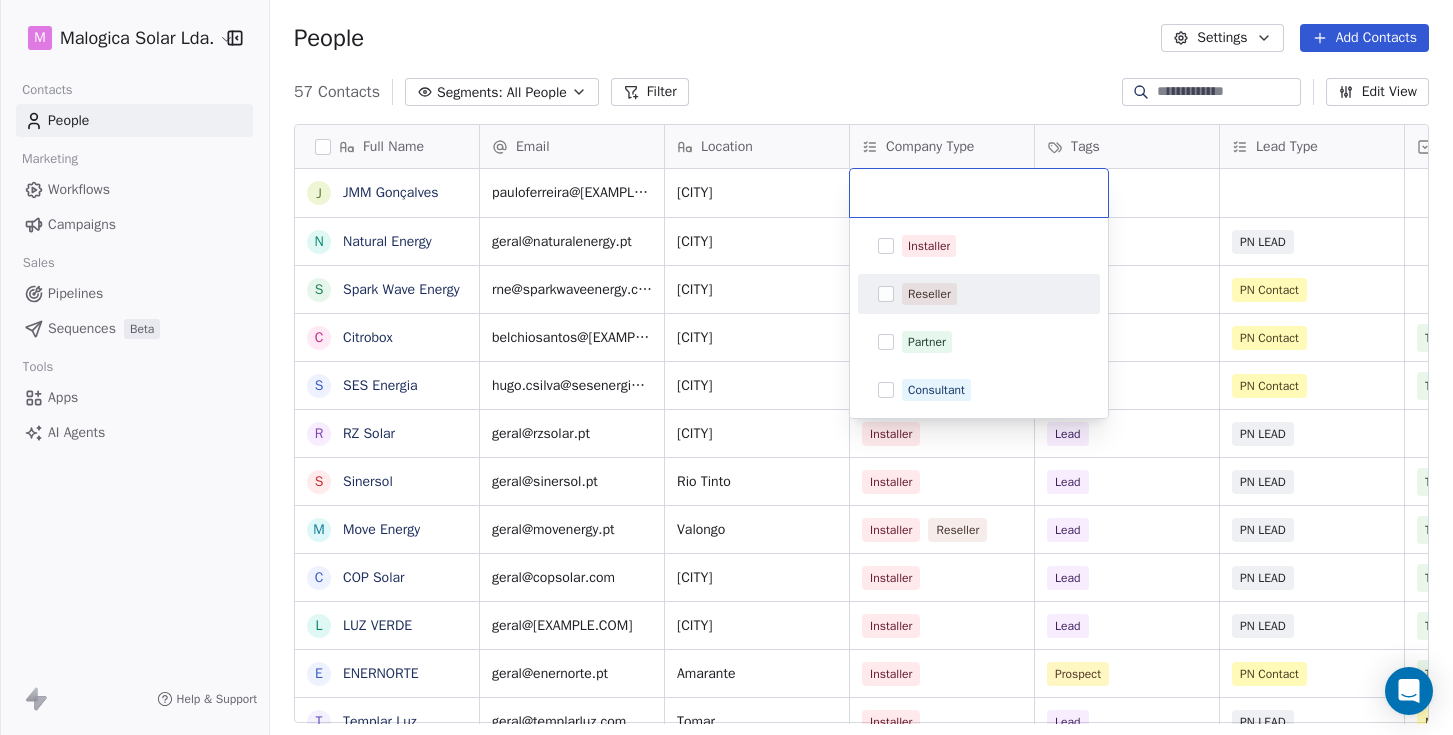 click at bounding box center (886, 294) 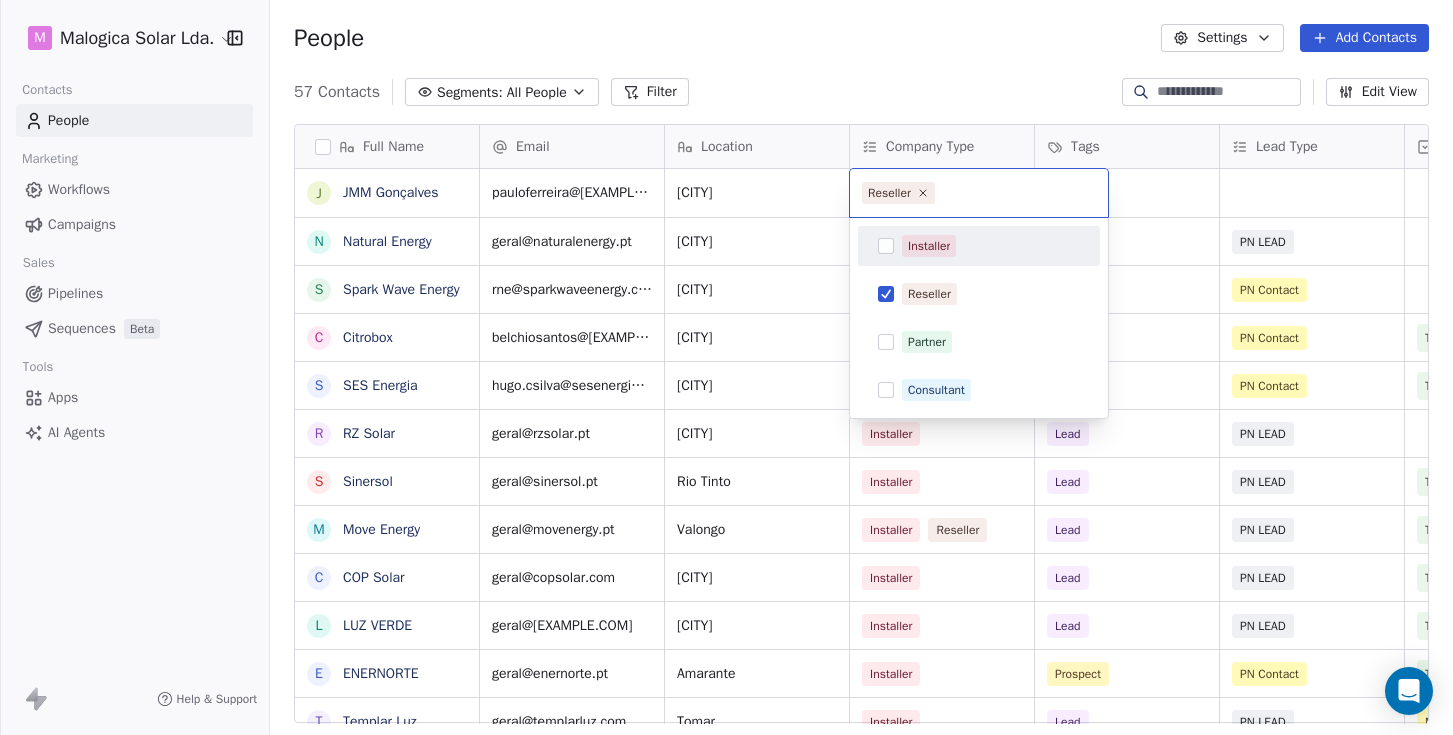 click on "M Malogica Solar Lda. Contacts People Marketing Workflows Campaigns Sales Pipelines Sequences Beta Tools Apps AI Agents Help & Support People Settings Add Contacts 57 Contacts Segments: All People Filter Edit View Tag Add to Sequence Full Name J JMM Gonçalves N Natural Energy S Spark Wave Energy C Citrobox S SES Energia R RZ Solar S Sinersol M Move Energy C COP Solar L LUZ VERDE E ENERNORTE T Templar Luz B BricoVitor R RECSAL K KL Clima C Circuitos Energy Solutions E ECO ENERGY F FG Energy B Blue Mind E EDS - Energy Drawing System C Carlo Gavazzi Y Yahdomo B Bluerophill S SS Energy P Power SCS O Objectivo Verde S SoftProton T TEST M MAIA ENERGIA R RENOVACAPITAL E EDPIND C CCBS Energia Email Location Company Type Tags Lead Type Priority Outreach MKT Email Sent? Response pauloferreira@[EXAMPLE.COM] [CITY] geral@[EXAMPLE.COM] [CITY] Installer Lead PN LEAD Yes rne@[EXAMPLE.COM] [CITY] Partner Installer Consultant Prospect PN Contact belchiosantos@[EXAMPLE.COM] [CITY] Installer Prospect PN Contact Top" at bounding box center (726, 367) 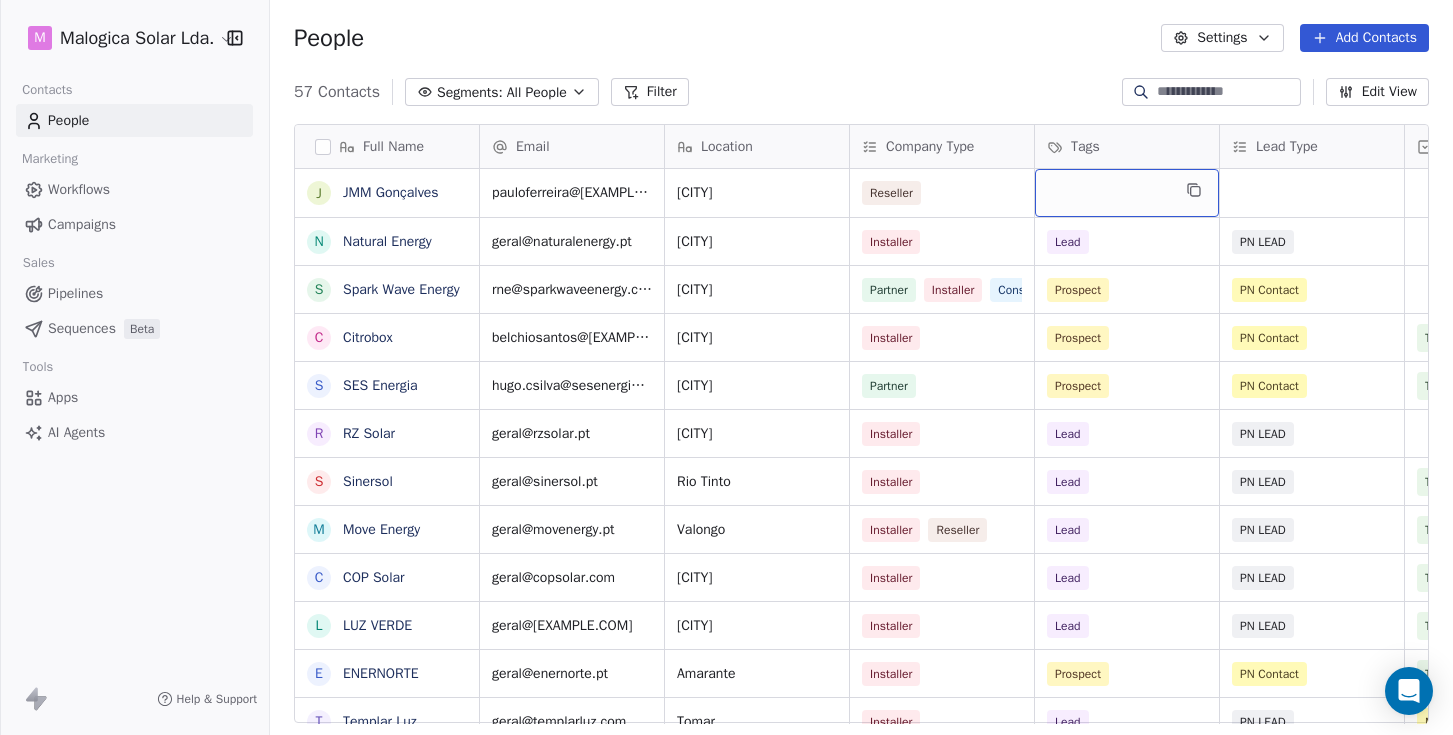 click at bounding box center [1127, 193] 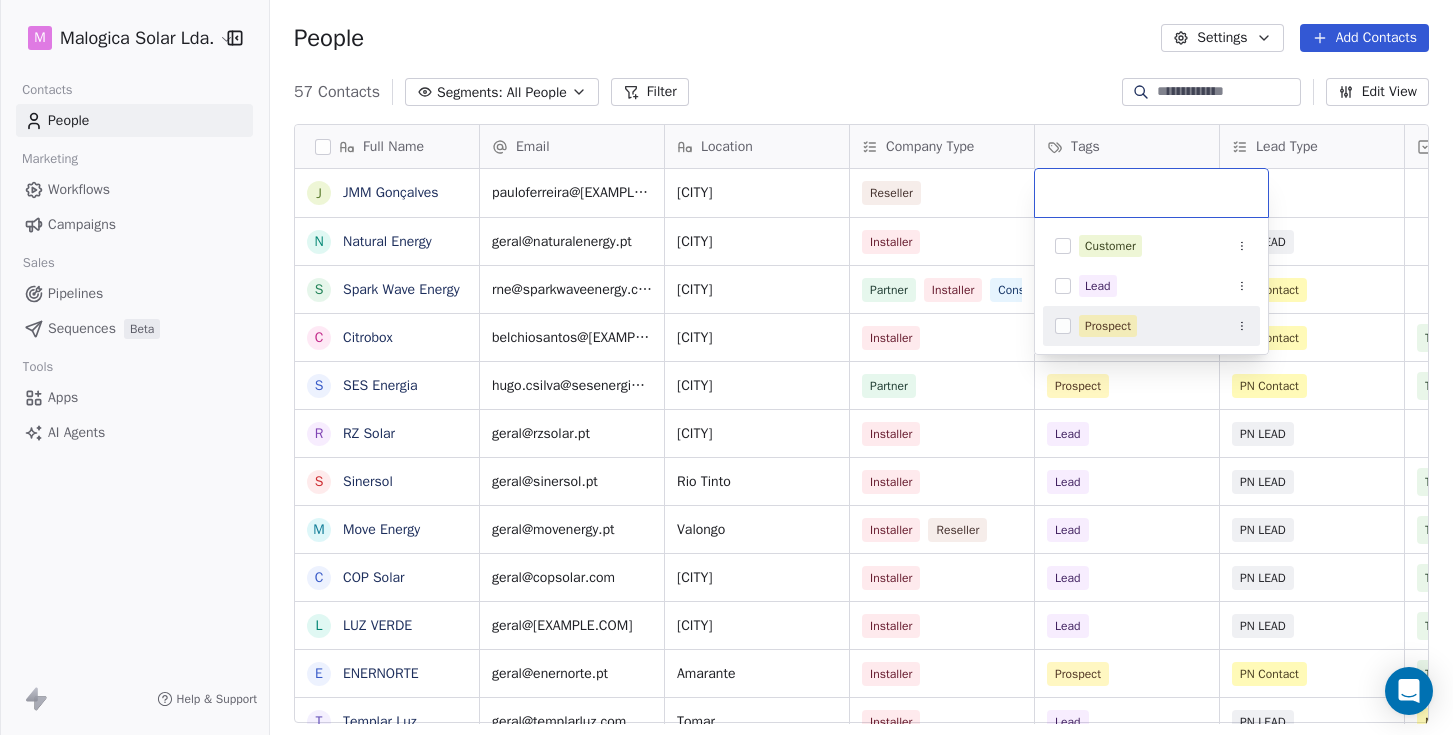 click at bounding box center (1063, 326) 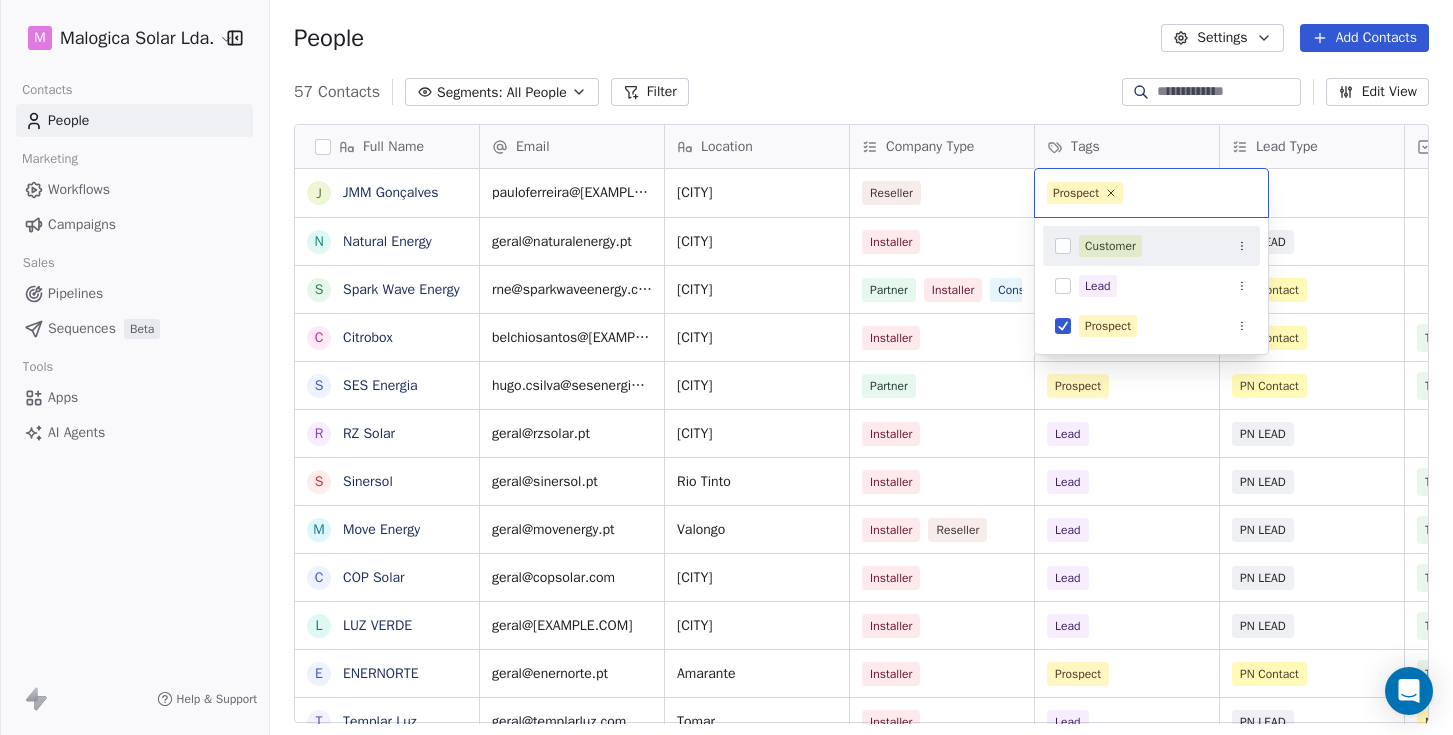 click on "J JMM Gonçalves N Natural Energy S Spark Wave Energy C Citrobox S SES Energia R RZ Solar S Sinersol M Move Energy C COP Solar L LUZ VERDE E ENERNORTE T Templar Luz B BricoVitor R RECSAL K KL Clima C Circuitos Energy Solutions E ECO ENERGY F FG Energy B Blue Mind E EDS - Energy Drawing System C Carlo Gavazzi Y Yahdomo B Bluerophill S SS Energy P Power SCS O Objectivo Verde S SoftProton T TEST M MAIA ENERGIA R RENOVACAPITAL E EDPIND C CCBS Energia Email Location Company Type Tags Lead Type Priority Outreach MKT Email Sent? Response pauloferreira@[EXAMPLE.COM] Guimarães Reseller geral@[EXAMPLE.COM] Alcobaça Installer Lead PN LEAD Yes rne@[EXAMPLE.COM] Porto Partner Installer Consultant Prospect PN Contact belchiosantos@[EXAMPLE.COM] Chaves Installer Prospect Top Yes" at bounding box center [726, 367] 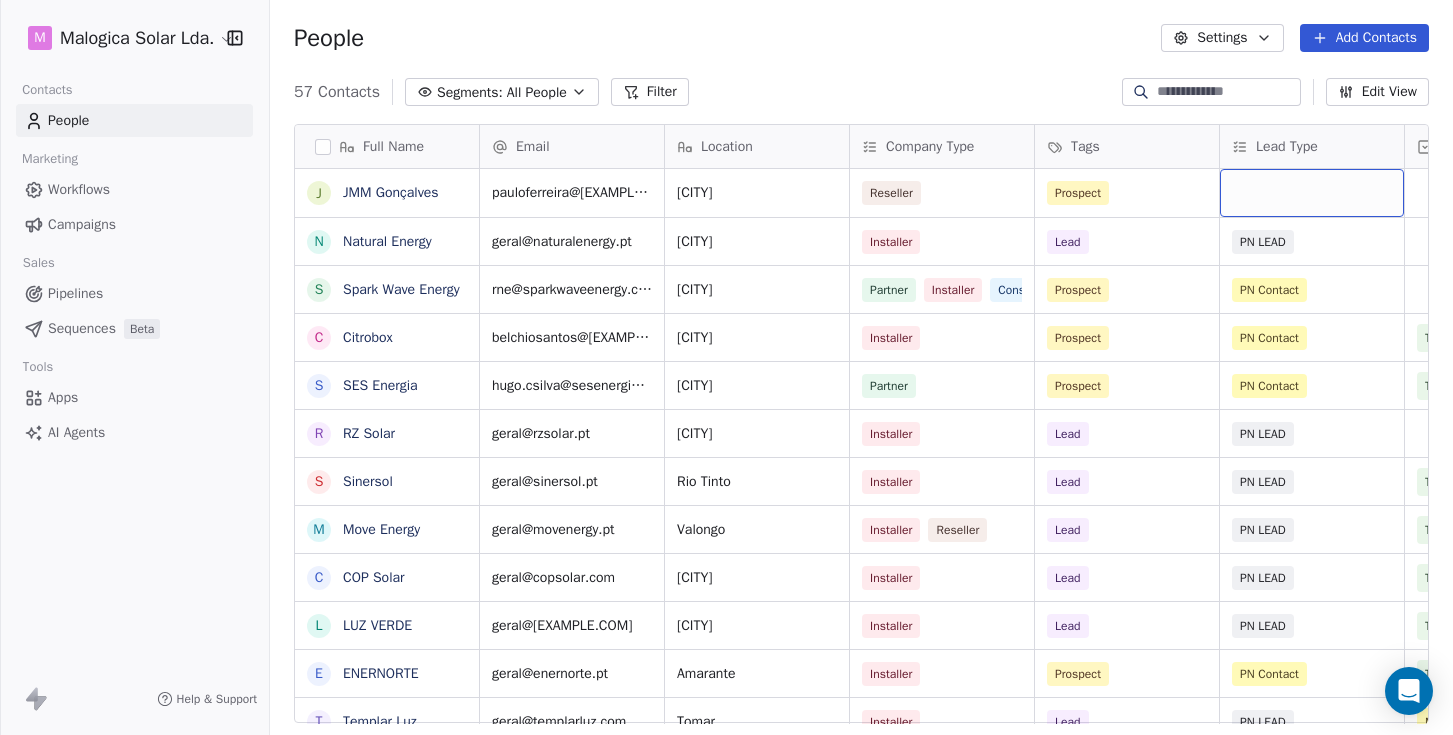 click at bounding box center [1312, 193] 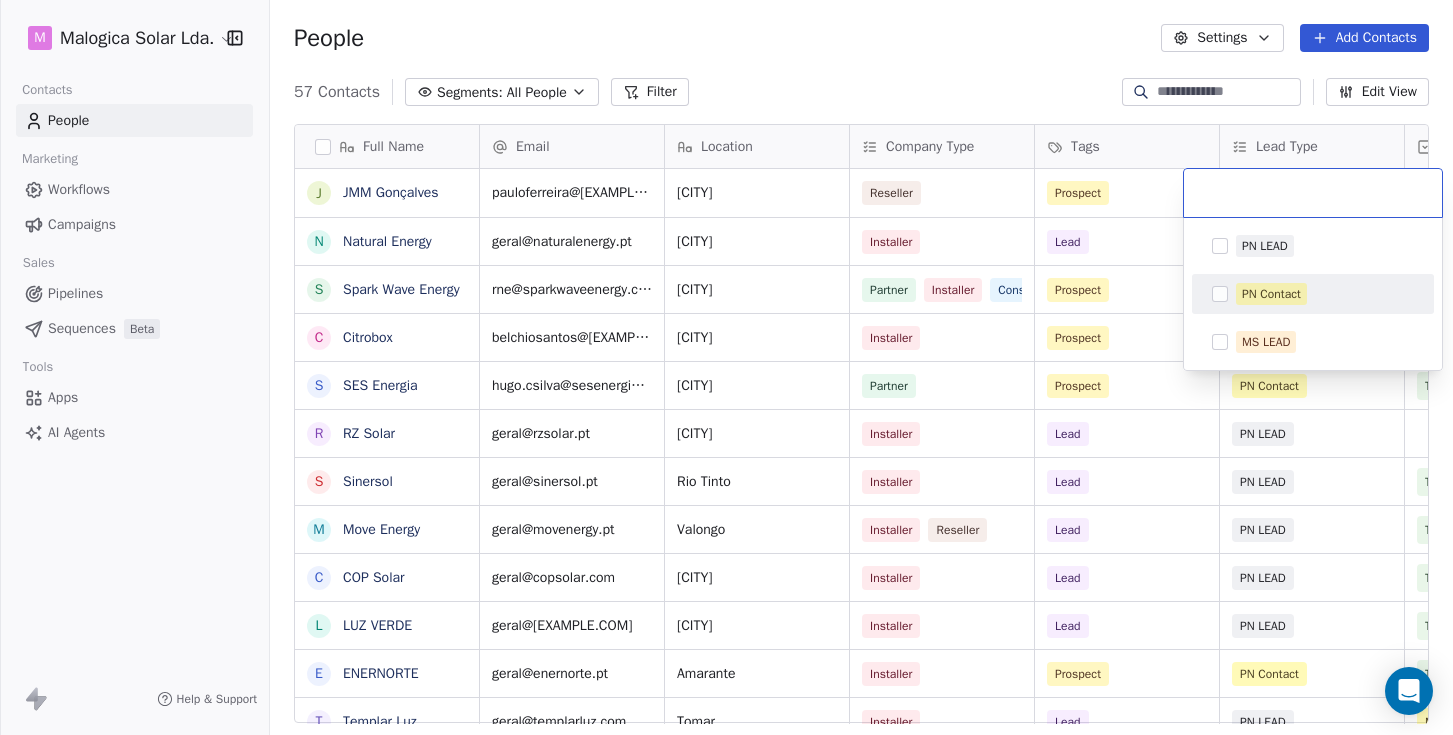 click at bounding box center [1220, 294] 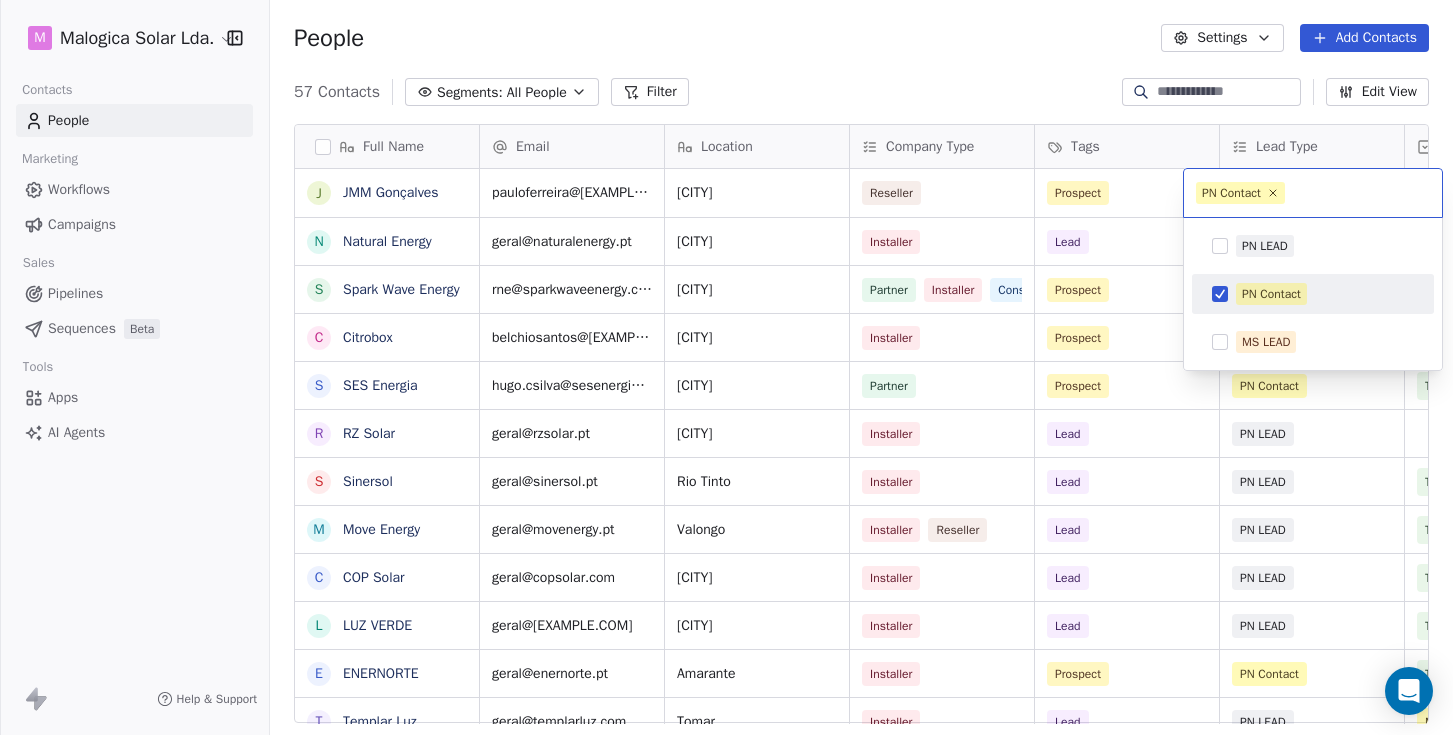 click on "M Malogica Solar Lda. Contacts People Marketing Workflows Campaigns Sales Pipelines Sequences Beta Tools Apps AI Agents Help & Support People Settings Add Contacts 57 Contacts Segments: All People Filter Edit View Tag Add to Sequence Full Name J JMM Gonçalves N Natural Energy S Spark Wave Energy C Citrobox S SES Energia R RZ Solar S Sinersol M Move Energy C COP Solar L LUZ VERDE E ENERNORTE T Templar Luz B BricoVitor R RECSAL K KL Clima C Circuitos Energy Solutions E ECO ENERGY F FG Energy B Blue Mind E EDS - Energy Drawing System C Carlo Gavazzi Y Yahdomo B Bluerophill S SS Energy P Power SCS O Objectivo Verde S SoftProton T TEST M MAIA ENERGIA R RENOVACAPITAL E EDPIND Email Location Company Type Tags Lead Type Priority Outreach MKT Email Sent? Response pauloferreira@[EXAMPLE.COM] Guimarães Reseller Prospect geral@[EXAMPLE.COM] Alcobaça Installer Lead PN LEAD Yes rne@[EXAMPLE.COM] Porto Partner Installer Consultant Prospect PN Contact belchiosantos@[EXAMPLE.COM] Chaves Installer Top Yes" at bounding box center (726, 367) 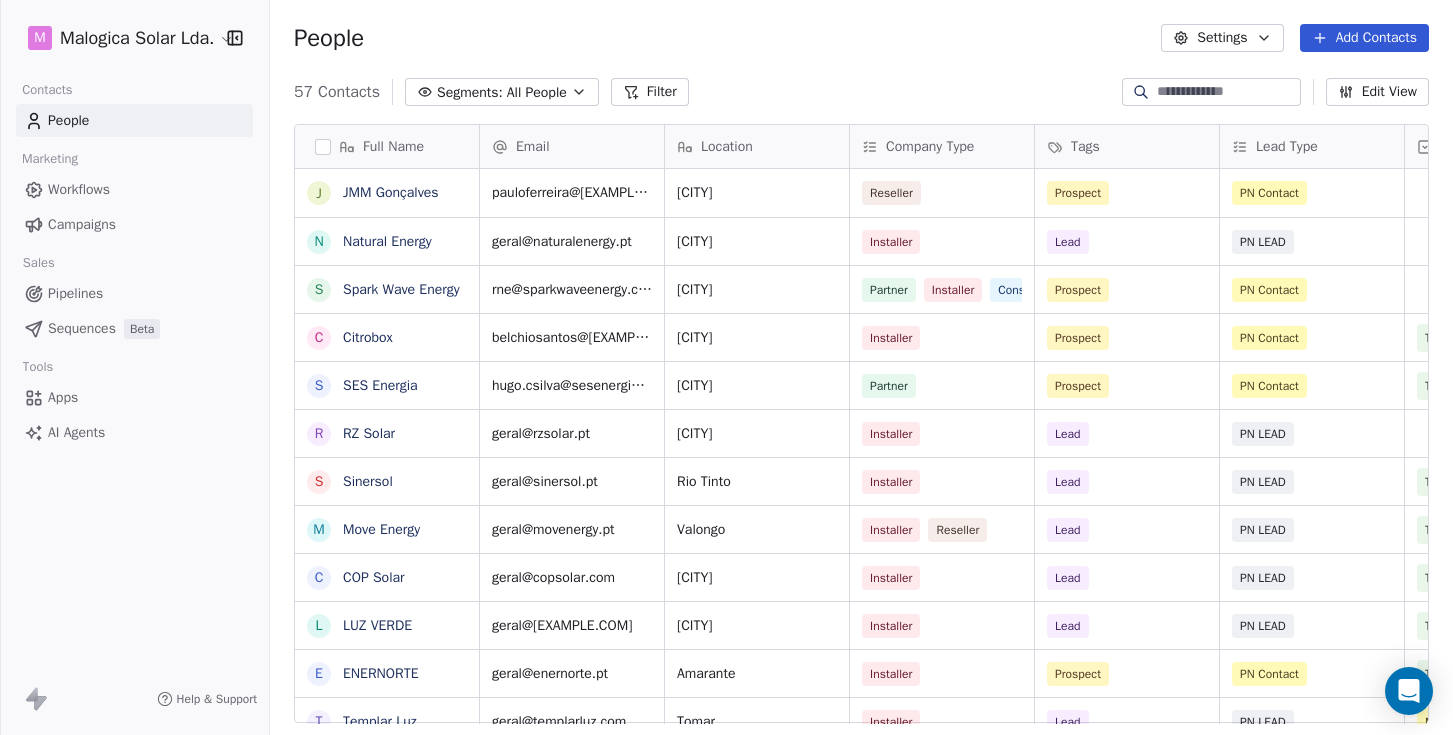 scroll, scrollTop: 93, scrollLeft: 0, axis: vertical 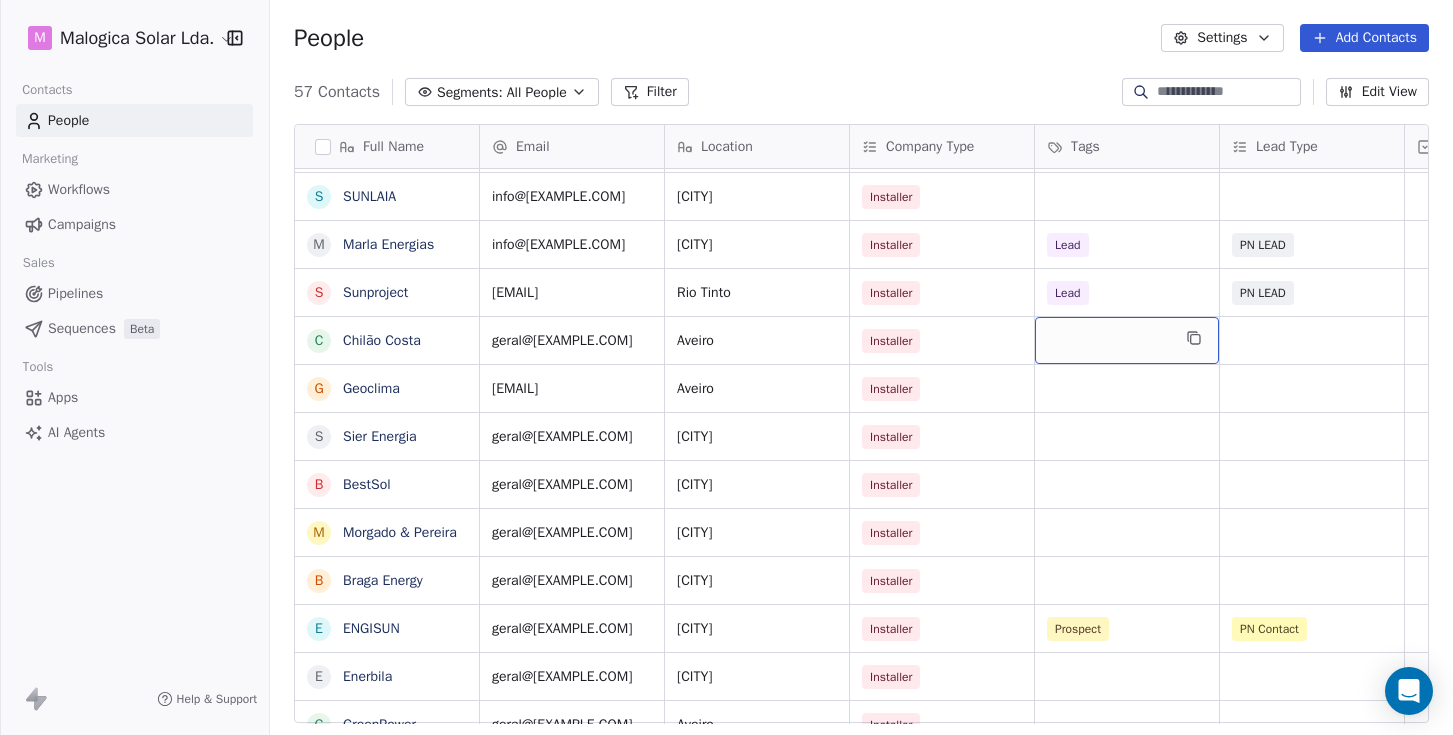click at bounding box center [1127, 340] 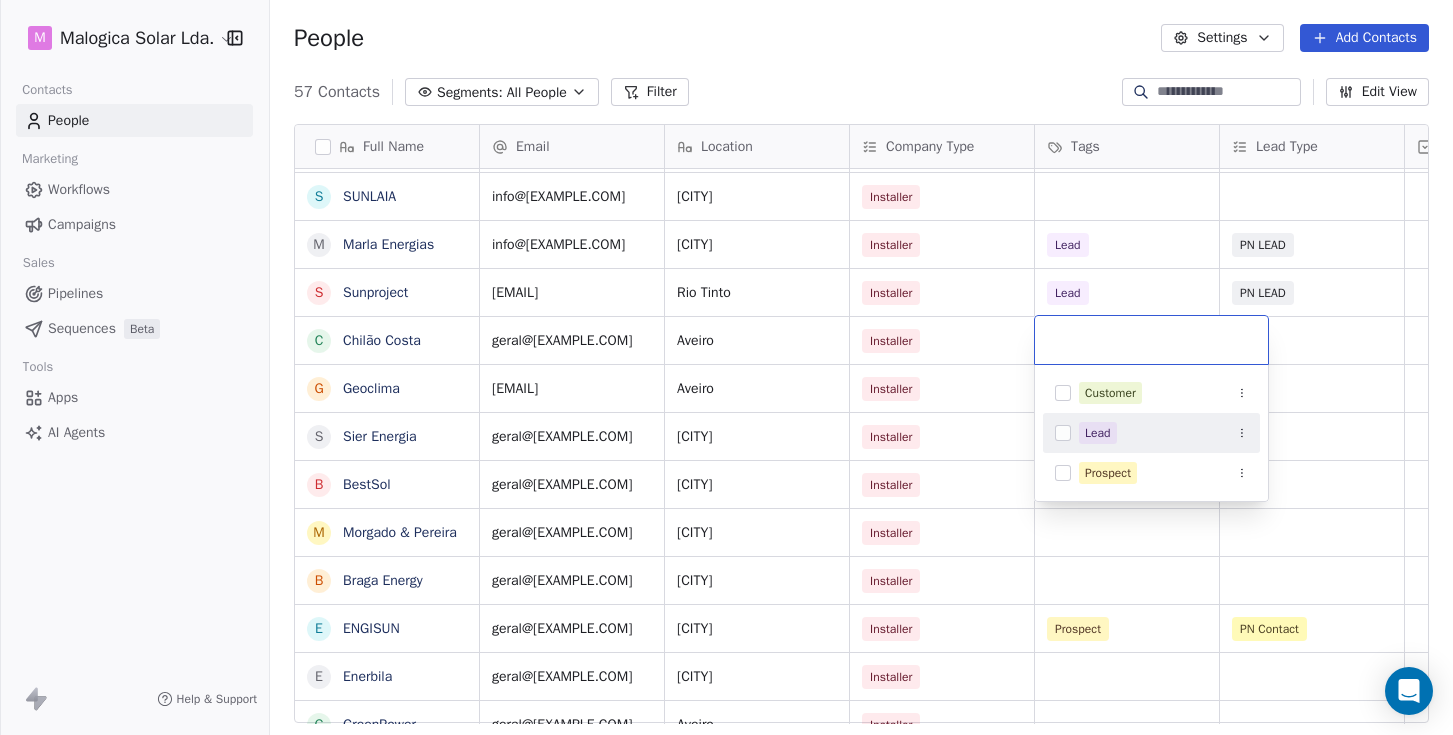 click at bounding box center (1063, 433) 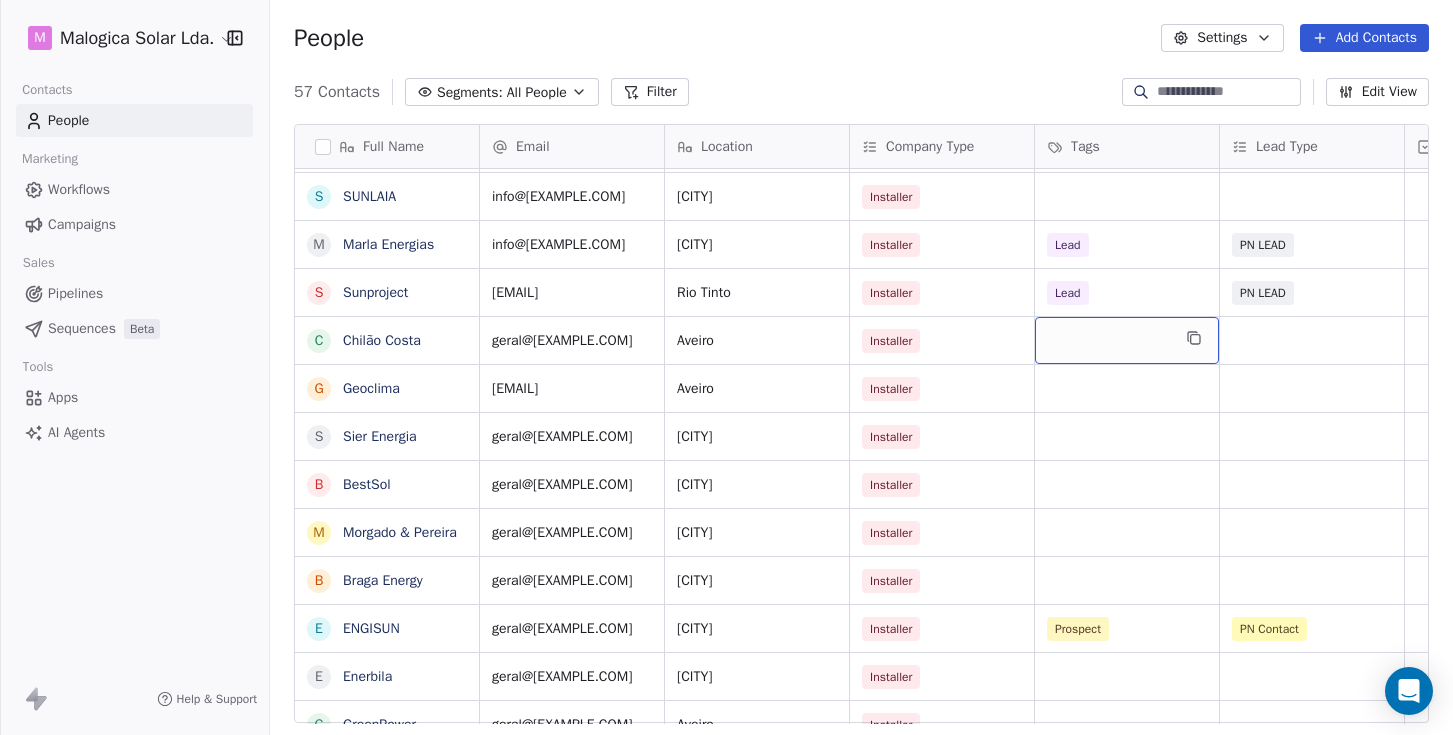 click at bounding box center (1127, 340) 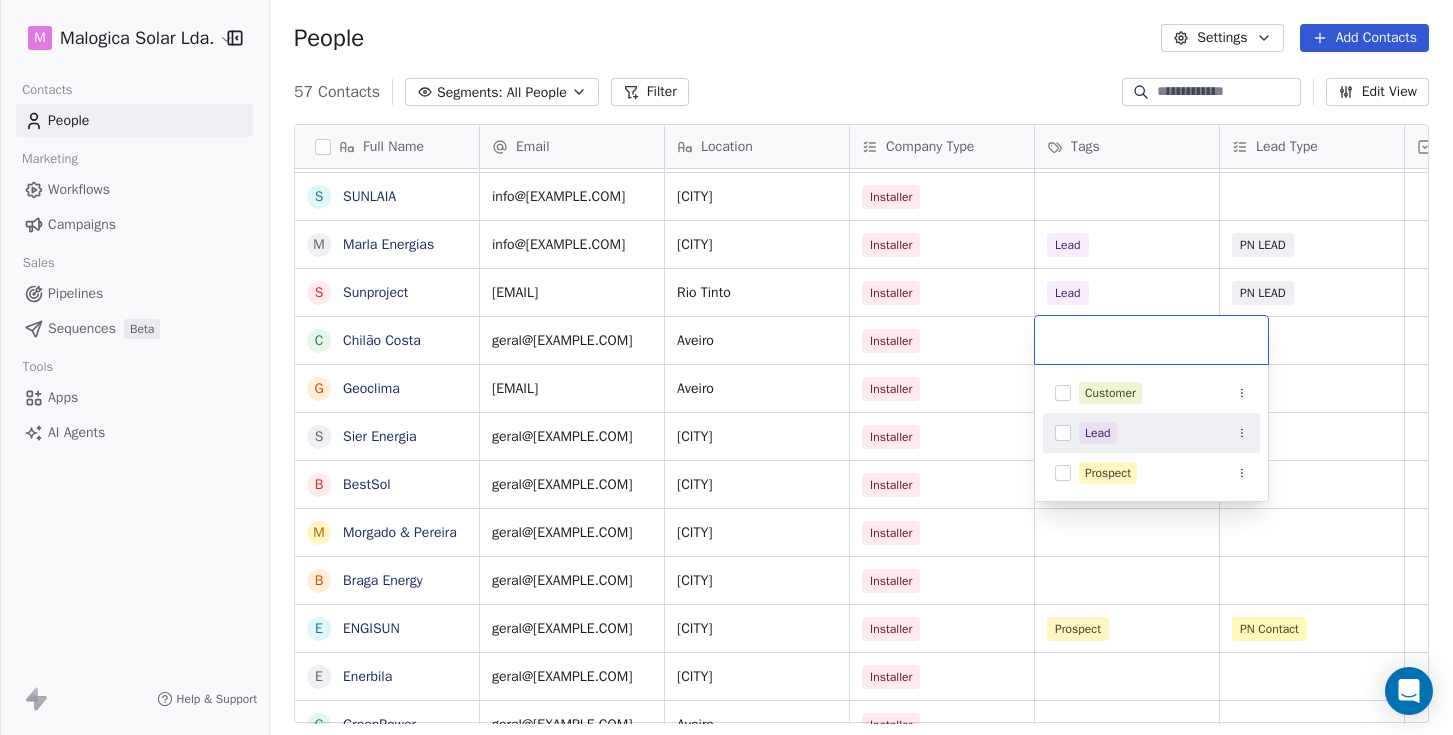 click at bounding box center (1063, 433) 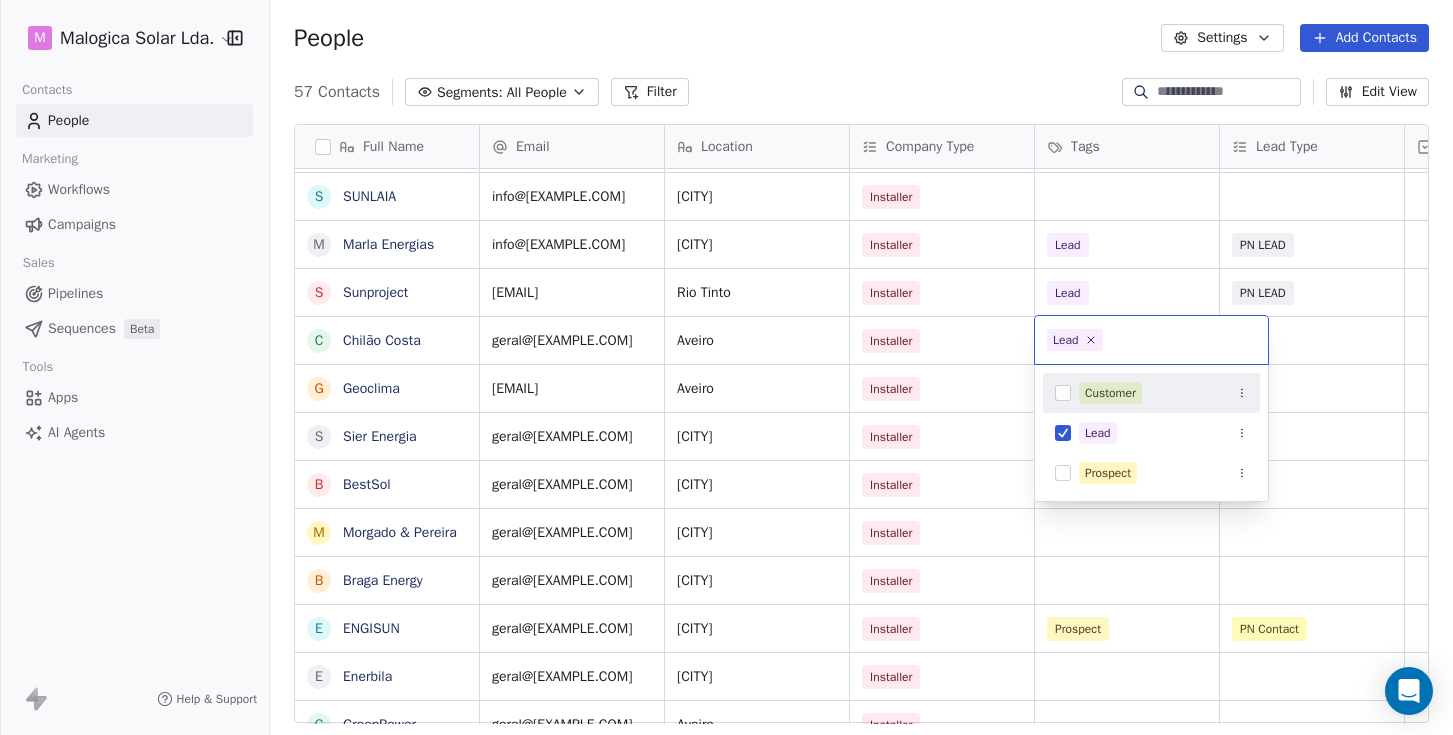 click on "M Malogica Solar Lda. Contacts People Marketing Workflows Campaigns Sales Pipelines Sequences Beta Tools Apps AI Agents Help & Support People Settings Add Contacts 57 Contacts Segments: All People Filter Edit View Tag Add to Sequence Full Name K KL Clima C Circuitos Energy Solutions E ECO ENERGY F FG Energy B Blue Mind E EDS - Energy Drawing System C Carlo Gavazzi Y Yahdomo B Bluerophill S SS Energy P Power SCS O Objectivo Verde S SoftProton T TEST M MAIA ENERGIA R RENOVACAPITAL E EDPIND C CCBS Energia B Beirafix M Mais Solar E Enercasa S SUNLAIA M Marla Energias S Sunproject C Chilão Costa G Geoclima S Sier Energia B BestSol M Morgado & Pereira B Braga Energy E ENGISUN E Enerbila G GreenPower K KLCLIMA Climatização L Lusosolar G GreenVolt Solutions F Fotovoltaico24 S SmartWatt S Solar Mais S SolViva E Ecowatt J JPSolar E Energia Simples Email Location Company Type Tags Lead Type Priority Outreach MKT Email Sent? klclima@[EXAMPLE.COM] [CITY] / [CITY] Installer Lead PN LEAD Medium Yes Rebordosa Lead" at bounding box center (726, 367) 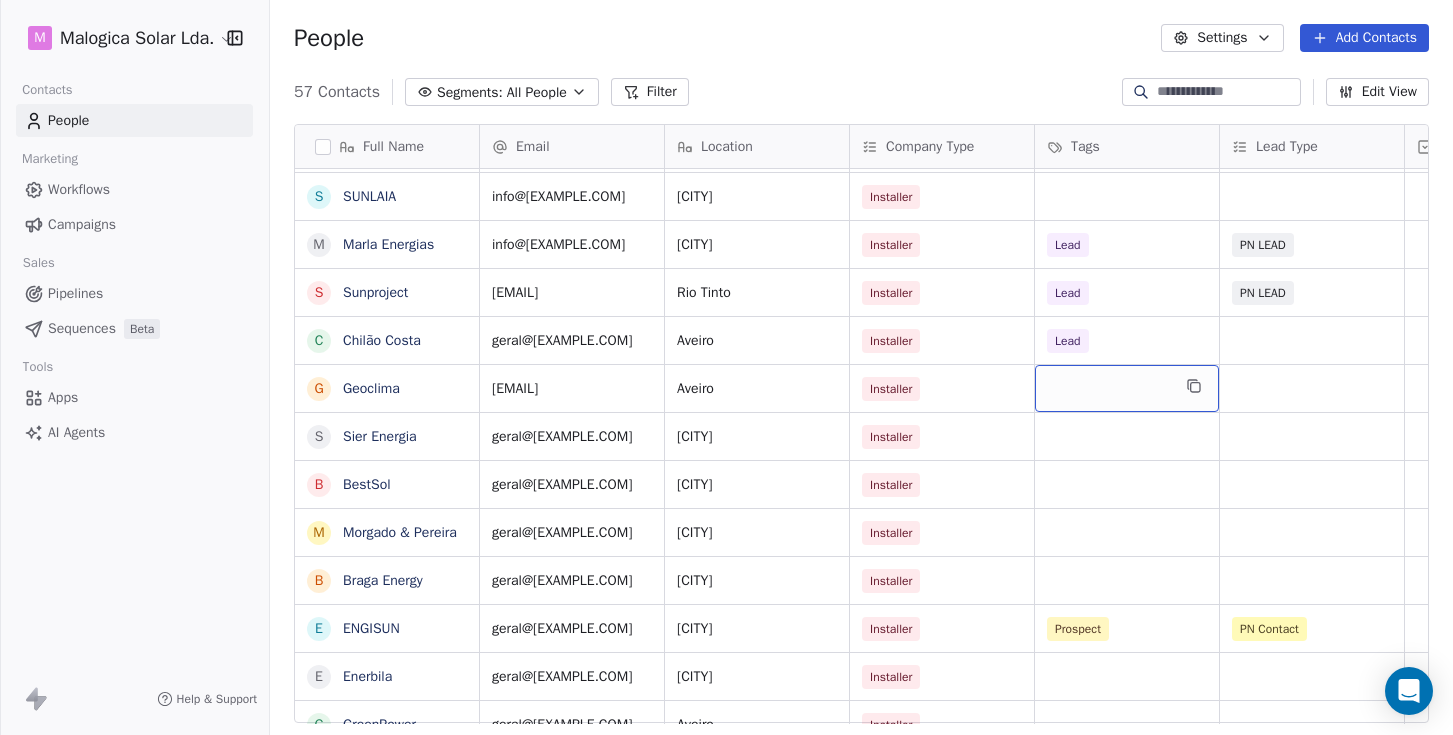 click at bounding box center [1127, 388] 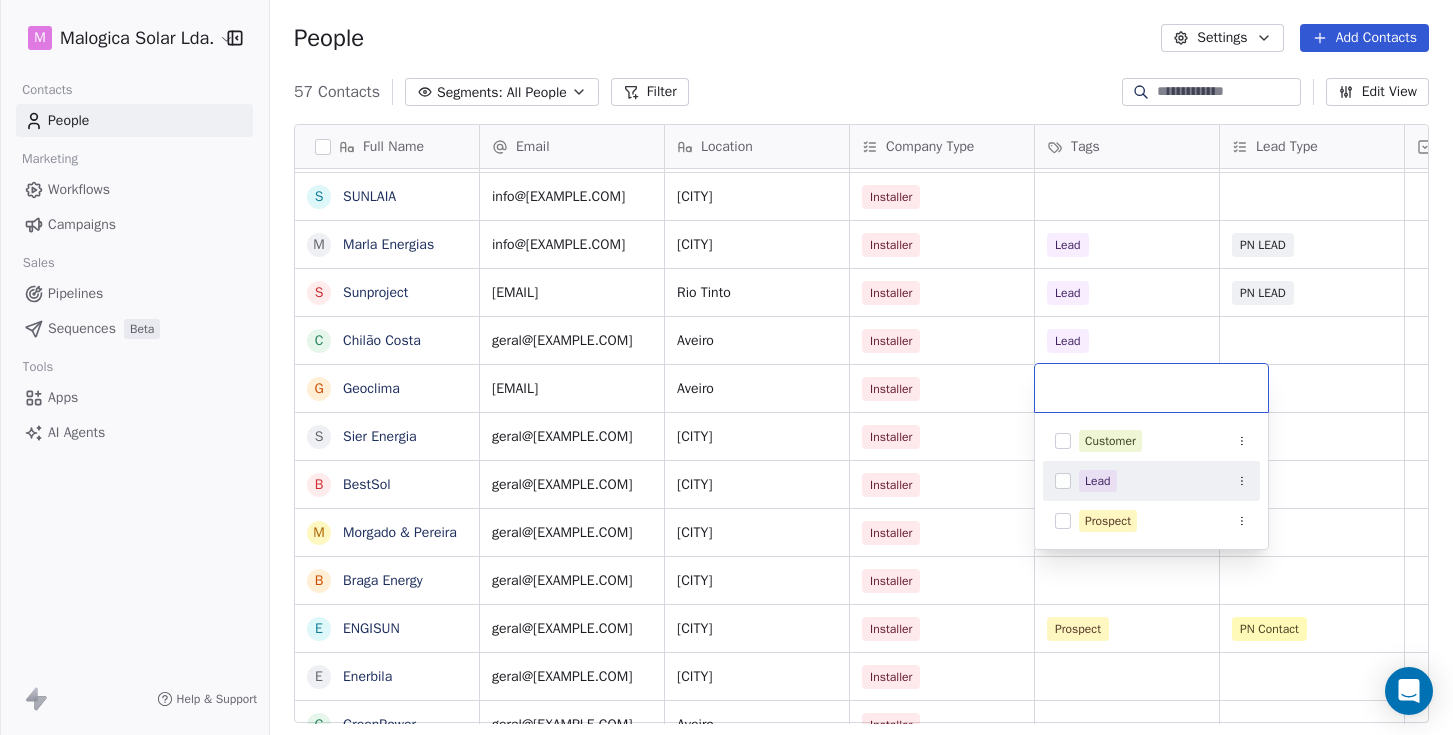 click at bounding box center (1063, 481) 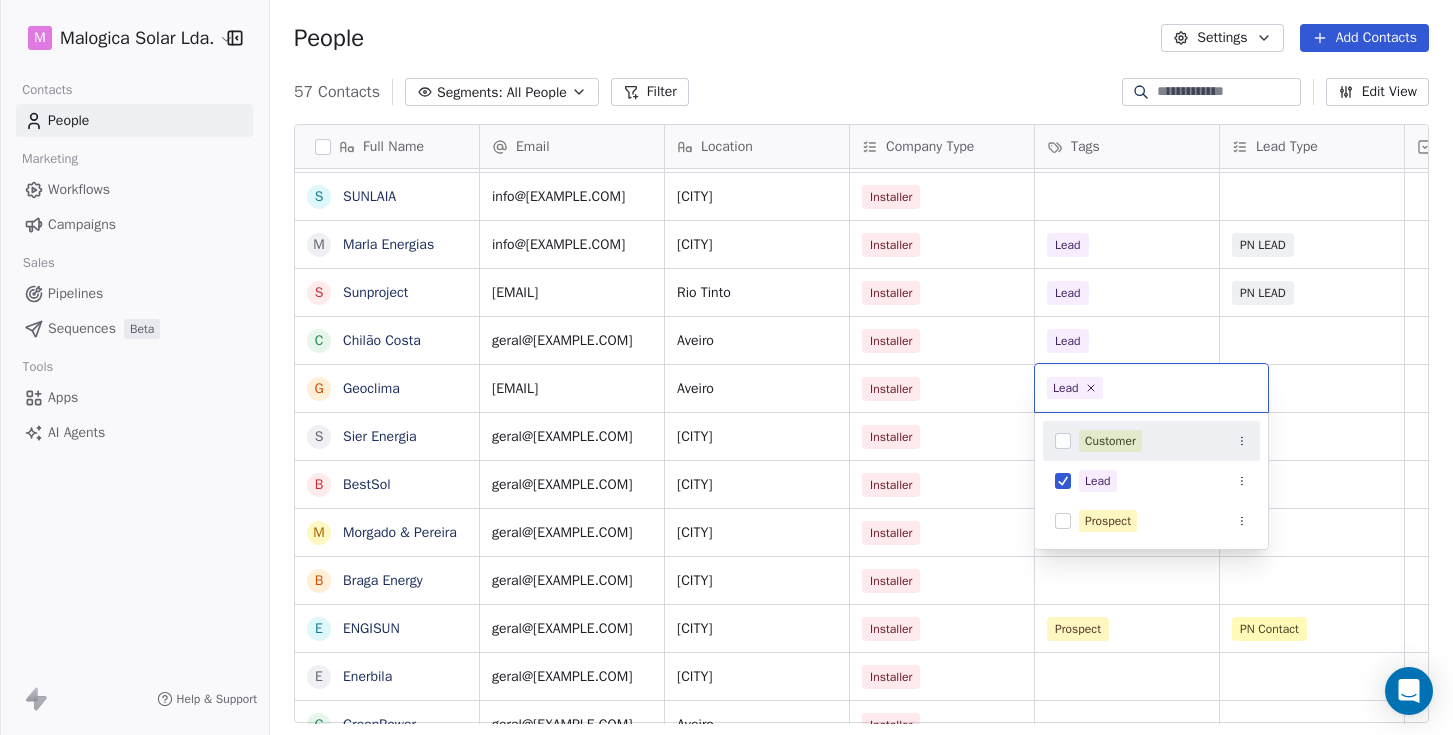 click on "M Malogica Solar Lda. Contacts People Marketing Workflows Campaigns Sales Pipelines Sequences Beta Tools Apps AI Agents Help & Support People Settings Add Contacts 57 Contacts Segments: All People Filter Edit View Tag Add to Sequence Full Name K KL Clima C Circuitos Energy Solutions E ECO ENERGY F FG Energy B Blue Mind E EDS - Energy Drawing System C Carlo Gavazzi Y Yahdomo B Bluerophill S SS Energy P Power SCS O Objectivo Verde S SoftProton T TEST M MAIA ENERGIA R RENOVACAPITAL E EDPIND C CCBS Energia B Beirafix M Mais Solar E Enercasa S SUNLAIA M Marla Energias S Sunproject C Chilão Costa G Geoclima S Sier Energia B BestSol M Morgado & Pereira B Braga Energy E ENGISUN E Enerbila G GreenPower K KLCLIMA Climatização L Lusosolar G GreenVolt Solutions F Fotovoltaico24 S SmartWatt S Solar Mais S SolViva E Ecowatt J JPSolar E Energia Simples Email Location Company Type Tags Lead Type Priority Outreach MKT Email Sent? klclima@[EXAMPLE.COM] [CITY] / [CITY] Installer Lead PN LEAD Medium Yes Rebordosa Lead" at bounding box center [726, 367] 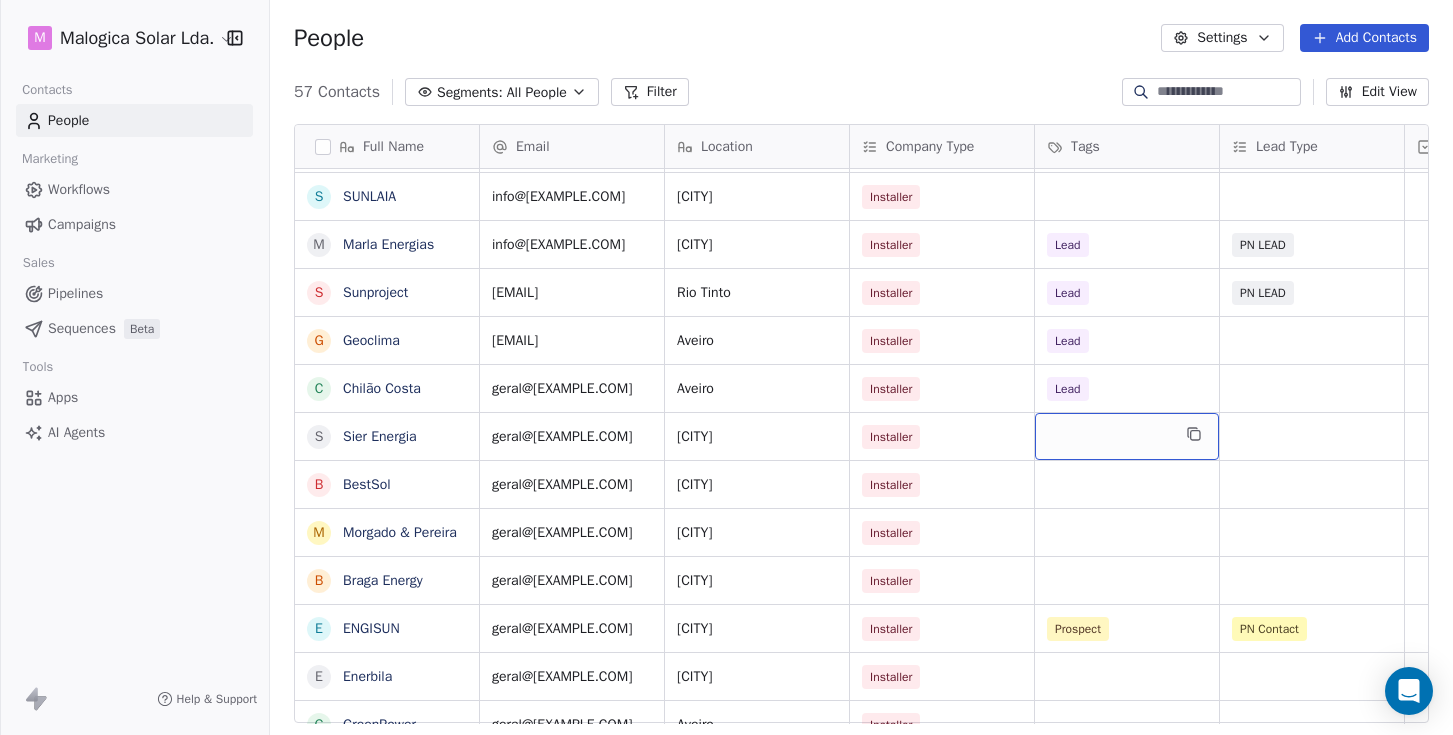 click at bounding box center (1127, 436) 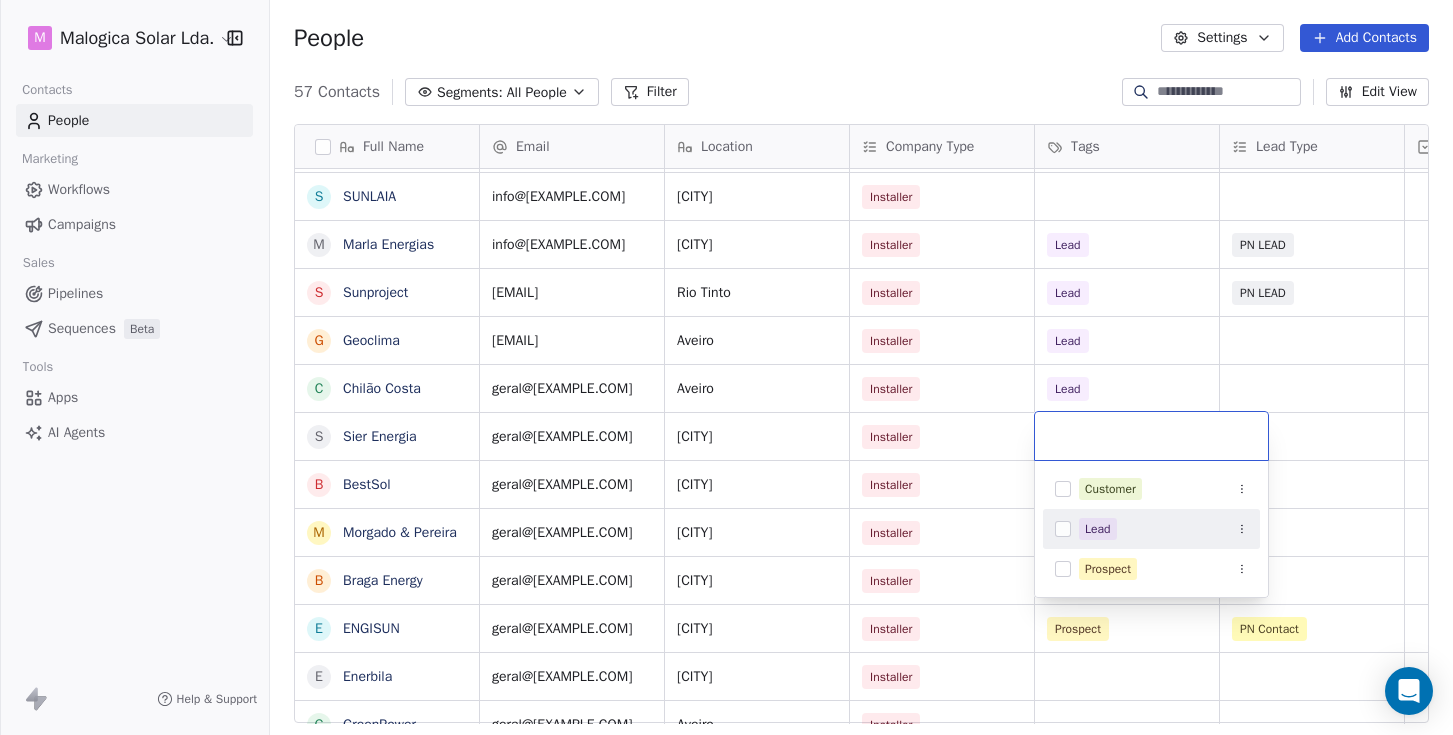 click at bounding box center [1063, 529] 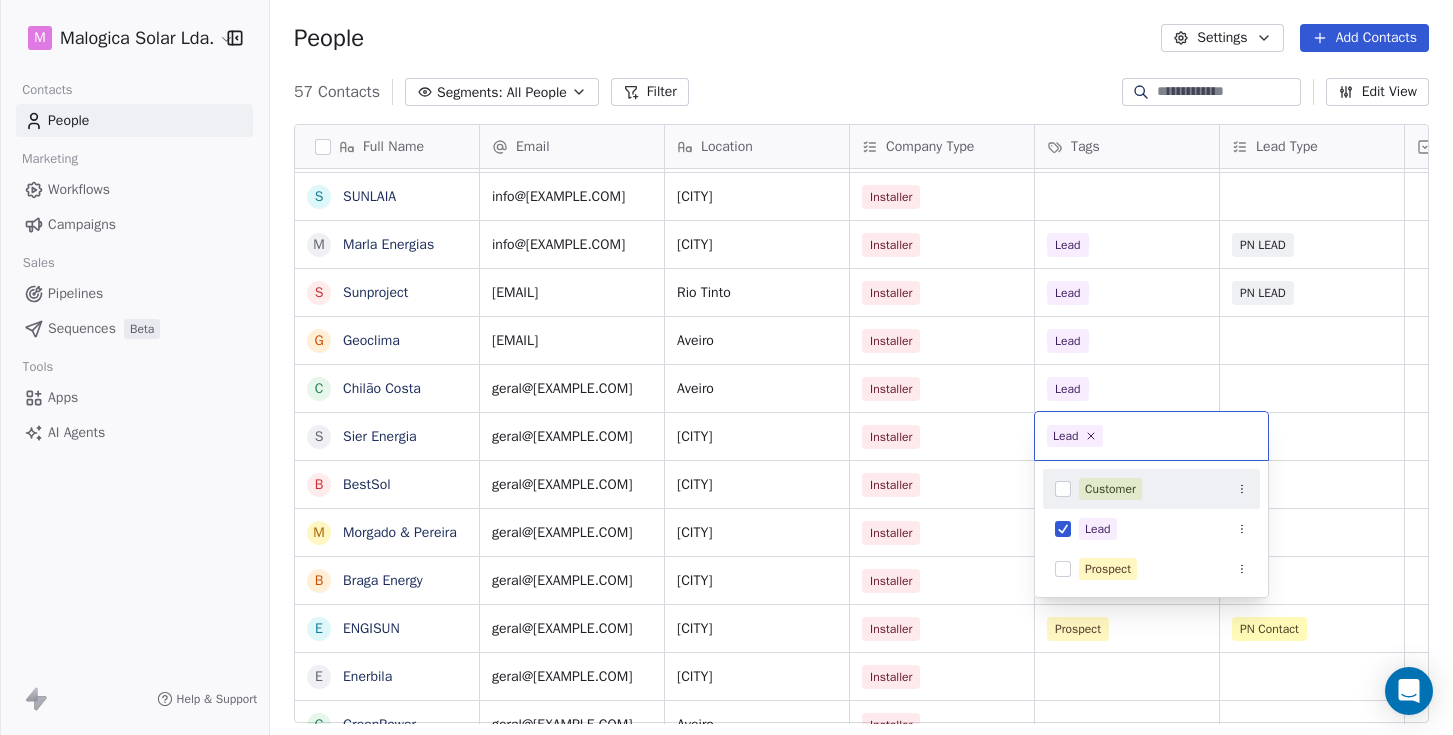 click on "M Malogica Solar Lda. Contacts People Marketing Workflows Campaigns Sales Pipelines Sequences Beta Tools Apps AI Agents Help & Support People Settings Add Contacts 57 Contacts Segments: All People Filter Edit View Tag Add to Sequence Full Name K KL Clima C Circuitos Energy Solutions E ECO ENERGY F FG Energy B Blue Mind E EDS - Energy Drawing System C Carlo Gavazzi Y Yahdomo B Bluerophill S SS Energy P Power SCS O Objectivo Verde S SoftProton T TEST M MAIA ENERGIA R RENOVACAPITAL E EDPIND C CCBS Energia B Beirafix M Mais Solar E Enercasa S SUNLAIA M Marla Energias S Sunproject G Geoclima C Chilão Costa S Sier Energia B BestSol M Morgado & Pereira B Braga Energy E ENGISUN E Enerbila G GreenPower K KLCLIMA Climatização L Lusosolar G GreenVolt Solutions F Fotovoltaico24 S SmartWatt S Solar Mais S SolViva E Ecowatt J JPSolar E Energia Simples Email Location Company Type Tags Lead Type Priority Outreach MKT Email Sent? Response [EMAIL] [CITY] / [CITY] Installer Lead PN LEAD Medium Yes Rebordosa Lead" at bounding box center [726, 367] 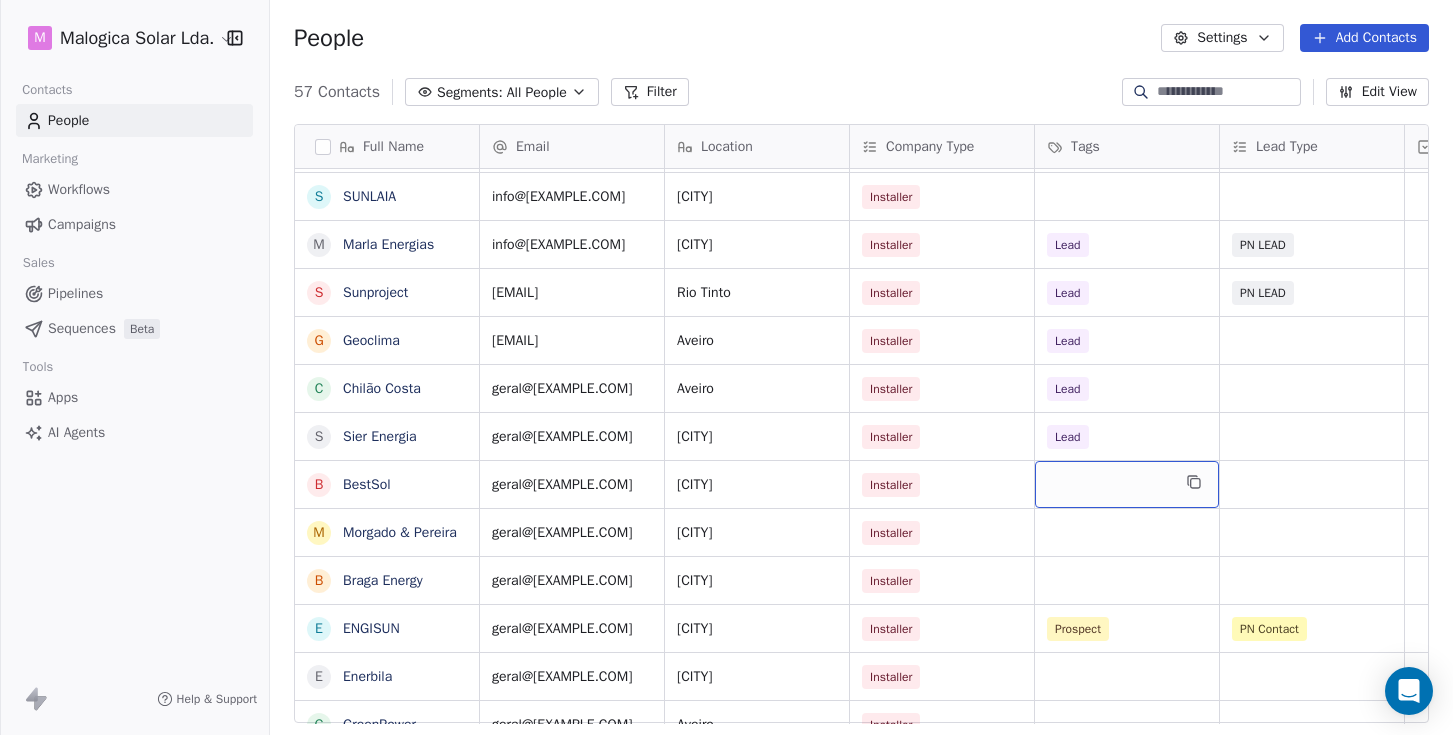 click at bounding box center [1127, 484] 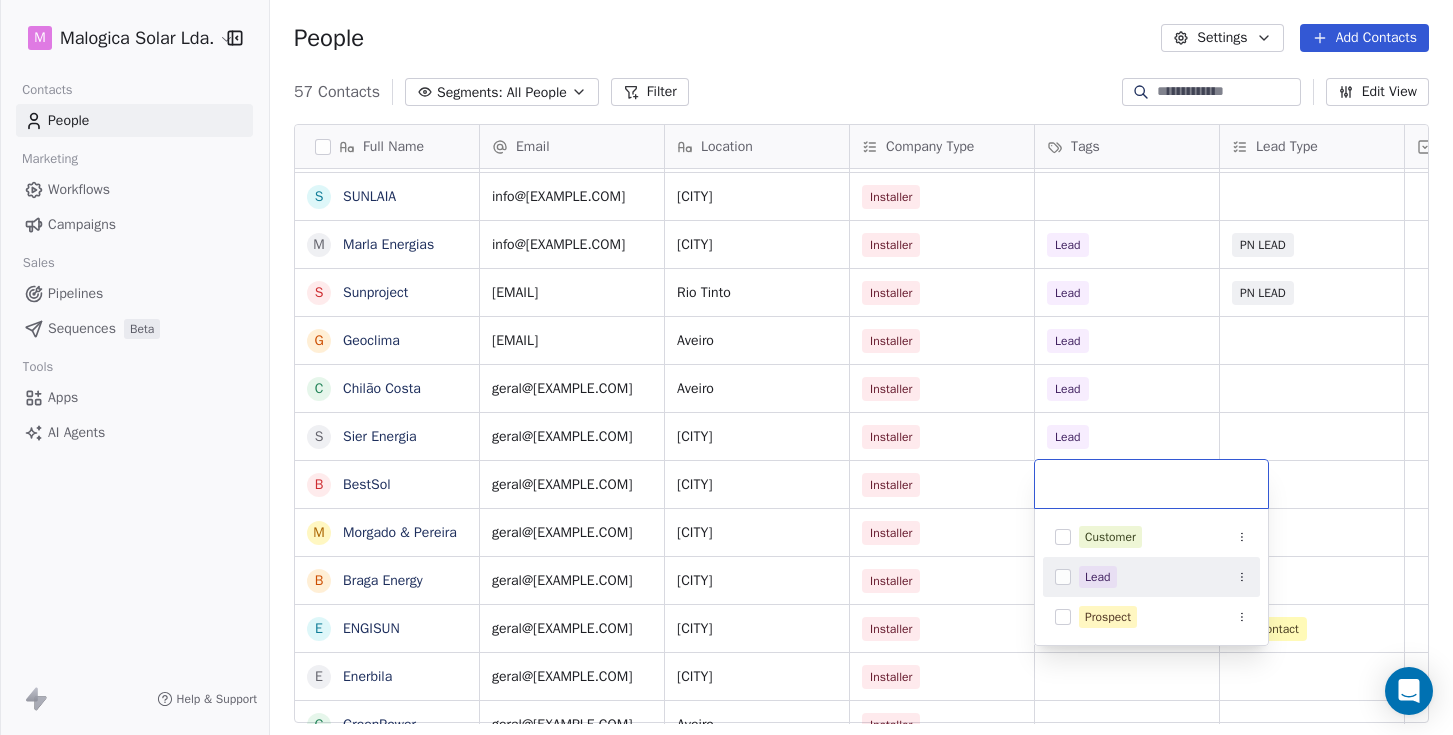 click at bounding box center (1063, 577) 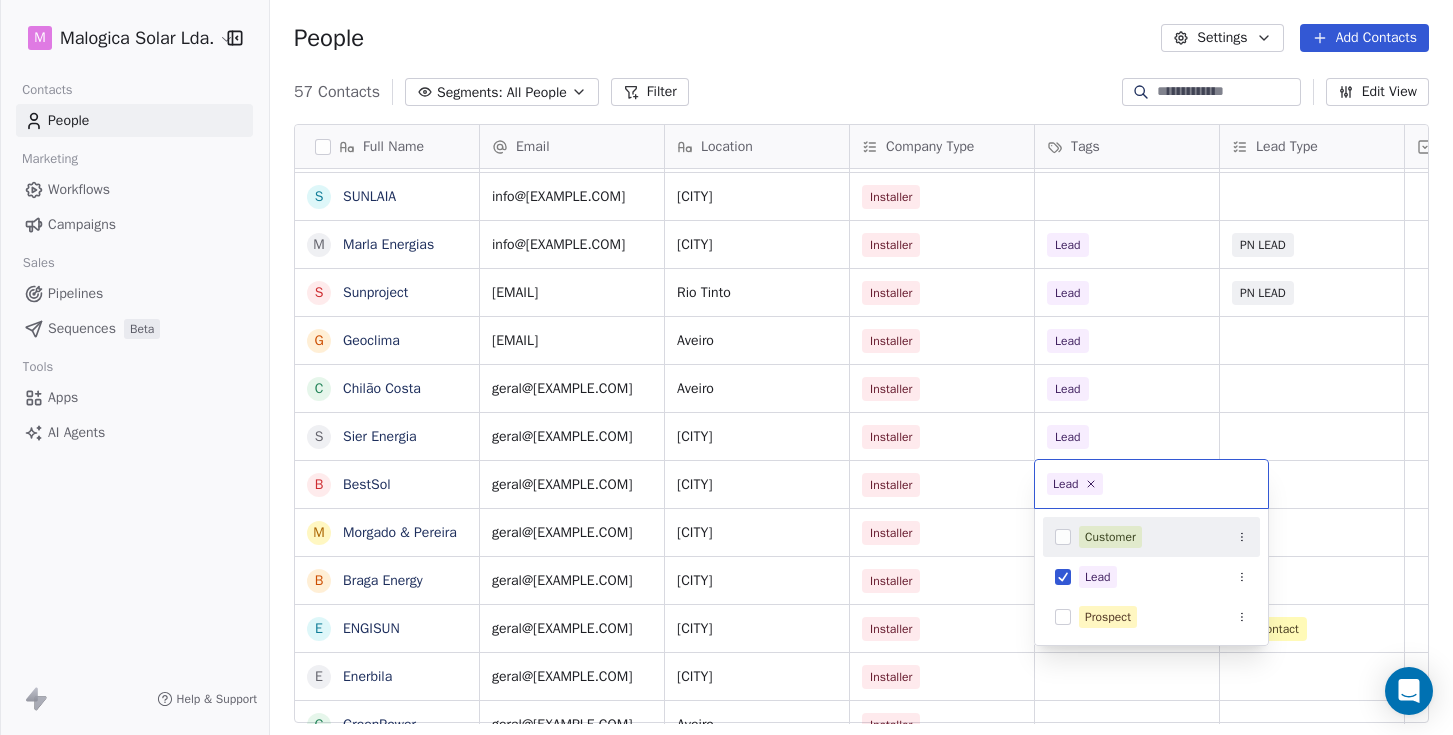 click on "M Malogica Solar Lda. Contacts People Marketing Workflows Campaigns Sales Pipelines Sequences Beta Tools Apps AI Agents Help & Support People Settings Add Contacts 57 Contacts Segments: All People Filter Edit View Tag Add to Sequence Full Name K KL Clima C Circuitos Energy Solutions E ECO ENERGY F FG Energy B Blue Mind E EDS - Energy Drawing System C Carlo Gavazzi Y Yahdomo B Bluerophill S SS Energy P Power SCS O Objectivo Verde S SoftProton T TEST M MAIA ENERGIA R RENOVACAPITAL E EDPIND C CCBS Energia B Beirafix M Mais Solar E Enercasa S SUNLAIA M Marla Energias S Sunproject G Geoclima C Chilão Costa S Sier Energia B BestSol M Morgado & Pereira B Braga Energy E ENGISUN E Enerbila G GreenPower K KLCLIMA Climatização L Lusosolar G GreenVolt Solutions F Fotovoltaico24 S SmartWatt S Solar Mais S SolViva E Ecowatt J JPSolar E Energia Simples Email Location Company Type Tags Lead Type Priority Outreach MKT Email Sent? Response [EMAIL] [CITY] / [CITY] Installer Lead PN LEAD Medium Yes Rebordosa Lead" at bounding box center [726, 367] 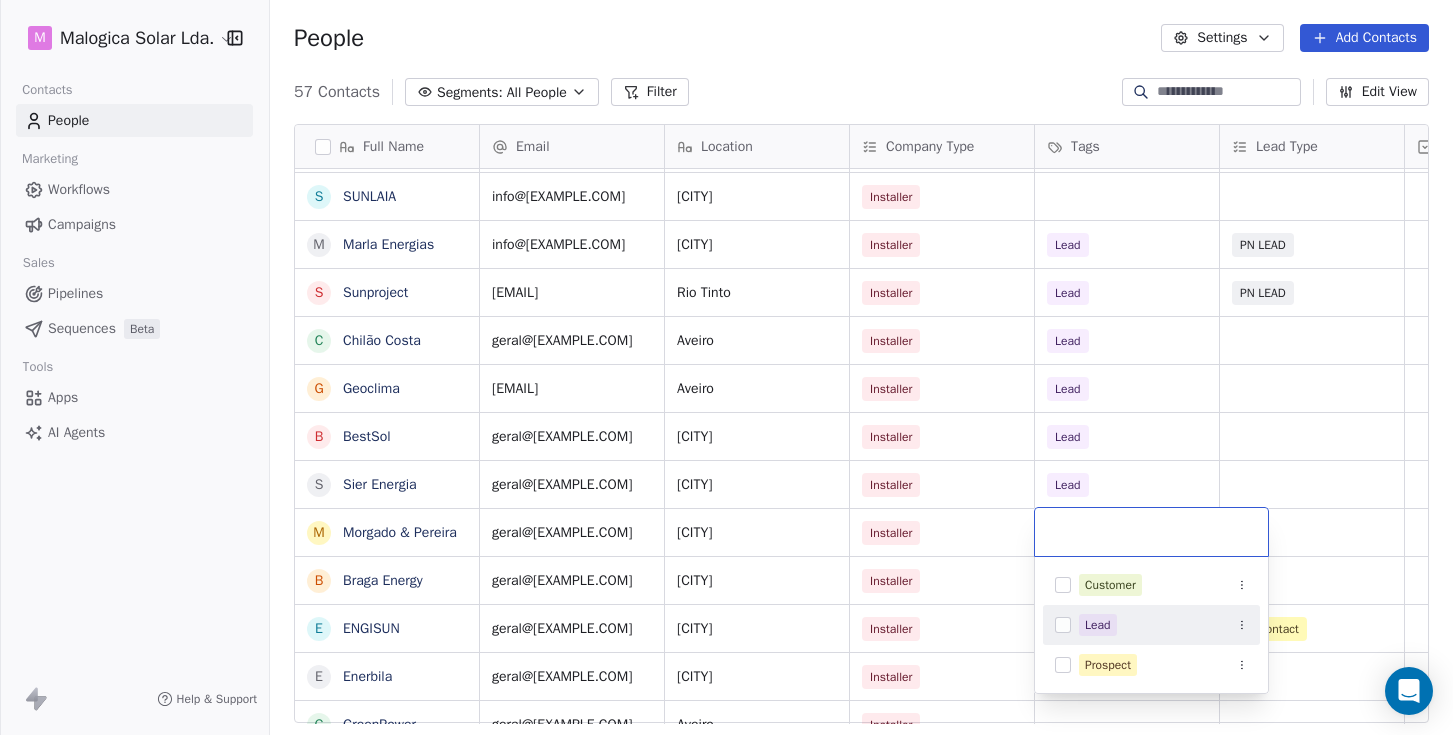 click at bounding box center [1063, 625] 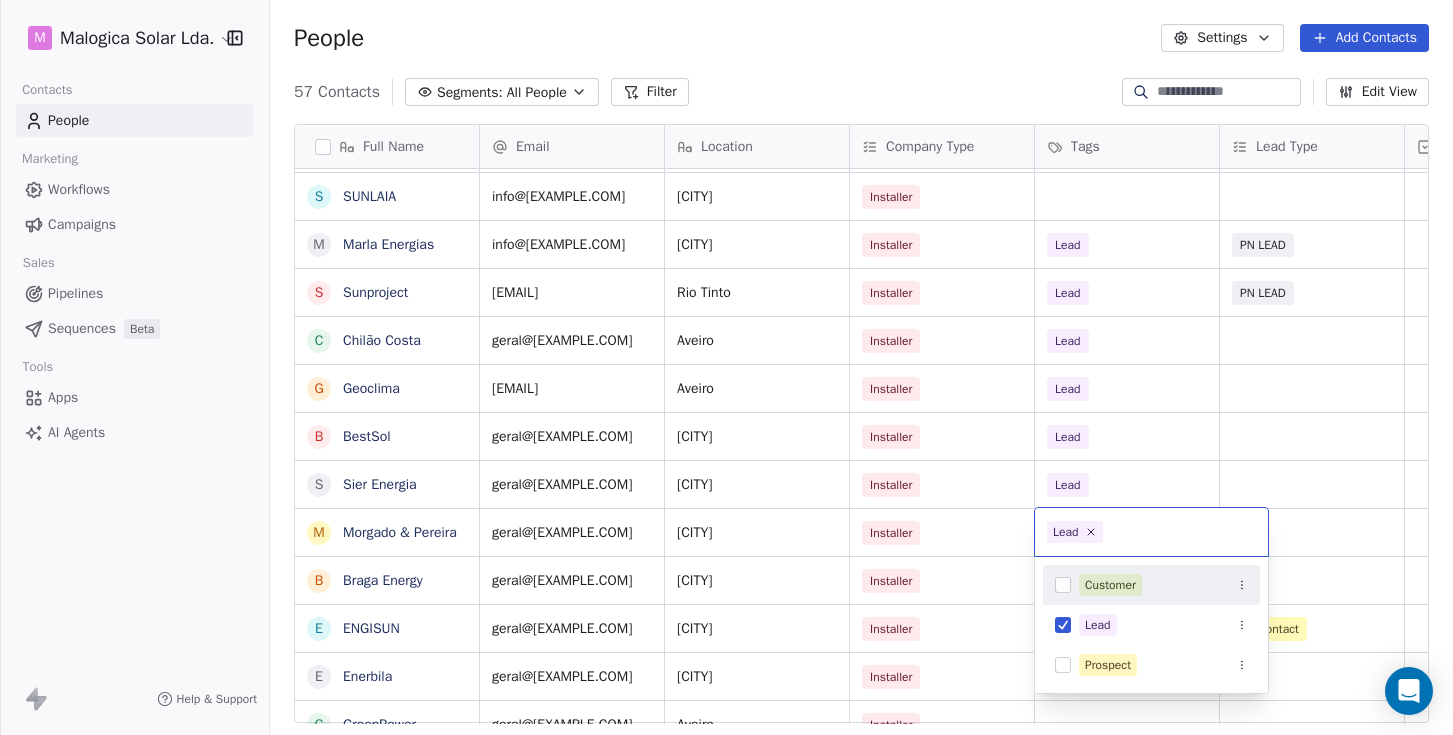 click on "Full Name K [COMPANY] C [COMPANY] E [COMPANY] F [COMPANY] B [COMPANY] E [COMPANY] C [COMPANY] Y [COMPANY] B [COMPANY] S [COMPANY] P [COMPANY] O [COMPANY] S [COMPANY] T [COMPANY] M [COMPANY] R [COMPANY] E [COMPANY] [COMPANY] M [COMPANY] B [COMPANY] E [COMPANY] S [COMPANY] [COMPANY] C [COMPANY] G [COMPANY] [COMPANY] B [COMPANY] S [COMPANY] M [COMPANY] B [COMPANY] E [COMPANY] E [COMPANY] G [COMPANY] K [COMPANY] L [COMPANY] G [COMPANY] S [COMPANY] S [COMPANY] S [COMPANY] E [COMPANY] J [COMPANY] E [COMPANY] [EMAIL] [CITY] / [CITY] Installer Lead PN LEAD Medium Yes [CITY]" at bounding box center (726, 367) 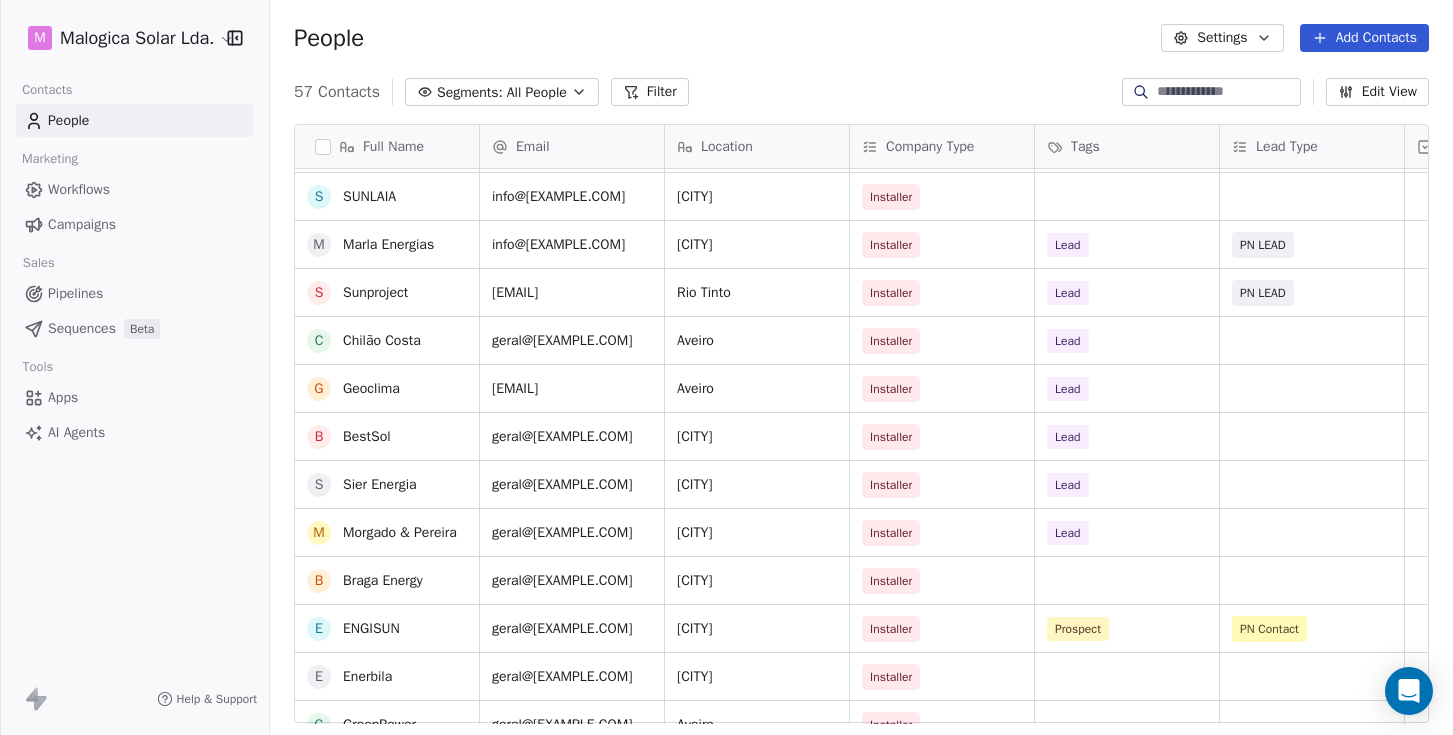 scroll, scrollTop: 1748, scrollLeft: 0, axis: vertical 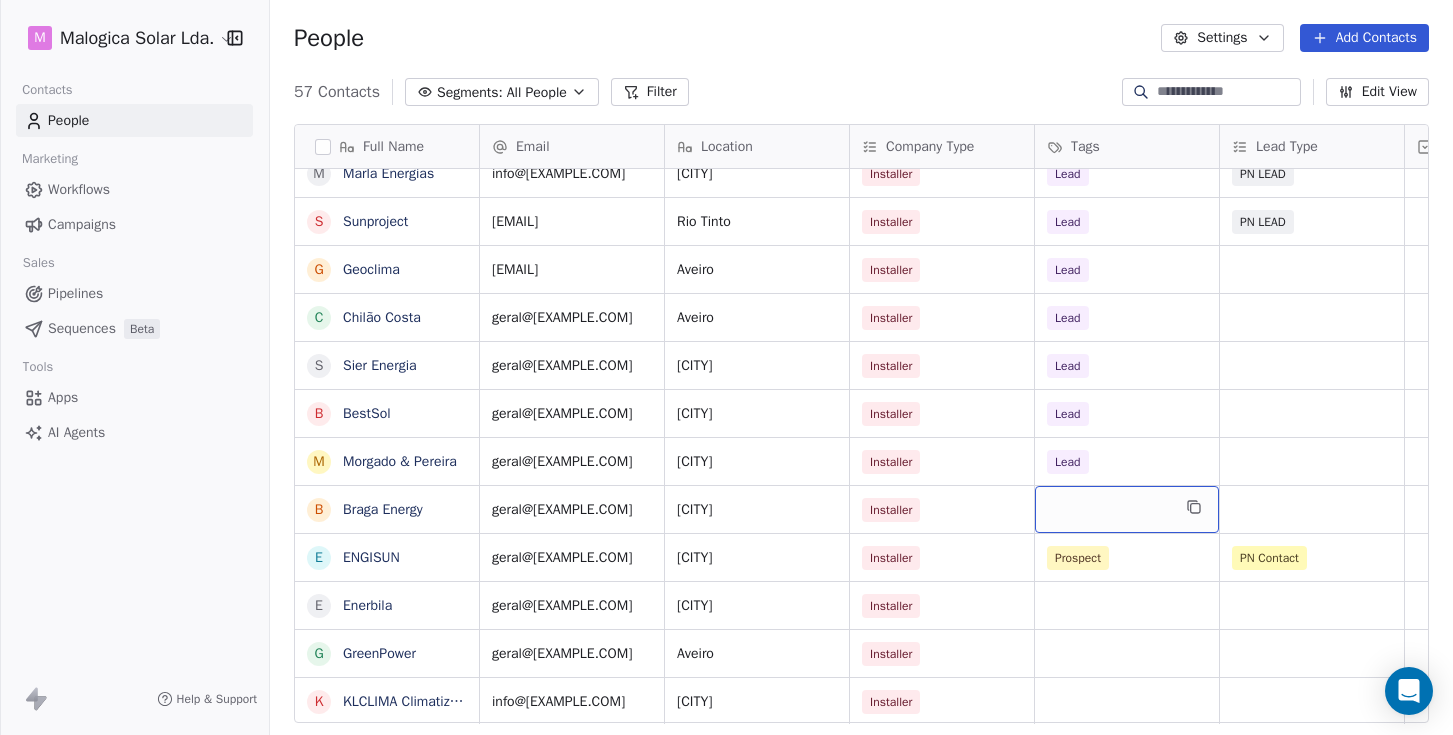 click at bounding box center (1127, 509) 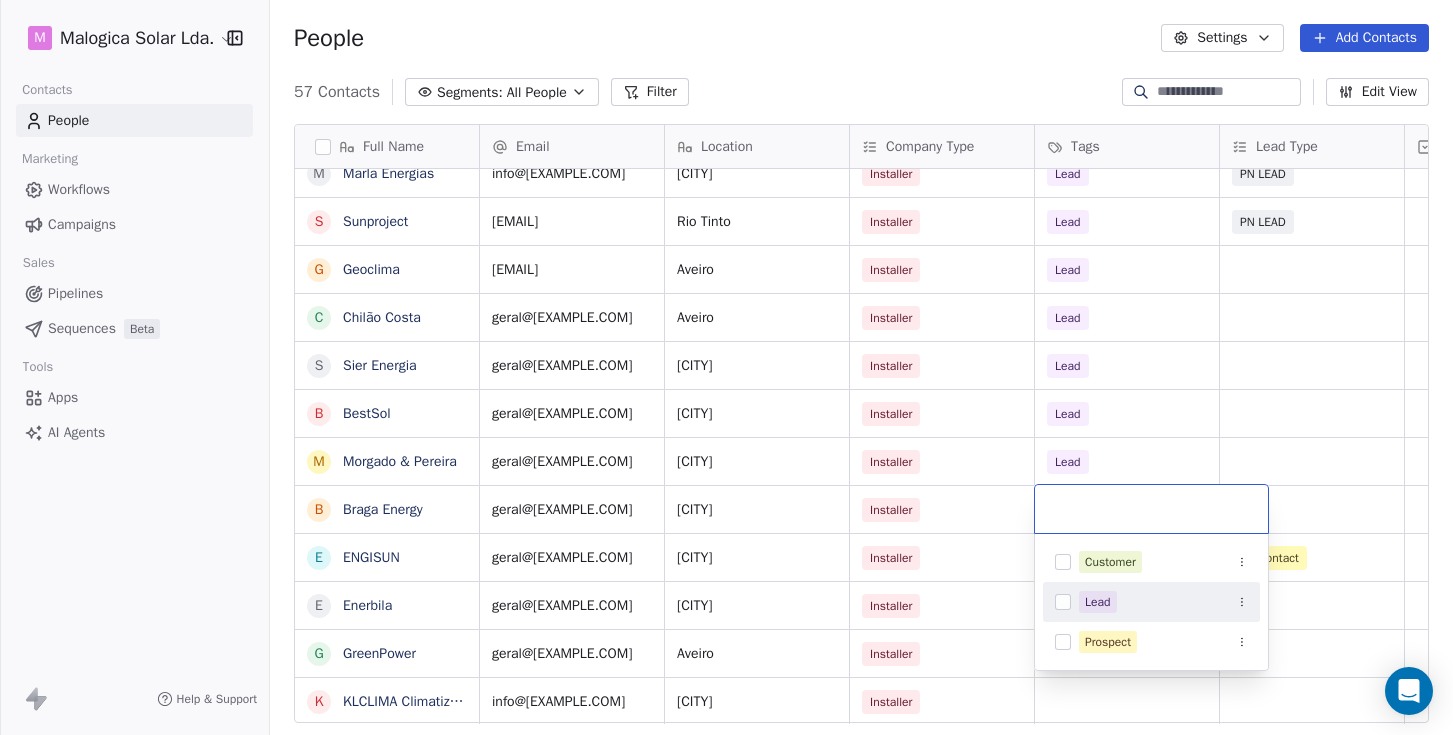 click at bounding box center [1063, 602] 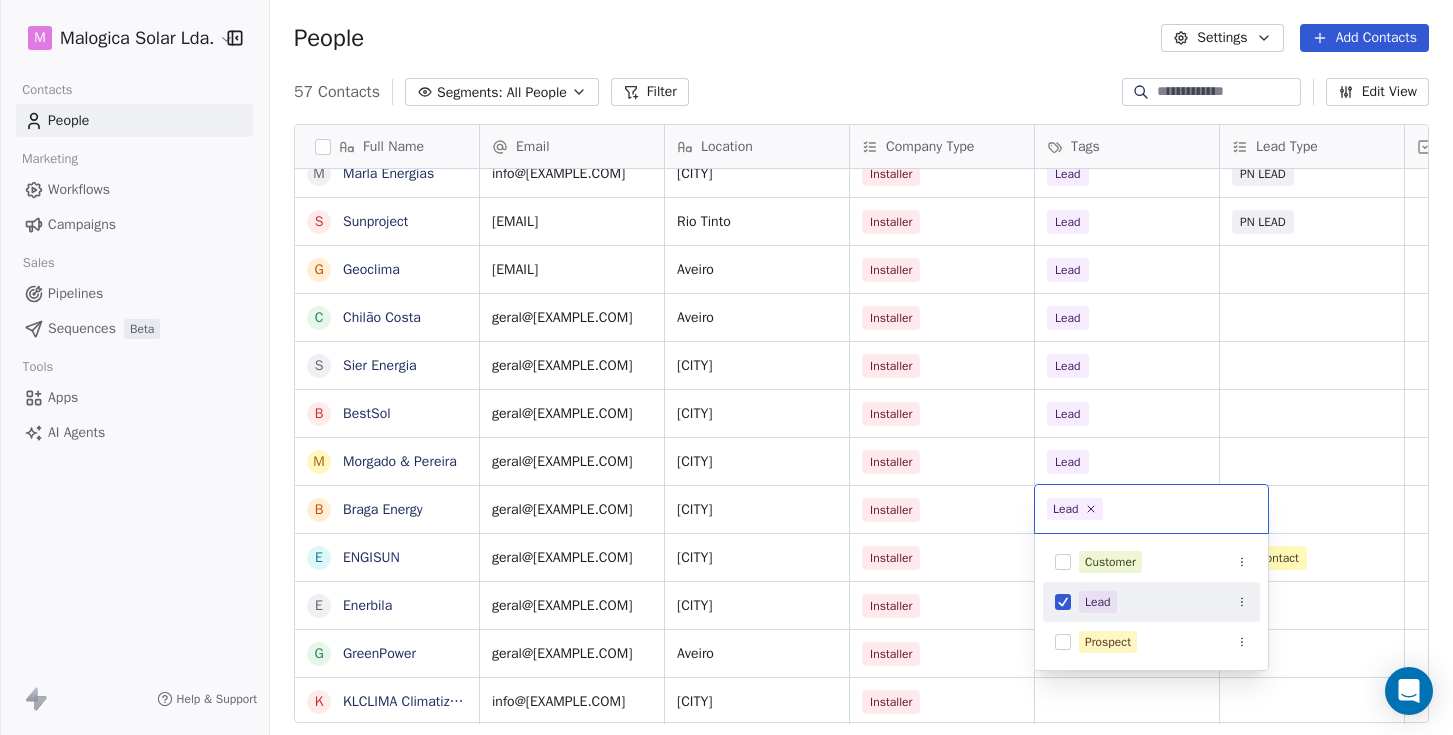 click on "M Malogica Solar Lda. Contacts People Marketing Workflows Campaigns Sales Pipelines Sequences Beta Tools Apps AI Agents Help & Support People Settings Add Contacts 57 Contacts Segments: All People Filter Edit View Tag Add to Sequence Full Name E ECO ENERGY F FG Energy B Blue Mind E EDS - Energy Drawing System C Carlo Gavazzi Y Yahdomo B Bluerophill S SS Energy P Power SCS O Objectivo Verde S SoftProton T TEST M MAIA ENERGIA R RENOVACAPITAL E EDPIND C CCBS Energia B Beirafix M Mais Solar E Enercasa S SUNLAIA M Marla Energias S Sunproject G Geoclima C Chilão Costa S Sier Energia B BestSol M Morgado & Pereira B Braga Energy E ENGISUN E Enerbila G GreenPower K KLCLIMA Climatização L Lusosolar G GreenVolt Solutions F Fotovoltaico24 S SmartWatt S Solar Mais S SolViva E Ecowatt J JPSolar E Energia Simples Email Location Company Type Tags Lead Type Priority Outreach MKT Email Sent? Response info@[EXAMPLE.COM] Gandra Installer Lead PN LEAD Top Yes geral@[EXAMPLE.COM] Lisboa Installer Lead PN LEAD Medium Yes Gaia" at bounding box center [726, 367] 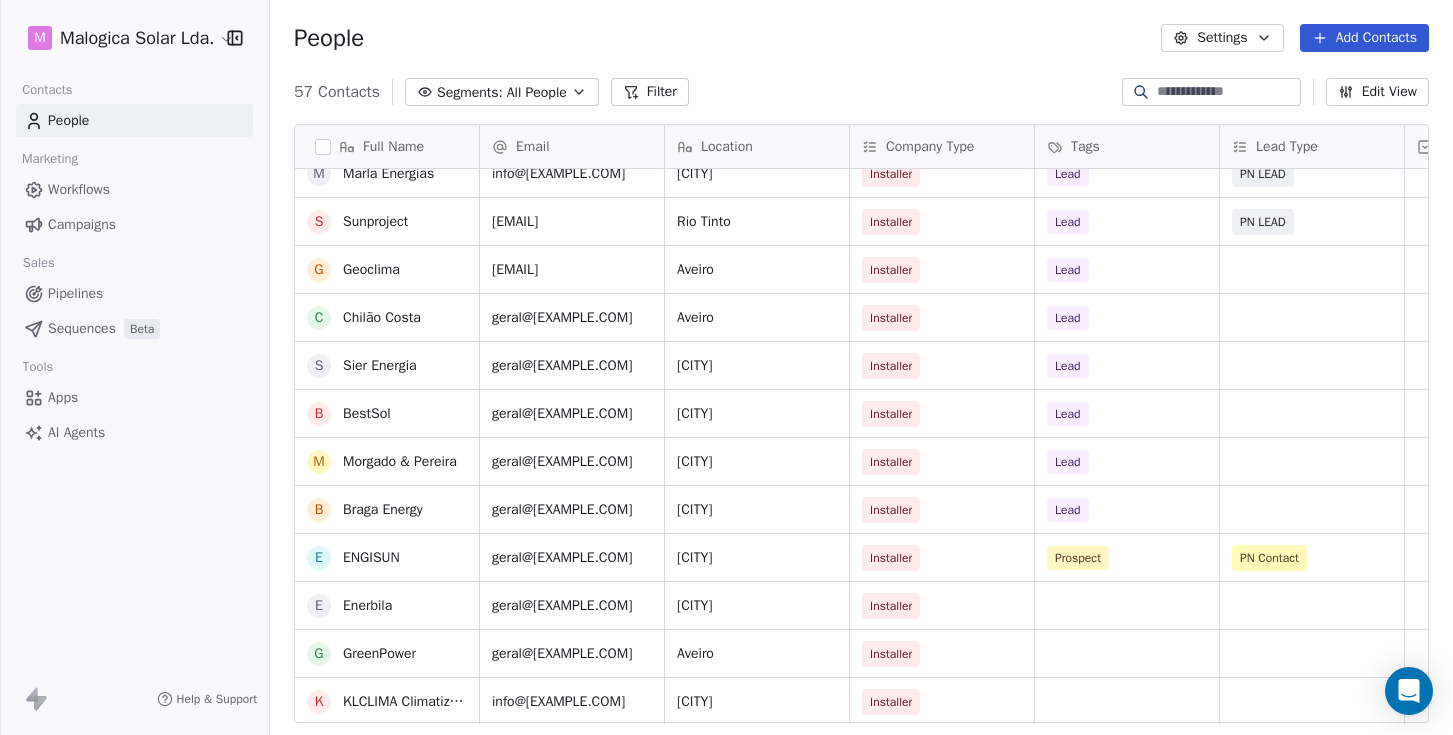 scroll, scrollTop: 1837, scrollLeft: 0, axis: vertical 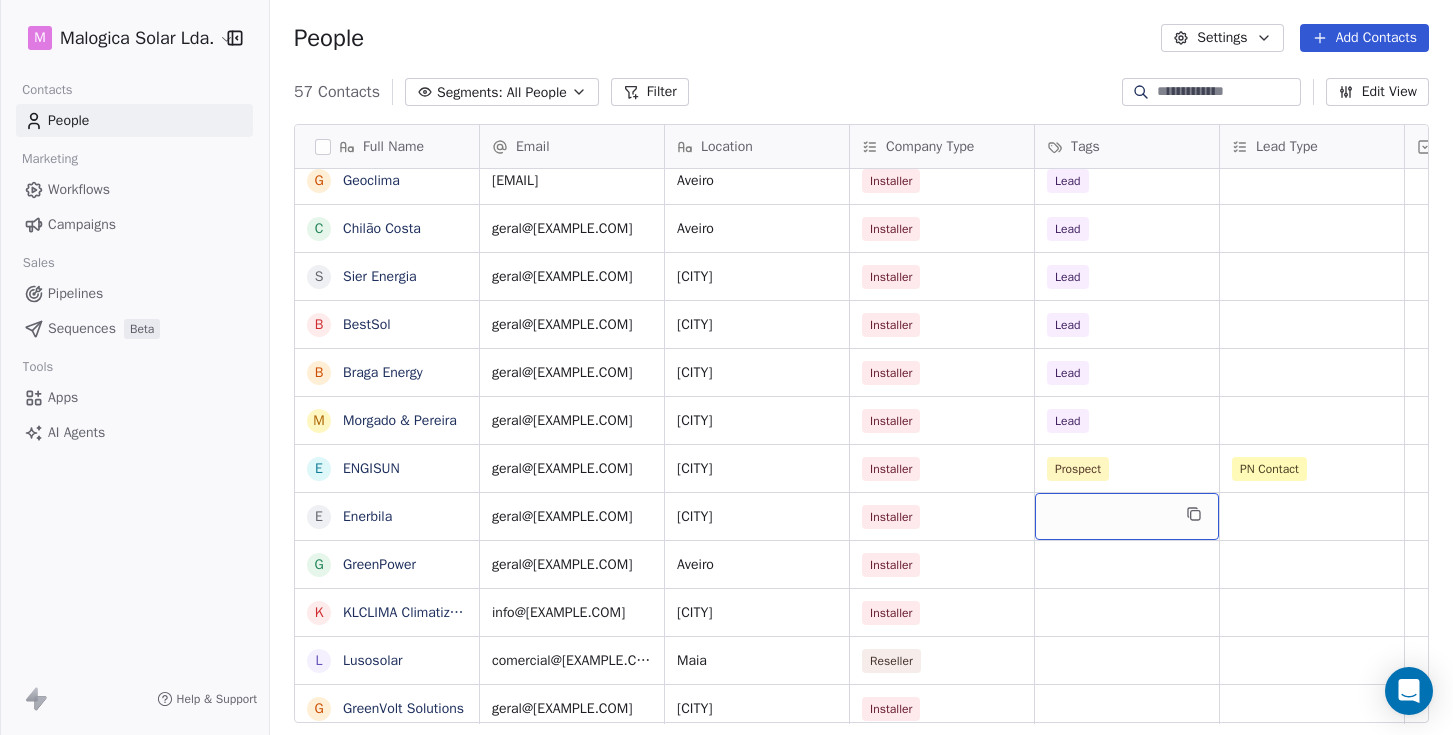 click at bounding box center (1127, 516) 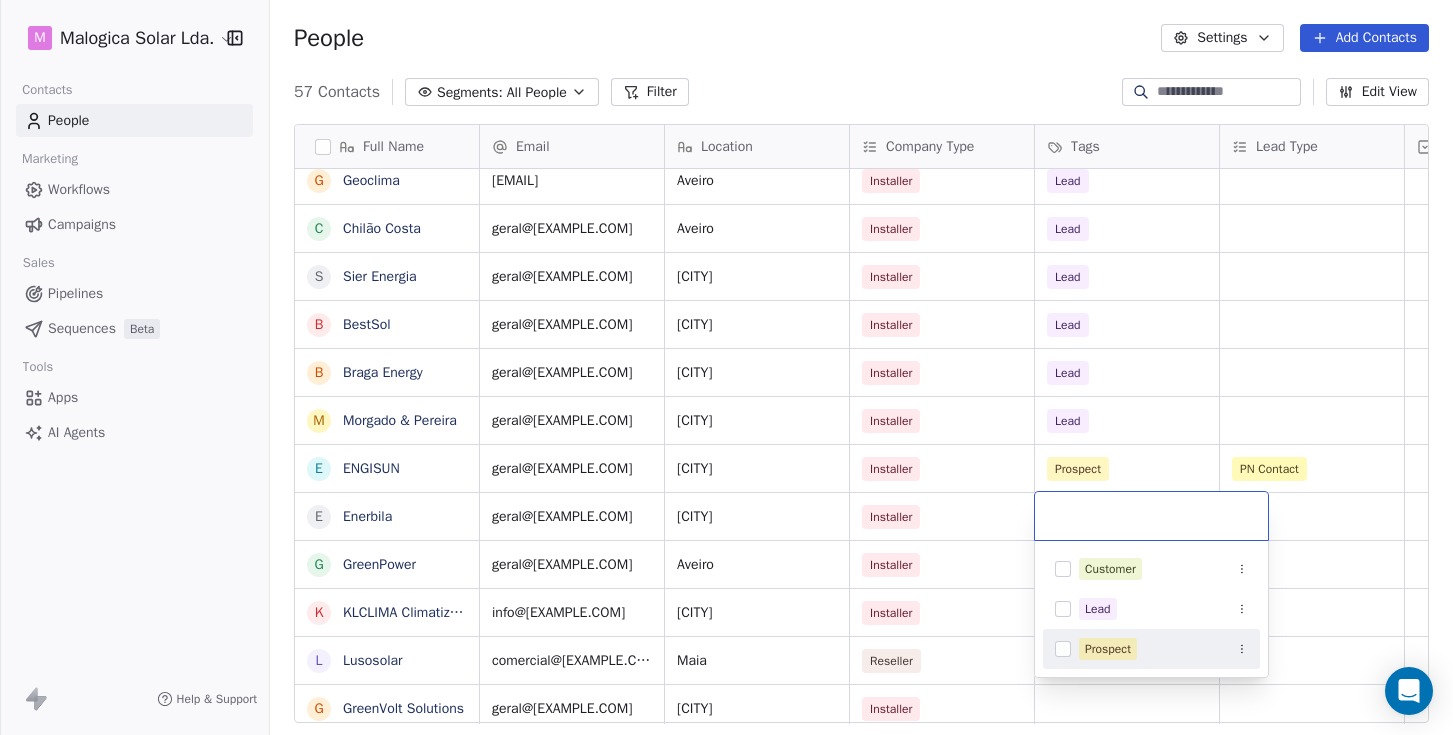 click at bounding box center [1063, 649] 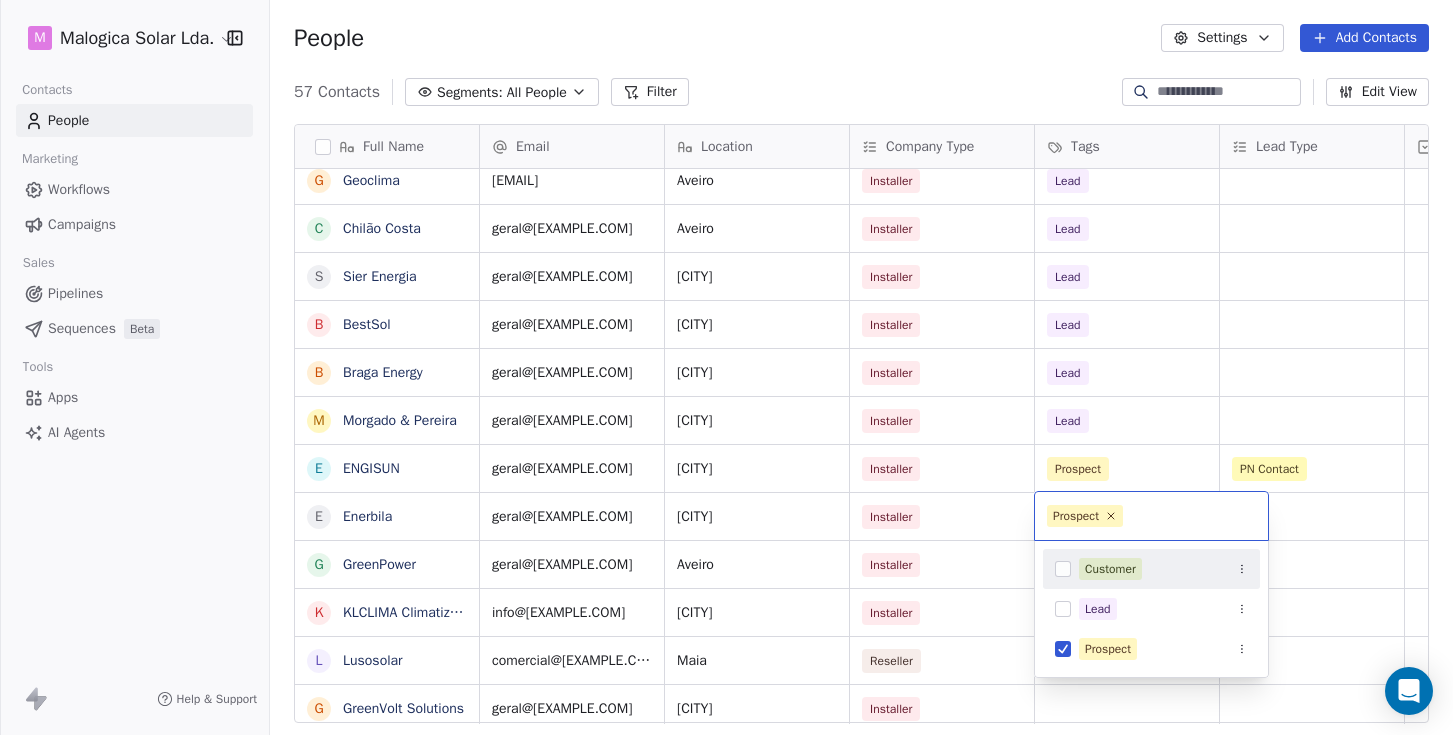 click on "B Blue Mind E EDS - Energy Drawing System C Carlo Gavazzi Y Yahdomo B Bluerophill S SS Energy P Power SCS O Objectivo Verde S SoftProton T TEST M MAIA ENERGIA R RENOVACAPITAL E EDPIND C CCBS Energia M Mais Solar B Beirafix E Enercasa S SUNLAIA M Marla Energias S Sunproject G Geoclima C Chilão Costa S Sier Energia B BestSol B Braga Energy M Morgado & Pereira E ENGISUN E Enerbila G GreenPower K KLCLIMA Climatização L Lusosolar G GreenVolt Solutions S SmartWatt S Solar Mais S SolViva E Ecowatt J JPSolar E Energia Simples S Soltecnos Energia Email Location Company Type Tags Lead Type Priority Outreach MKT Email Sent? Response amorim@[EXAMPLE.COM] Gaia Installer Prospect PN Contact Top Yes geral@[EXAMPLE.COM] Paredes Installer Consultant Prospect PN Contact Top Yes Lisboa" at bounding box center [726, 367] 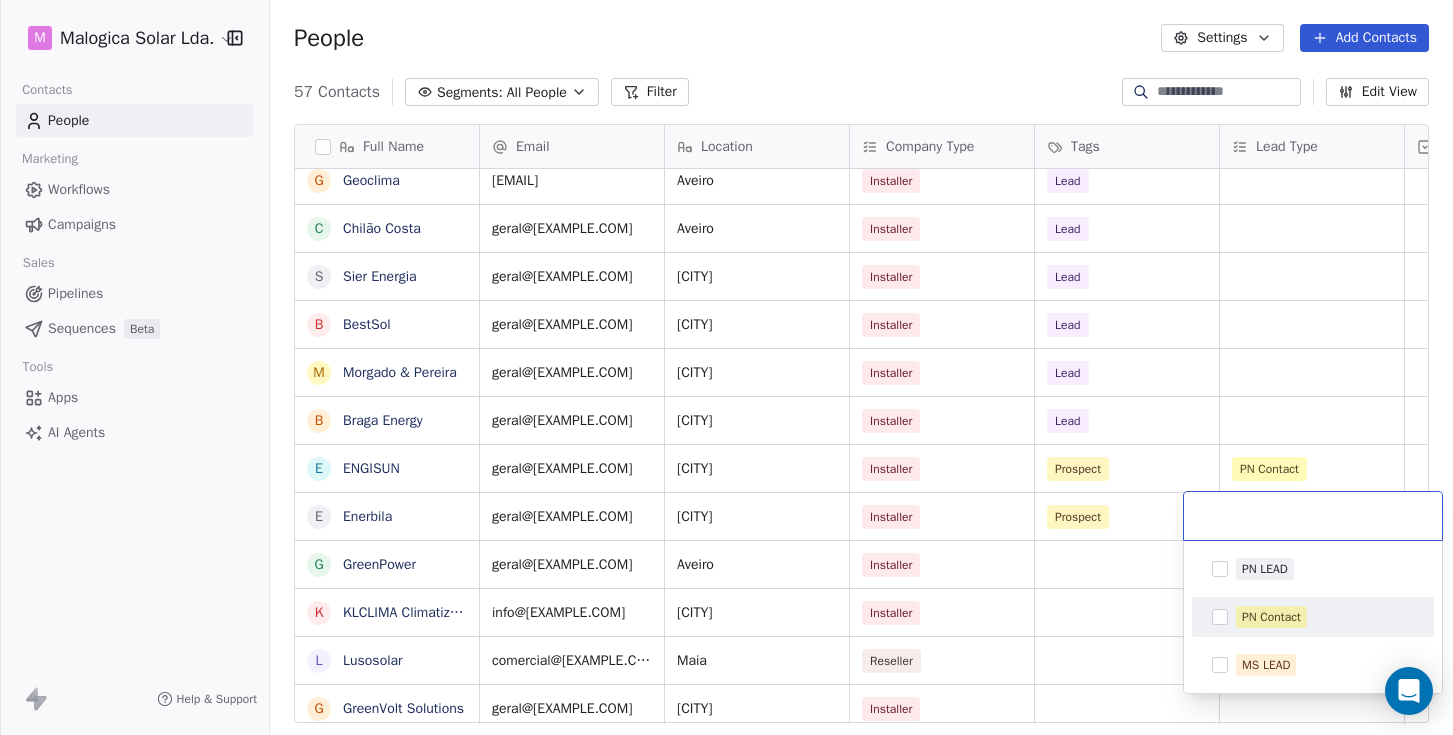 click at bounding box center [1220, 617] 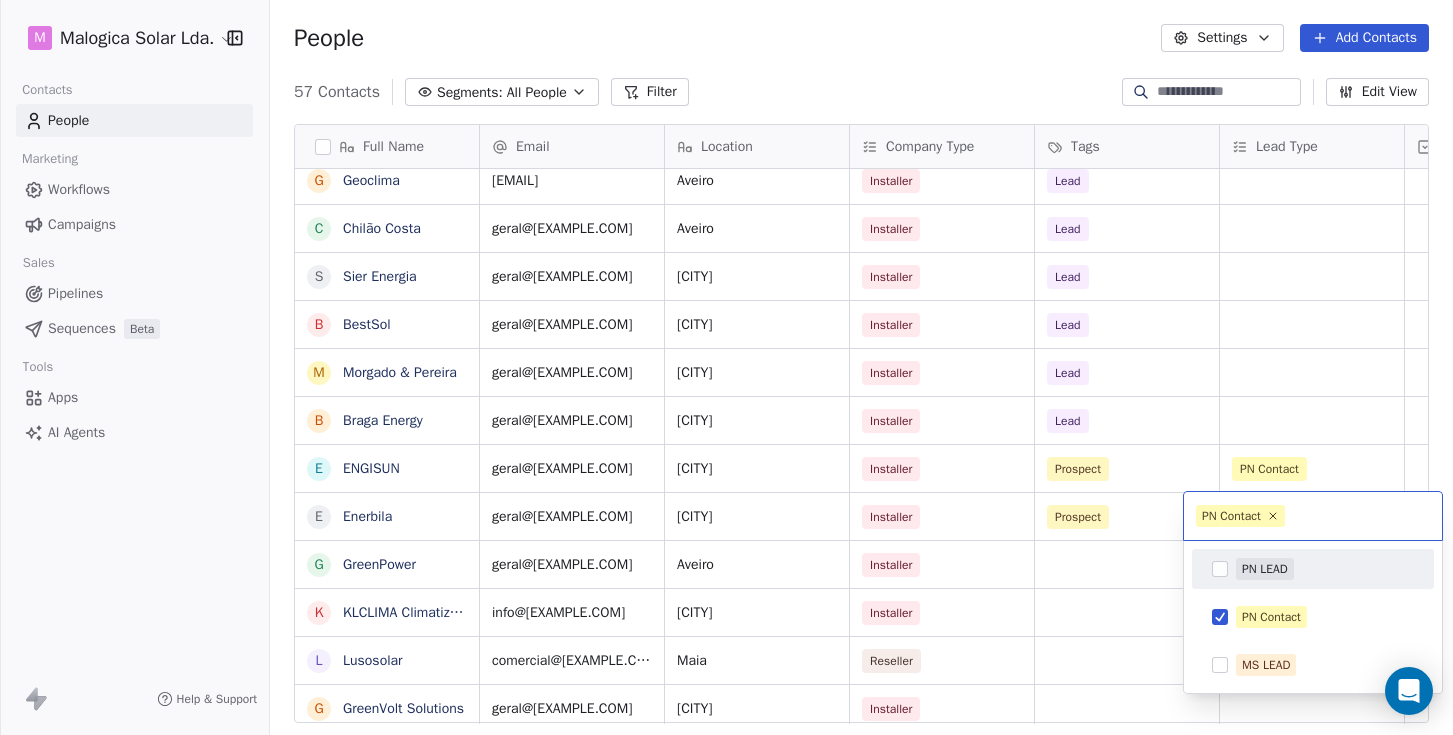 click on "M Malogica Solar Lda. Contacts People Marketing Workflows Campaigns Sales Pipelines Sequences Beta Tools Apps AI Agents Help & Support People Settings Add Contacts 57 Contacts Segments: All People Filter Edit View Tag Add to Sequence Full Name B Blue Mind E EDS - Energy Drawing System C Carlo Gavazzi Y Yahdomo B Bluerophill S SS Energy P Power SCS O Objectivo Verde S SoftProton T TEST M MAIA ENERGIA R RENOVACAPITAL E EDPIND C CCBS Energia M Mais Solar B Beirafix E Enercasa S SUNLAIA M Marla Energias S Sunproject G Geoclima C Chilão Costa S Sier Energia B BestSol M Morgado & Pereira B Braga Energy E ENGISUN E Enerbila G GreenPower K KLCLIMA Climatização L Lusosolar G GreenVolt Solutions S SmartWatt S Solar Mais S SolViva E Ecowatt J JPSolar E Energia Simples S Soltecnos Energia Email Location Company Type Tags Lead Type Priority Outreach MKT Email Sent? Response amorim@[EXAMPLE.COM] Gaia Installer Prospect PN Contact Top Yes geral@[EXAMPLE.COM] Paredes Installer Consultant Prospect PN Contact Top Yes Lisboa" at bounding box center (726, 367) 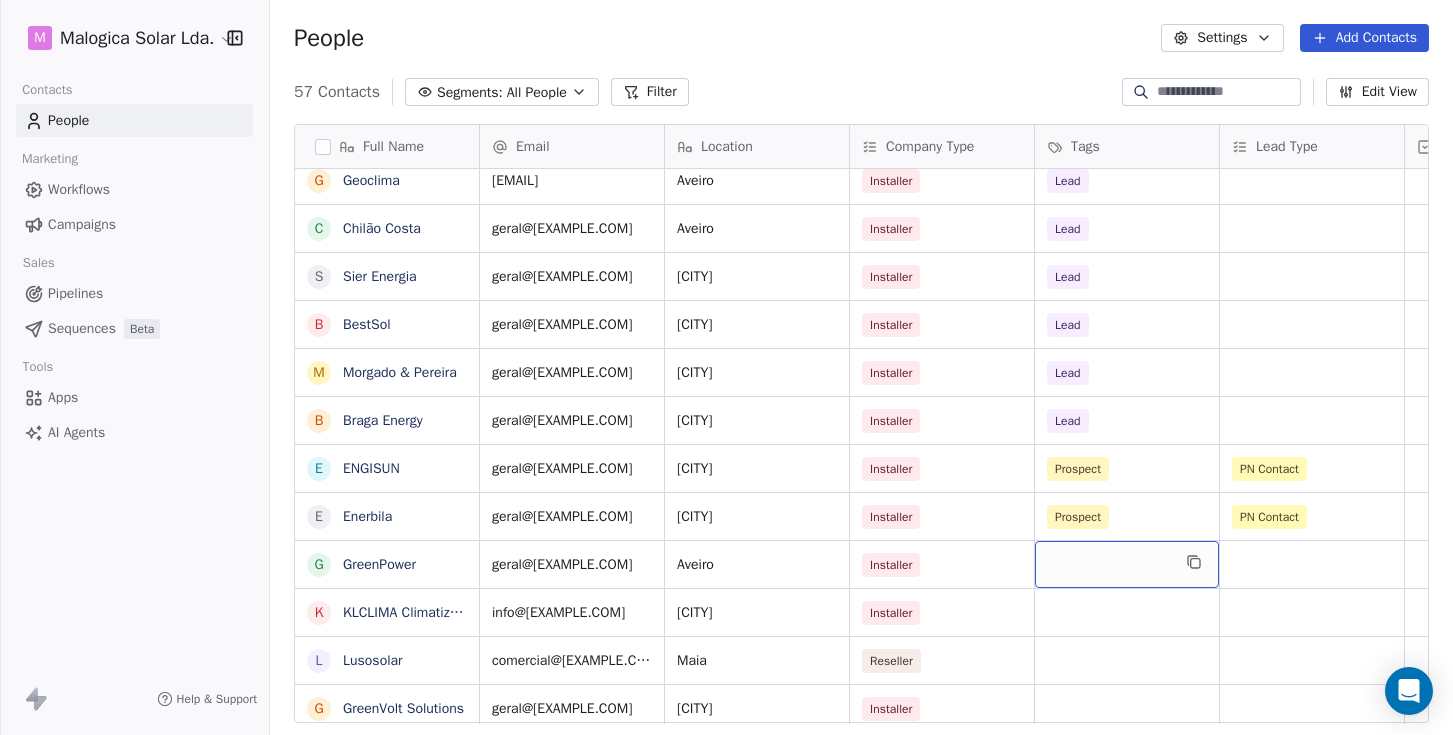 click at bounding box center (1127, 564) 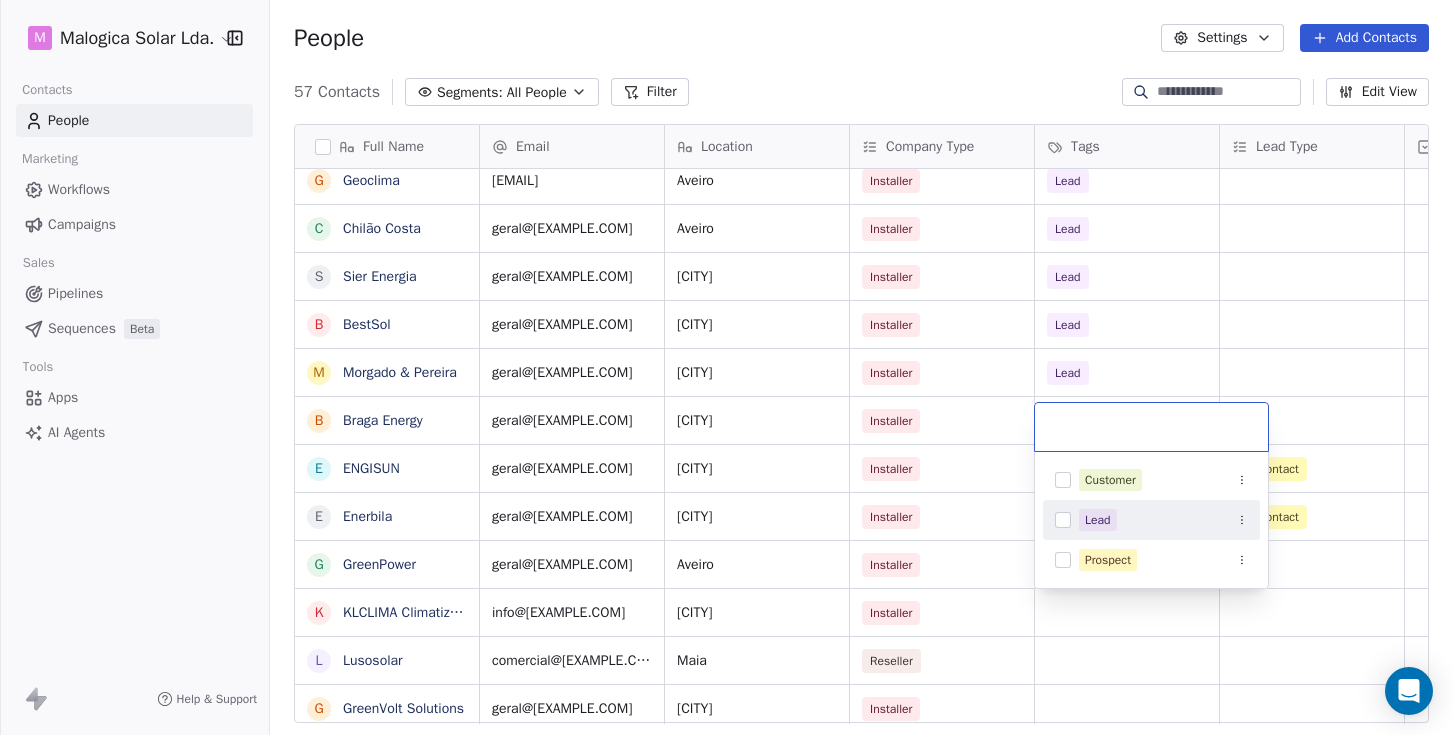 click at bounding box center [1063, 520] 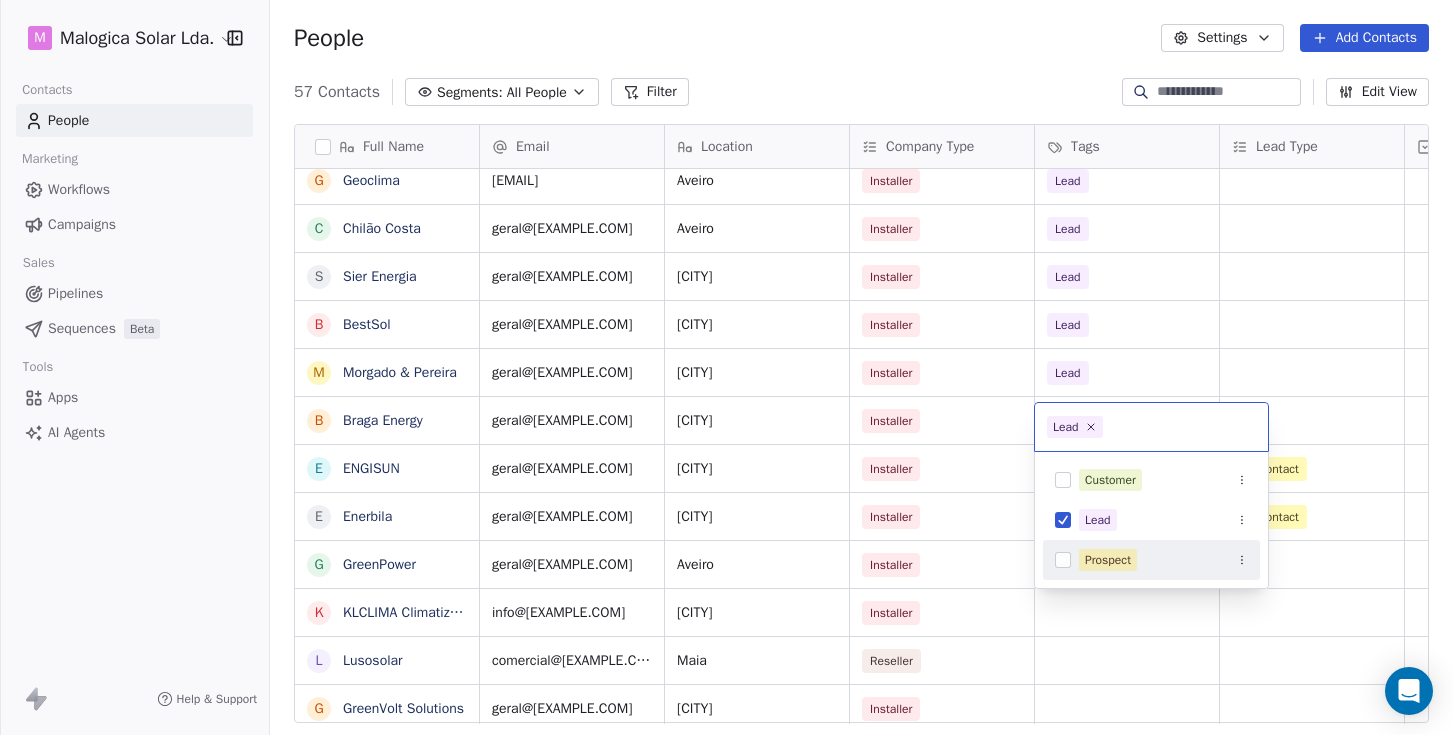 click on "Full Name B [COMPANY] E [COMPANY] C [COMPANY] Y [COMPANY] B [COMPANY] S [COMPANY] P [COMPANY] O [COMPANY] S [COMPANY] T [COMPANY] M [COMPANY] R [COMPANY] E [COMPANY] C [COMPANY] [COMPANY] B [COMPANY] M [COMPANY] E [COMPANY] S [COMPANY] M [COMPANY] S [COMPANY] G [COMPANY] C [COMPANY] S [COMPANY] B [COMPANY] M [COMPANY] B [COMPANY] E [COMPANY] E [COMPANY] G [COMPANY] K [COMPANY] L [COMPANY] G [COMPANY] S [COMPANY] S [COMPANY] S [COMPANY] E [COMPANY] J [COMPANY] E [COMPANY] [EMAIL] [CITY] Installer Prospect PN Contact Top Yes [EMAIL] [CITY] Installer Consultant Prospect PN Contact Top Yes [CITY]" at bounding box center (726, 367) 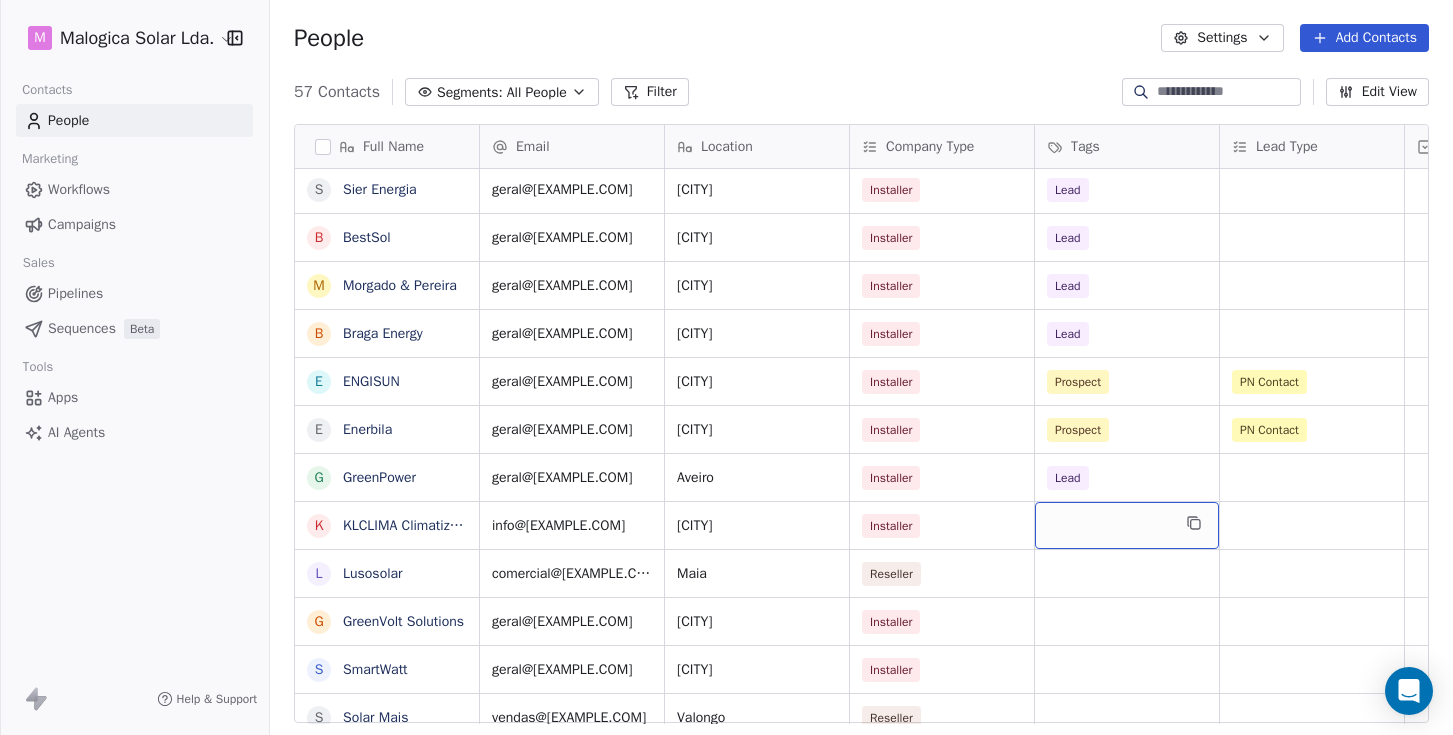 click at bounding box center [1127, 525] 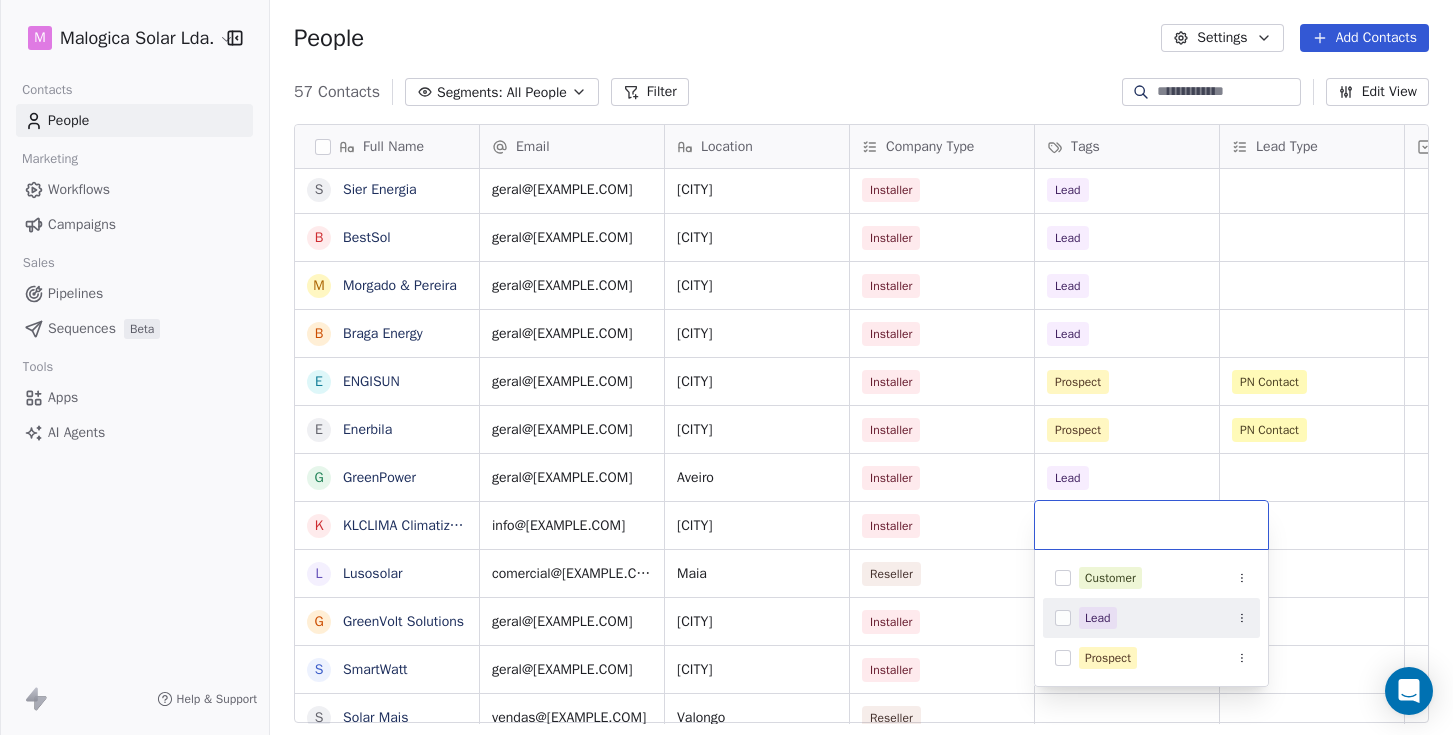 click at bounding box center (1063, 618) 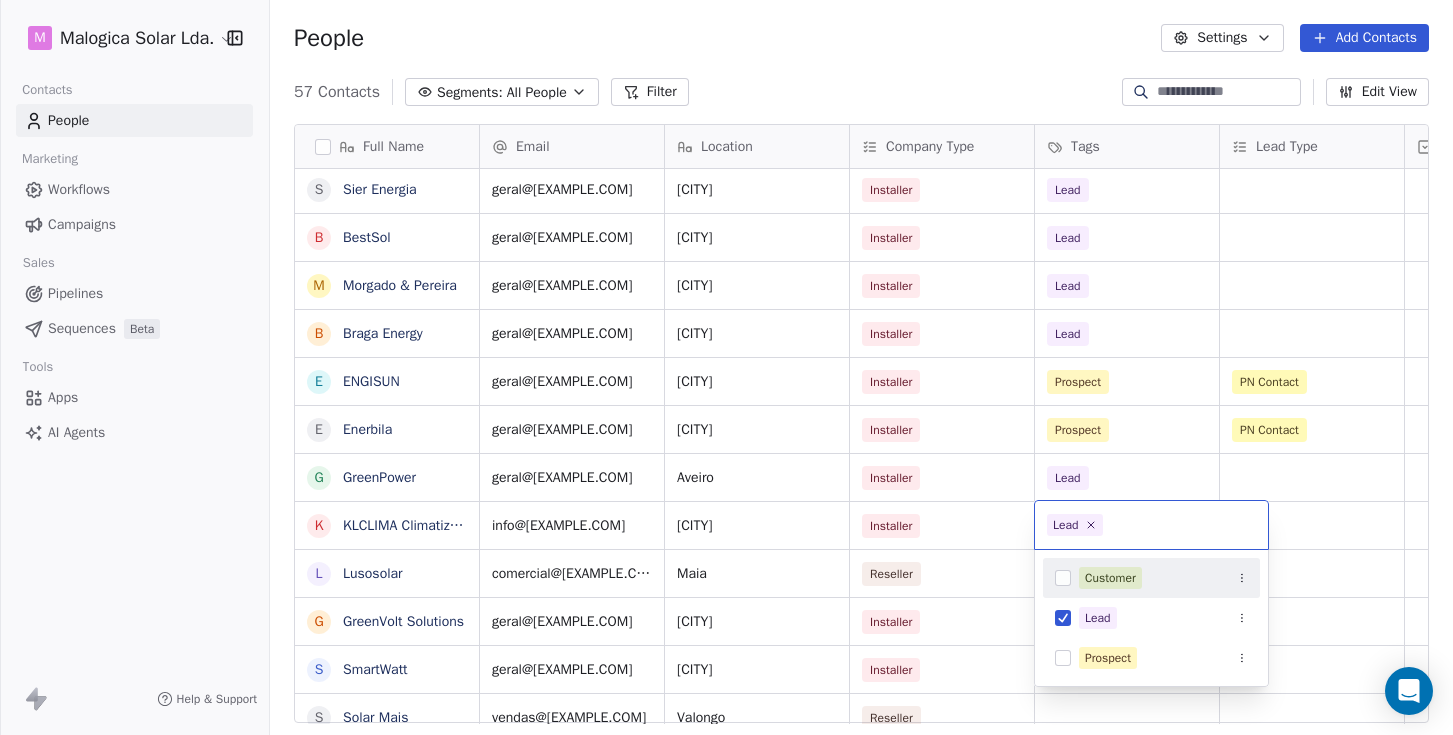 click on "Full Name [EMAIL] [CITY] Partner PN Contact [EMAIL] [CITY] Installer Prospect MS LEAD Top Yes [EMAIL] [CITY] Installer Prospect PN Contact Top Yes" at bounding box center [726, 367] 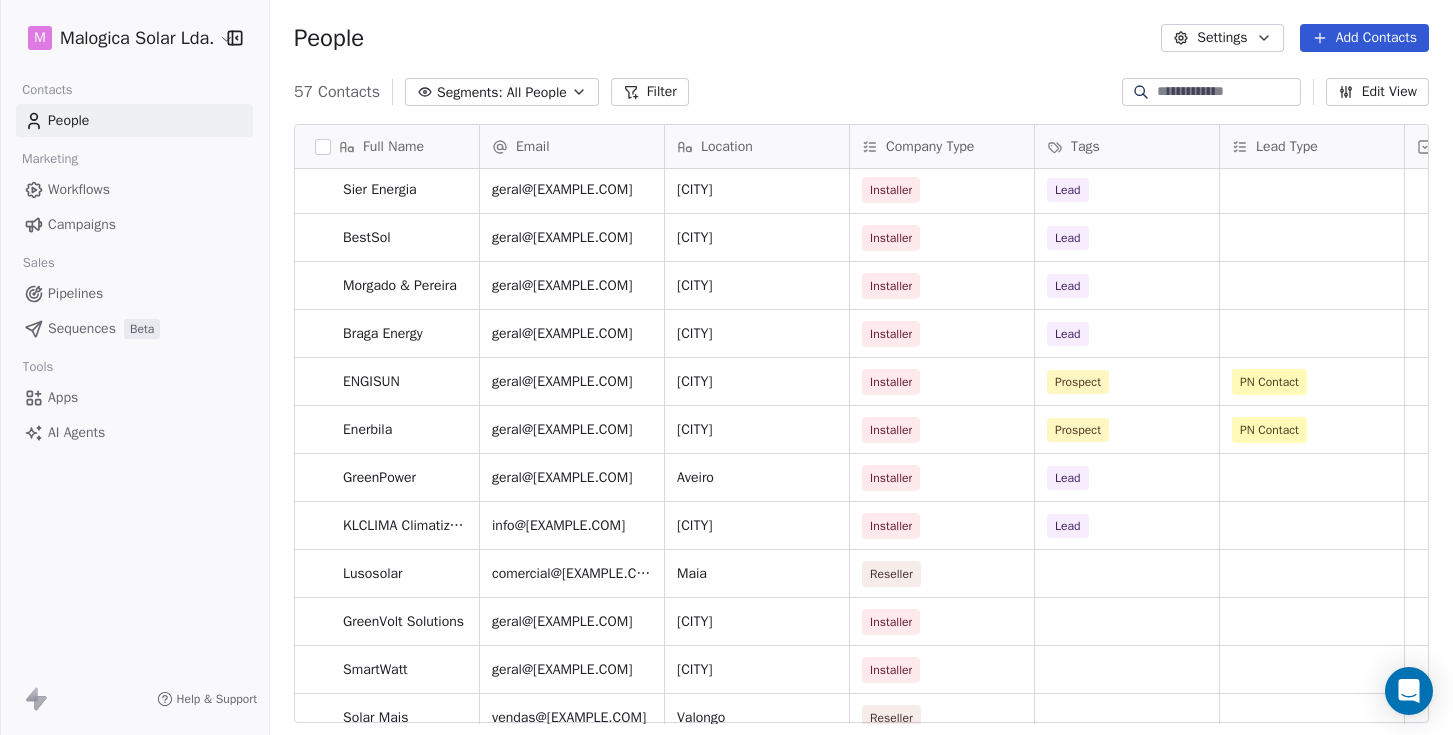 scroll, scrollTop: 2014, scrollLeft: 0, axis: vertical 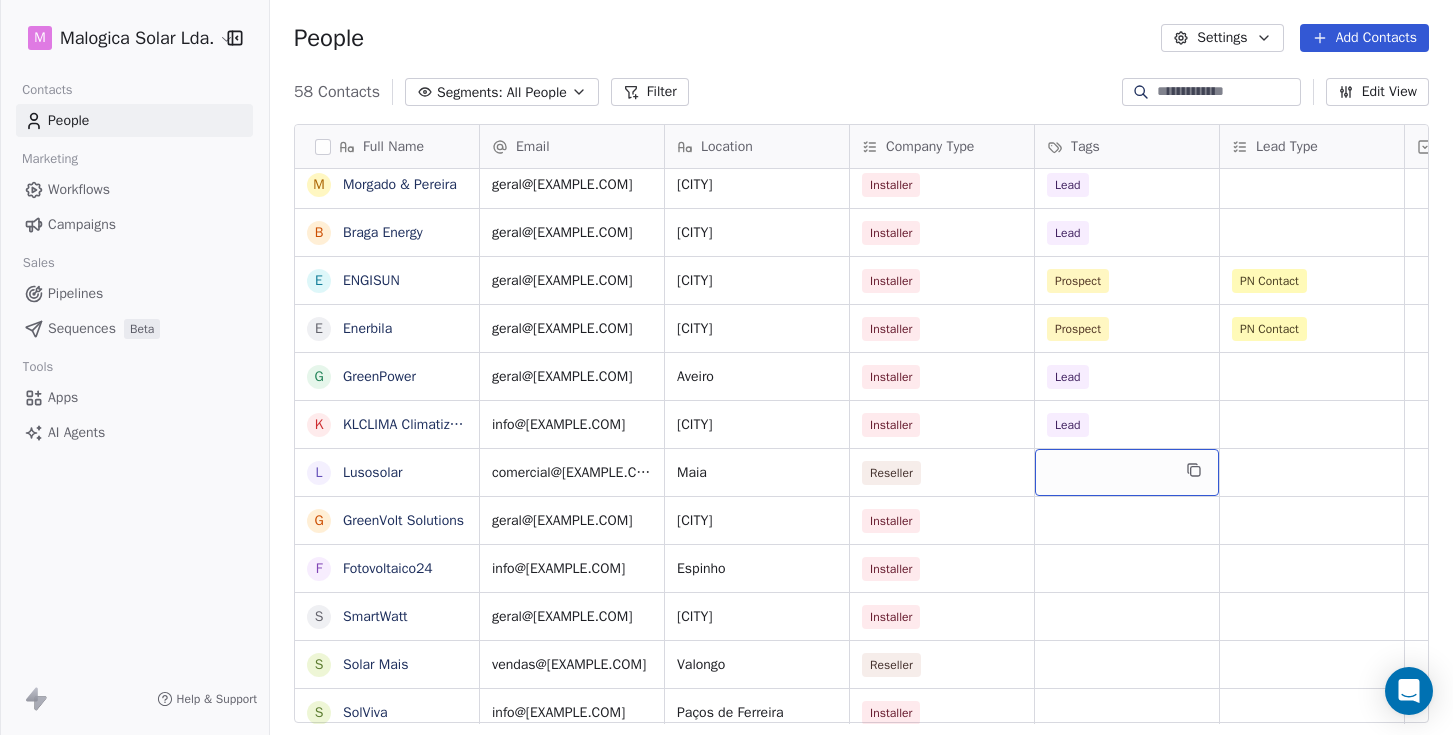 click at bounding box center (1127, 472) 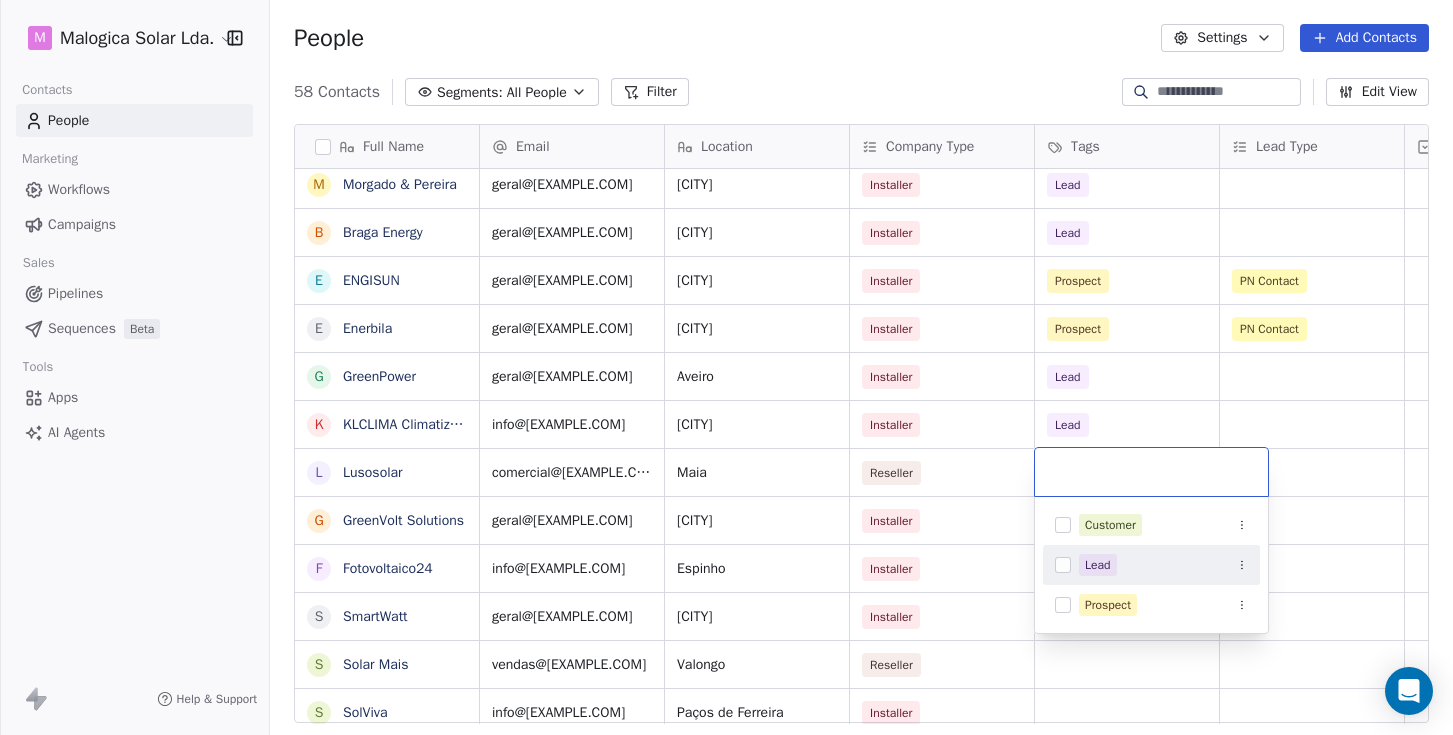 click at bounding box center (1063, 565) 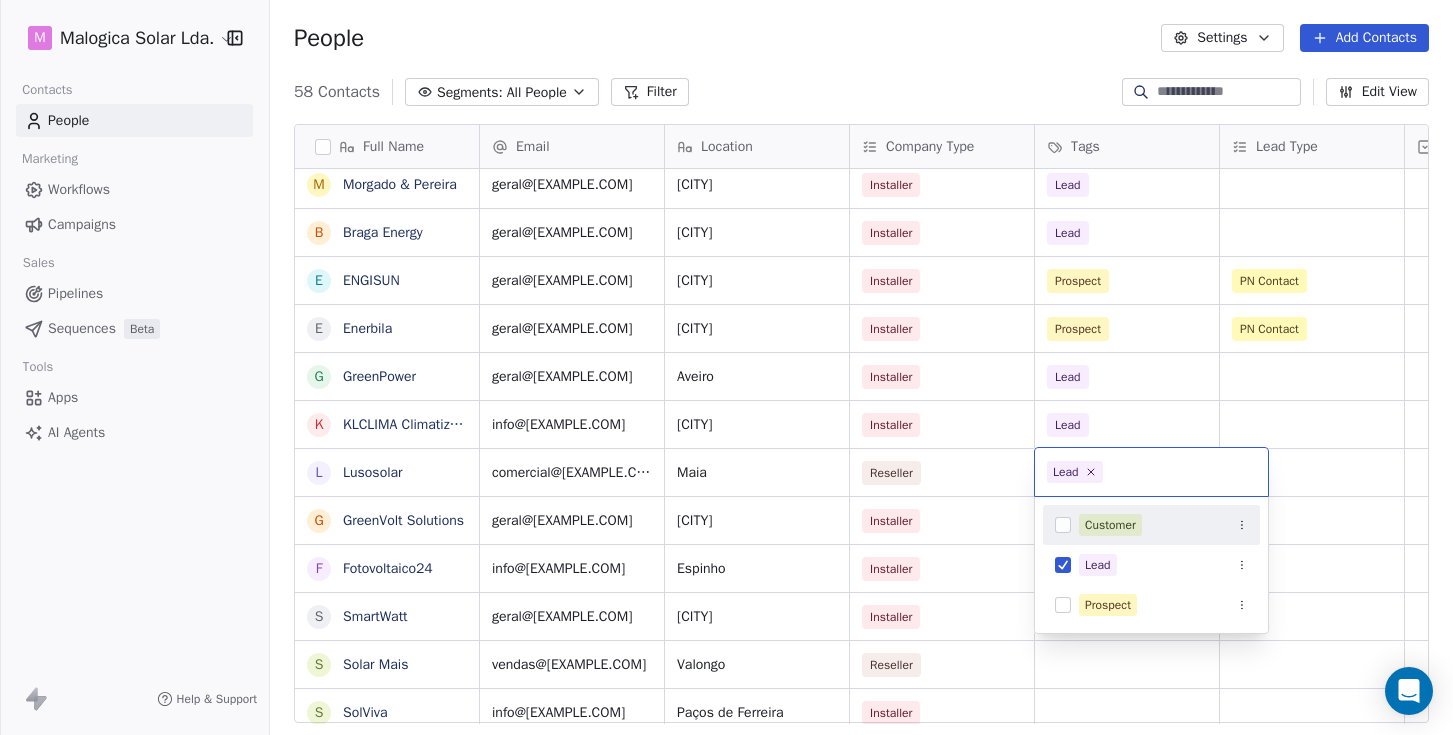 click on "M Malogica Solar Lda. Contacts People Marketing Workflows Campaigns Sales Pipelines Sequences Beta Tools Apps AI Agents Help & Support People Settings Add Contacts 58 Contacts Segments: All People Filter Edit View Tag Add to Sequence Full Name B Bluerophill S SS Energy P Power SCS O Objectivo Verde S SoftProton T TEST M MAIA ENERGIA R RENOVACAPITAL E EDPIND C CCBS Energia B Beirafix M Mais Solar E Enercasa S SUNLAIA M Marla Energias S Sunproject G Geoclima C Chilão Costa S Sier Energia B BestSol M Morgado & Pereira B Braga Energy E ENGISUN E Enerbila G GreenPower K KLCLIMA Climatização L Lusosolar G GreenVolt Solutions F Fotovoltaico24 S SmartWatt S Solar Mais S SolViva E Ecowatt J JPSolar E Energia Simples S Soltecnos Energia Email Location Company Type Tags Lead Type Priority Outreach MKT Email Sent? Response info@[EXAMPLE.COM] Famalicão Installer Prospect PN Contact Top Yes geral@[EXAMPLE.COM] Paços de Ferreira Installer Prospect PN Contact Top Yes comercial@[EXAMPLE.COM] Leiria Installer Reseller" at bounding box center (726, 367) 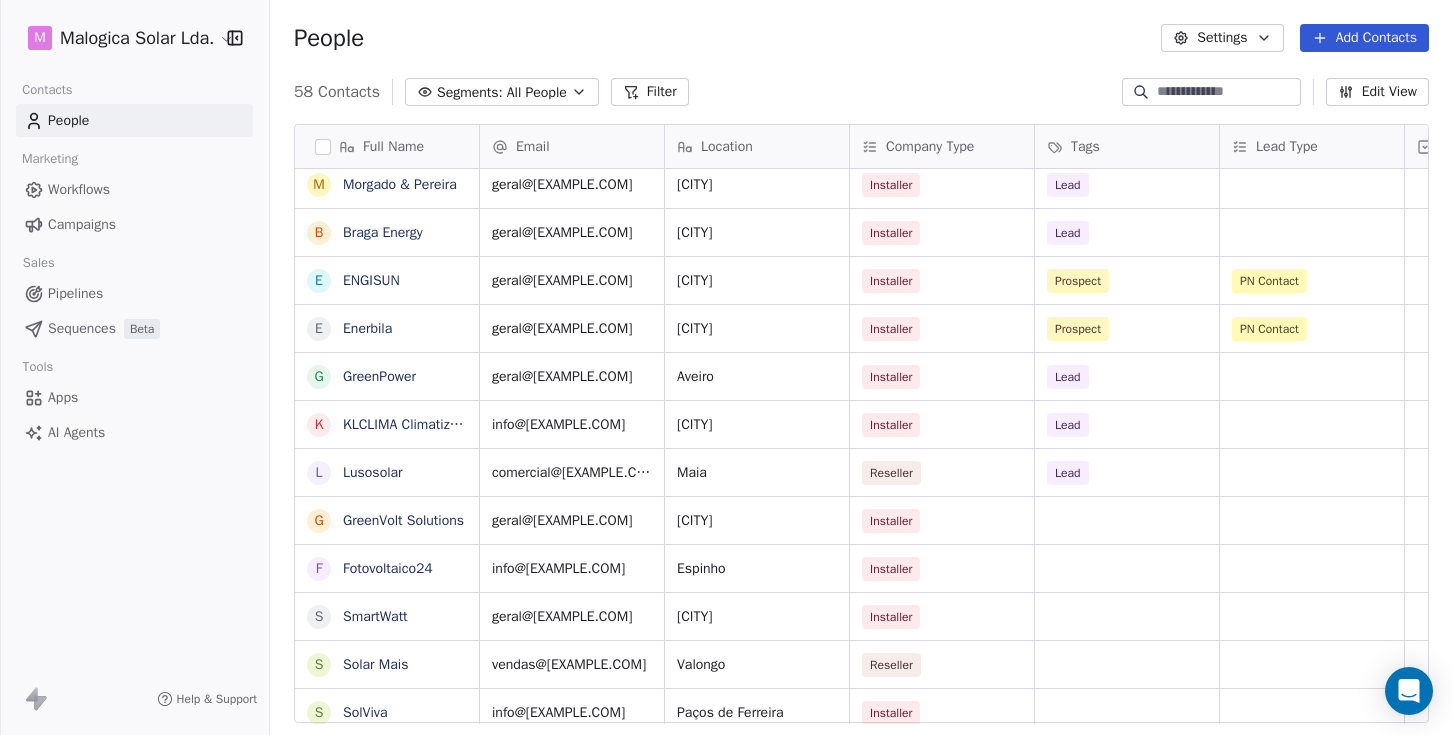 scroll, scrollTop: 2063, scrollLeft: 0, axis: vertical 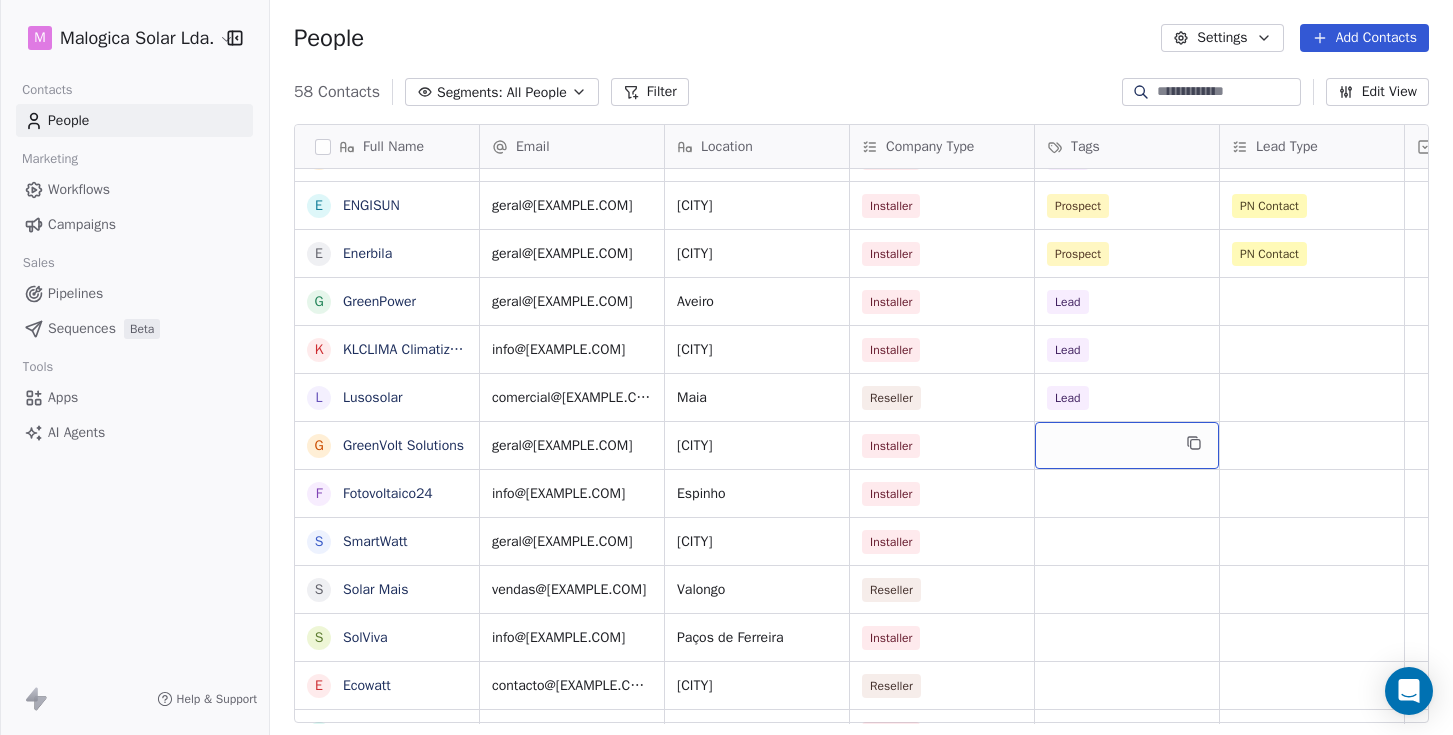 click at bounding box center (1127, 445) 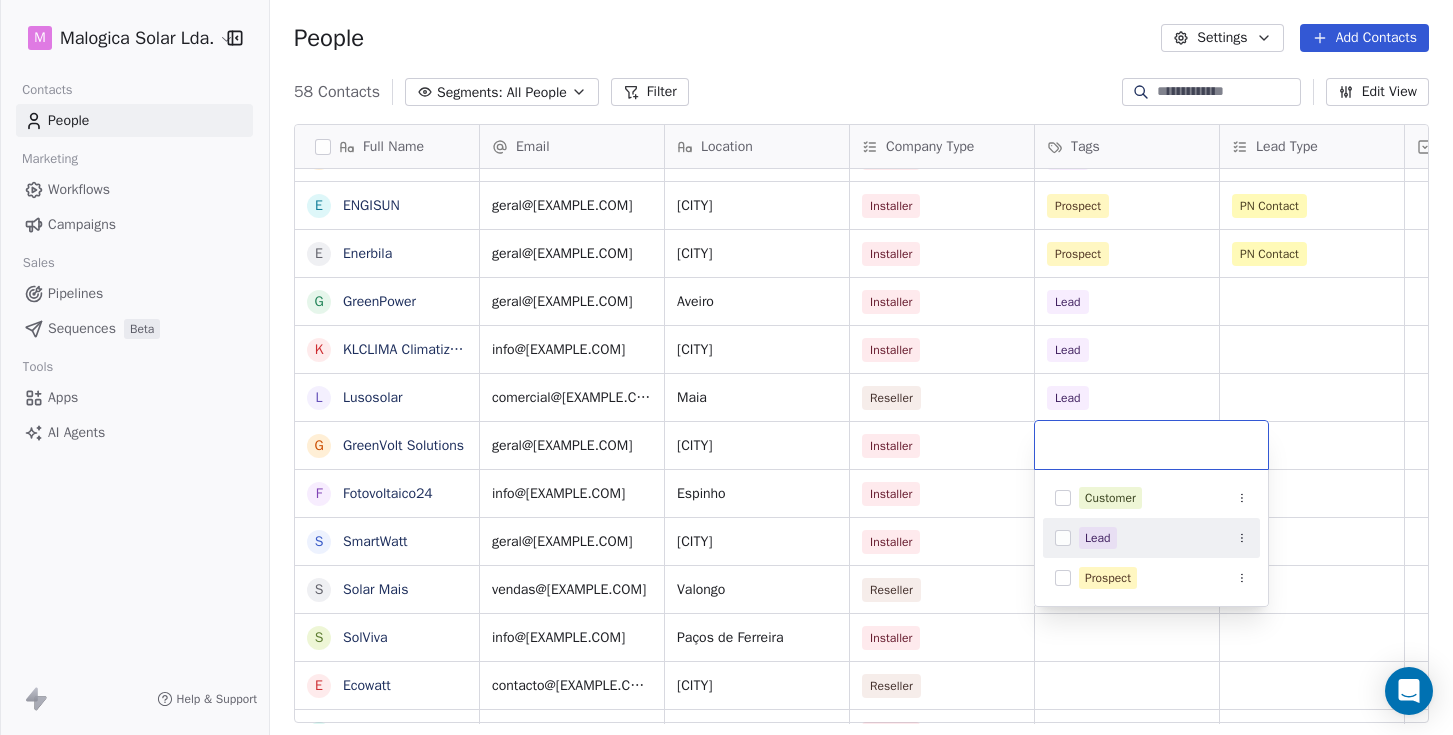 click at bounding box center (1063, 538) 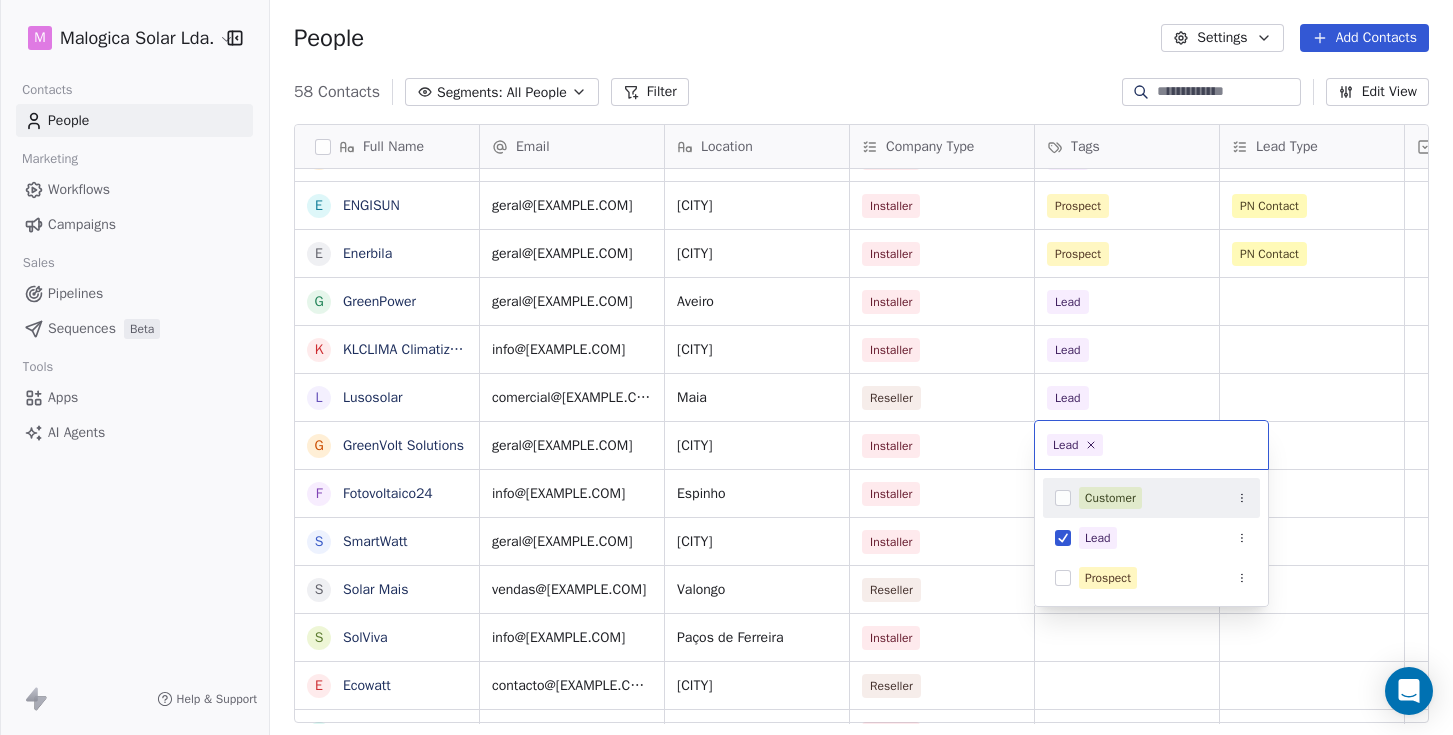 click on "M Malogica Solar Lda. Contacts People Marketing Workflows Campaigns Sales Pipelines Sequences Beta Tools Apps AI Agents Help & Support People Settings Add Contacts 58 Contacts Segments: All People Filter Edit View Tag Add to Sequence Full Name S SS Energy P Power SCS O Objectivo Verde S SoftProton T TEST M MAIA ENERGIA R RENOVACAPITAL E EDPIND C CCBS Energia B Beirafix M Mais Solar E Enercasa S SUNLAIA M Marla Energias S Sunproject G Geoclima C Chilão Costa S Sier Energia B BestSol M Morgado & Pereira B Braga Energy E ENGISUN E Enerbila G GreenPower K KLCLIMA Climatização L Lusosolar G GreenVolt Solutions F Fotovoltaico24 S SmartWatt S Solar Mais S SolViva E Ecowatt J JPSolar E Energia Simples S Soltecnos Energia Email Location Company Type Tags Lead Type Priority Outreach MKT Email Sent? Response geral@[EXAMPLE.COM] [CITY] Installer Reseller Prospect MS LEAD Top Yes comercial@[EXAMPLE.COM] Leiria Installer Reseller Prospect MS LEAD Top Yes objectivoverde@[EXAMPLE.COM] Vila Real Installer Prospect Top" at bounding box center [726, 367] 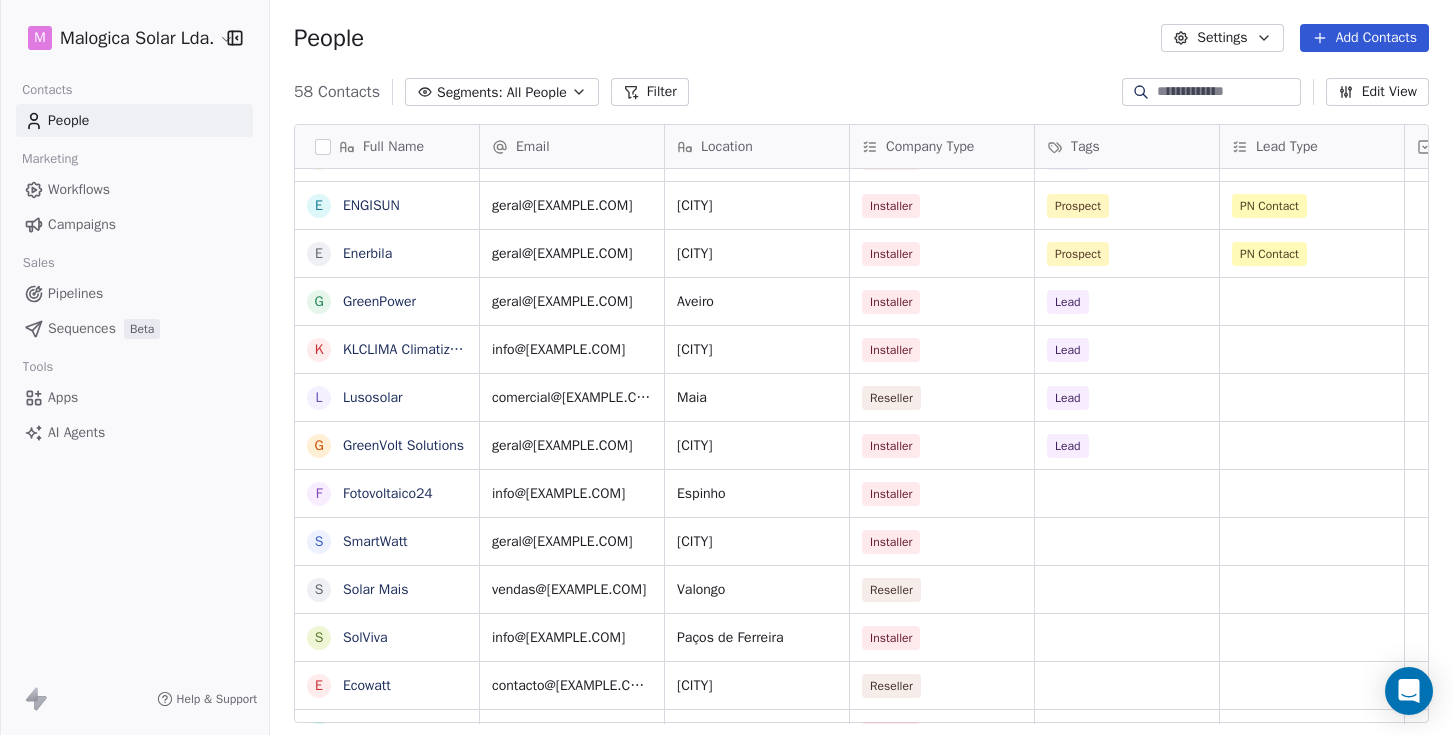 scroll, scrollTop: 2165, scrollLeft: 0, axis: vertical 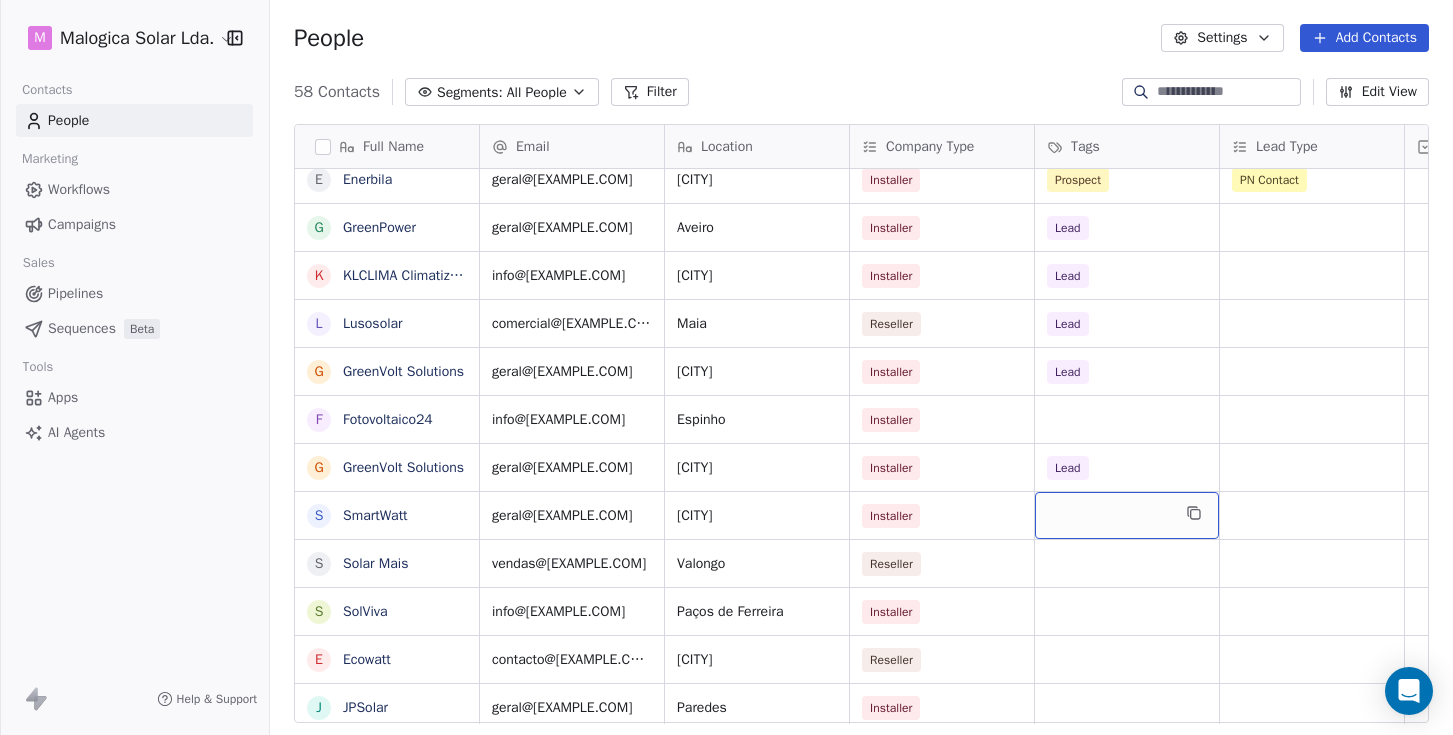 click at bounding box center [1127, 515] 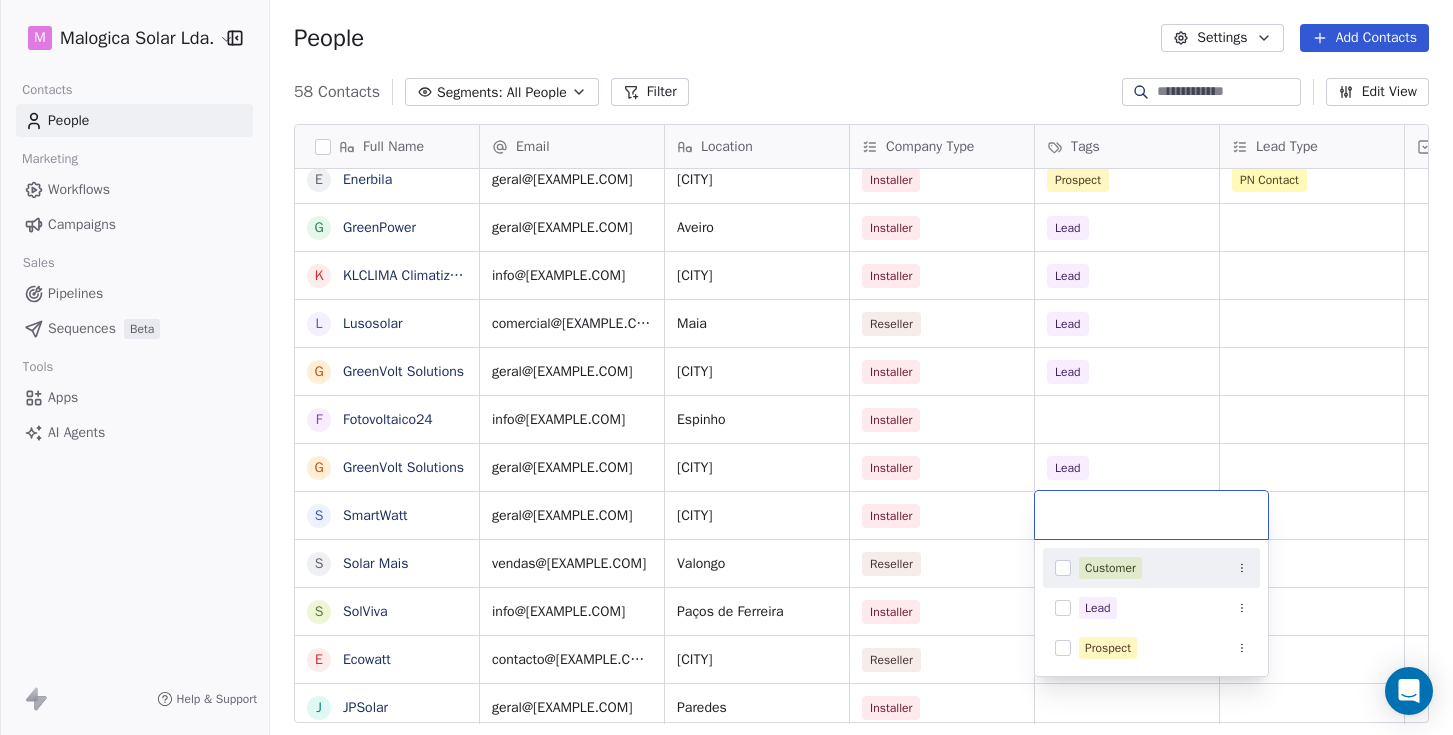 click on "M Malogica Solar Lda. Contacts People Marketing Workflows Campaigns Sales Pipelines Sequences Beta Tools Apps AI Agents Help & Support People Settings Add Contacts 58 Contacts Segments: All People Filter Edit View Tag Add to Sequence Full Name O Objectivo Verde S SoftProton T TEST M MAIA ENERGIA R RENOVACAPITAL E EDPIND C CCBS Energia B Beirafix M Mais Solar E Enercasa S SUNLAIA M Marla Energias S Sunproject G Geoclima C Chilão Costa S Sier Energia B BestSol M Morgado & Pereira B Braga Energy E ENGISUN E Enerbila G GreenPower K KLCLIMA Climatização L Lusosolar G GreenVolt Solutions F Fotovoltaico24 G GreenVolt Solutions S SmartWatt S Solar Mais S SolViva E Ecowatt J JPSolar E Energia Simples Email Location Company Type Tags Lead Type Priority Outreach MKT Email Sent? Response objectivoverde@[EXAMPLE.COM] Vila Real Installer Prospect PN Contact Top Yes joao.faria@[EXAMPLE.COM] Açores Installer Prospect MS LEAD Top Yes TEST geral@[EXAMPLE.COM] Paços de Ferreita Installer Prospect PN Contact Top Yes Top" at bounding box center [726, 367] 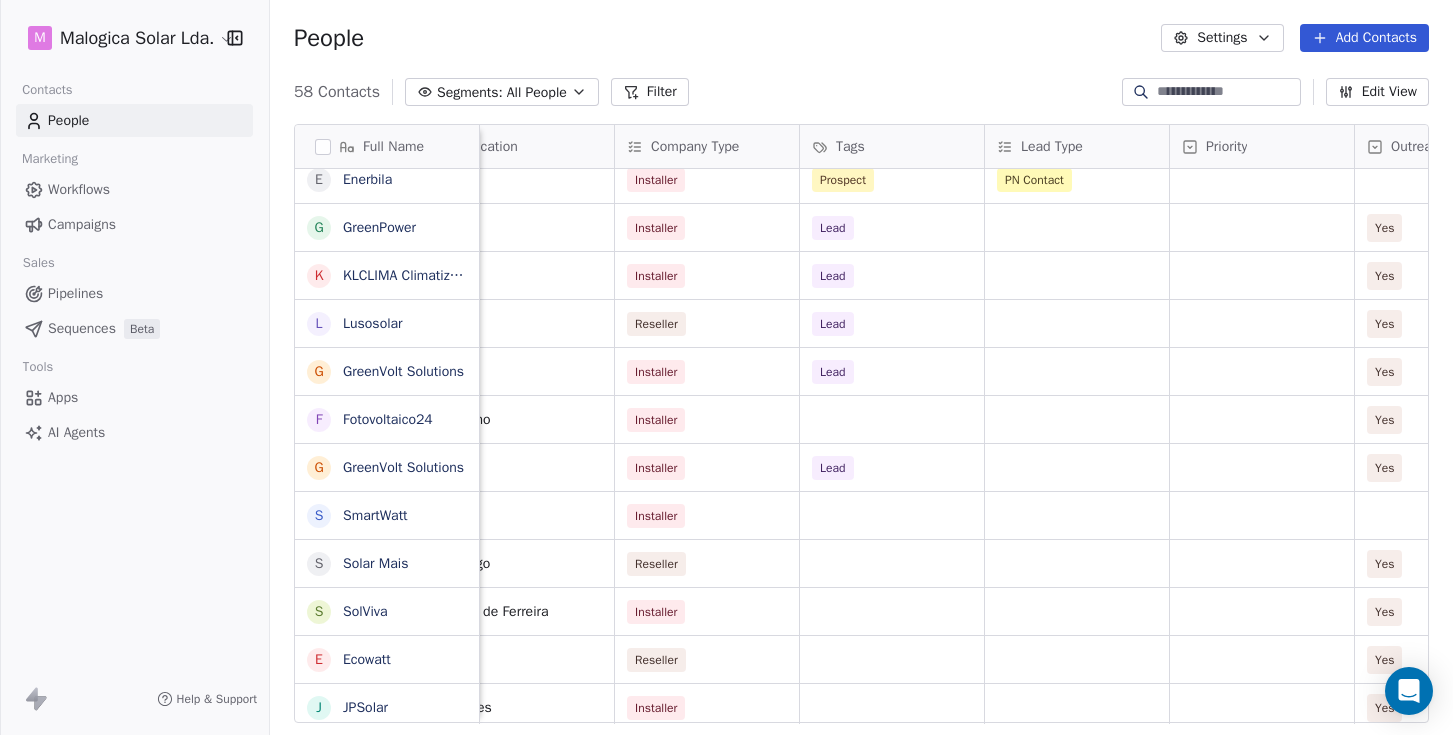 scroll, scrollTop: 0, scrollLeft: 230, axis: horizontal 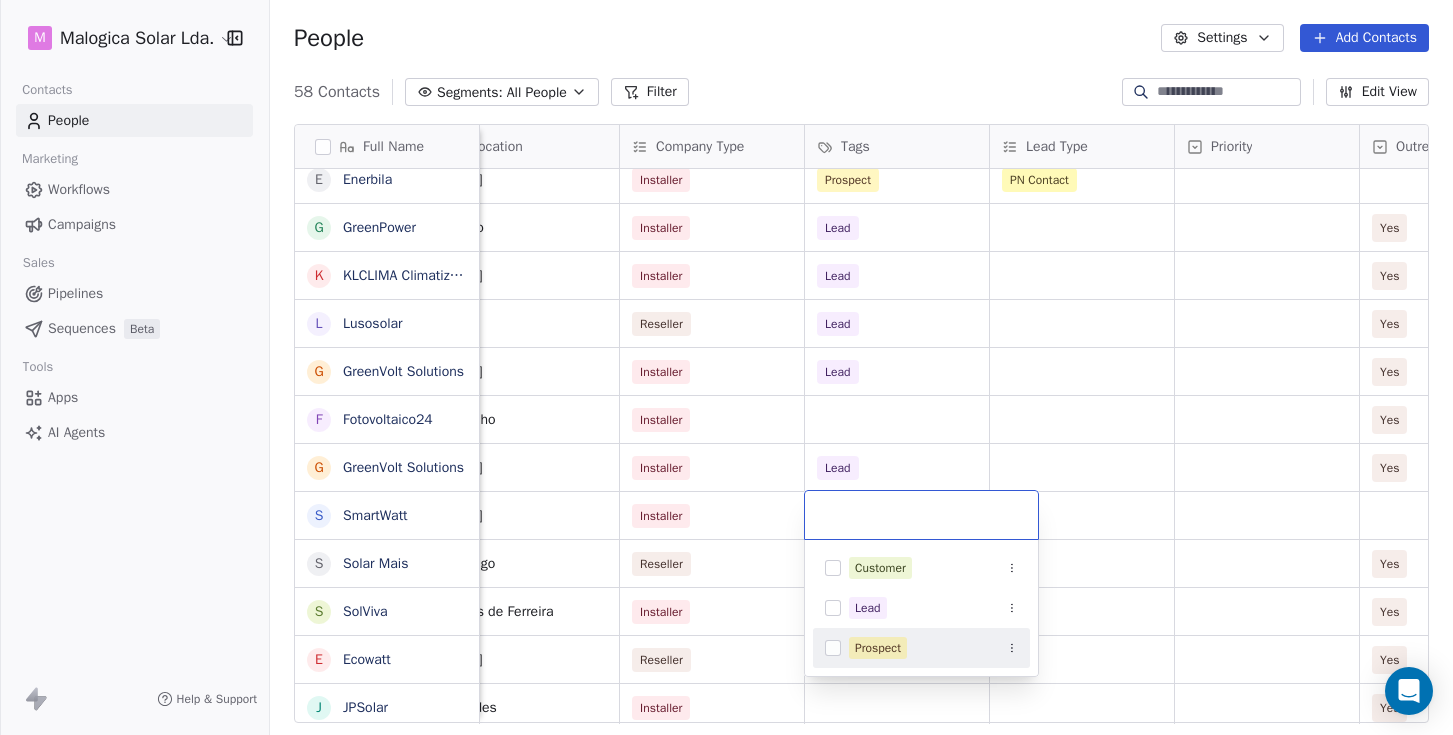 click at bounding box center (833, 648) 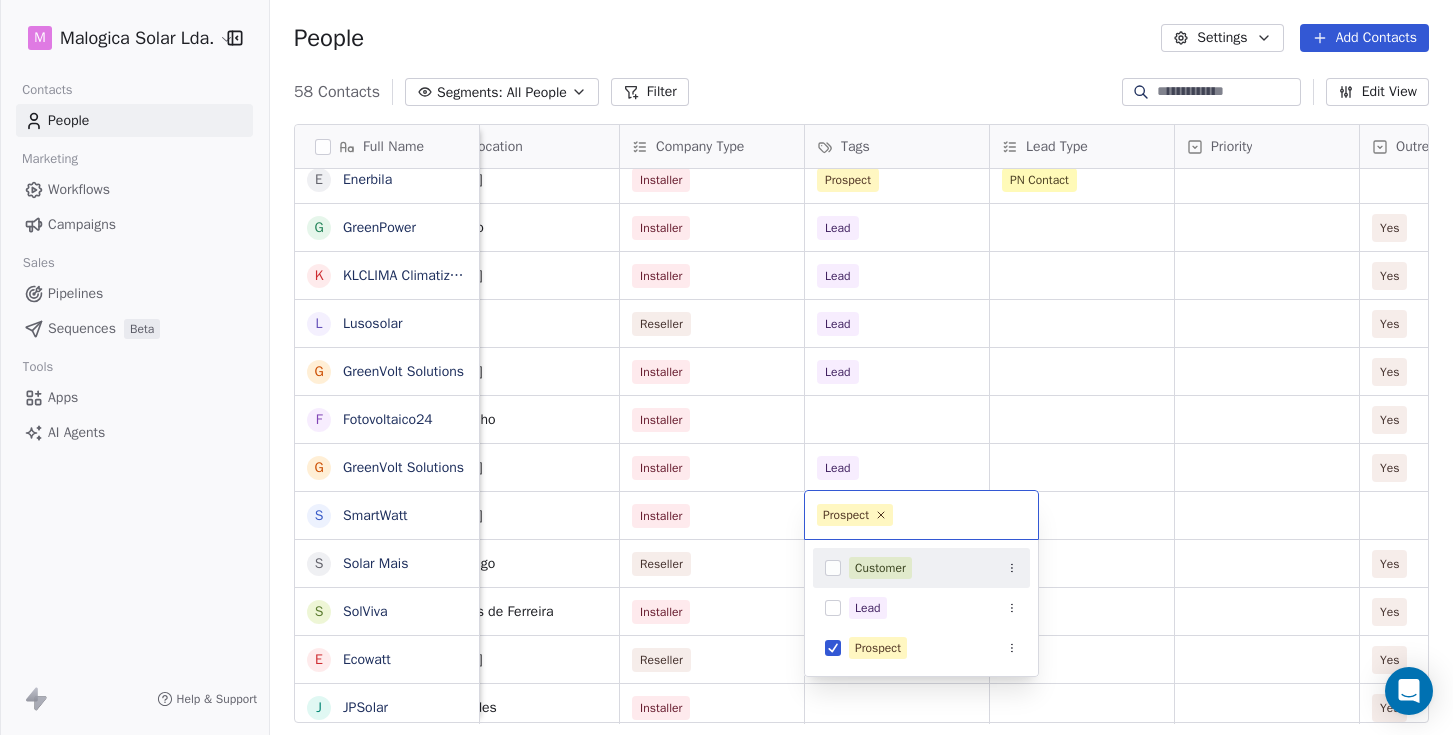 click on "M Malogica Solar Lda. Contacts People Marketing Workflows Campaigns Sales Pipelines Sequences Beta Tools Apps AI Agents Help & Support People Settings Add Contacts 58 Contacts Segments: All People Filter Edit View Tag Add to Sequence Full Name O Objectivo Verde S SoftProton T TEST M MAIA ENERGIA R RENOVACAPITAL E EDPIND C CCBS Energia B Beirafix M Mais Solar E Enercasa S SUNLAIA M Marla Energias S Sunproject G Geoclima C Chilão Costa S Sier Energia B BestSol M Morgado & Pereira B Braga Energy E ENGISUN E Enerbila G GreenPower K KLCLIMA Climatização L Lusosolar G GreenVolt Solutions F Fotovoltaico24 G GreenVolt Solutions S SmartWatt S Solar Mais S SolViva E Ecowatt J JPSolar E Energia Simples Email Location Company Type Tags Lead Type Priority Outreach MKT Email Sent? Response objectivoverde@[EXAMPLE.COM] Vila Real Installer Prospect PN Contact Top Yes joao.faria@[EXAMPLE.COM] Açores Installer Prospect MS LEAD Top Yes TEST geral@[EXAMPLE.COM] Paços de Ferreita Installer Prospect PN Contact Top Yes Top" at bounding box center [726, 367] 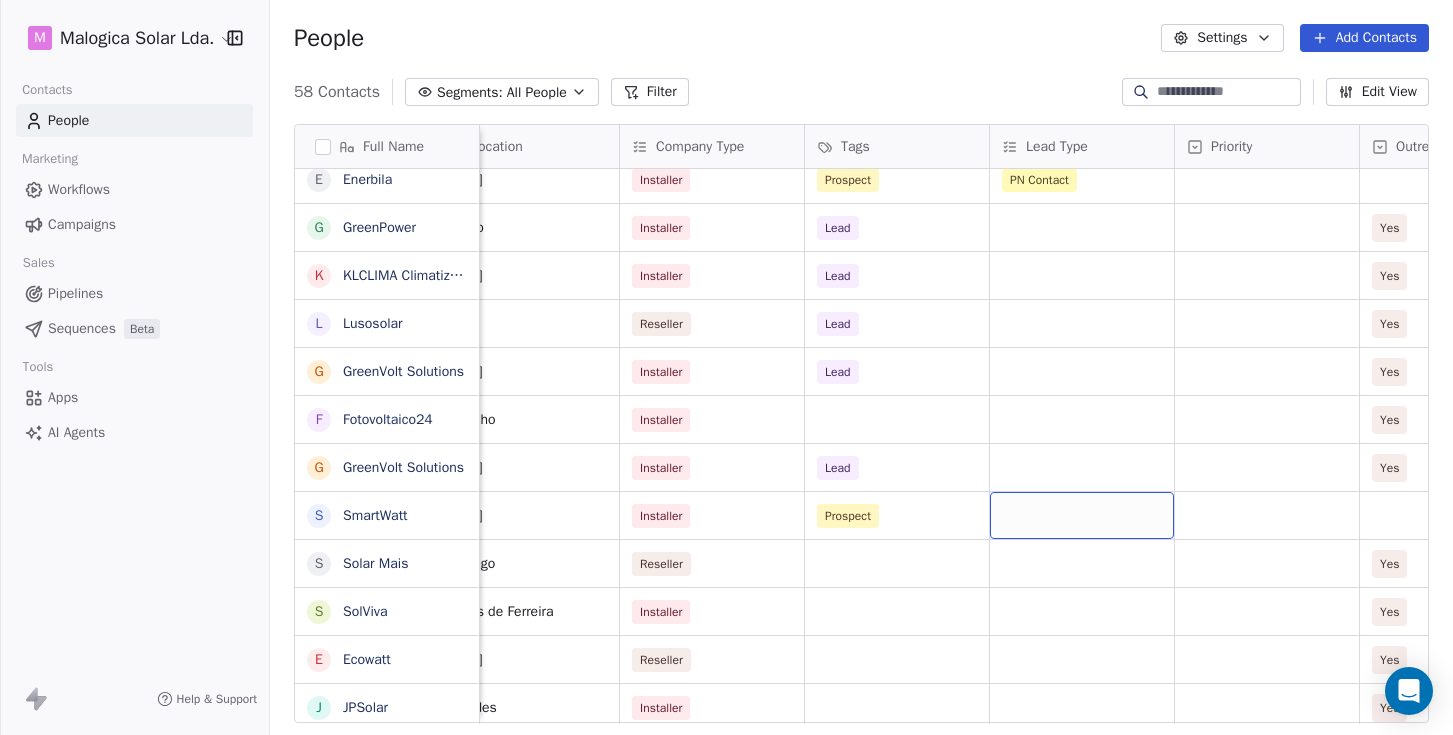 click at bounding box center (1082, 515) 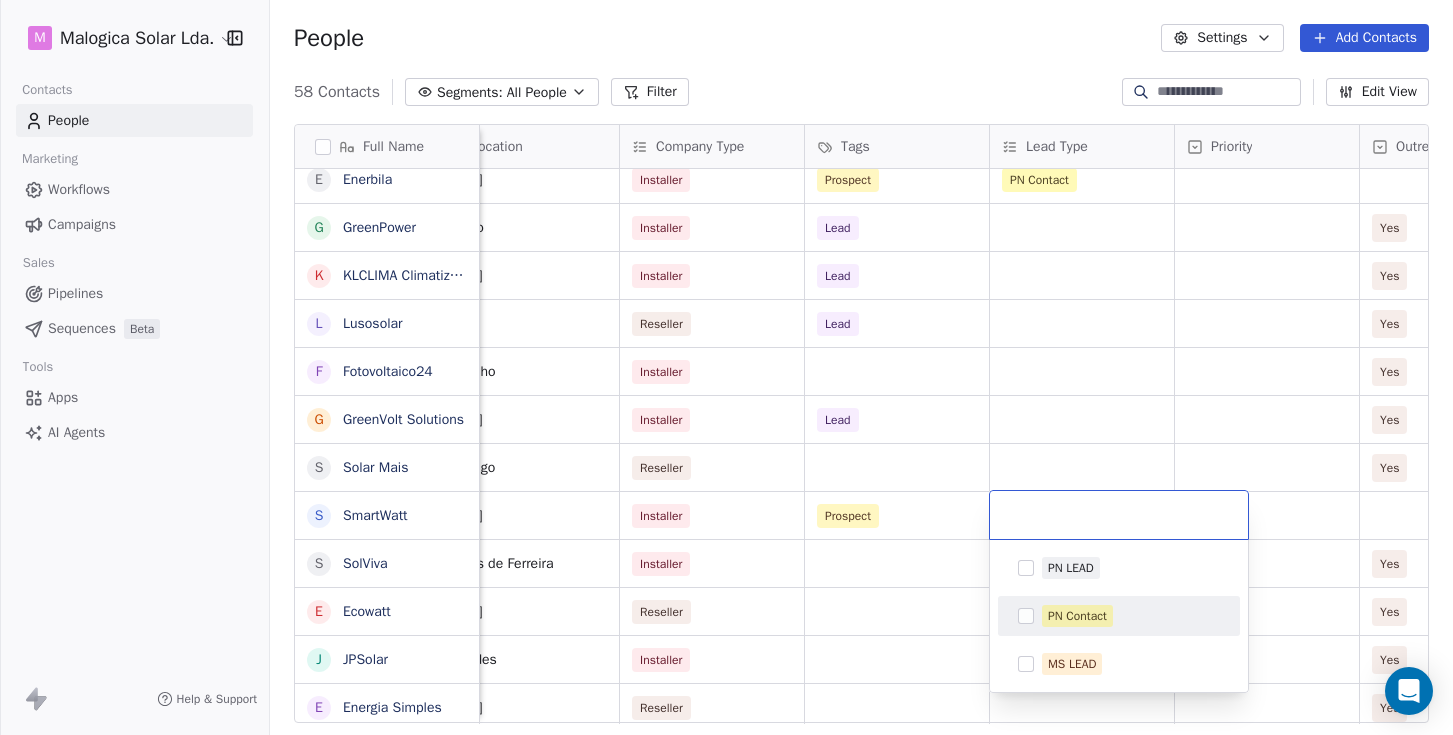 click at bounding box center [1026, 616] 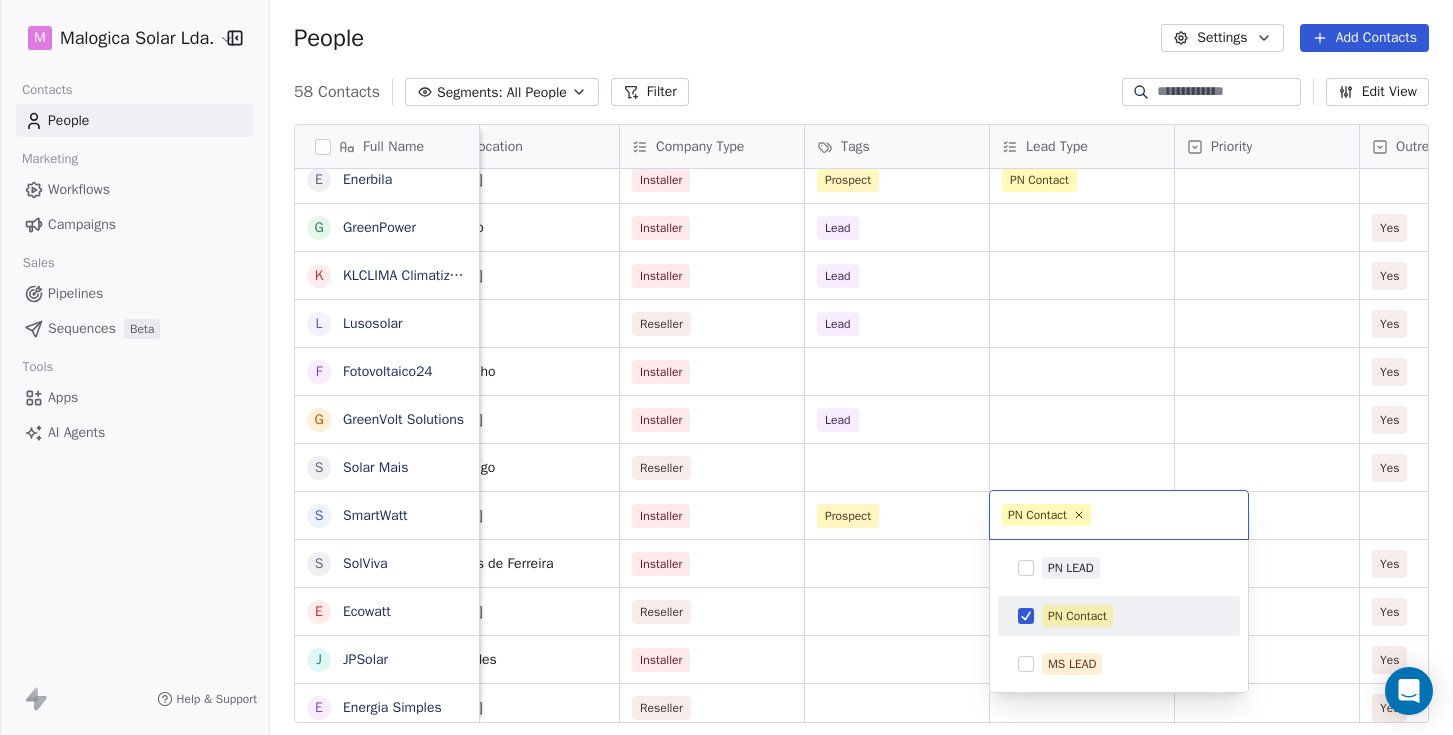click on "M Malogica Solar Lda. Contacts People Marketing Workflows Campaigns Sales Pipelines Sequences Beta Tools Apps AI Agents Help & Support People Settings Add Contacts 58 Contacts Segments: All People Filter Edit View Tag Add to Sequence Full Name O Objectivo Verde S SoftProton T TEST M MAIA ENERGIA R RENOVACAPITAL E EDPIND C CCBS Energia M Mais Solar B Beirafix E Enercasa S SUNLAIA M Marla Energias S Sunproject G Geoclima C Chilão Costa S Sier Energia B BestSol M Morgado & Pereira B Braga Energy E ENGISUN E Enerbila G GreenPower K KLCLIMA Climatização L Lusosolar F Fotovoltaico24 G GreenVolt Solutions S Solar Mais S SmartWatt S SolViva E Ecowatt J JPSolar E Energia Simples S Soltecnos Energia Email Location Company Type Tags Lead Type Priority Outreach MKT Email Sent? objectivoverde@[EXAMPLE.COM] [CITY] Installer Prospect PN Contact Top Yes joao.faria@[EXAMPLE.COM] [STATE] Installer Prospect MS LEAD Top Yes TEST geral@[EXAMPLE.COM] [CITY] Installer Prospect PN Contact Top Yes Prospect" at bounding box center (726, 367) 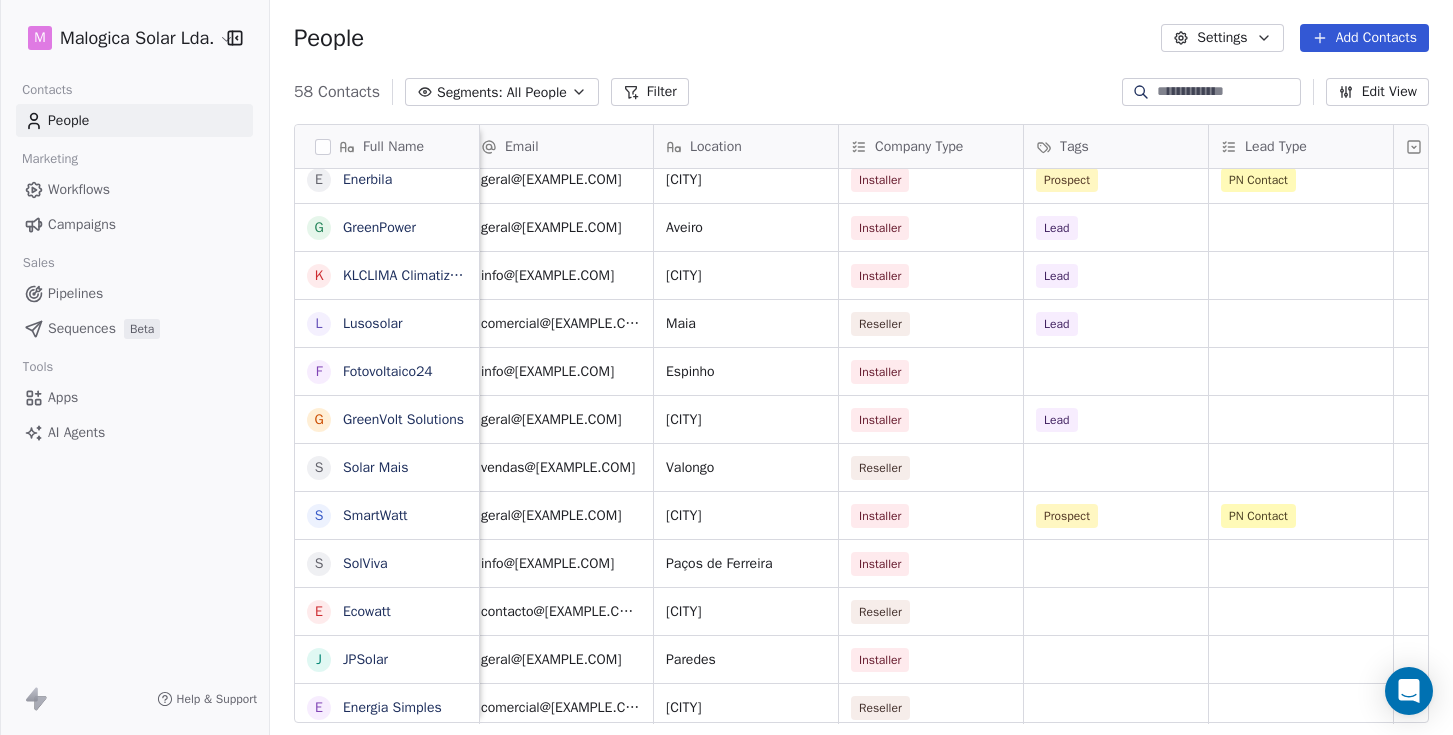 scroll, scrollTop: 0, scrollLeft: 0, axis: both 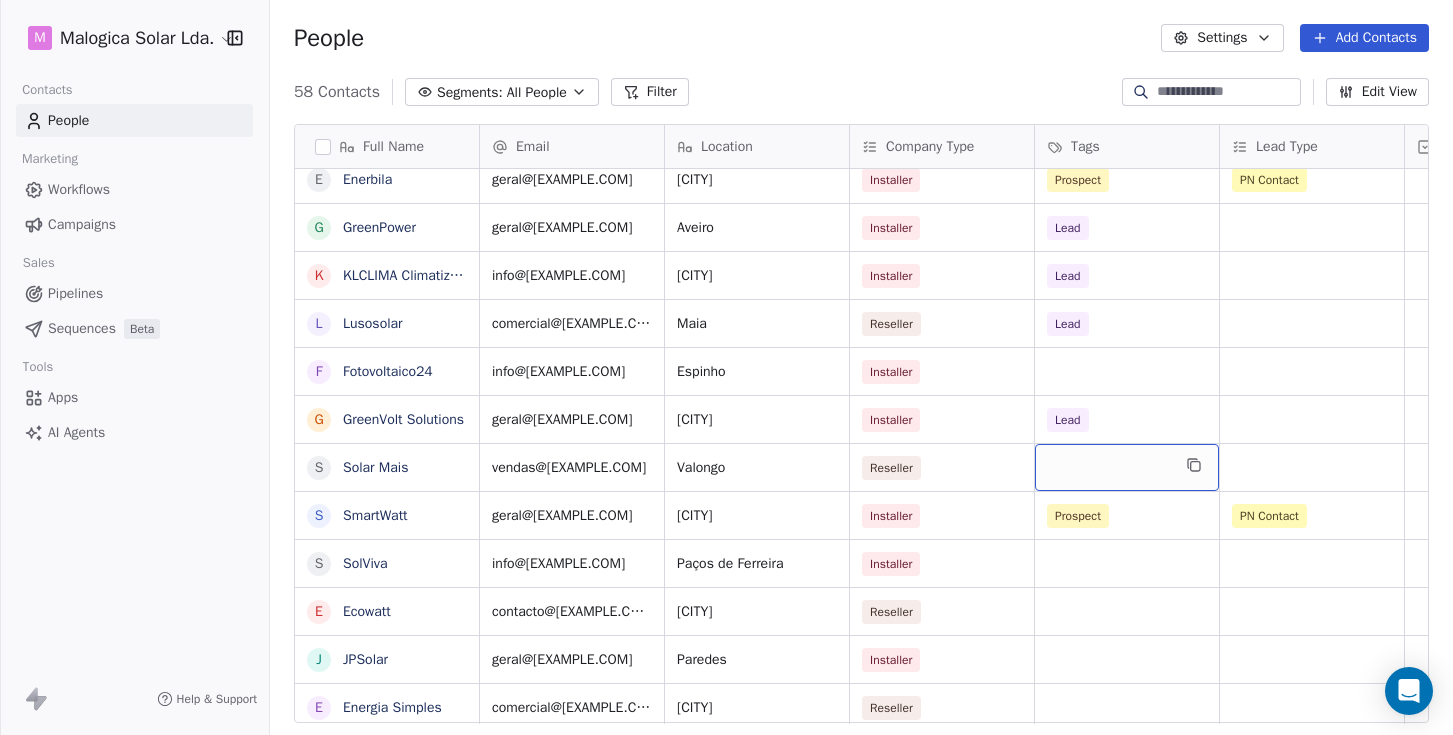 click at bounding box center (1127, 467) 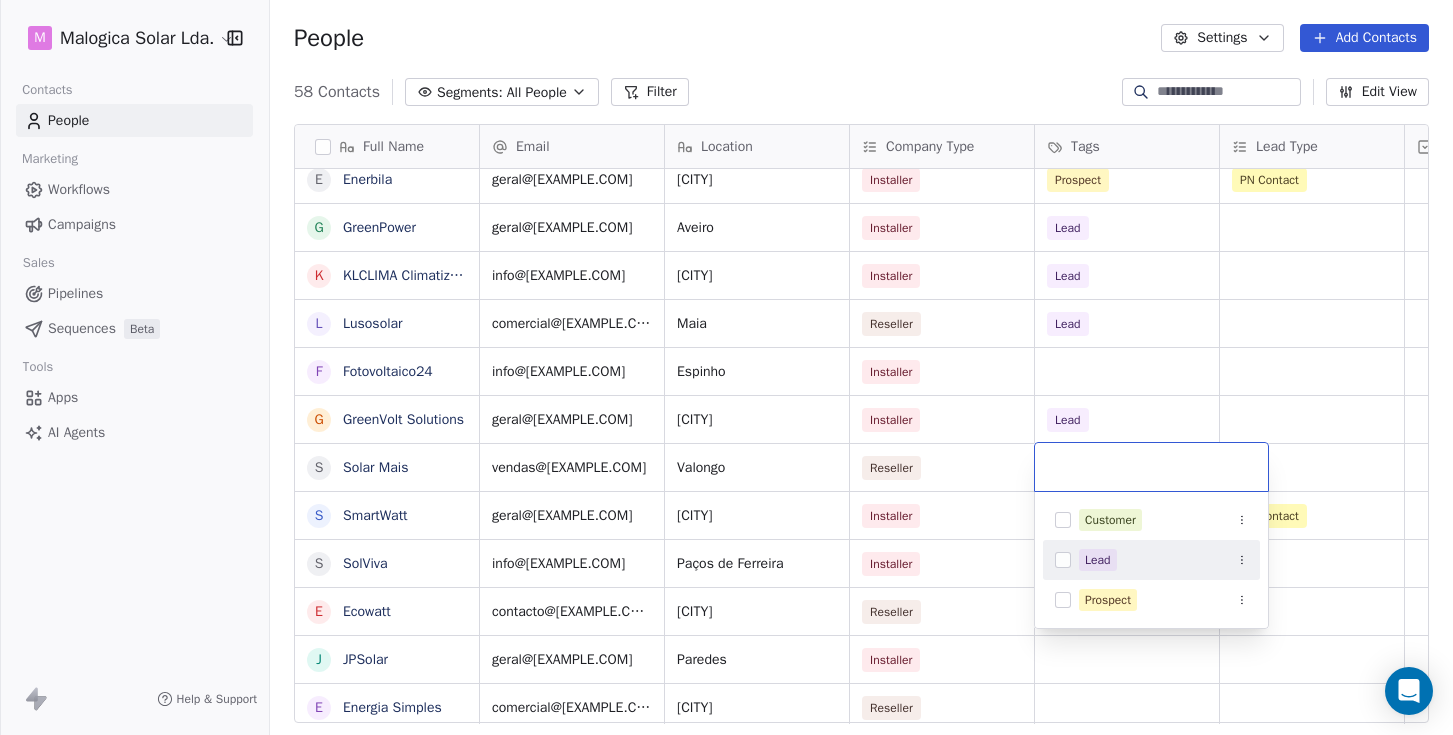 click at bounding box center [1063, 560] 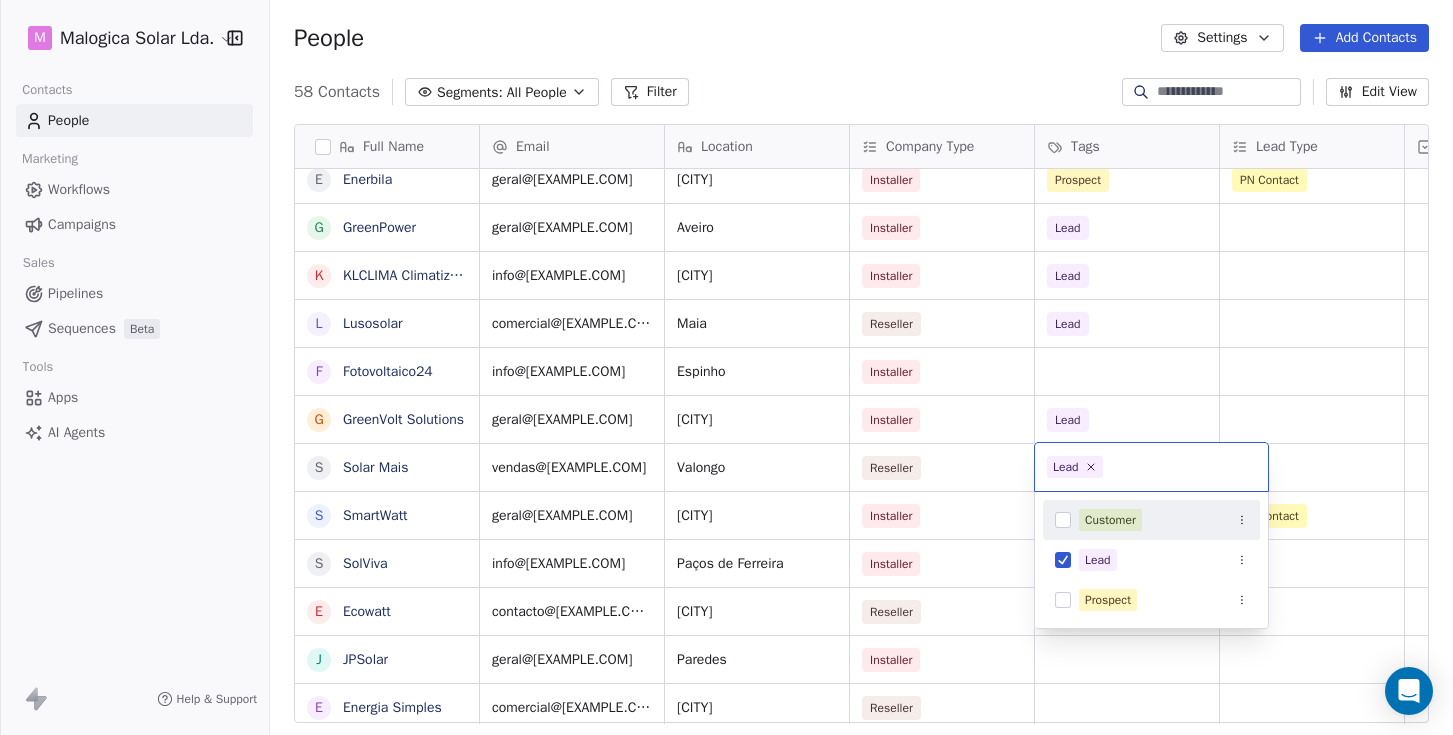 click on "M Malogica Solar Lda. Contacts People Marketing Workflows Campaigns Sales Pipelines Sequences Beta Tools Apps AI Agents Help & Support People Settings Add Contacts 58 Contacts Segments: All People Filter Edit View Tag Add to Sequence Full Name O Objectivo Verde S SoftProton T TEST M MAIA ENERGIA R RENOVACAPITAL E EDPIND C CCBS Energia B Beirafix M Mais Solar E Enercasa S SUNLAIA M Marla Energias S Sunproject G Geoclima C Chilão Costa S Sier Energia B BestSol M Morgado & Pereira B Braga Energy E ENGISUN E Enerbila G GreenPower K KLCLIMA Climatização L Lusosolar F Fotovoltaico24 G GreenVolt Solutions S Solar Mais S SmartWatt S SolViva E Ecowatt J JPSolar E Energia Simples S Soltecnos Energia Email Location Company Type Tags Lead Type Priority Outreach MKT Email Sent? objectivoverde@[EXAMPLE.COM] [CITY] Installer Prospect PN Contact Top Yes joao.faria@[EXAMPLE.COM] [STATE] Installer Prospect MS LEAD Top Yes TEST geral@[EXAMPLE.COM] [CITY] Installer Prospect PN Contact Top Yes Prospect" at bounding box center (726, 367) 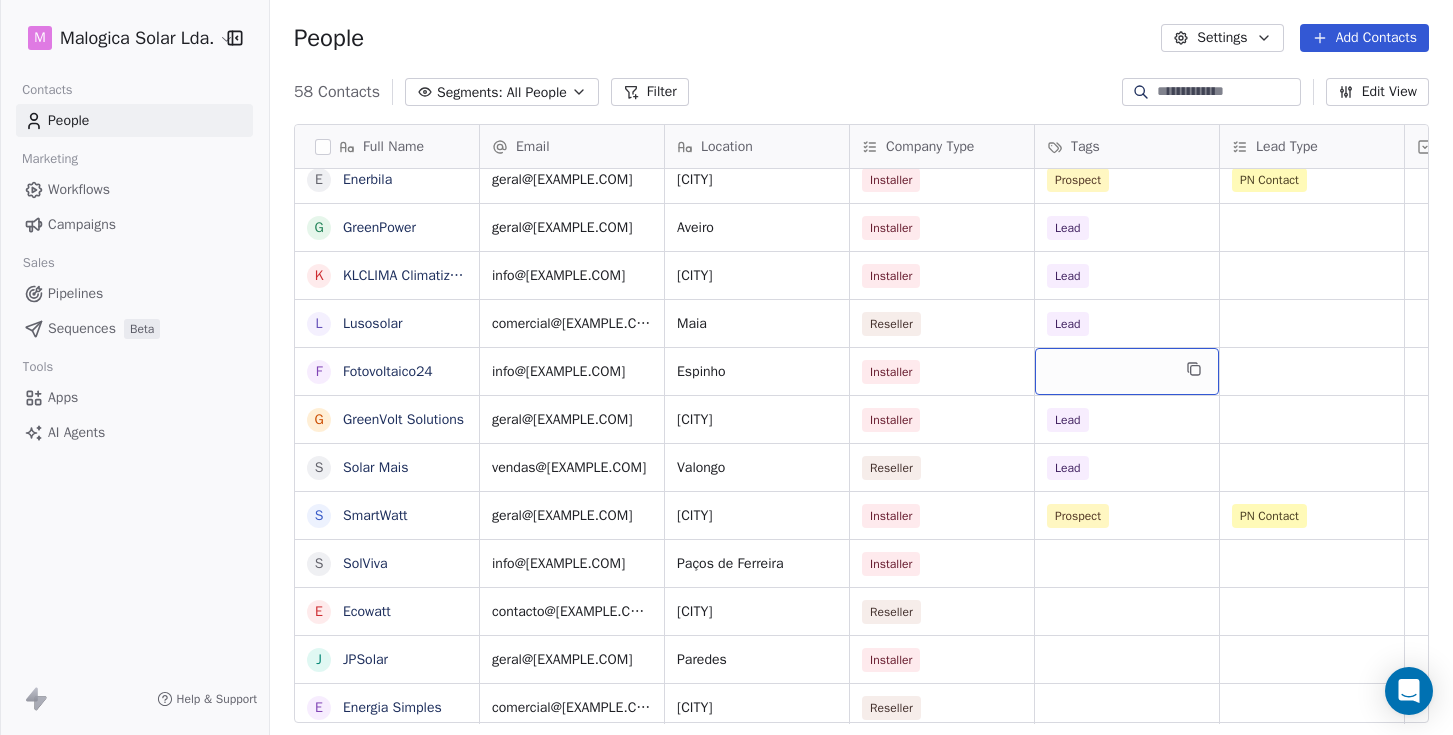 click at bounding box center [1127, 371] 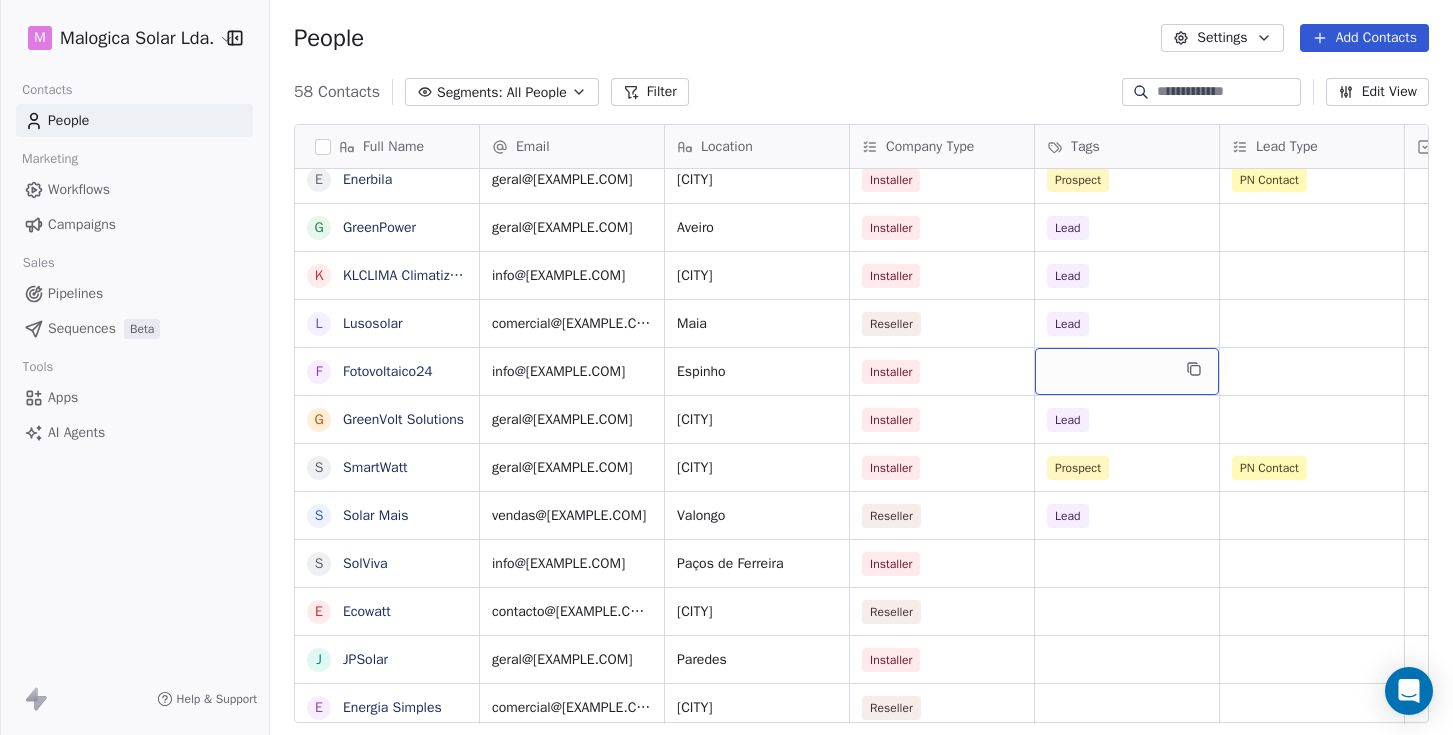 click at bounding box center (1127, 371) 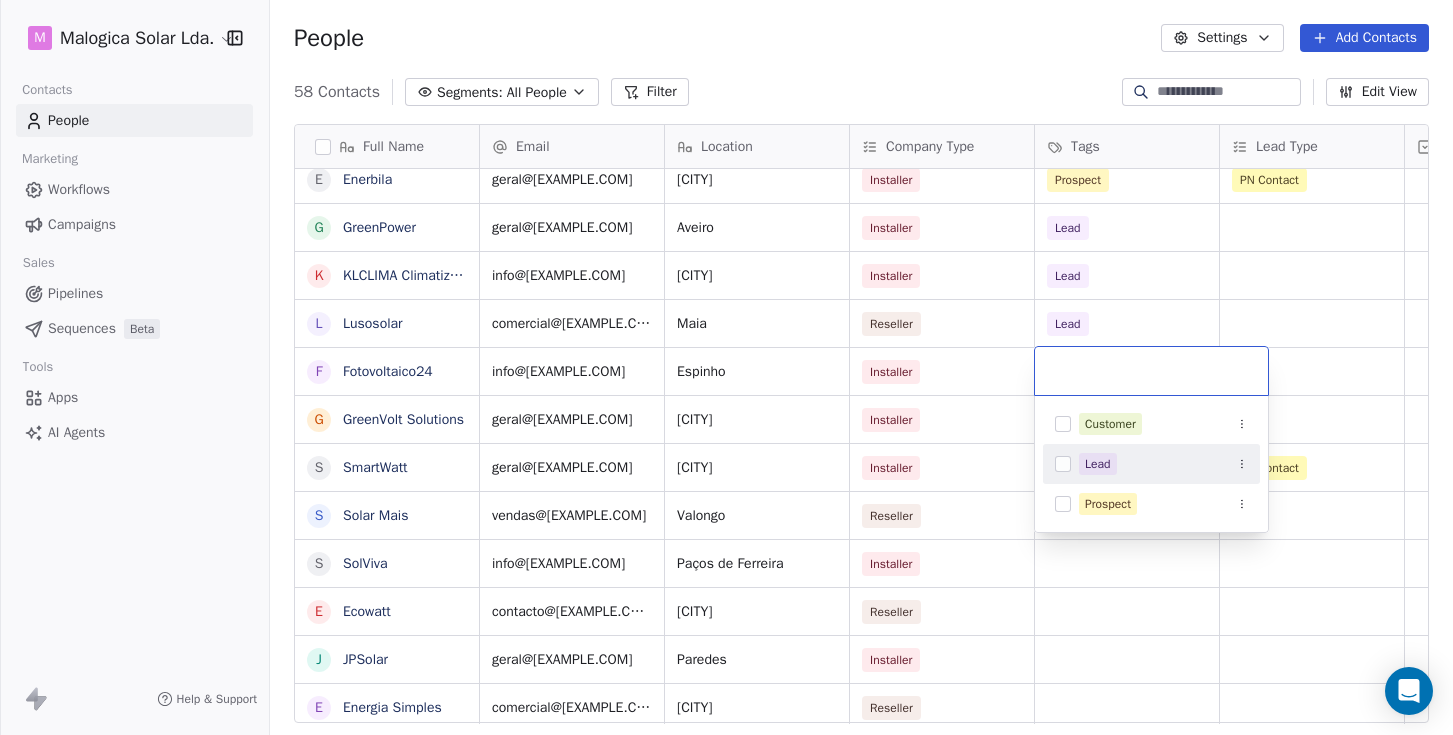 click at bounding box center (1063, 464) 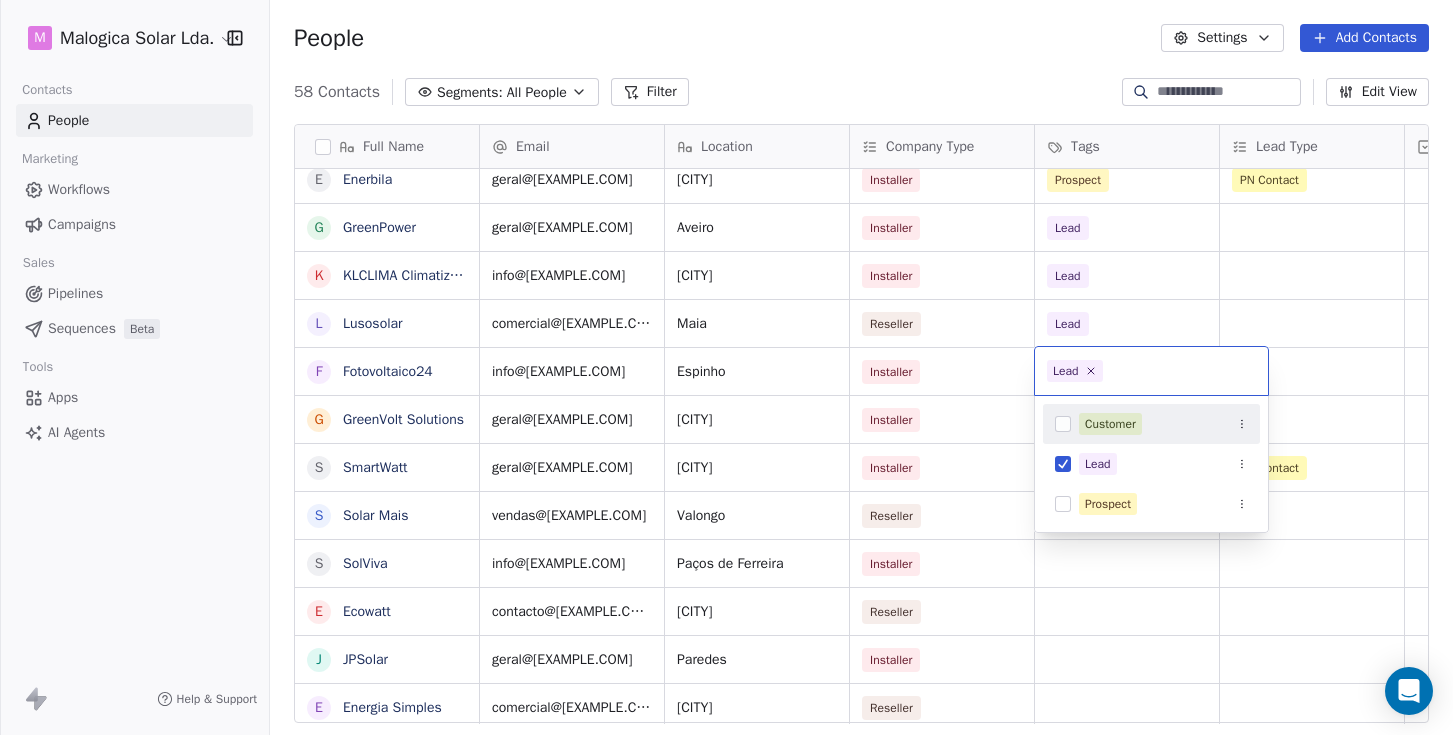 click on "M Malogica Solar Lda. Contacts People Marketing Workflows Campaigns Sales Pipelines Sequences Beta Tools Apps AI Agents Help & Support People Settings Add Contacts 58 Contacts Segments: All People Filter Edit View Tag Add to Sequence Full Name O Objectivo Verde S SoftProton T TEST M MAIA ENERGIA R RENOVACAPITAL E EDPIND C CCBS Energia M Mais Solar B Beirafix E Enercasa S SUNLAIA M Marla Energias S Sunproject G Geoclima C Chilão Costa S Sier Energia B BestSol M Morgado & Pereira B Braga Energy E ENGISUN E Enerbila G GreenPower K KLCLIMA Climatização L Lusosolar F Fotovoltaico24 G GreenVolt Solutions S SmartWatt S Solar Mais S SolViva E Ecowatt J JPSolar E Energia Simples S Soltecnos Energia Email Location Company Type Tags Lead Type Priority Outreach MKT Email Sent? objectivoverde@[EXAMPLE.COM] [CITY] Installer Prospect PN Contact Top Yes joao.faria@[EXAMPLE.COM] [STATE] Installer Prospect MS LEAD Top Yes TEST geral@[EXAMPLE.COM] [CITY] Installer Prospect PN Contact Top Yes Prospect" at bounding box center (726, 367) 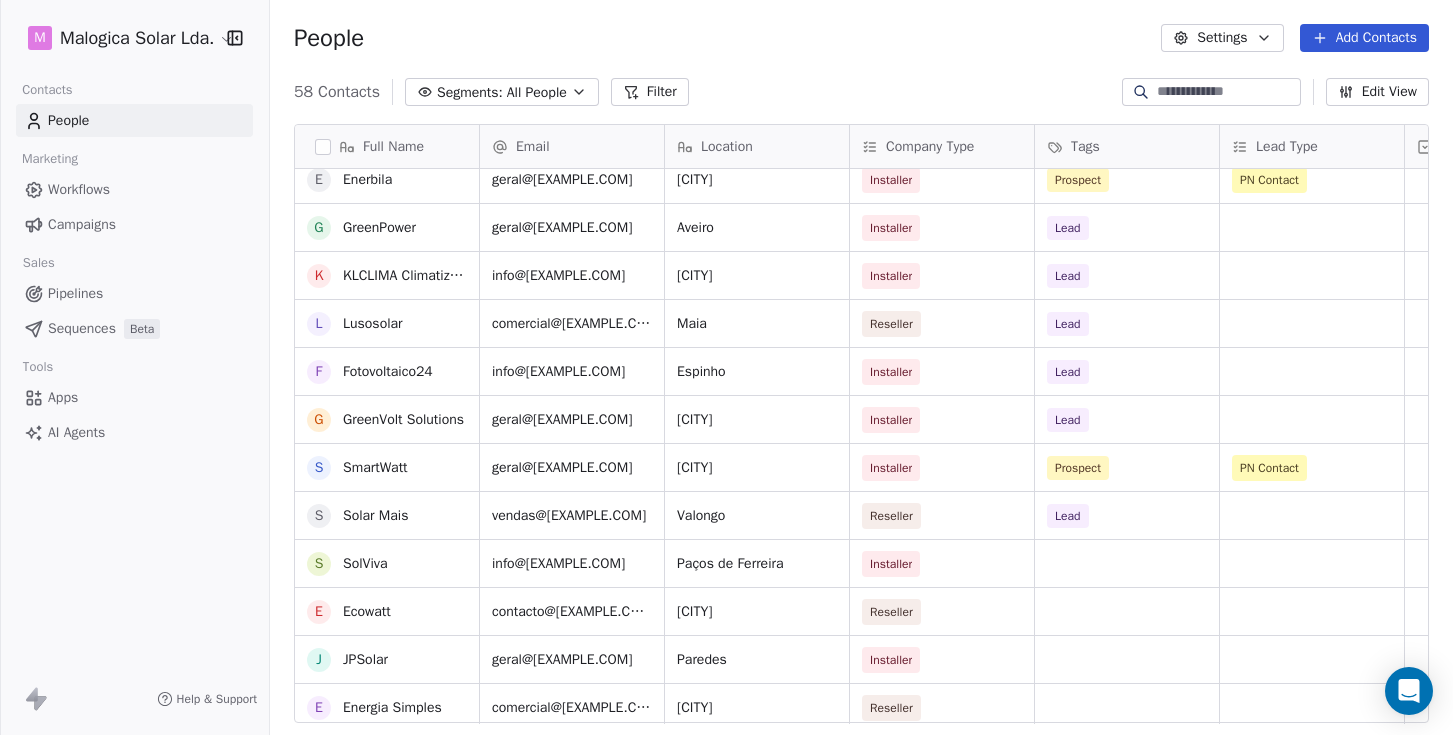 scroll, scrollTop: 2229, scrollLeft: 0, axis: vertical 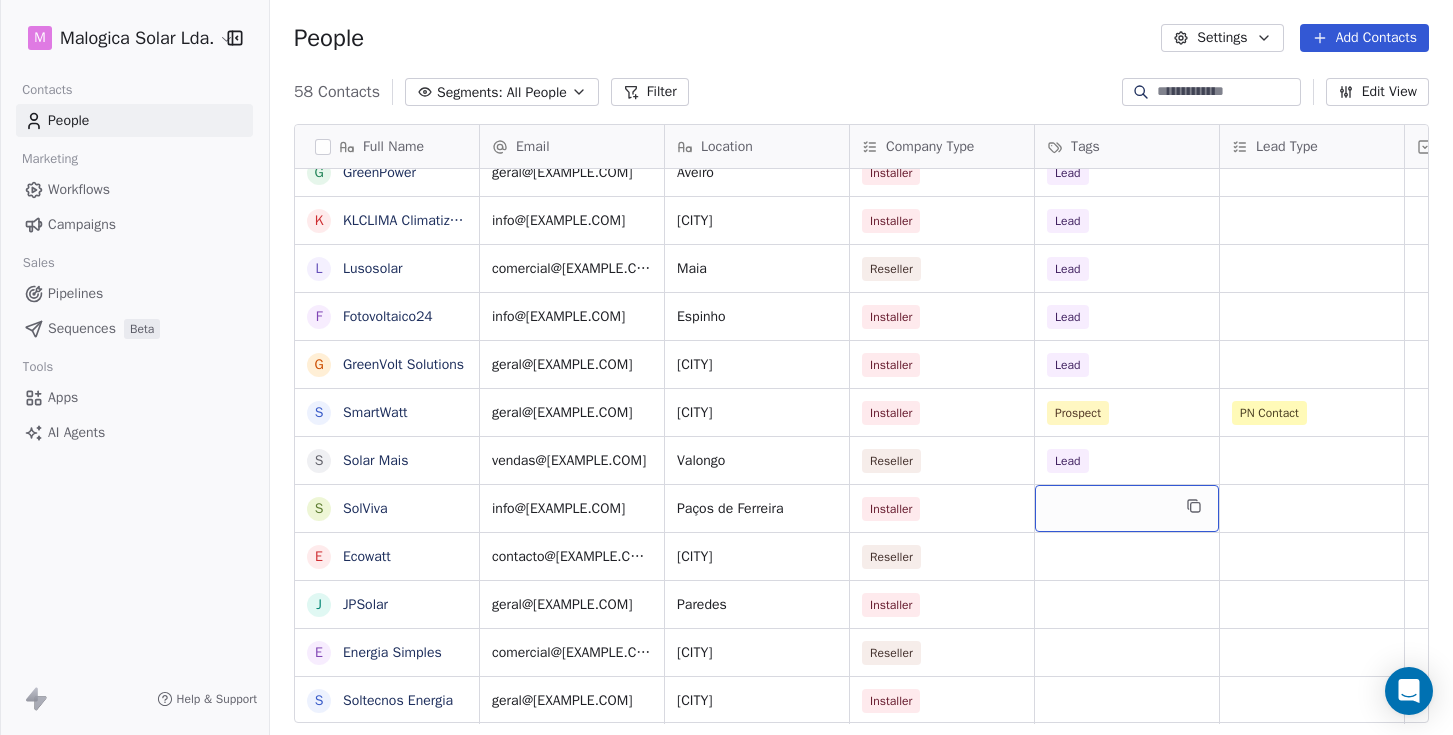 click at bounding box center [1127, 508] 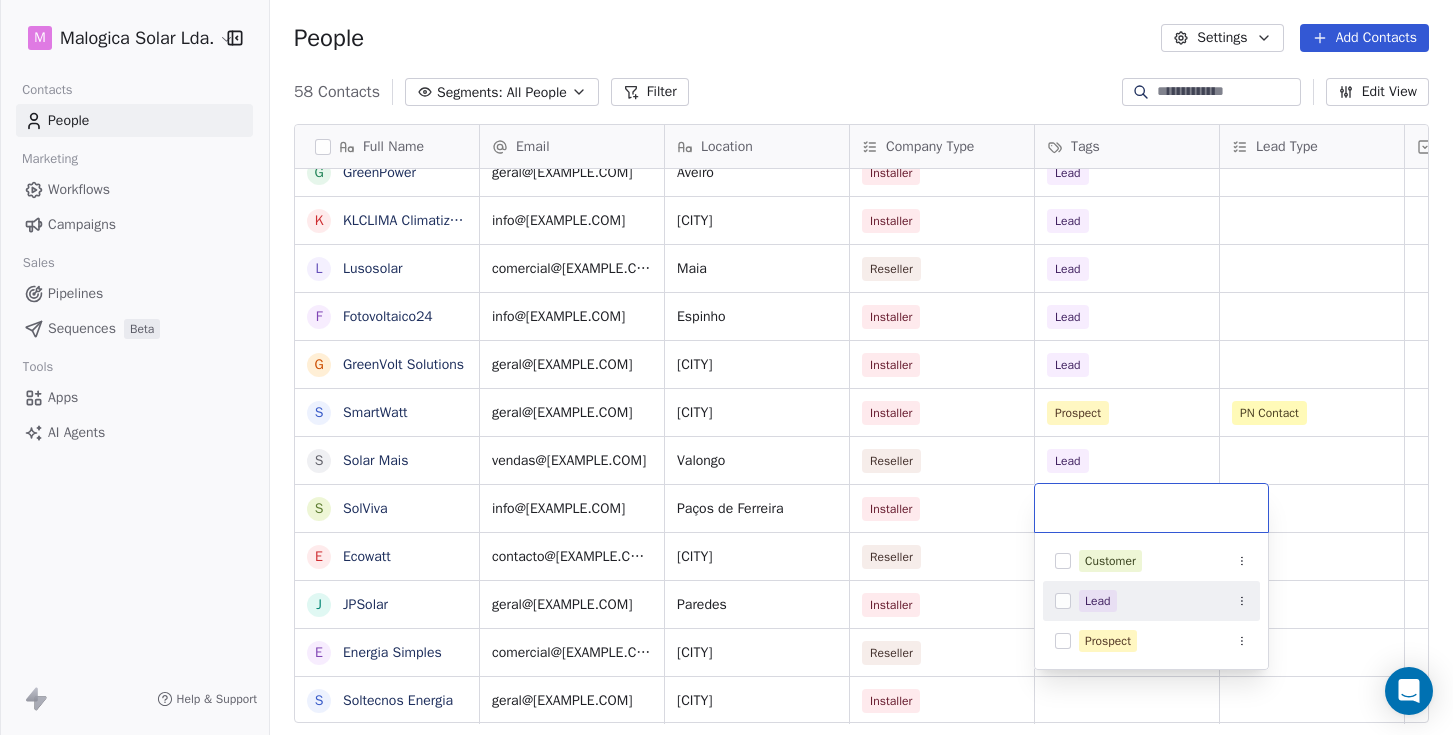 click at bounding box center [1063, 601] 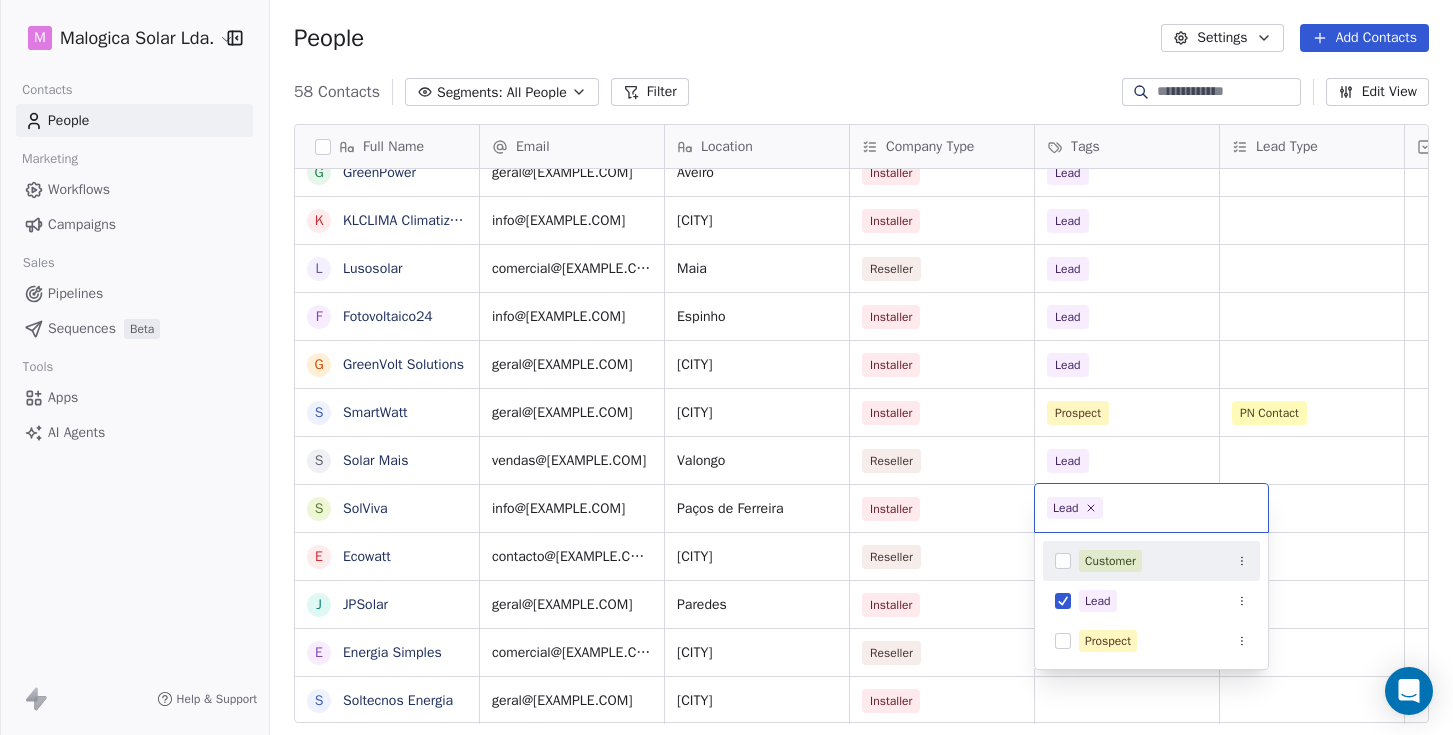 click on "M Malogica Solar Lda. Contacts People Marketing Workflows Campaigns Sales Pipelines Sequences Beta Tools Apps AI Agents Help & Support People Settings Add Contacts 58 Contacts Segments: All People Filter Edit View Tag Add to Sequence Full Name S SoftProton T TEST M MAIA ENERGIA R RENOVACAPITAL E EDPIND C CCBS Energia B Beirafix M Mais Solar E Enercasa S SUNLAIA M Marla Energias S Sunproject G Geoclima C Chilão Costa S Sier Energia B BestSol M Morgado & Pereira B Braga Energy E ENGISUN E Enerbila G GreenPower K KLCLIMA Climatização L Lusosolar F Fotovoltaico24 G GreenVolt Solutions S SmartWatt S Solar Mais S SolViva E Ecowatt J JPSolar E Energia Simples S Soltecnos Energia Email Location Company Type Tags Lead Type Priority Outreach MKT Email Sent? Response joao.faria@[EXAMPLE.COM] Açores Installer Prospect MS LEAD Top Yes TEST geral@[EXAMPLE.COM] Paços de Ferreita Installer Prospect PN Contact Top Yes info@[EXAMPLE.COM] Paços de Ferreira Installer Prospect PN Contact Top Yes Braga Installer Lead" at bounding box center [726, 367] 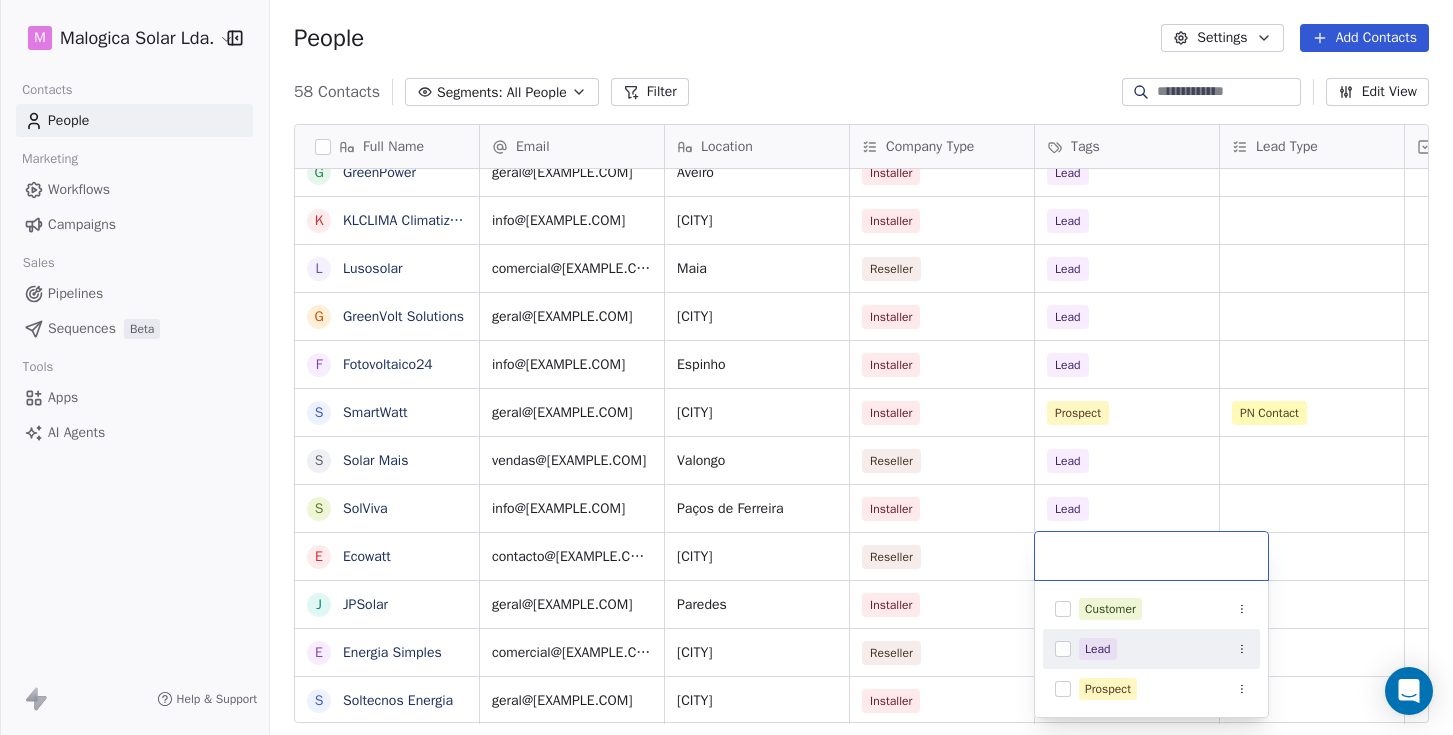 click at bounding box center (1063, 649) 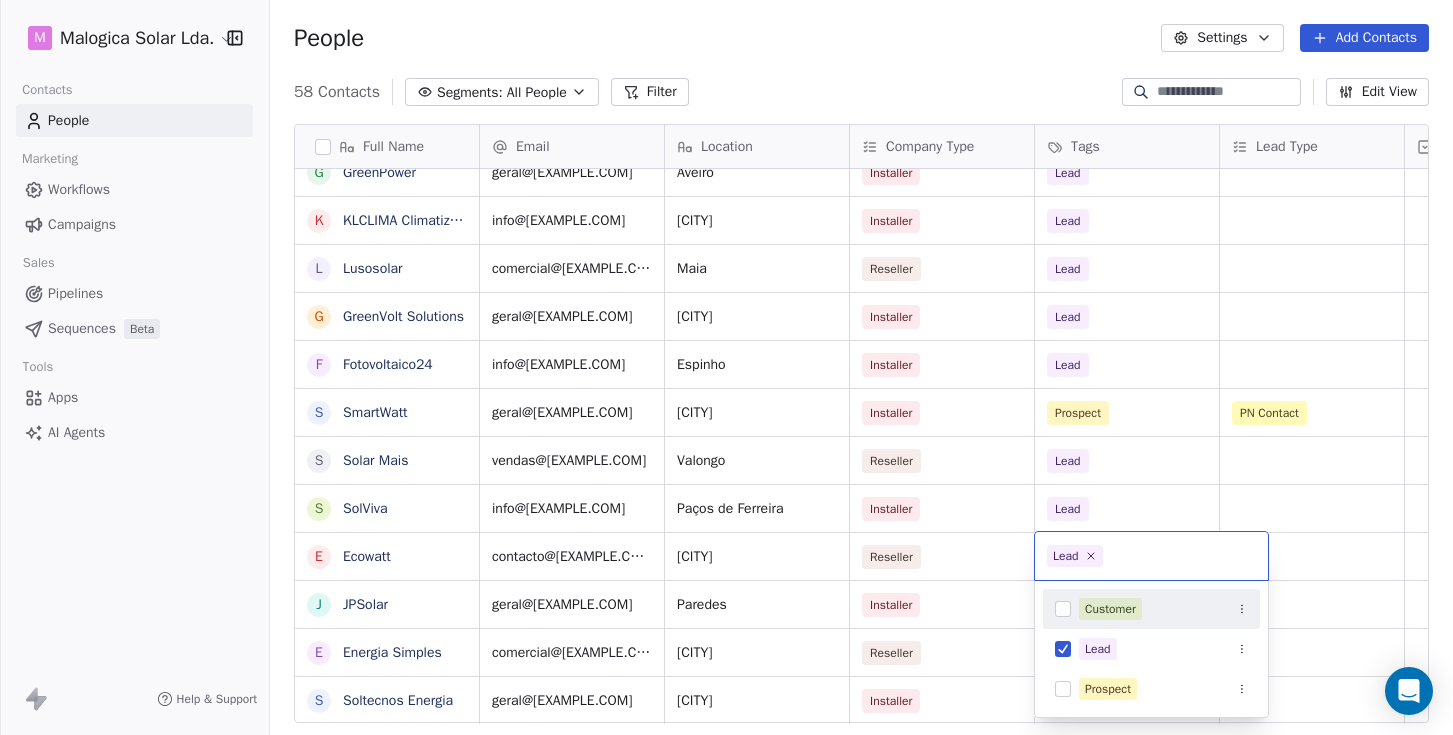 click on "M Malogica Solar Lda. Contacts People Marketing Workflows Campaigns Sales Pipelines Sequences Beta Tools Apps AI Agents Help & Support People Settings Add Contacts 58 Contacts Segments: All People Filter Edit View Tag Add to Sequence Full Name S SoftProton T TEST M MAIA ENERGIA R RENOVACAPITAL E EDPIND C CCBS Energia B Beirafix M Mais Solar E Enercasa S SUNLAIA M Marla Energias S Sunproject G Geoclima C Chilão Costa S Sier Energia B BestSol M Morgado & Pereira B Braga Energy E ENGISUN E Enerbila G GreenPower K KLCLIMA Climatização L Lusosolar G GreenVolt Solutions F Fotovoltaico24 S SmartWatt S Solar Mais S SolViva E Ecowatt J JPSolar E Energia Simples S Soltecnos Energia Email Location Company Type Tags Lead Type Priority Outreach MKT Email Sent? Response joao.faria@[EXAMPLE.COM] Açores Installer Prospect MS LEAD Top Yes TEST geral@[EXAMPLE.COM] Paços de Ferreita Installer Prospect PN Contact Top Yes info@[EXAMPLE.COM] Paços de Ferreira Installer Prospect PN Contact Top Yes Braga Installer Lead" at bounding box center (726, 367) 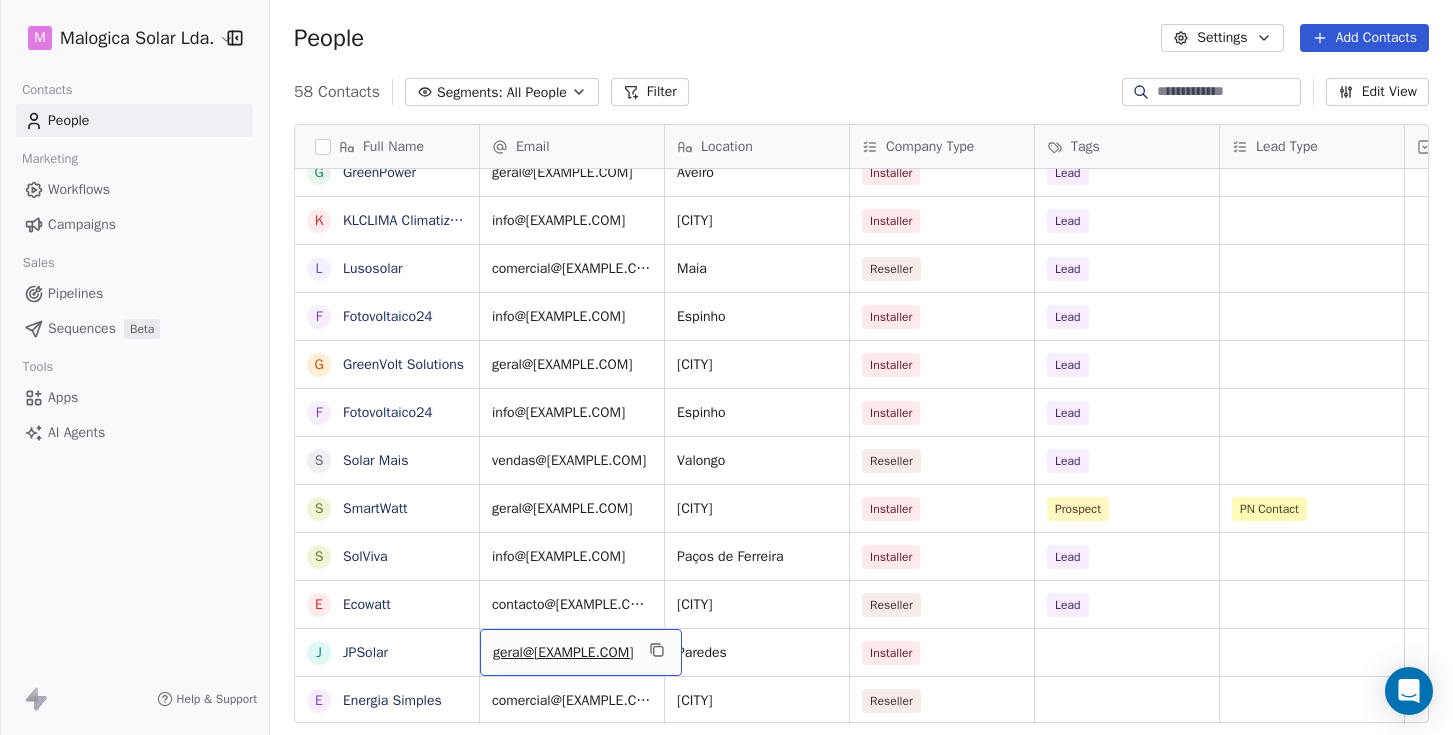 drag, startPoint x: 601, startPoint y: 654, endPoint x: 533, endPoint y: 658, distance: 68.117546 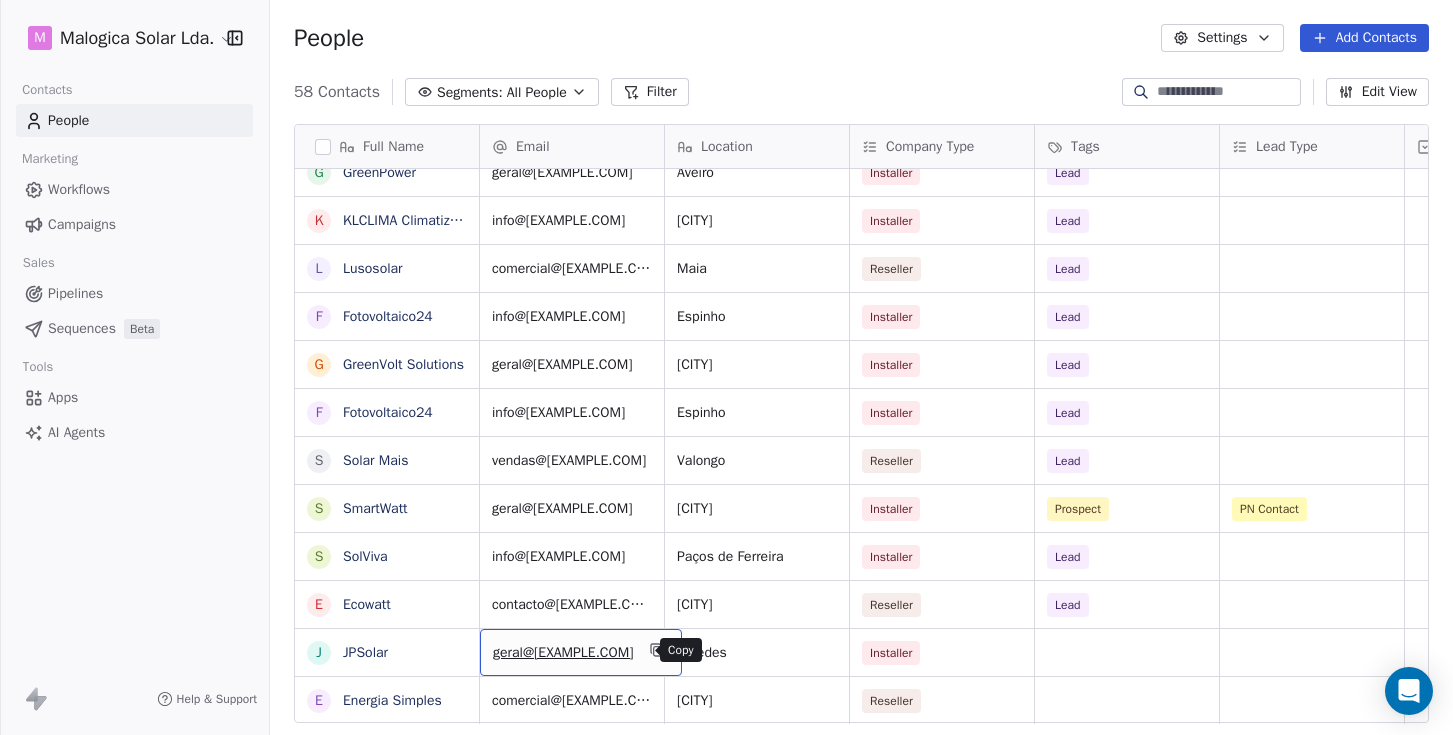 click 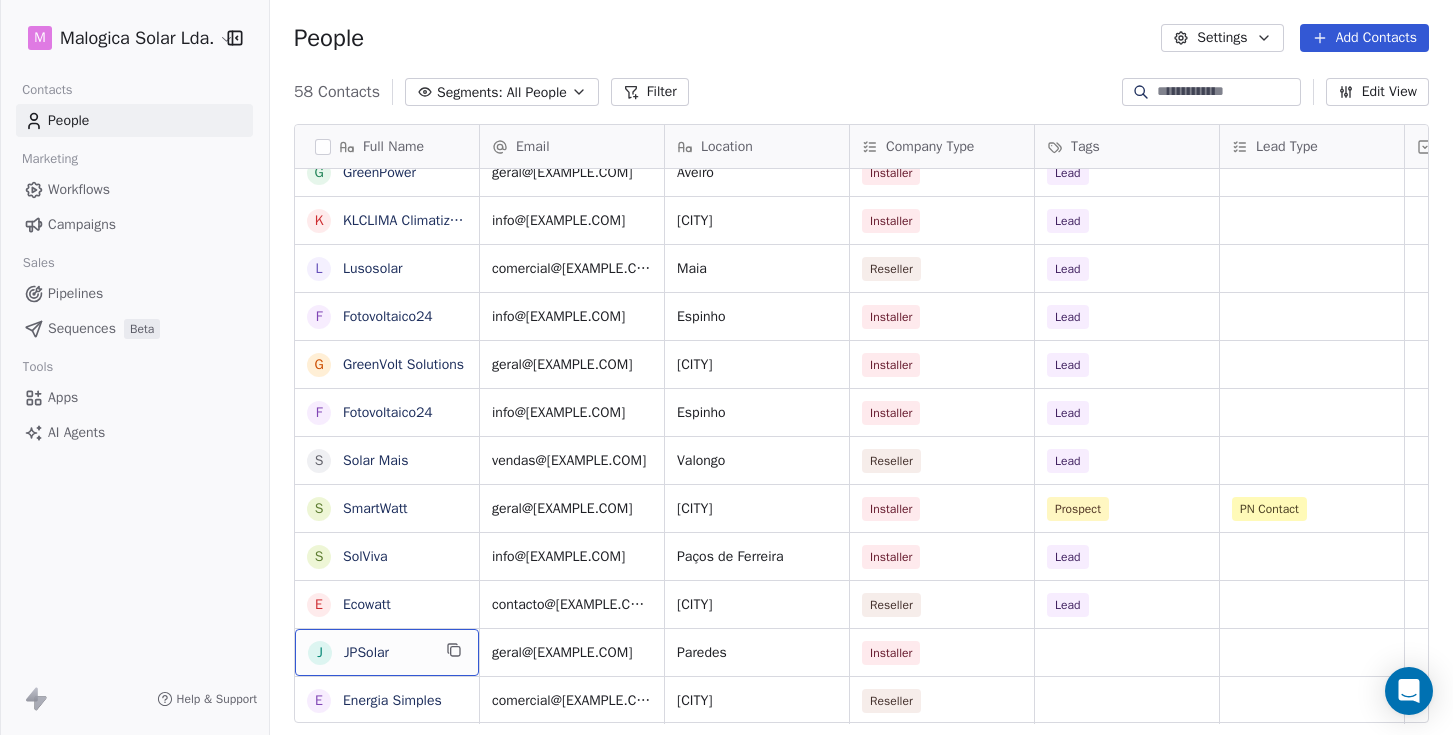click on "JPSolar" at bounding box center (387, 653) 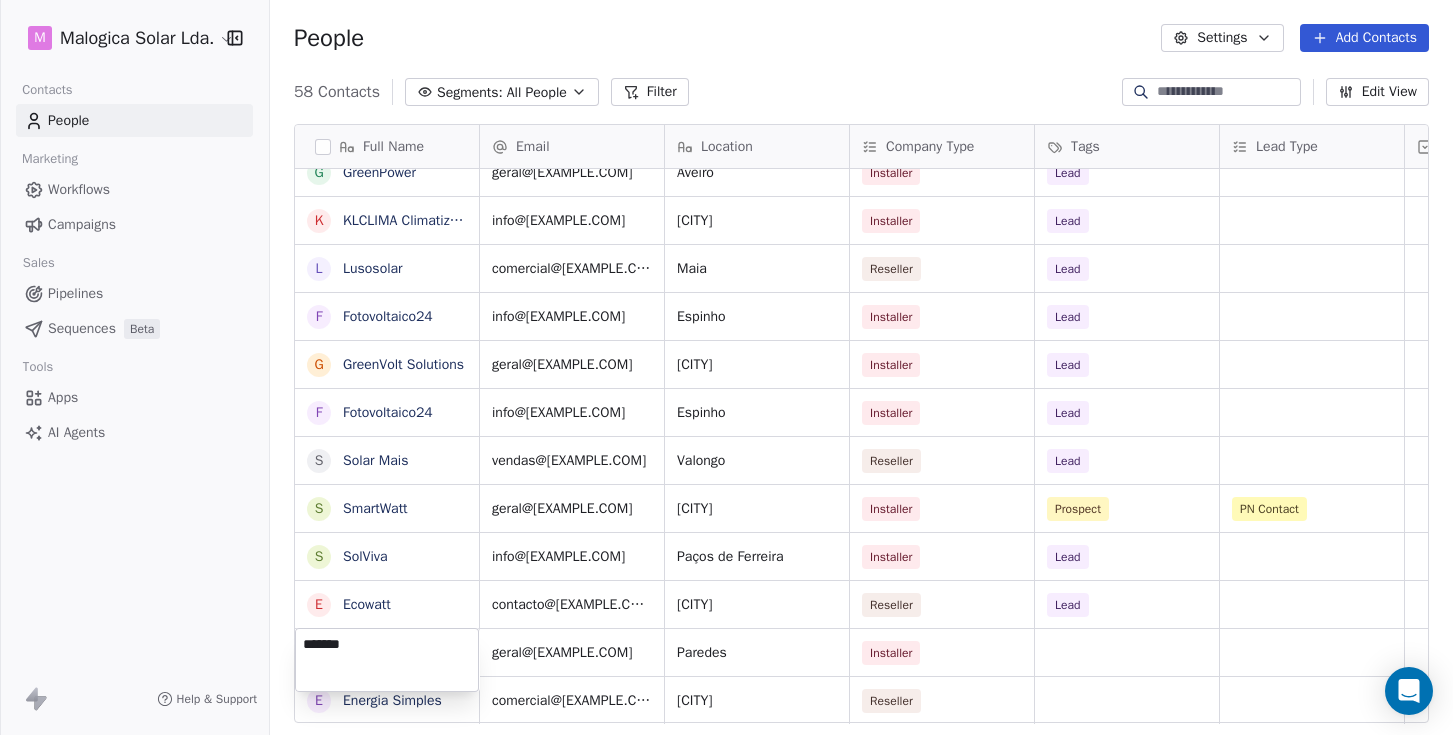 click on "*******" at bounding box center [387, 660] 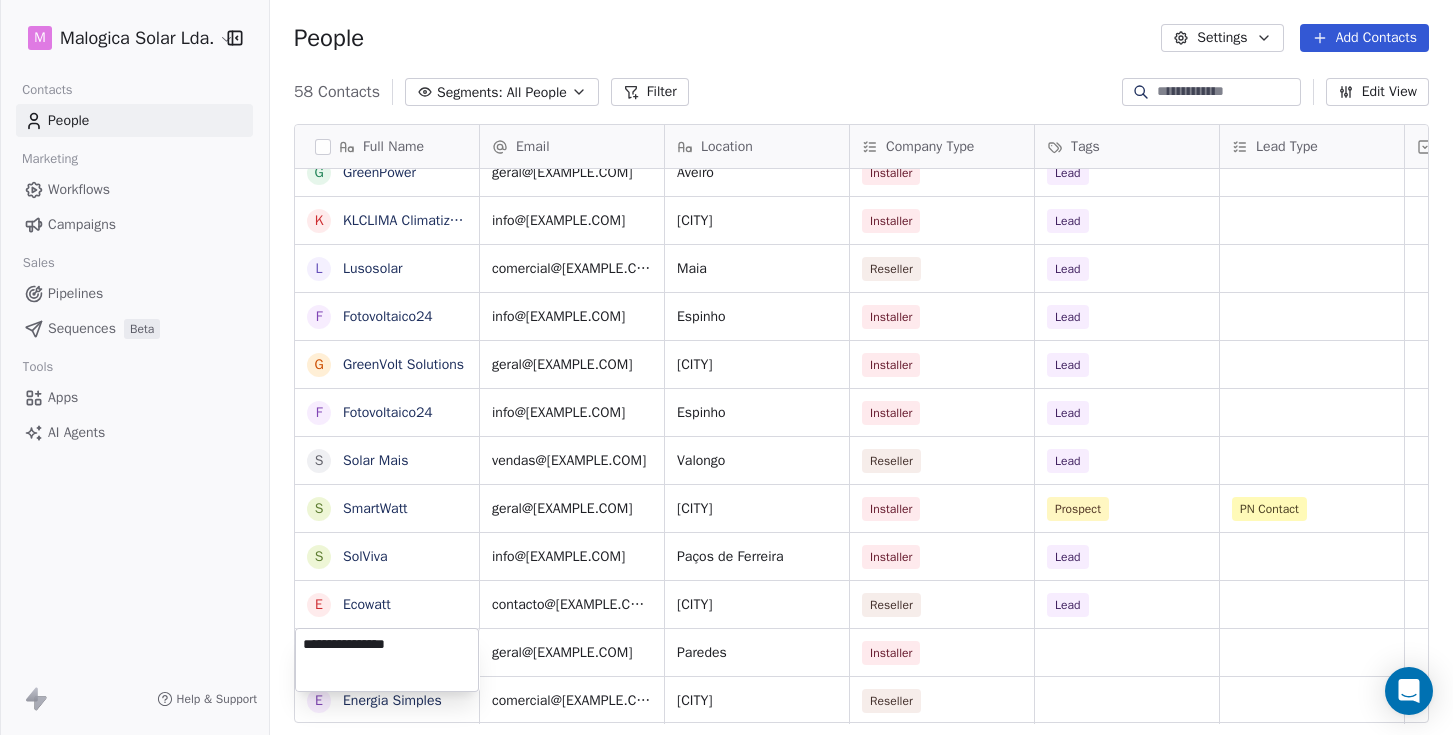 type on "**********" 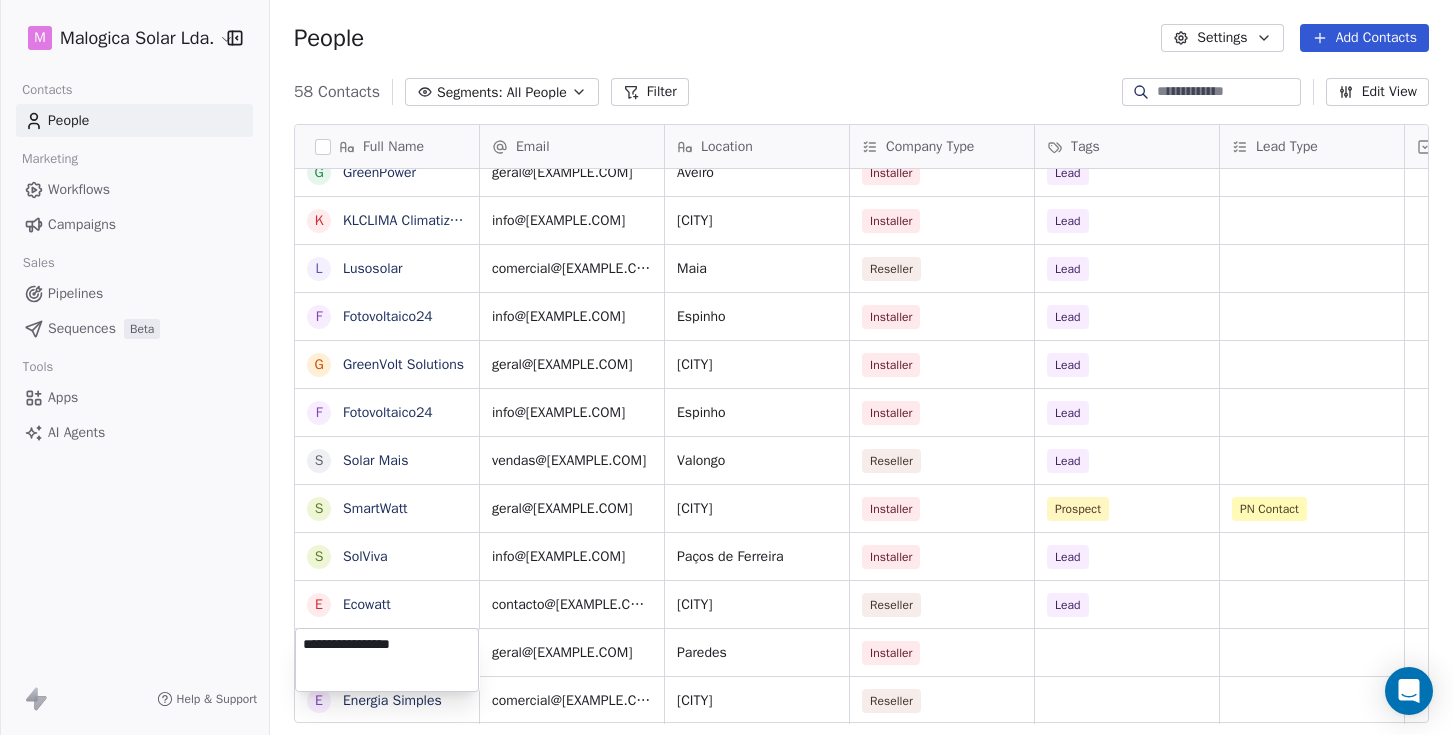 click on "M Malogica Solar Lda. Contacts People Marketing Workflows Campaigns Sales Pipelines Sequences Beta Tools Apps AI Agents Help & Support People Settings Add Contacts 58 Contacts Segments: All People Filter Edit View Tag Add to Sequence Full Name S SoftProton T TEST M MAIA ENERGIA R RENOVACAPITAL E EDPIND C CCBS Energia M Mais Solar B Beirafix E Enercasa S SUNLAIA M Marla Energias S Sunproject G Geoclima C Chilão Costa S Sier Energia B BestSol M Morgado & Pereira B Braga Energy E ENGISUN E Enerbila G GreenPower K KLCLIMA Climatização L Lusosolar F Fotovoltaico24 G GreenVolt Solutions F Fotovoltaico24 S Solar Mais S SmartWatt S SolViva E Ecowatt J JPSolar E Energia Simples Email Location Company Type Tags Lead Type Priority Outreach MKT Email Sent? Response joao.faria@[EXAMPLE.COM] [STATE] Installer Prospect MS LEAD Top Yes TEST geral@[EXAMPLE.COM] [CITY] Installer Prospect PN Contact Top Yes info@[EXAMPLE.COM] [CITY] Installer Prospect PN Contact Top Yes edpindsolar@[EXAMPLE.COM]" at bounding box center [726, 367] 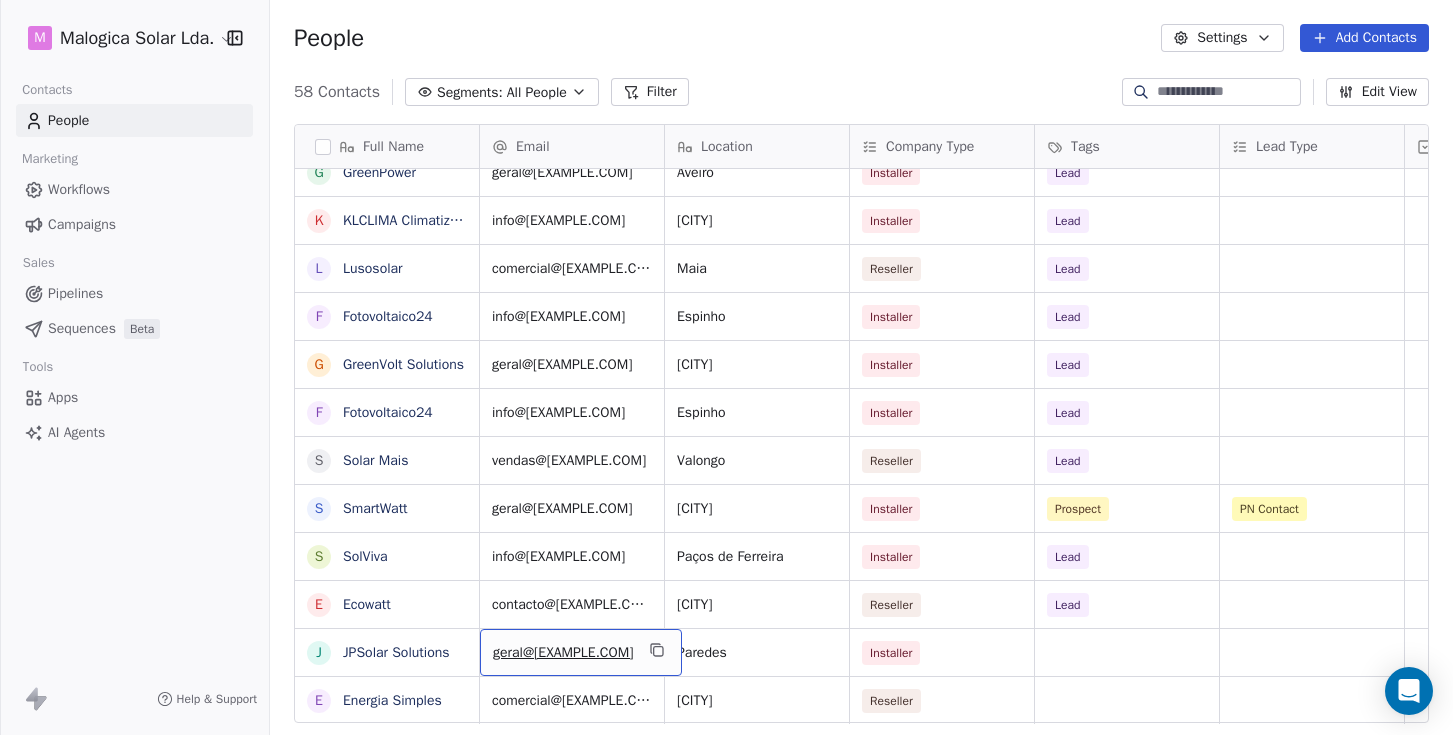 click on "geral@[EXAMPLE.COM]" at bounding box center [581, 652] 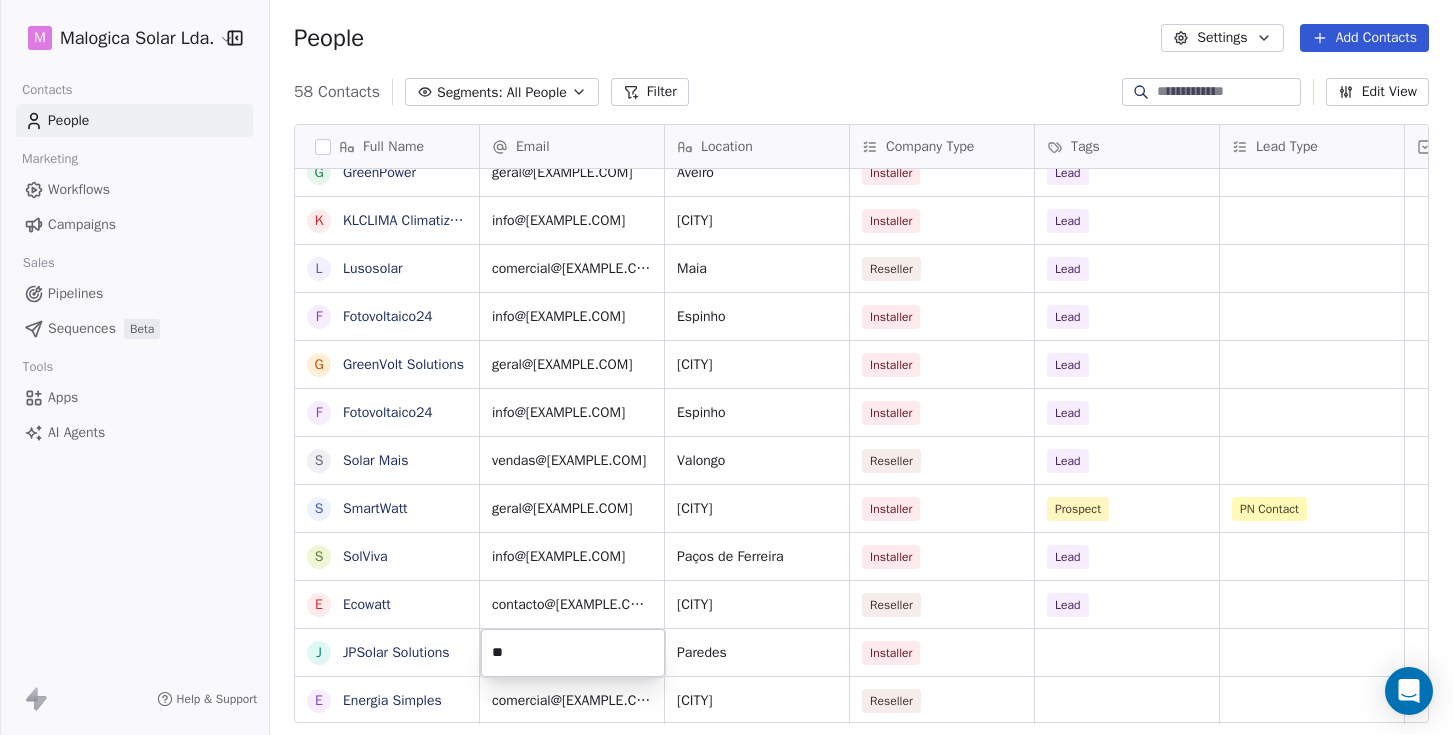 type on "*" 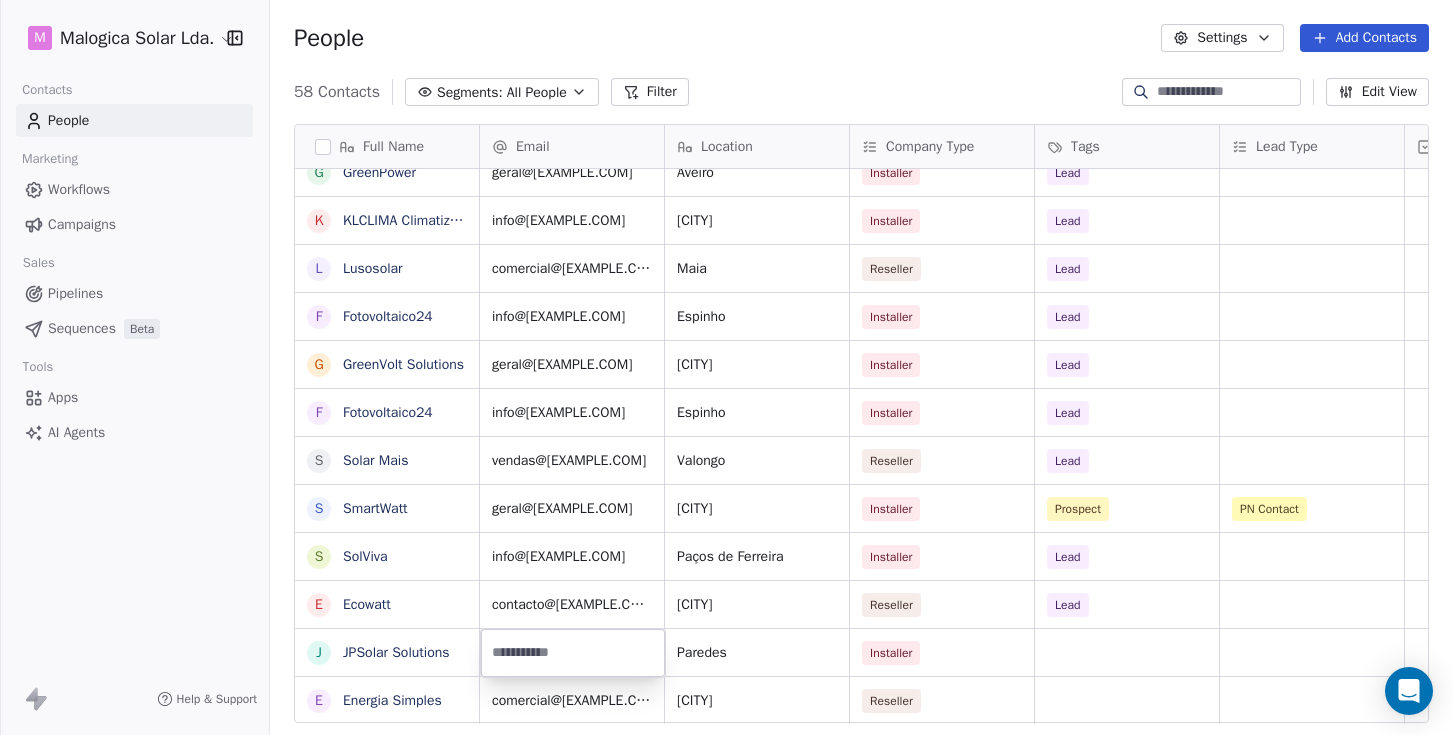 type on "**********" 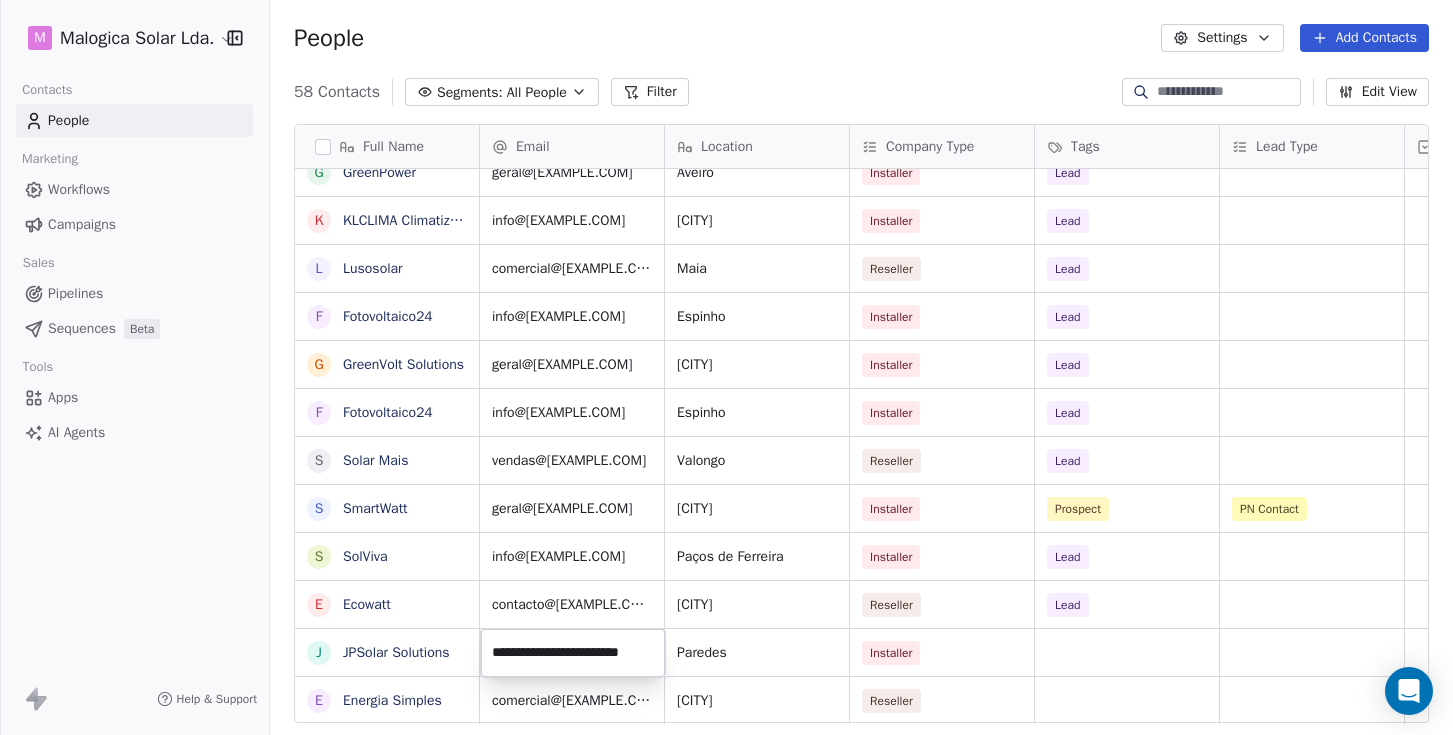 click on "Full Name [EMAIL] [CITY] Installer Prospect MS LEAD Top Yes TEST [EMAIL] [CITY] Installer Prospect PN Contact Top Yes [EMAIL] [CITY] Installer Prospect PN Contact Top Yes [CITY] Lead" at bounding box center (726, 367) 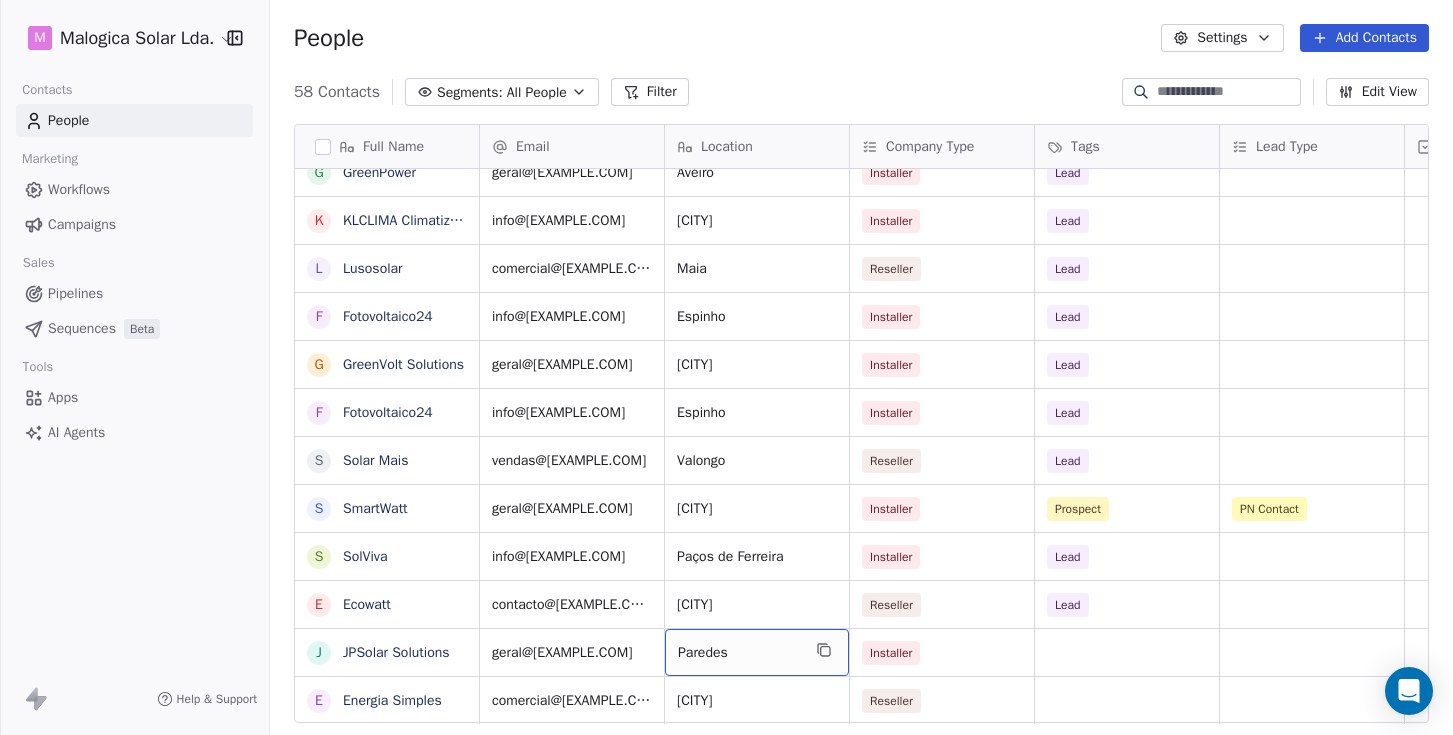 click on "Paredes" at bounding box center (739, 653) 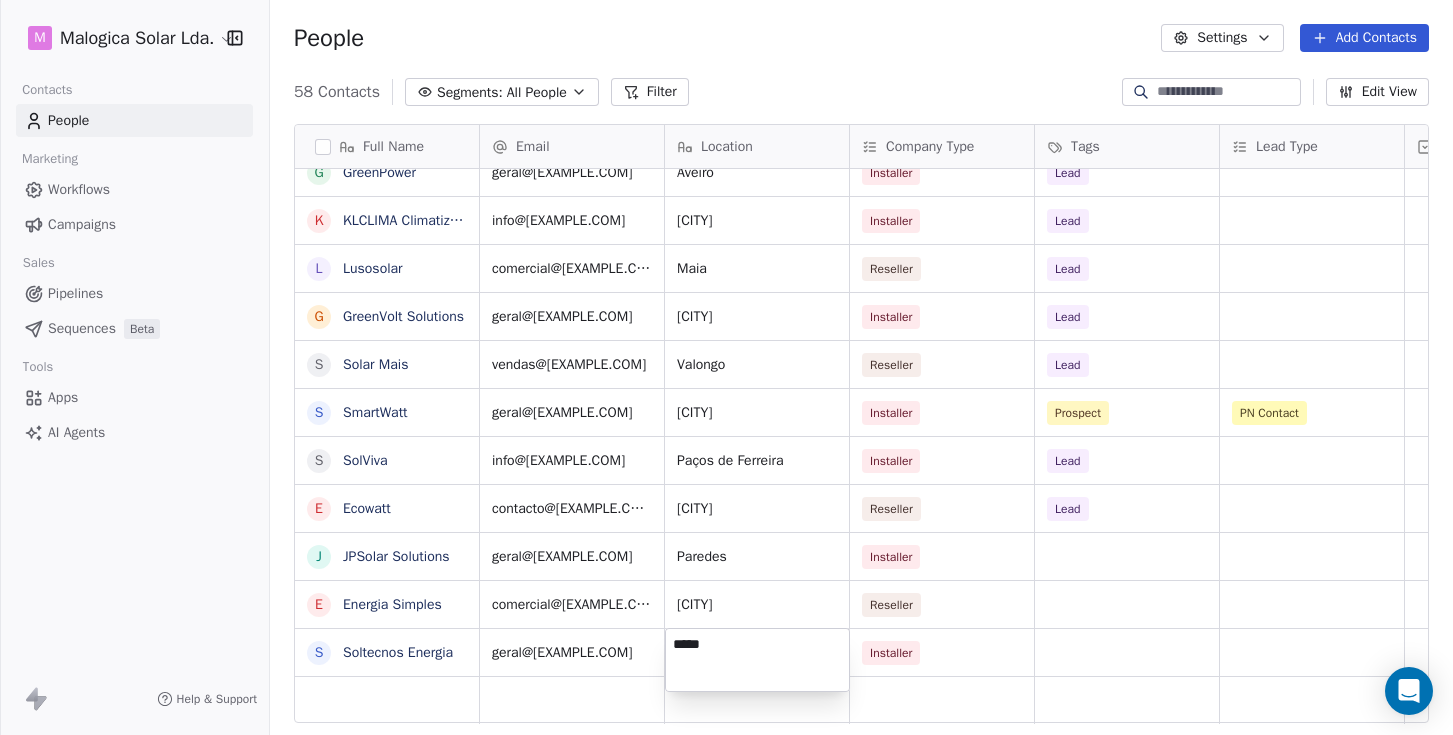 click on "M Malogica Solar Lda. Contacts People Marketing Workflows Campaigns Sales Pipelines Sequences Beta Tools Apps AI Agents Help & Support People Settings Add Contacts 58 Contacts Segments: All People Filter Edit View Tag Add to Sequence Full Name S SoftProton T TEST M MAIA ENERGIA R RENOVACAPITAL E EDPIND C CCBS Energia B Beirafix M Mais Solar E Enercasa S SUNLAIA M Marla Energias S Sunproject G Geoclima C Chilão Costa S Sier Energia B BestSol M Morgado & Pereira B Braga Energy E ENGISUN E Enerbila G GreenPower K KLCLIMA Climatização L Lusosolar G GreenVolt Solutions S Solar Mais S SmartWatt S SolViva E Ecowatt J JPSolar Solutions E Energia Simples S Soltecnos Energia Email Location Company Type Tags Lead Type Priority Outreach MKT Email Sent? joao.faria@[EXAMPLE.COM] [STATE] Installer Prospect MS LEAD Top Yes TEST geral@[EXAMPLE.COM] [CITY] Installer Prospect PN Contact Top Yes info@[EXAMPLE.COM] [CITY] Installer Prospect PN Contact Top Yes edpindsolar@[EXAMPLE.COM] [CITY]" at bounding box center [726, 367] 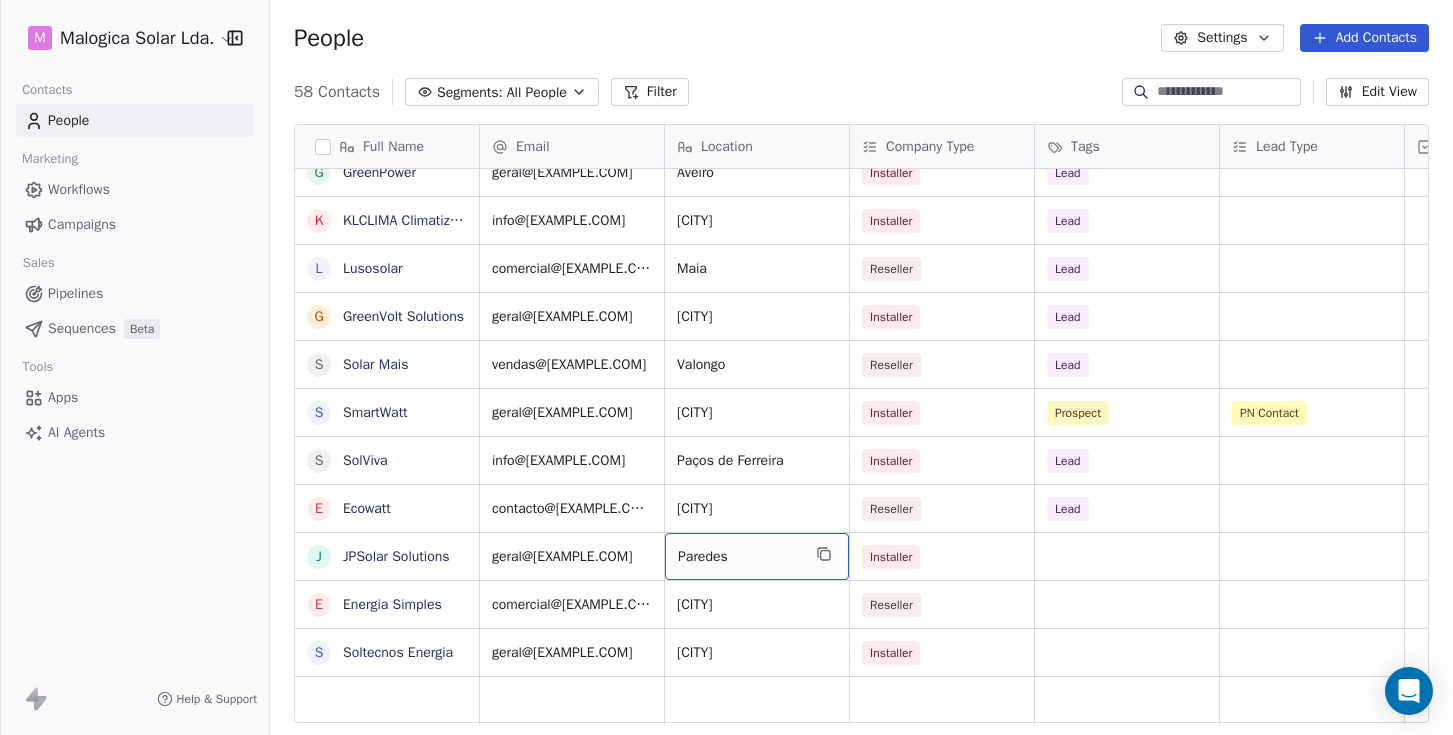 click on "Paredes" at bounding box center (739, 557) 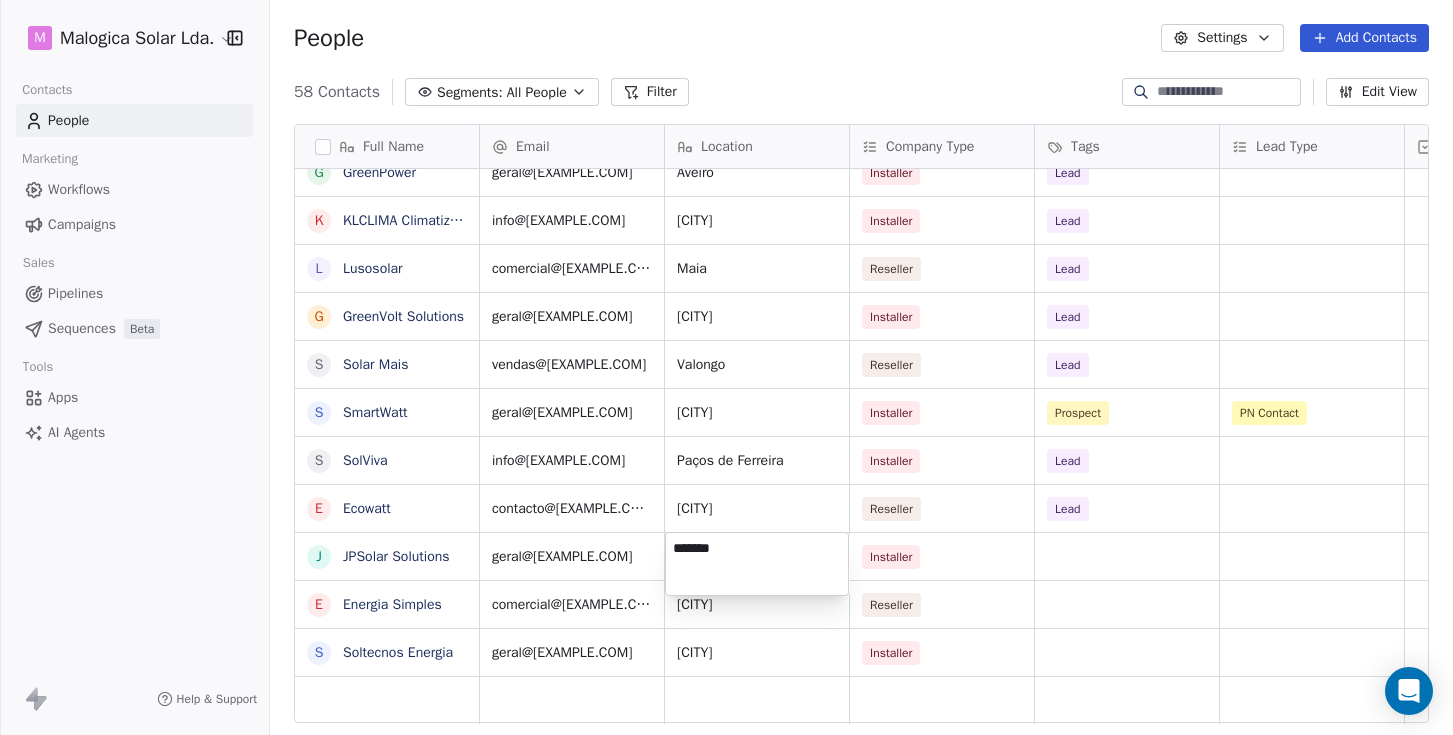 click on "*******" at bounding box center [757, 564] 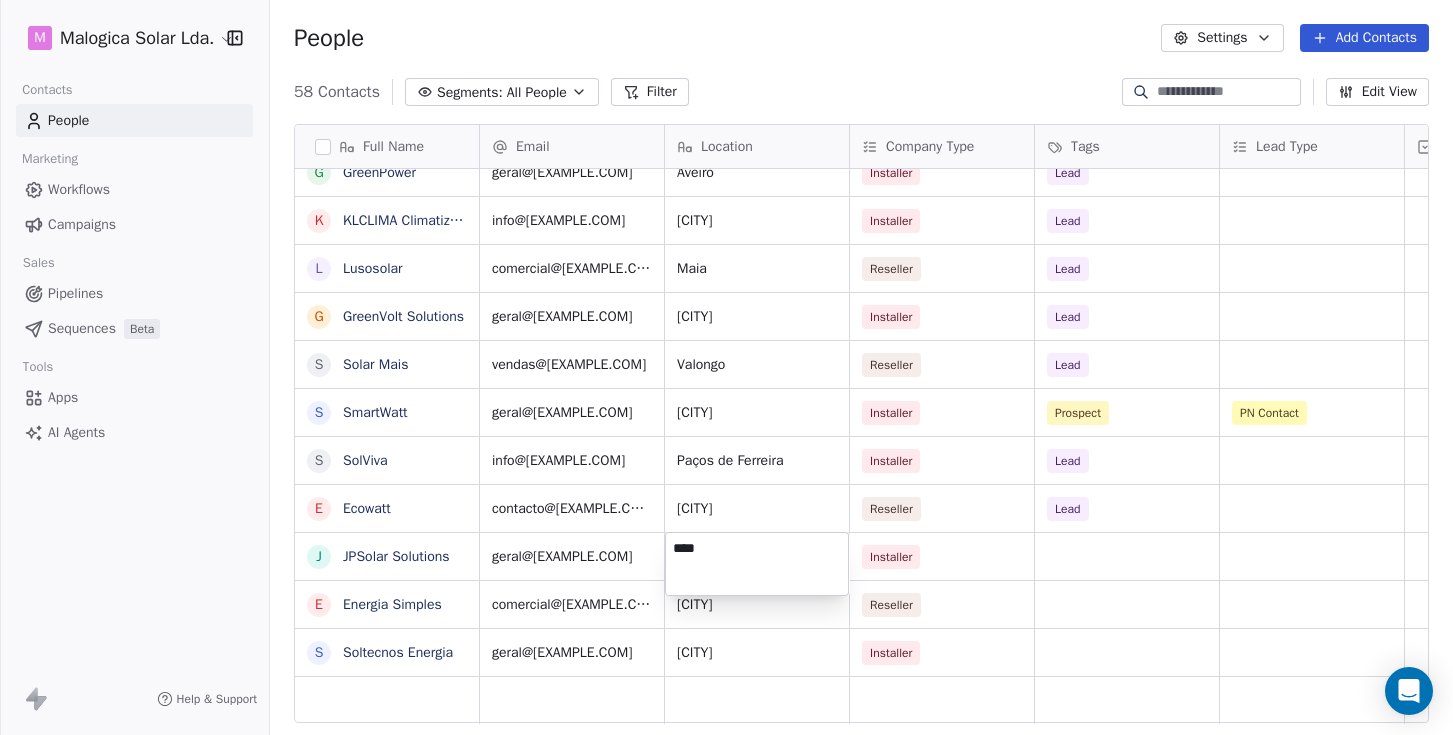 type on "*****" 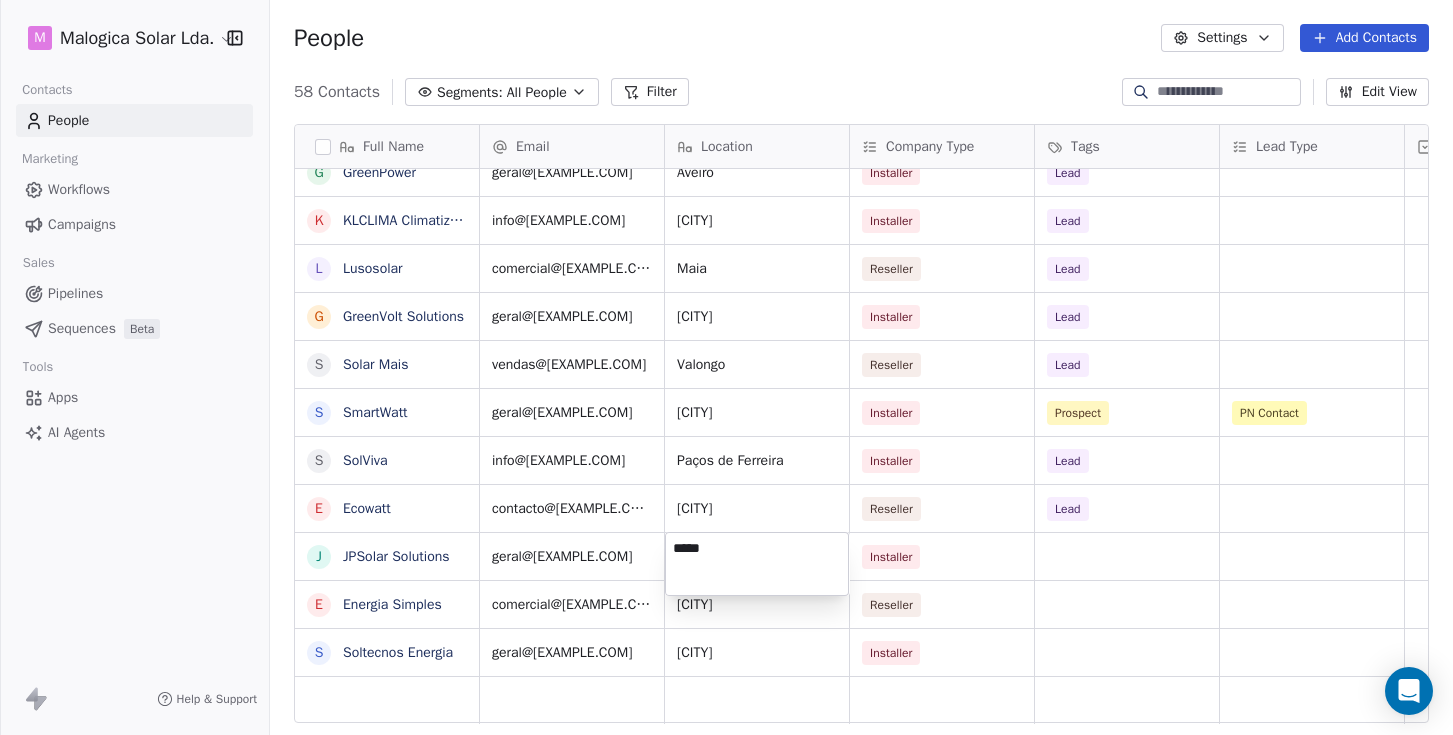 click on "M Malogica Solar Lda. Contacts People Marketing Workflows Campaigns Sales Pipelines Sequences Beta Tools Apps AI Agents Help & Support People Settings Add Contacts 58 Contacts Segments: All People Filter Edit View Tag Add to Sequence Full Name S SoftProton T TEST M MAIA ENERGIA R RENOVACAPITAL E EDPIND C CCBS Energia B Beirafix M Mais Solar E Enercasa S SUNLAIA M Marla Energias S Sunproject G Geoclima C Chilão Costa S Sier Energia B BestSol M Morgado & Pereira B Braga Energy E ENGISUN E Enerbila G GreenPower K KLCLIMA Climatização L Lusosolar G GreenVolt Solutions S Solar Mais S SmartWatt S SolViva E Ecowatt J JPSolar Solutions E Energia Simples S Soltecnos Energia Email Location Company Type Tags Lead Type Priority Outreach MKT Email Sent? joao.faria@[EXAMPLE.COM] [STATE] Installer Prospect MS LEAD Top Yes TEST geral@[EXAMPLE.COM] [CITY] Installer Prospect PN Contact Top Yes info@[EXAMPLE.COM] [CITY] Installer Prospect PN Contact Top Yes edpindsolar@[EXAMPLE.COM] [CITY]" at bounding box center (726, 367) 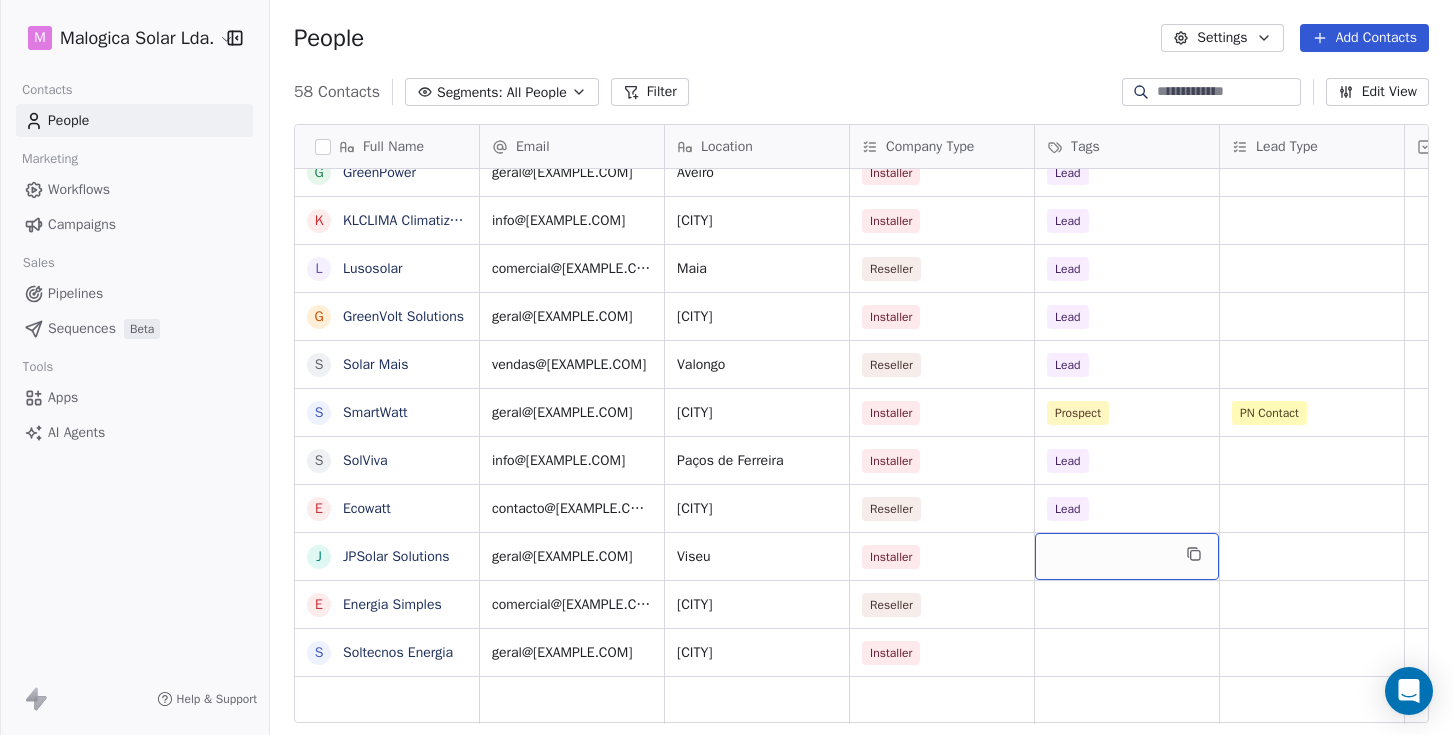click at bounding box center [1127, 556] 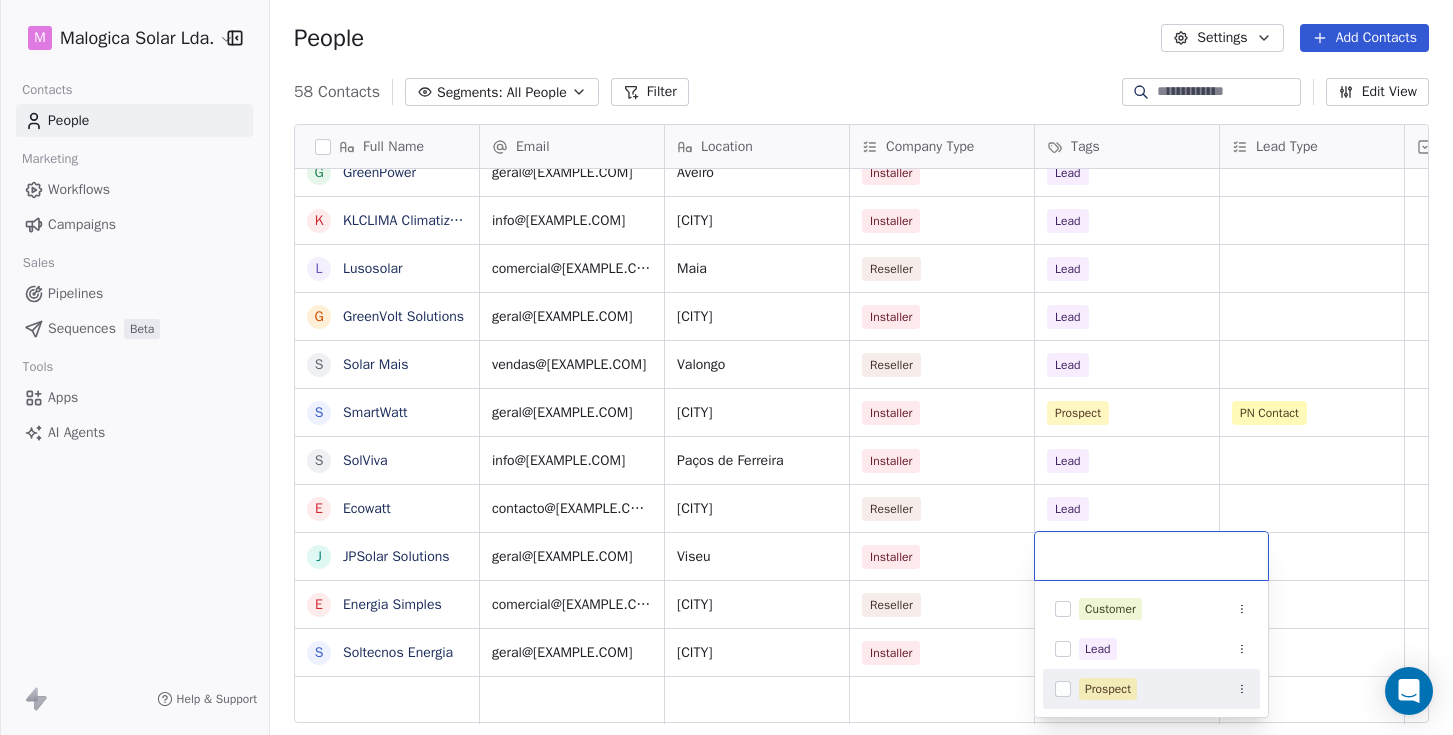 click at bounding box center (1063, 689) 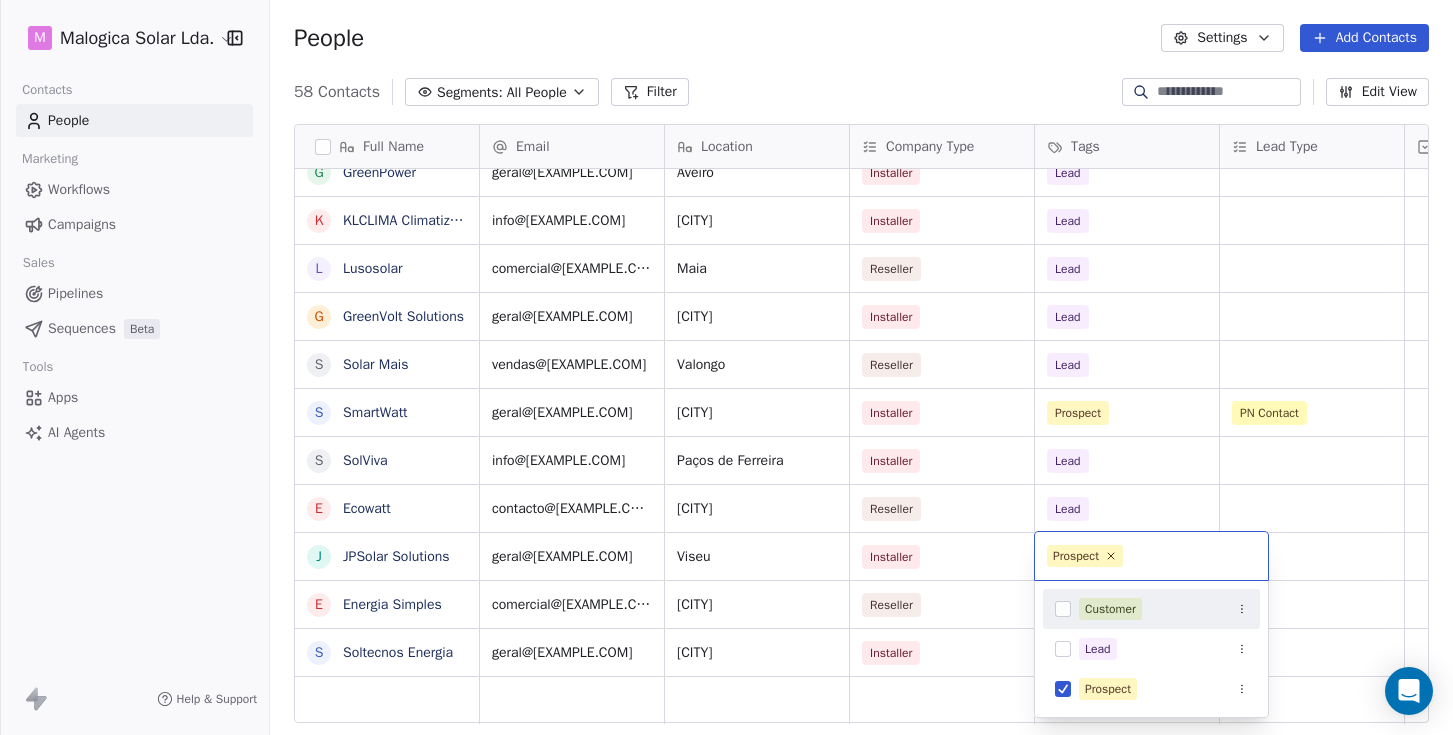 click on "M Malogica Solar Lda. Contacts People Marketing Workflows Campaigns Sales Pipelines Sequences Beta Tools Apps AI Agents Help & Support People Settings Add Contacts 58 Contacts Segments: All People Filter Edit View Tag Add to Sequence Full Name S SoftProton T TEST M MAIA ENERGIA R RENOVACAPITAL E EDPIND C CCBS Energia B Beirafix M Mais Solar E Enercasa S SUNLAIA M Marla Energias S Sunproject G Geoclima C Chilão Costa S Sier Energia B BestSol M Morgado & Pereira B Braga Energy E ENGISUN E Enerbila G GreenPower K KLCLIMA Climatização L Lusosolar G GreenVolt Solutions S Solar Mais S SmartWatt S SolViva E Ecowatt J JPSolar Solutions E Energia Simples S Soltecnos Energia Email Location Company Type Tags Lead Type Priority Outreach MKT Email Sent? joao.faria@[EXAMPLE.COM] [STATE] Installer Prospect MS LEAD Top Yes TEST geral@[EXAMPLE.COM] [CITY] Installer Prospect PN Contact Top Yes info@[EXAMPLE.COM] [CITY] Installer Prospect PN Contact Top Yes edpindsolar@[EXAMPLE.COM] [CITY]" at bounding box center [726, 367] 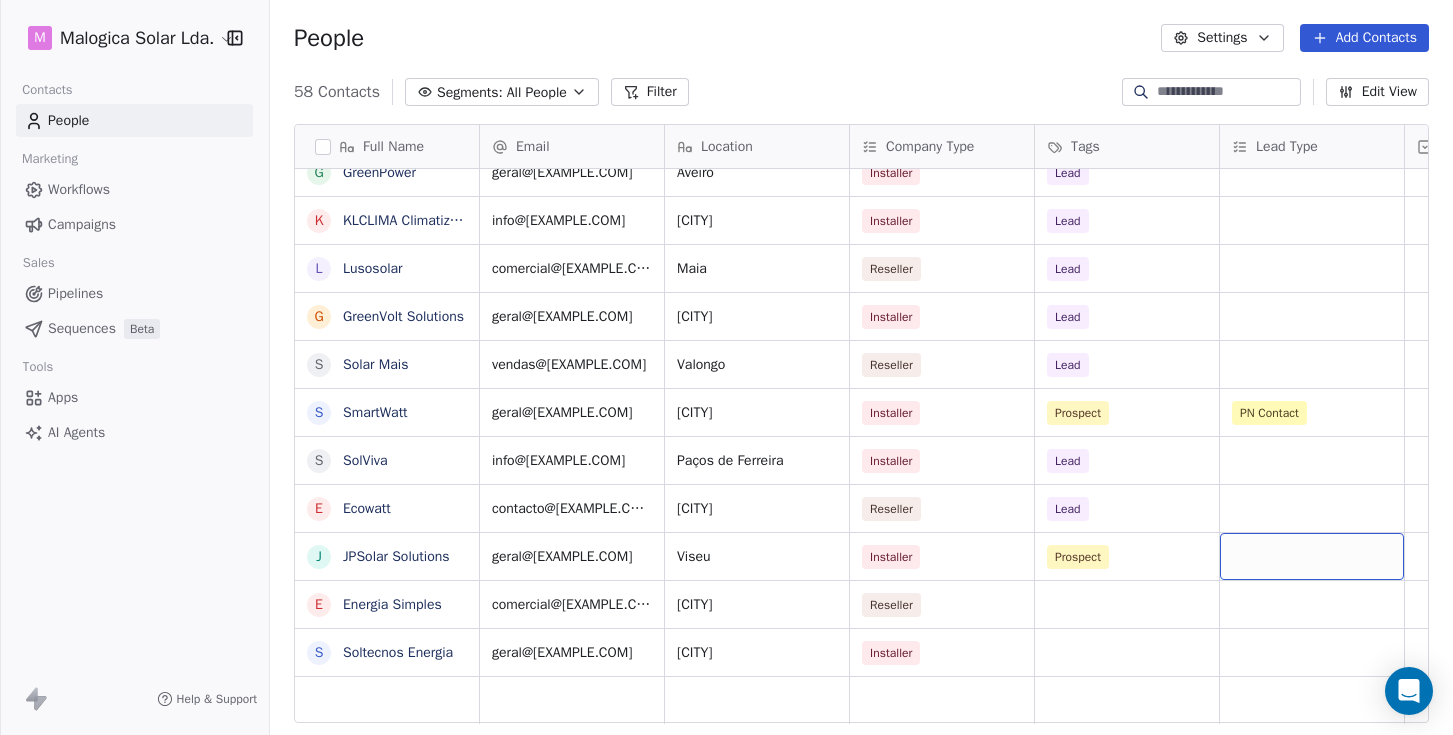 click at bounding box center (1312, 556) 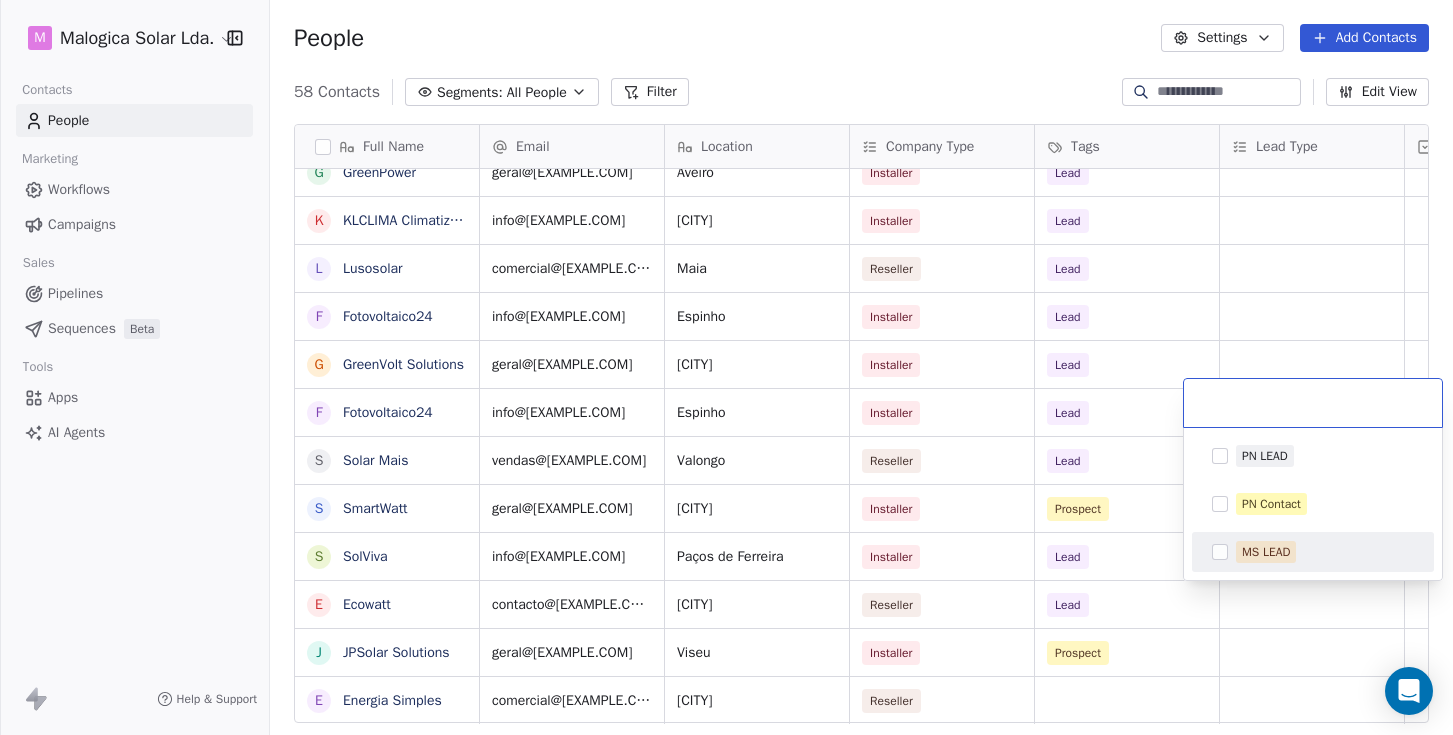 click at bounding box center [1220, 552] 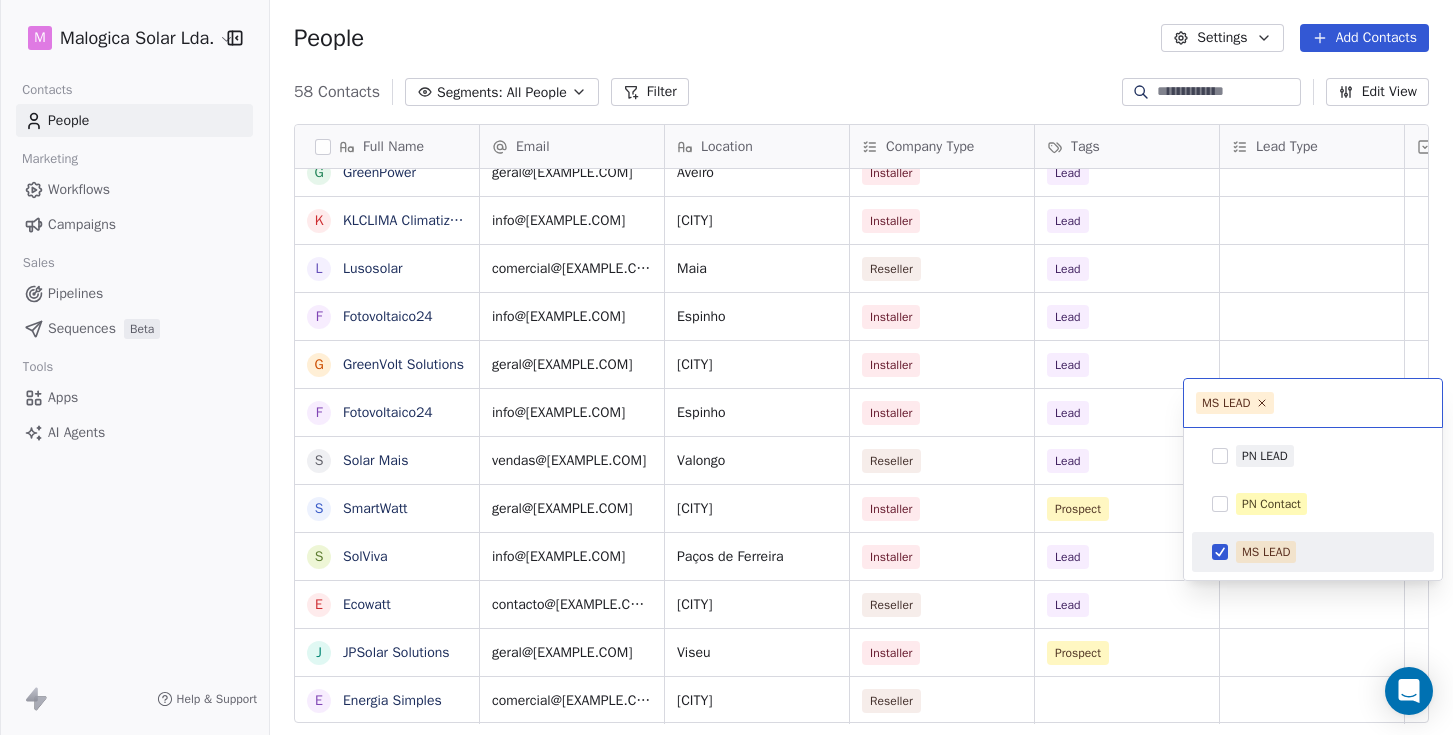 click on "Full Name [EMAIL] [CITY] Installer Prospect MS LEAD Top Yes TEST [EMAIL] [CITY] Installer Prospect PN Contact Top Yes [EMAIL] [CITY] Installer Prospect PN Contact Top Yes [CITY] Lead" at bounding box center [726, 367] 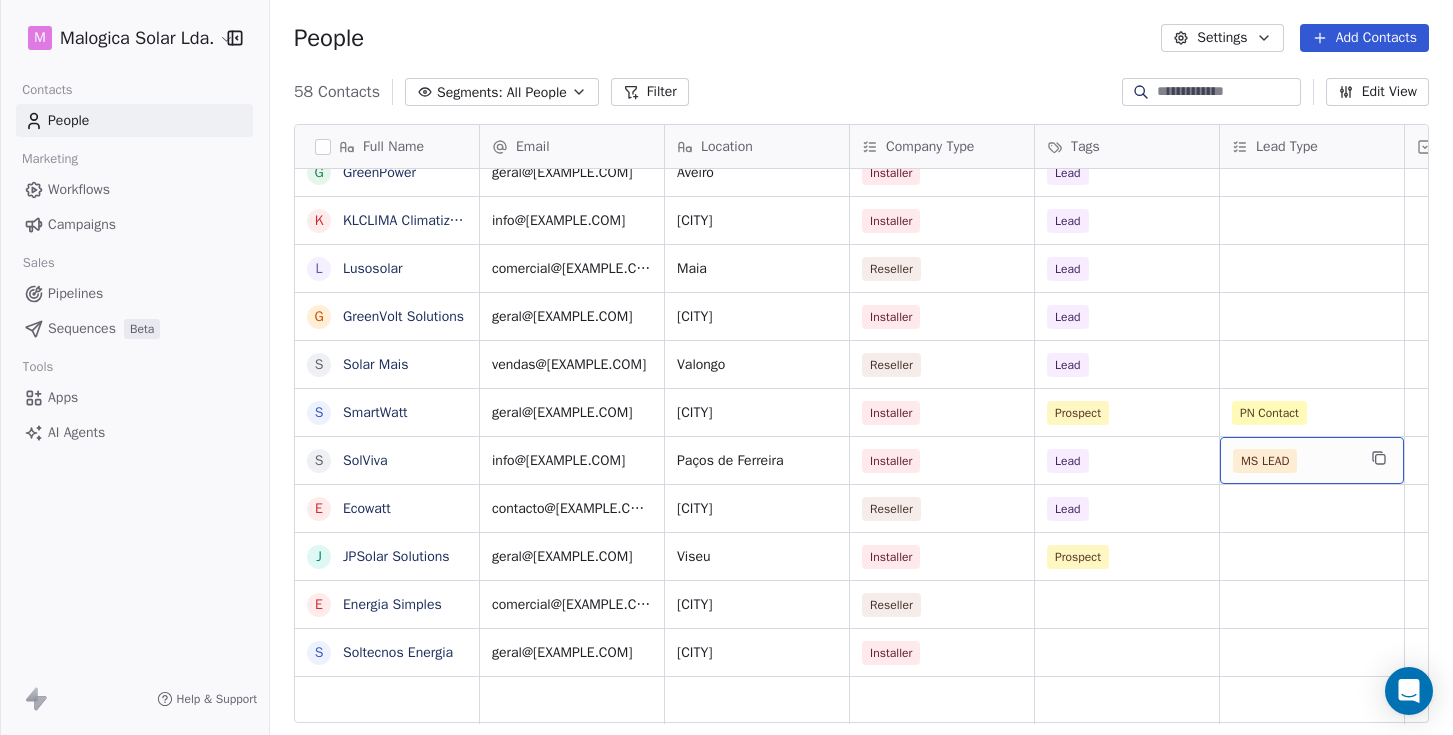click on "MS LEAD" at bounding box center [1294, 461] 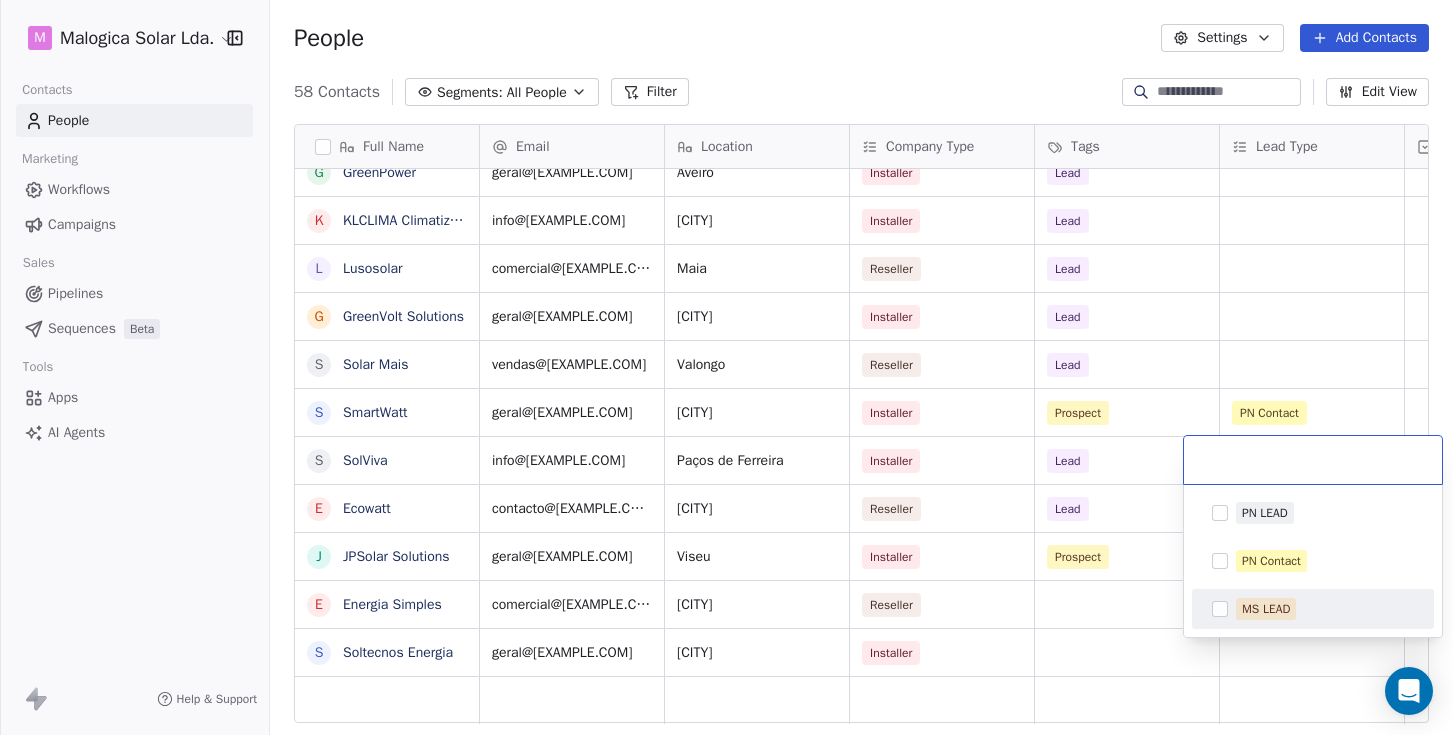click on "M Malogica Solar Lda. Contacts People Marketing Workflows Campaigns Sales Pipelines Sequences Beta Tools Apps AI Agents Help & Support People Settings Add Contacts 58 Contacts Segments: All People Filter Edit View Tag Add to Sequence Full Name S SoftProton T TEST M MAIA ENERGIA R RENOVACAPITAL E EDPIND C CCBS Energia B Beirafix M Mais Solar E Enercasa S SUNLAIA M Marla Energias S Sunproject G Geoclima C Chilão Costa S Sier Energia B BestSol M Morgado & Pereira B Braga Energy E ENGISUN E Enerbila G GreenPower K KLCLIMA Climatização L Lusosolar G GreenVolt Solutions S Solar Mais S SmartWatt S SolViva E Ecowatt J JPSolar Solutions E Energia Simples S Soltecnos Energia Email Location Company Type Tags Lead Type Priority Outreach MKT Email Sent? joao.faria@[EXAMPLE.COM] [STATE] Installer Prospect MS LEAD Top Yes TEST geral@[EXAMPLE.COM] [CITY] Installer Prospect PN Contact Top Yes info@[EXAMPLE.COM] [CITY] Installer Prospect PN Contact Top Yes edpindsolar@[EXAMPLE.COM] [CITY]" at bounding box center (726, 367) 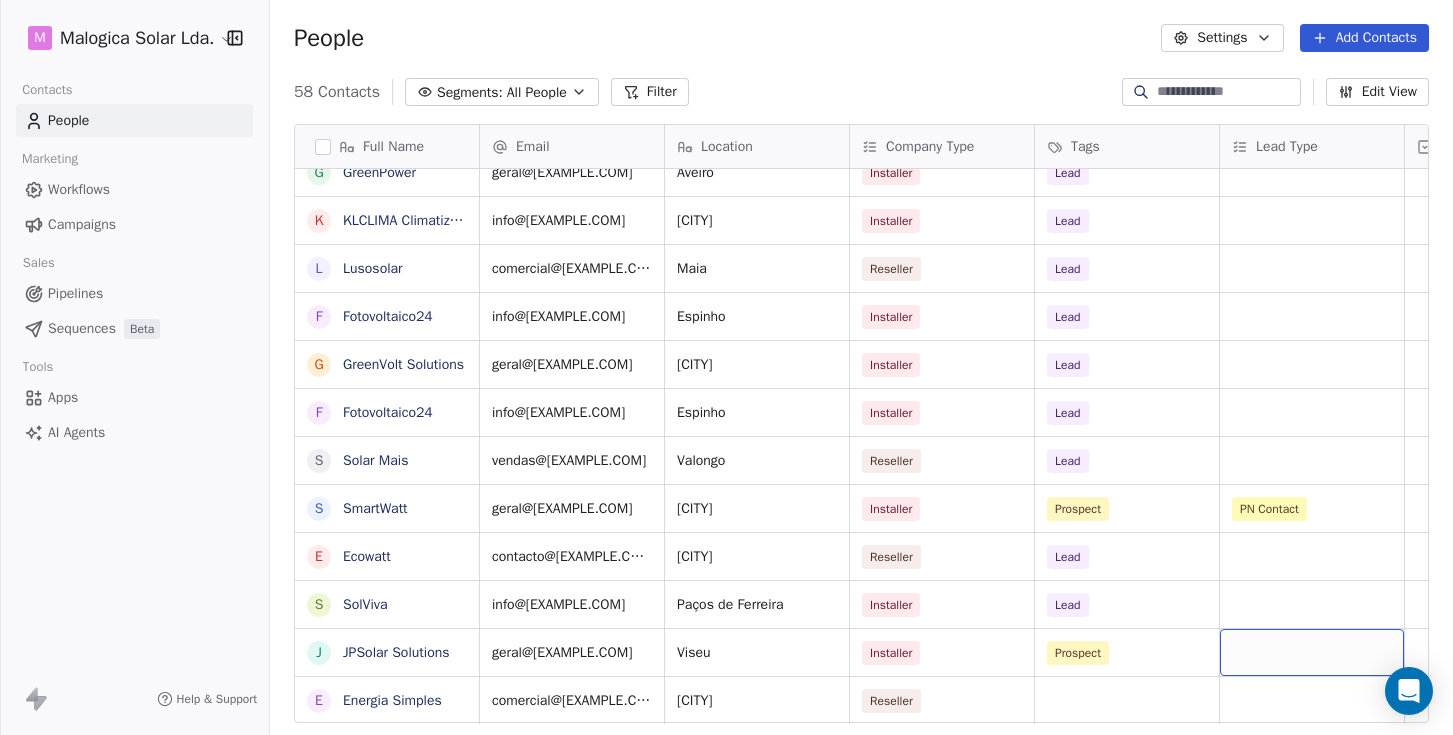 click at bounding box center (1312, 652) 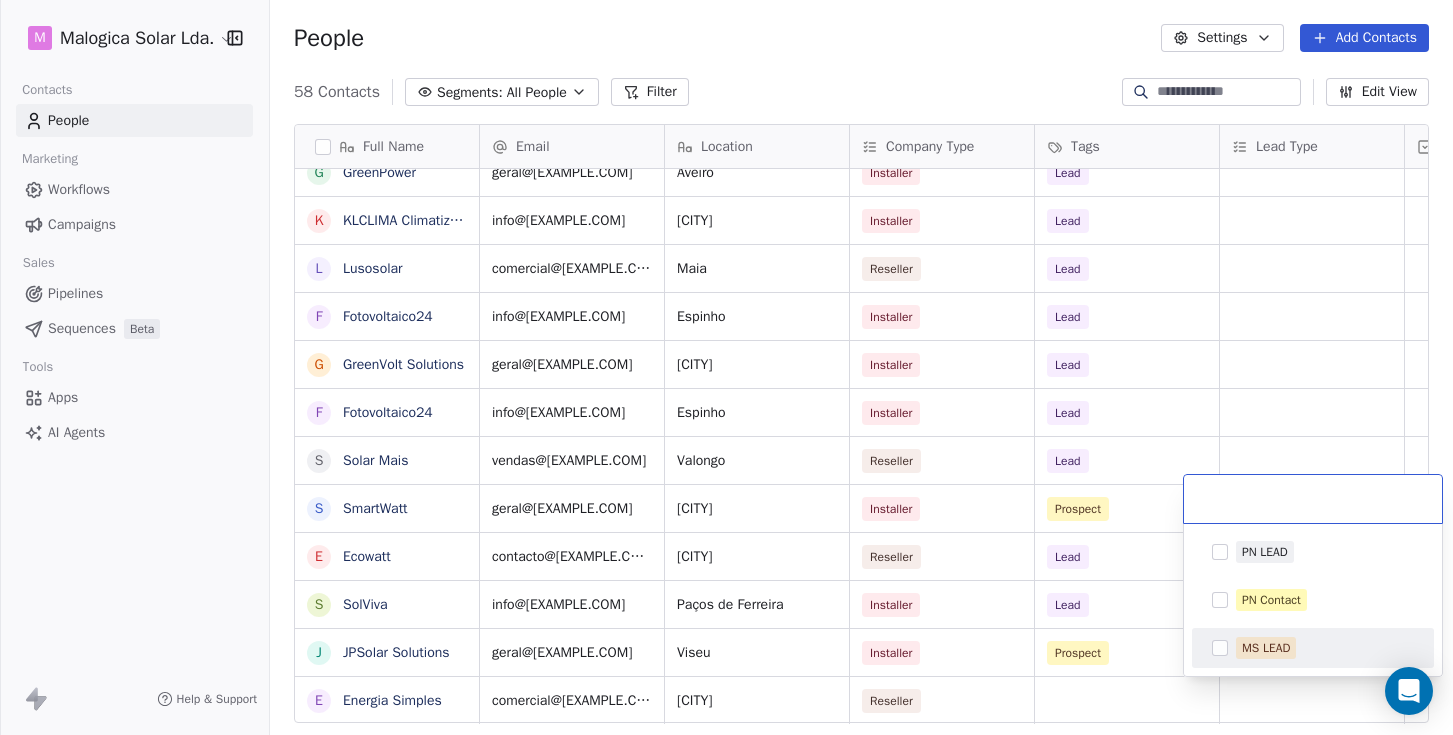 click at bounding box center (1220, 648) 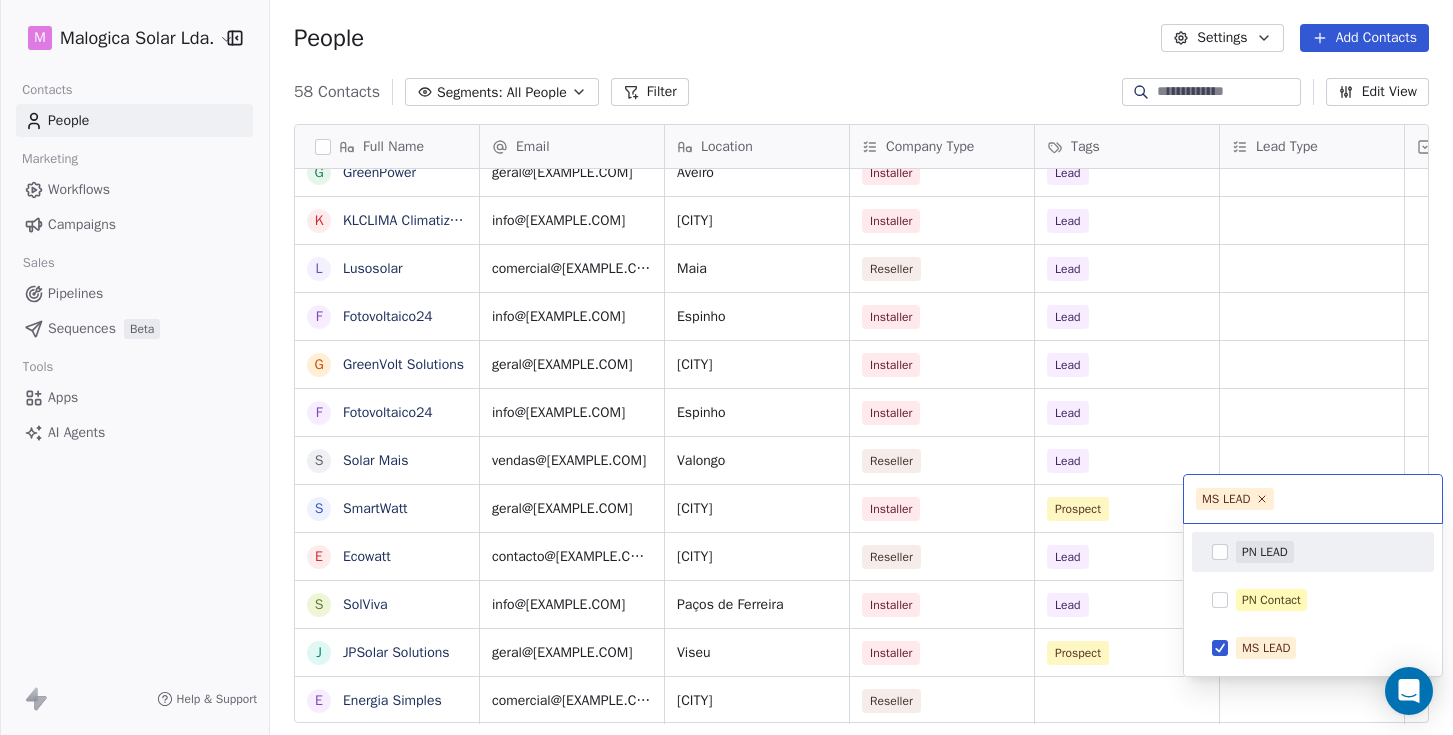 click on "M Malogica Solar Lda. Contacts People Marketing Workflows Campaigns Sales Pipelines Sequences Beta Tools Apps AI Agents Help & Support People Settings Add Contacts 58 Contacts Segments: All People Filter Edit View Tag Add to Sequence Full Name S SoftProton T TEST M MAIA ENERGIA R RENOVACAPITAL E EDPIND C CCBS Energia M Mais Solar B Beirafix E Enercasa S SUNLAIA M Marla Energias S Sunproject G Geoclima C Chilão Costa S Sier Energia B BestSol M Morgado & Pereira B Braga Energy E ENGISUN E Enerbila G GreenPower K KLCLIMA Climatização L Lusosolar F Fotovoltaico24 G GreenVolt Solutions F Fotovoltaico24 S Solar Mais S SmartWatt E Ecowatt S SolViva J JPSolar Solutions E Energia Simples Email Location Company Type Tags Lead Type Priority Outreach MKT Email Sent? Response joao.faria@[EXAMPLE.COM] Açores Installer Prospect MS LEAD Top Yes TEST geral@[EXAMPLE.COM] Paços de Ferreita Installer Prospect PN Contact Top Yes info@[EXAMPLE.COM] Paços de Ferreira Installer Prospect PN Contact Top Yes Braga Lead" at bounding box center (726, 367) 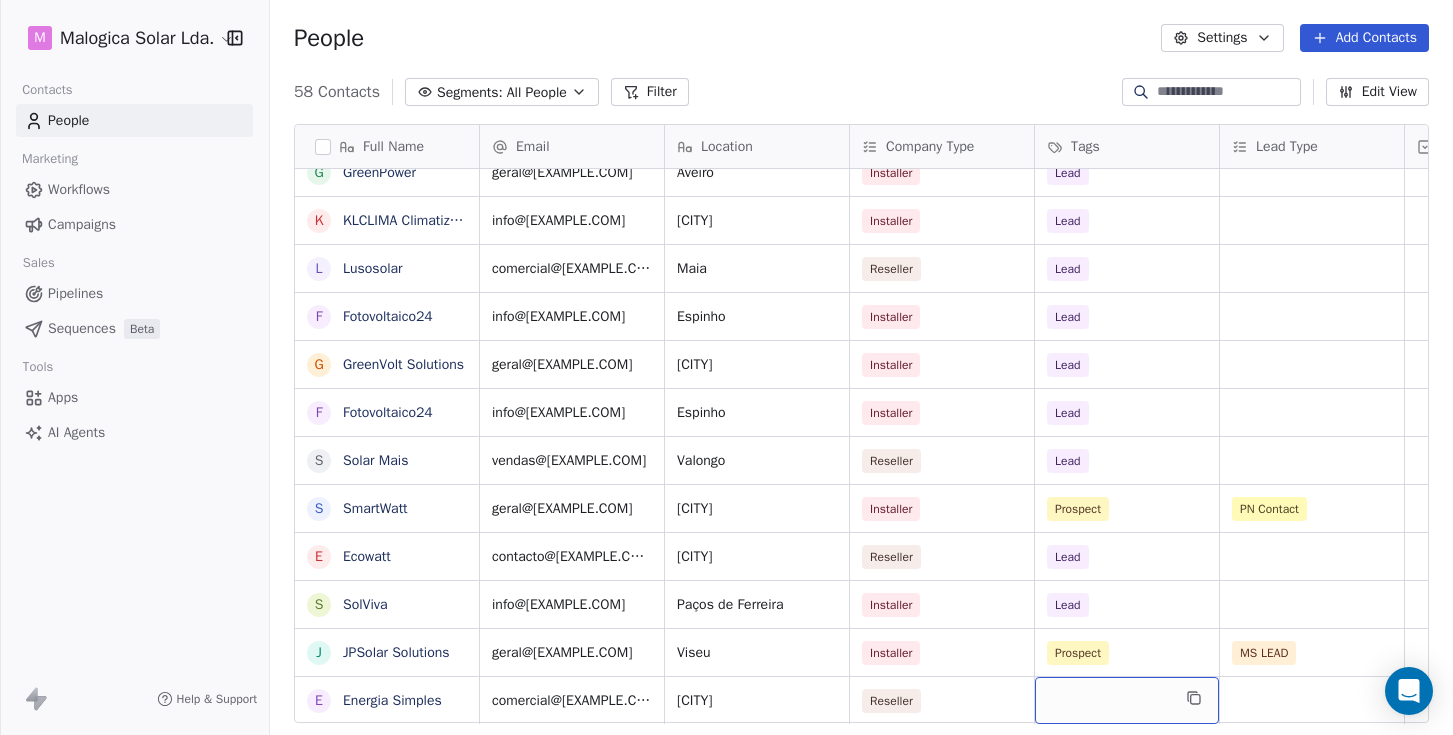 click at bounding box center (1127, 700) 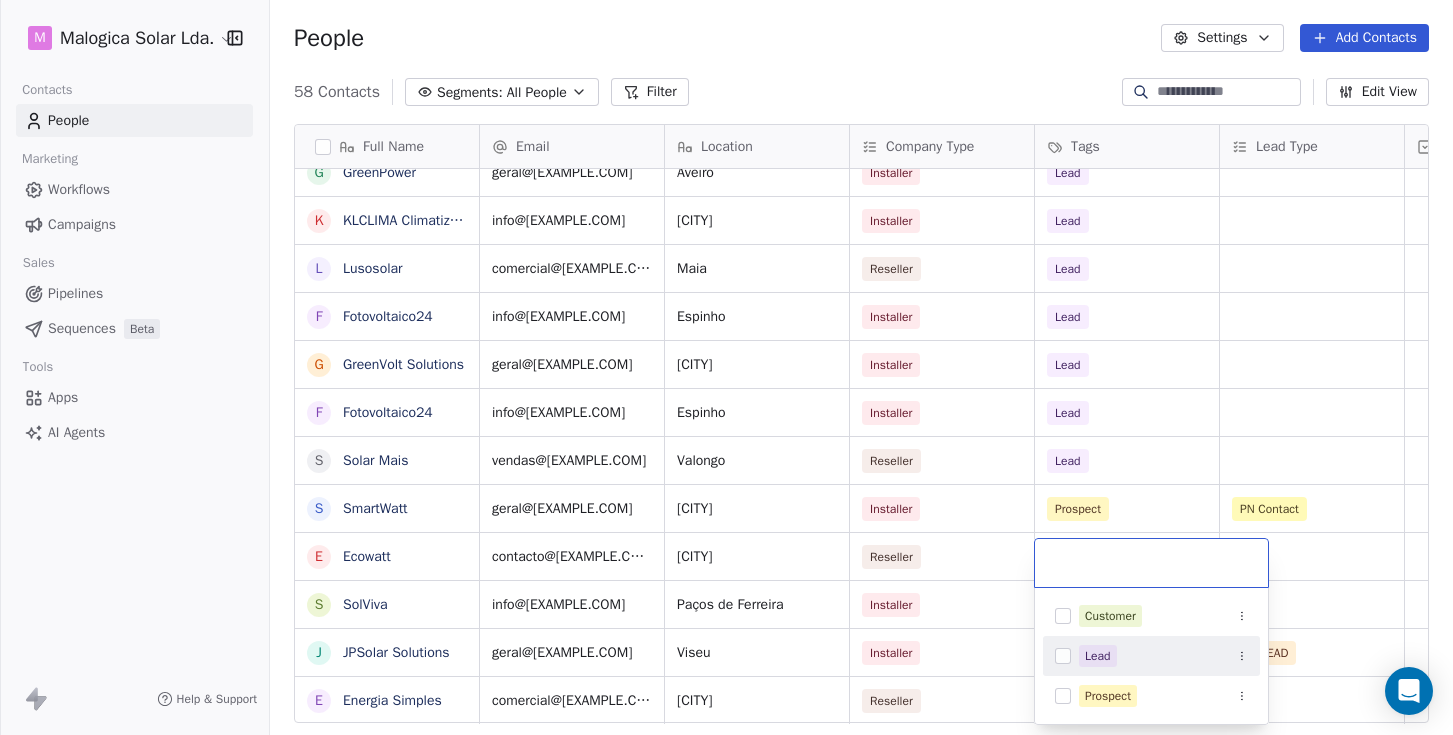 click at bounding box center [1063, 656] 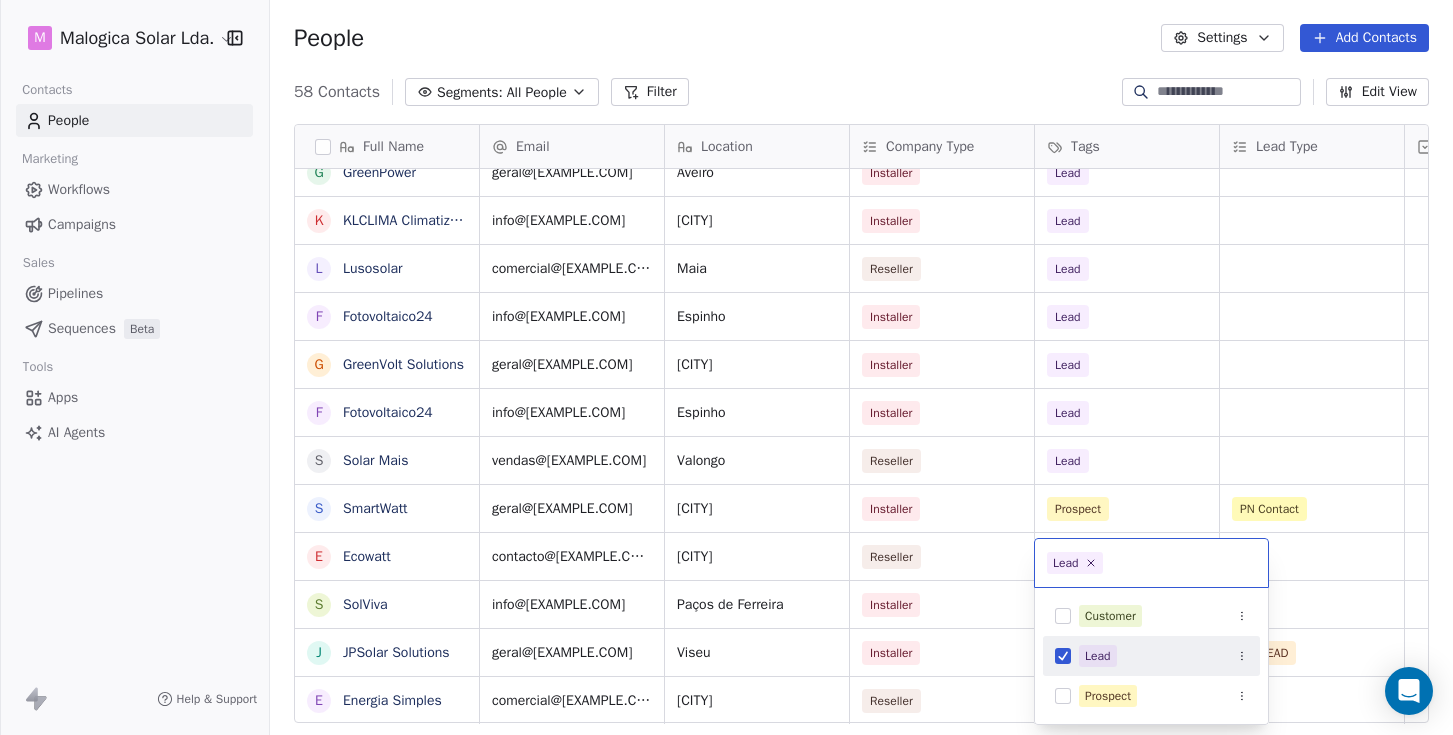 click on "T TEST M MAIA ENERGIA R RENOVACAPITAL E EDPIND C CCBS Energia M Mais Solar B Beirafix E Enercasa S SUNLAIA M Marla Energias S Sunproject G Geoclima C Chilão Costa S Sier Energia B BestSol M Morgado & Pereira B Braga Energy E ENGISUN E Enerbila G GreenPower K KLCLIMA Climatização L Lusosolar F Fotovoltaico24 G GreenVolt Solutions F Fotovoltaico24 S Solar Mais S SmartWatt E Ecowatt S SolViva J JPSolar Solutions E Energia Simples Email Location Company Type Tags Lead Type Priority Outreach MKT Email Sent? Response TEST geral@[EXAMPLE.COM] Paços de Ferreita Installer Prospect PN Contact Top Yes info@[EXAMPLE.COM] Paços de Ferreira Installer Prospect PN Contact Top Yes edpindsolar@[EXAMPLE.COM] Braga Installer Lead PN LEAD Yes geral@[EXAMPLE.COM] Braga Installer" at bounding box center (726, 367) 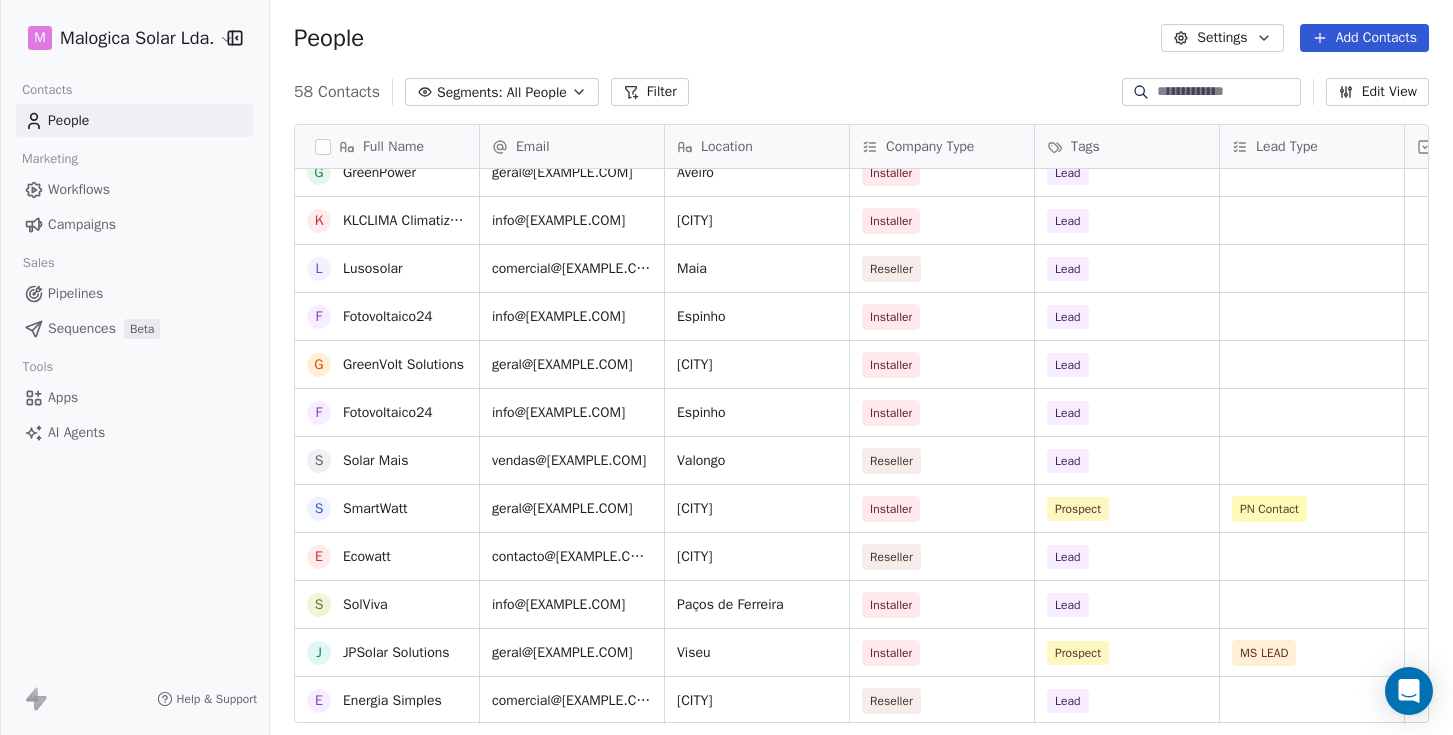 scroll, scrollTop: 1982, scrollLeft: 0, axis: vertical 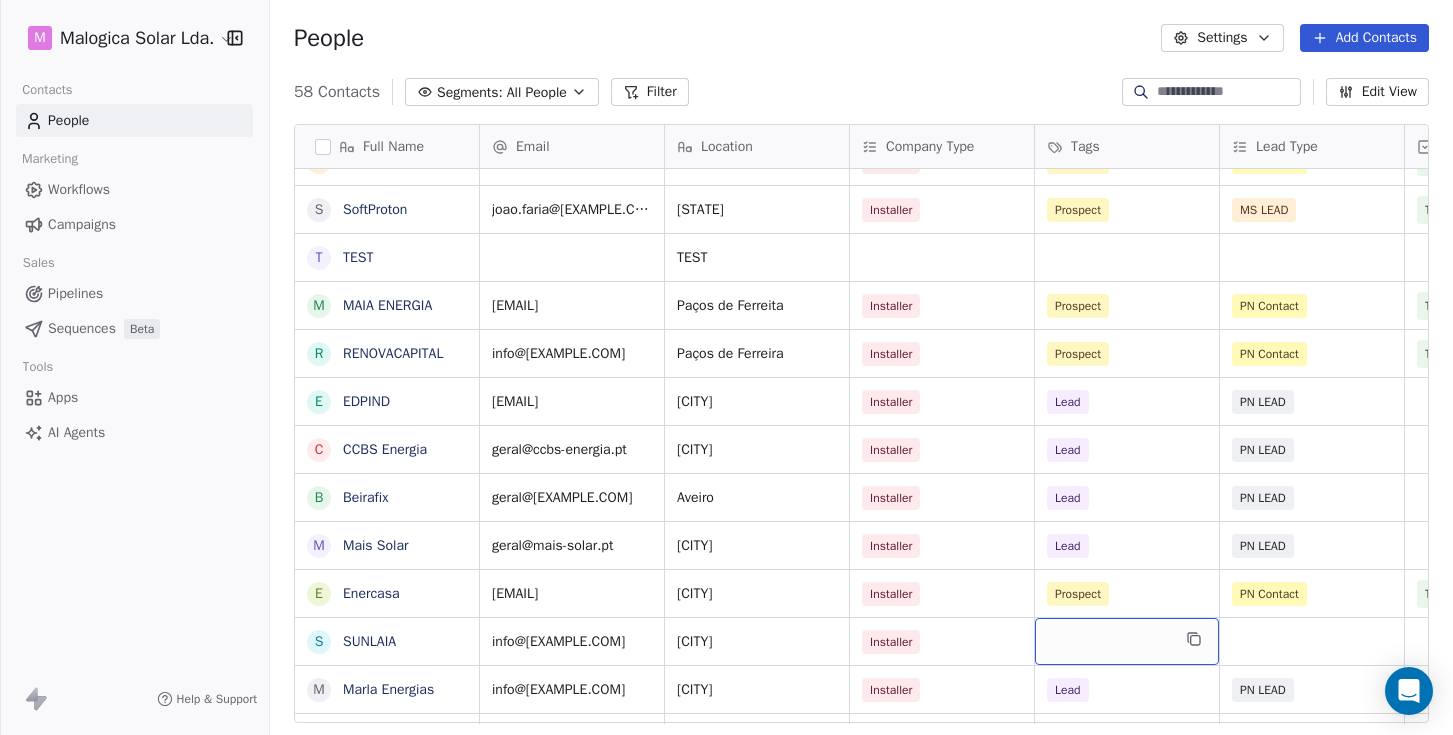 click at bounding box center [1127, 641] 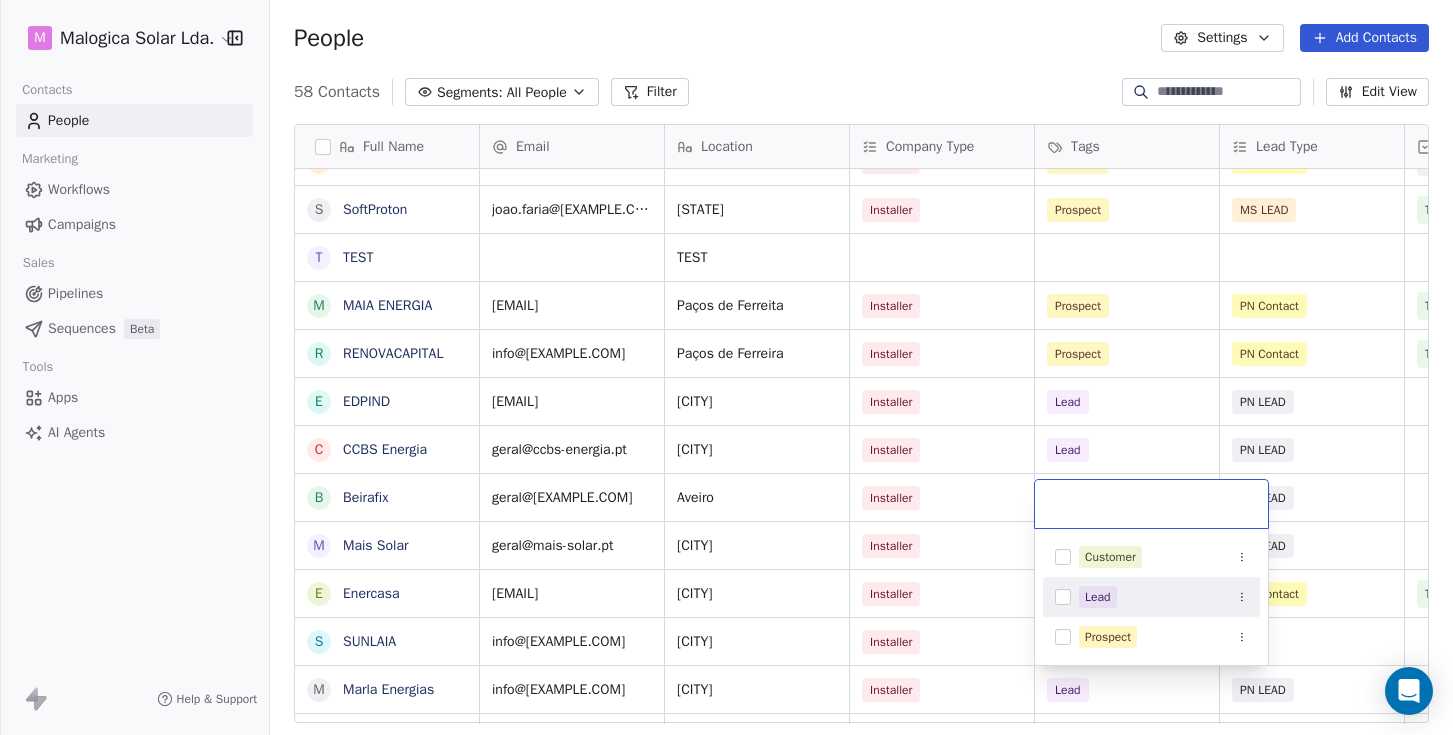 click at bounding box center (1063, 597) 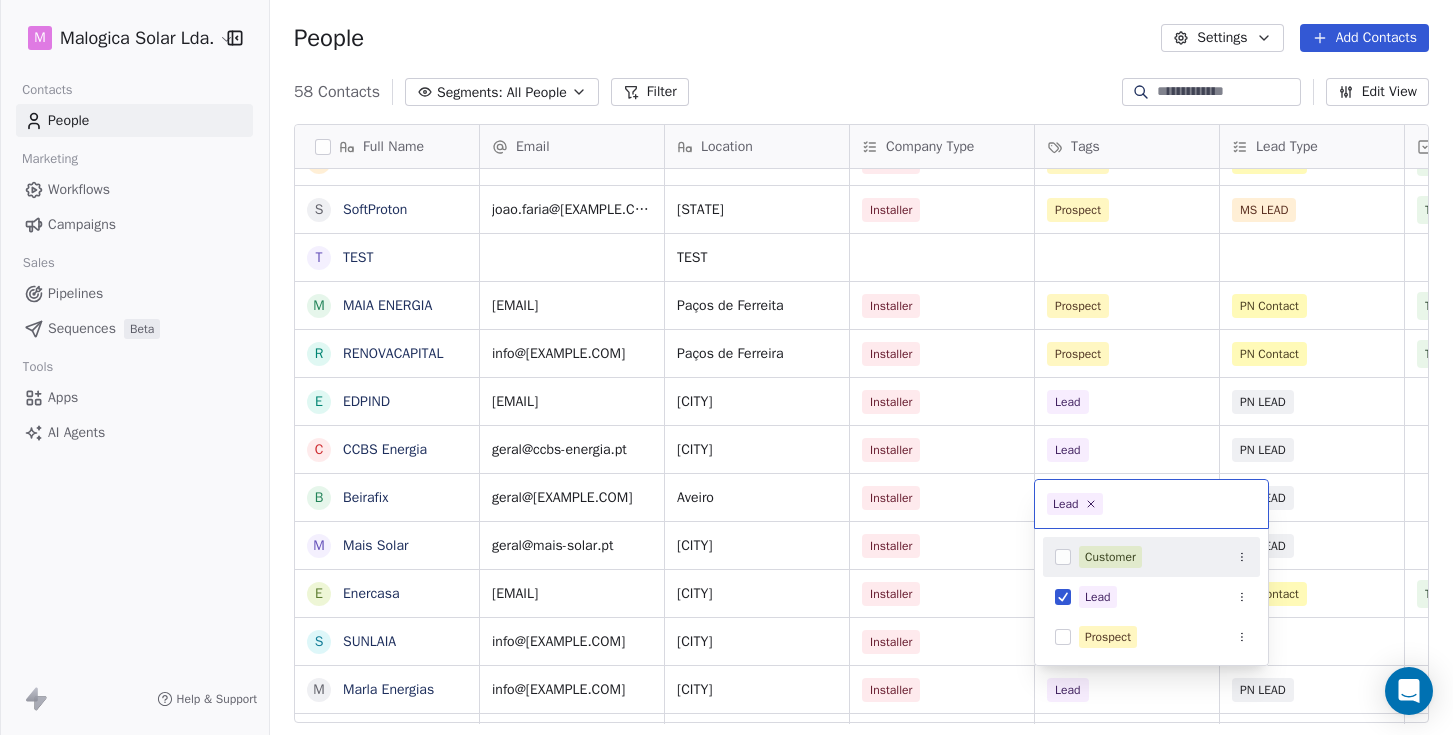 click on "Lead" at bounding box center (1151, 504) 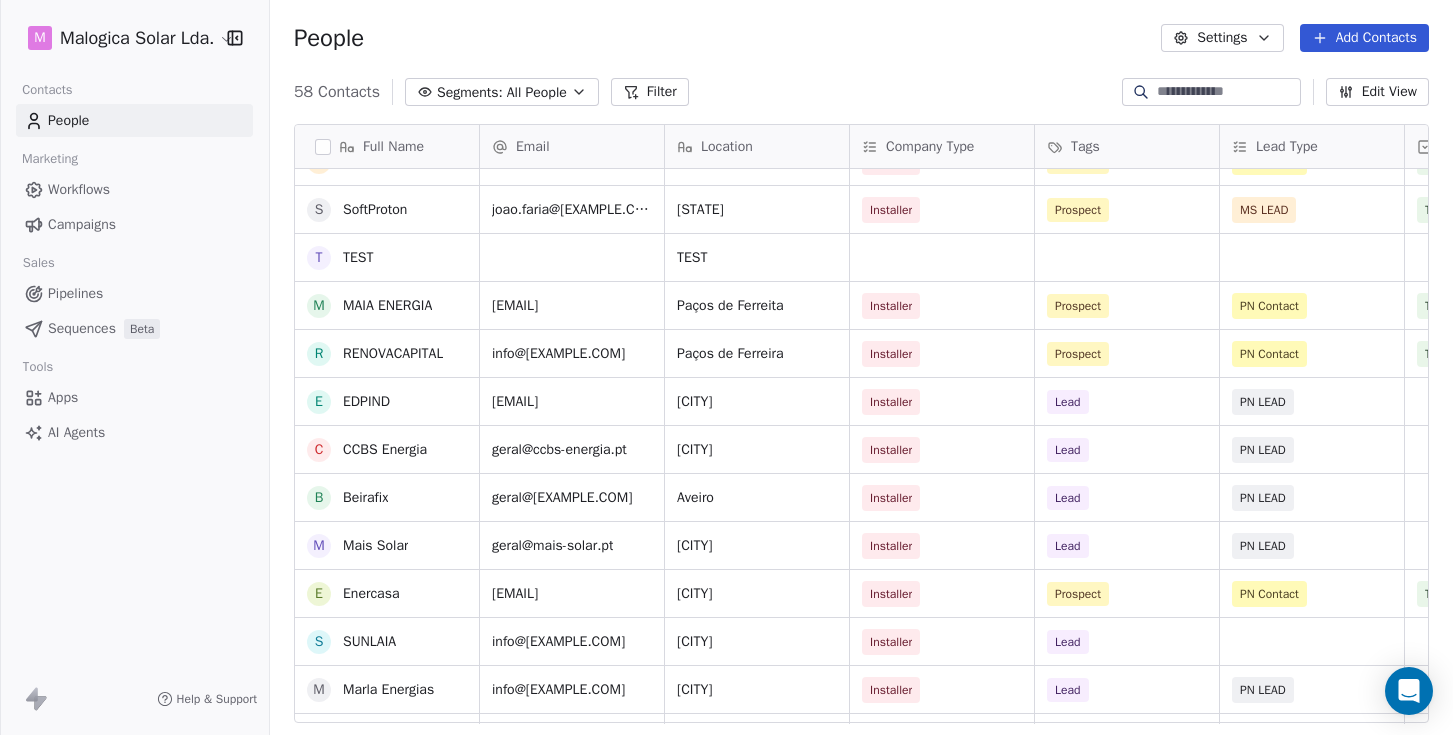 scroll, scrollTop: 1060, scrollLeft: 0, axis: vertical 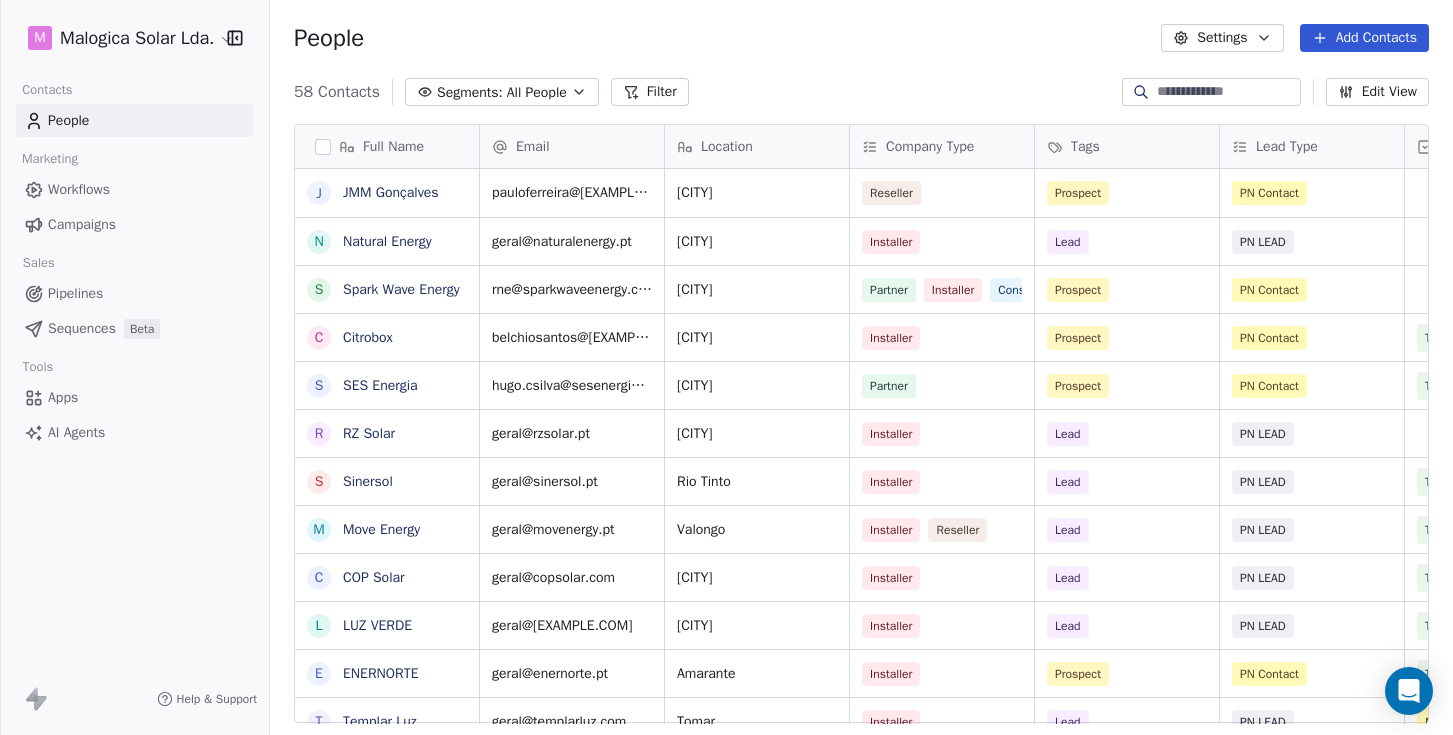 click on "Add Contacts" at bounding box center (1364, 38) 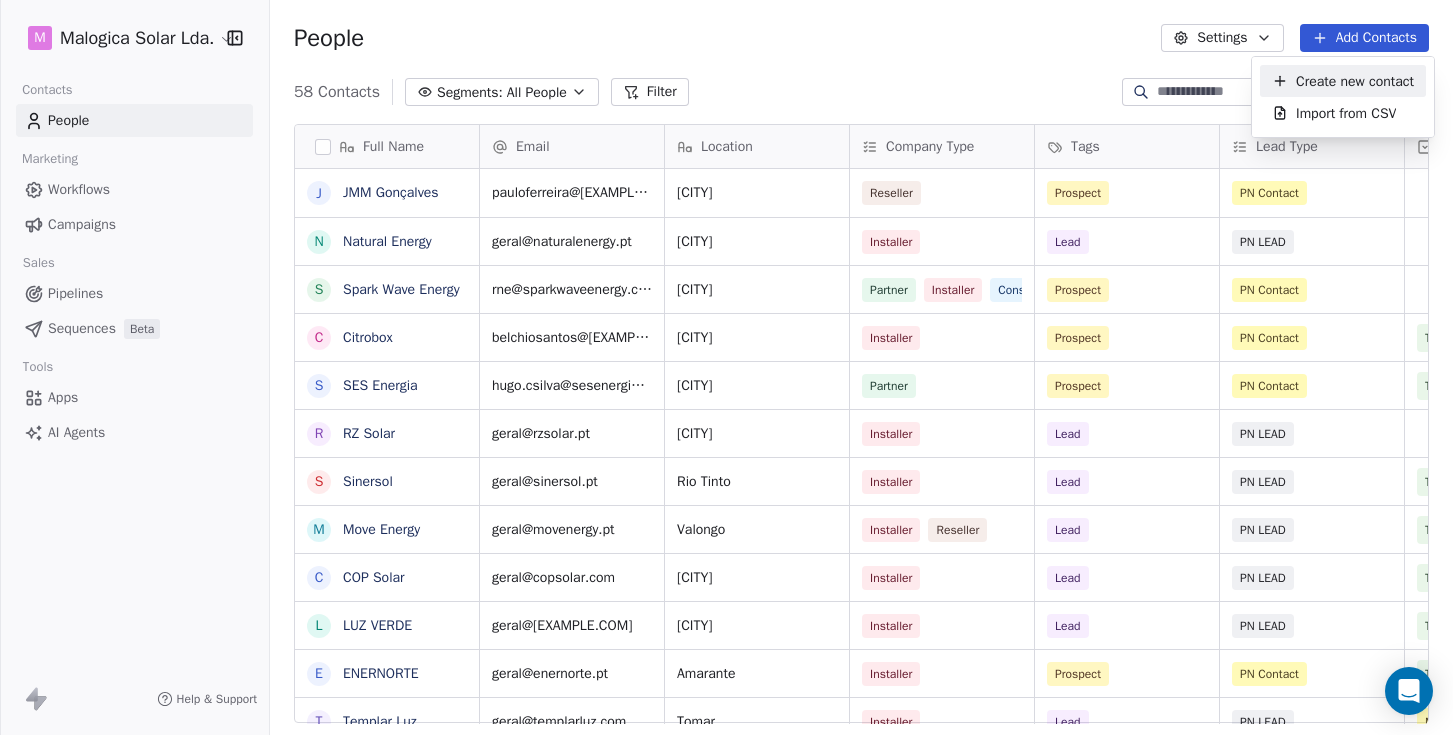 click on "Create new contact" at bounding box center (1355, 81) 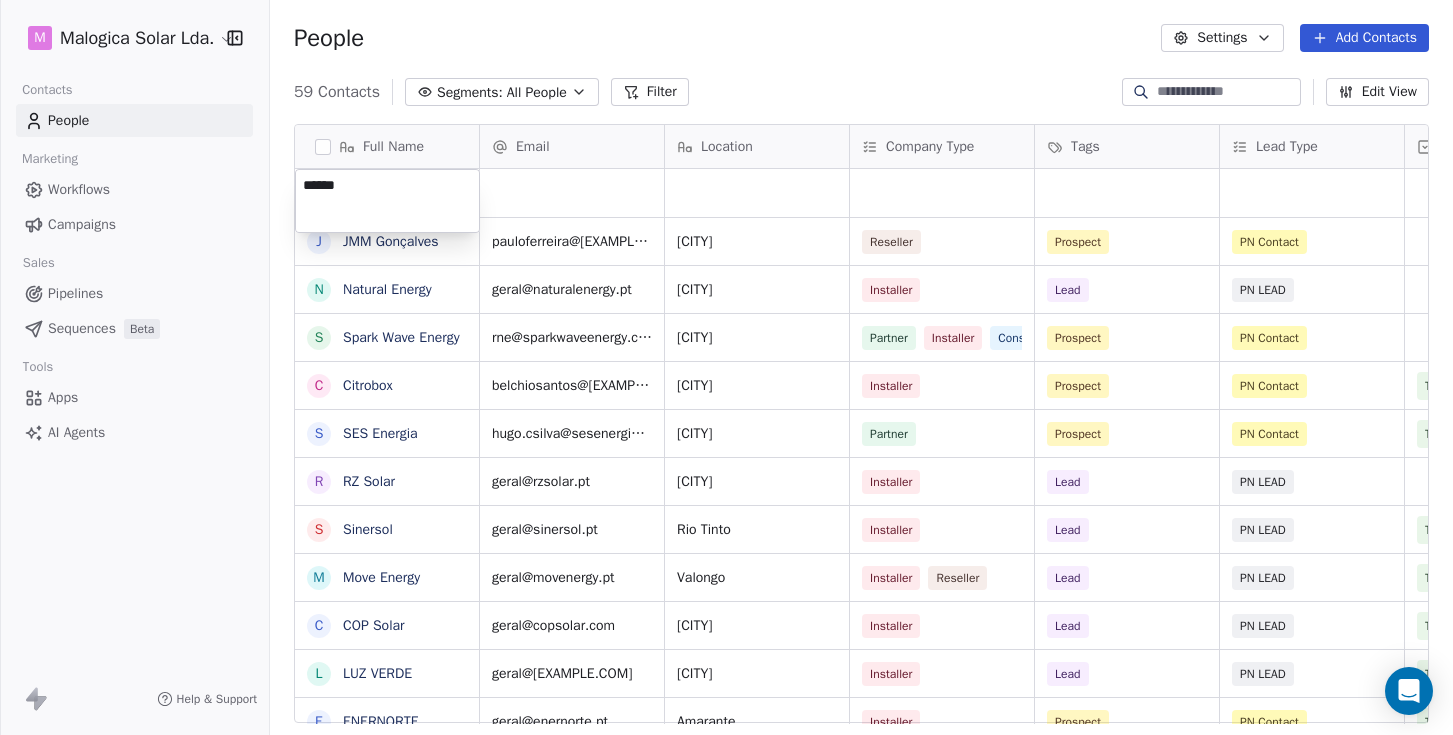 type on "*******" 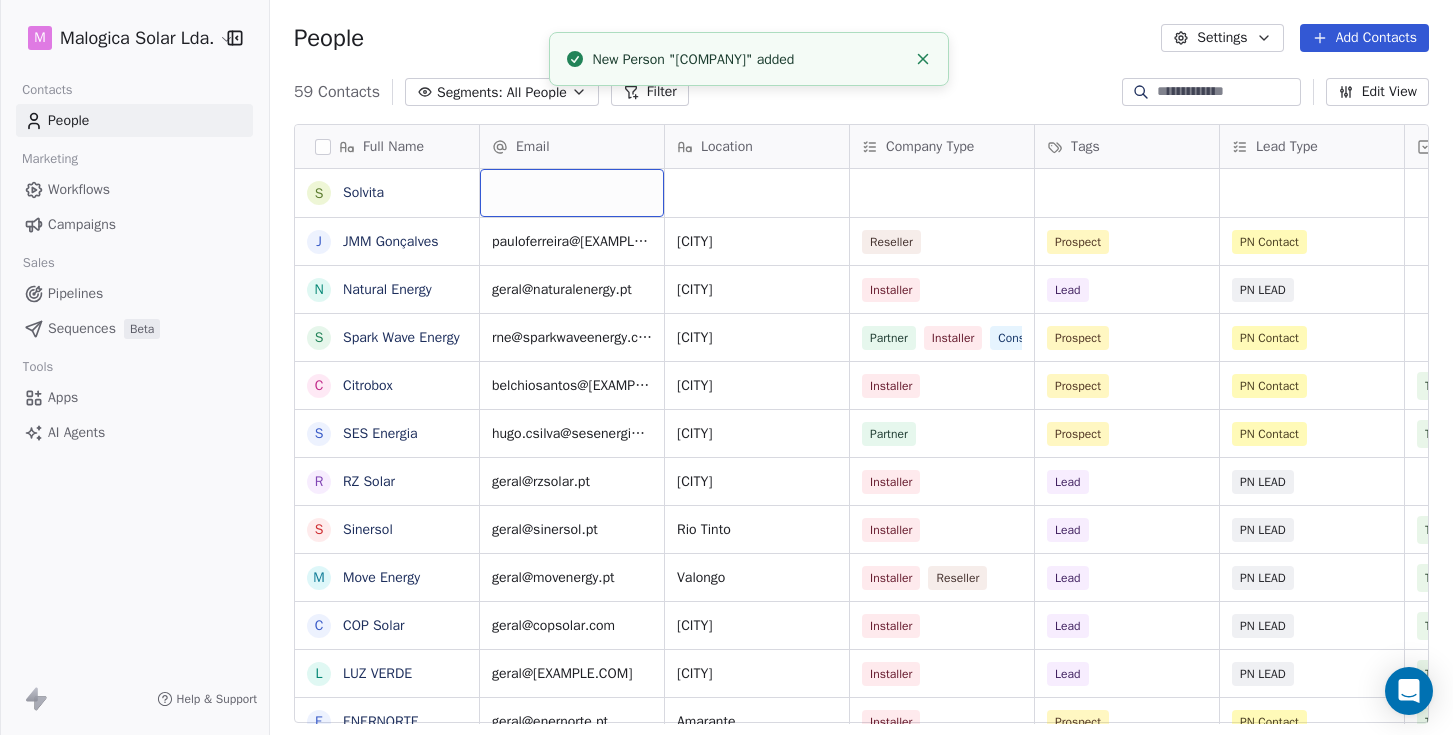 click at bounding box center (572, 193) 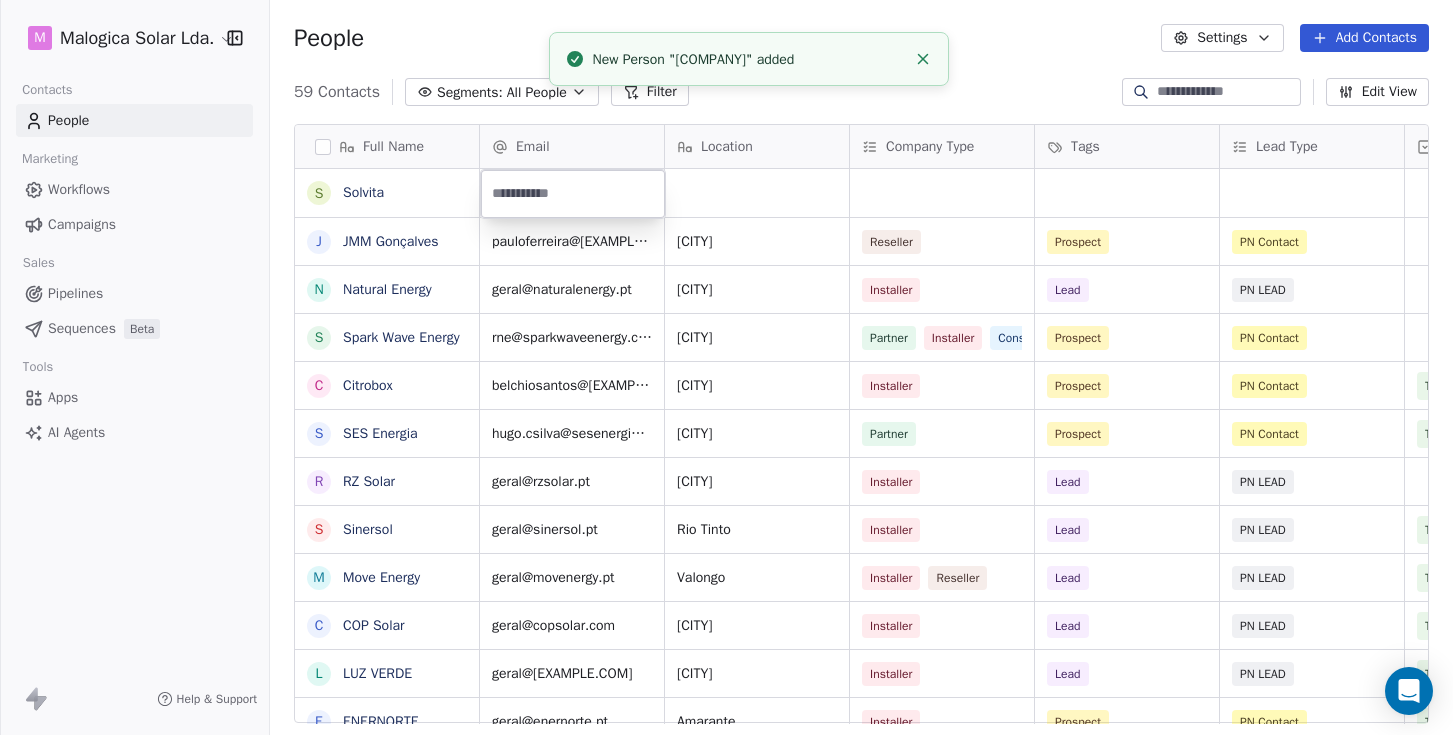 type on "**********" 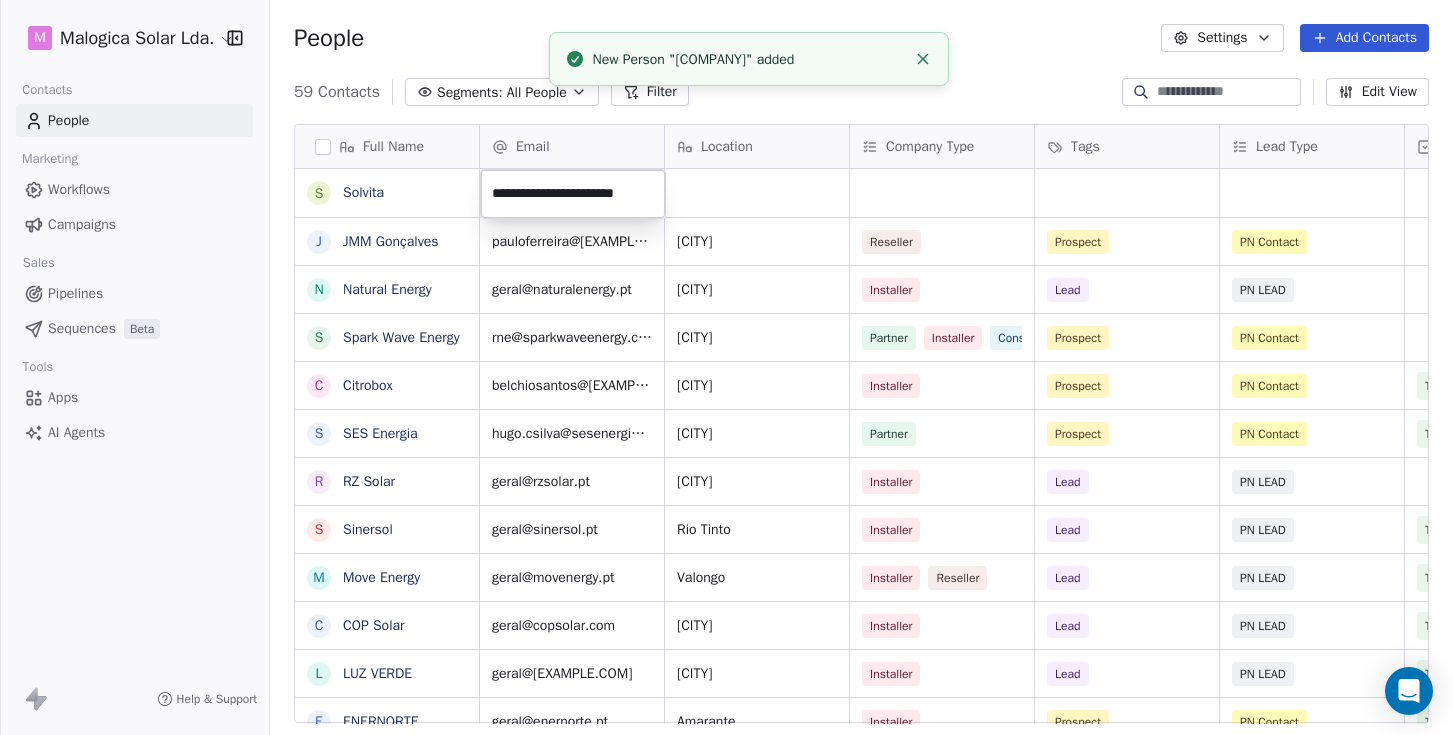 click on "M Malogica Solar Lda. Contacts People Marketing Workflows Campaigns Sales Pipelines Sequences Beta Tools Apps AI Agents Help & Support People Settings Add Contacts 59 Contacts Segments: All People Filter Edit View Tag Add to Sequence Full Name S Solvita J JMM Gonçalves N Natural Energy S Spark Wave Energy C Citrobox S SES Energia R RZ Solar S Sinersol M Move Energy C COP Solar L LUZ VERDE E ENERNORTE T Templar Luz B BricoVitor R RECSAL K KL Clima C Circuitos Energy Solutions E ECO ENERGY F FG Energy B Blue Mind E EDS - Energy Drawing System C Carlo Gavazzi Y Yahdomo B Bluerophill S SS Energy P Power SCS O Objectivo Verde S SoftProton T TEST M MAIA ENERGIA R RENOVACAPITAL E EDPIND Email Location Company Type Tags Lead Type Priority Outreach MKT Email Sent? Response pauloferreira@[EXAMPLE.COM] Guimarães Reseller Prospect PN Contact geral@[EXAMPLE.COM] Alcobaça Installer Lead PN LEAD Yes rne@[EXAMPLE.COM] Porto Partner Installer Consultant Prospect PN Contact belchiosantos@[EXAMPLE.COM] Chaves Installer" at bounding box center (726, 367) 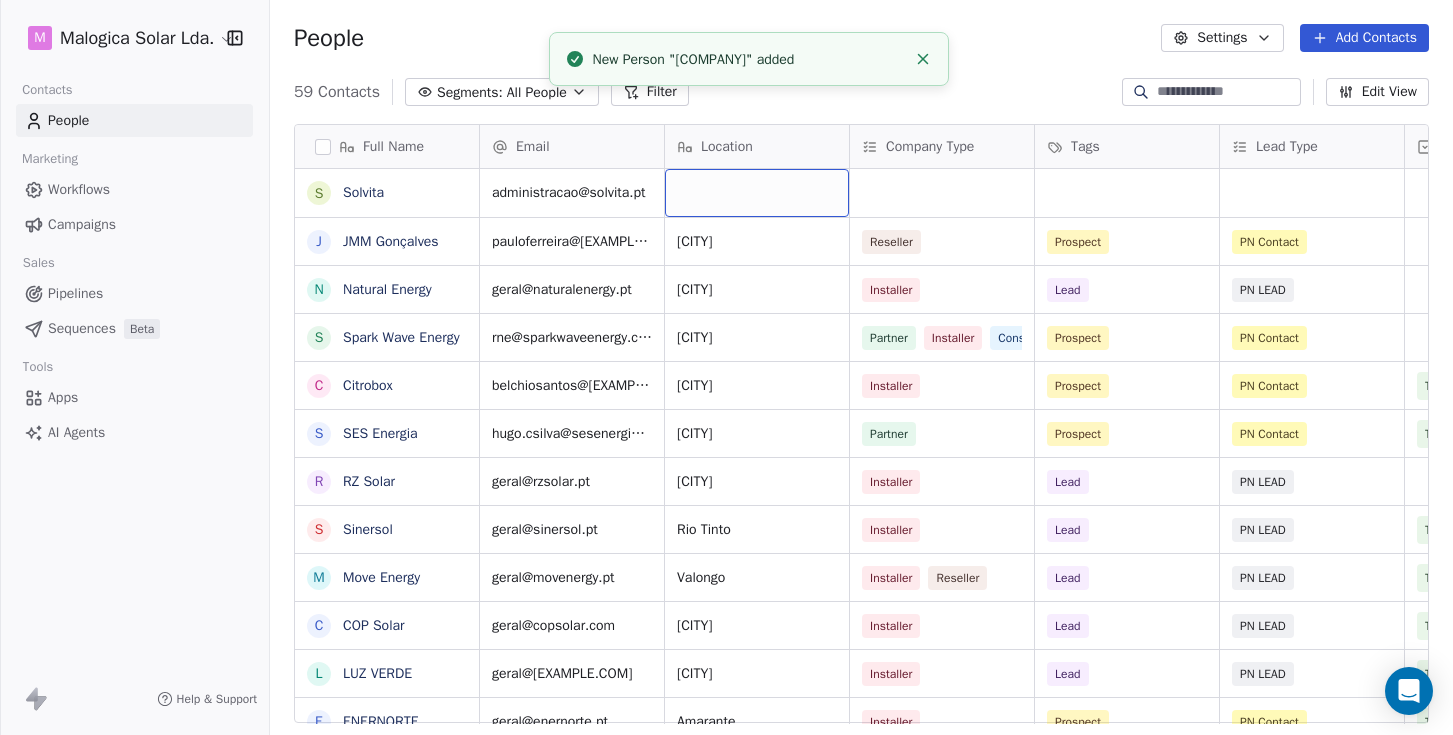 click at bounding box center [757, 193] 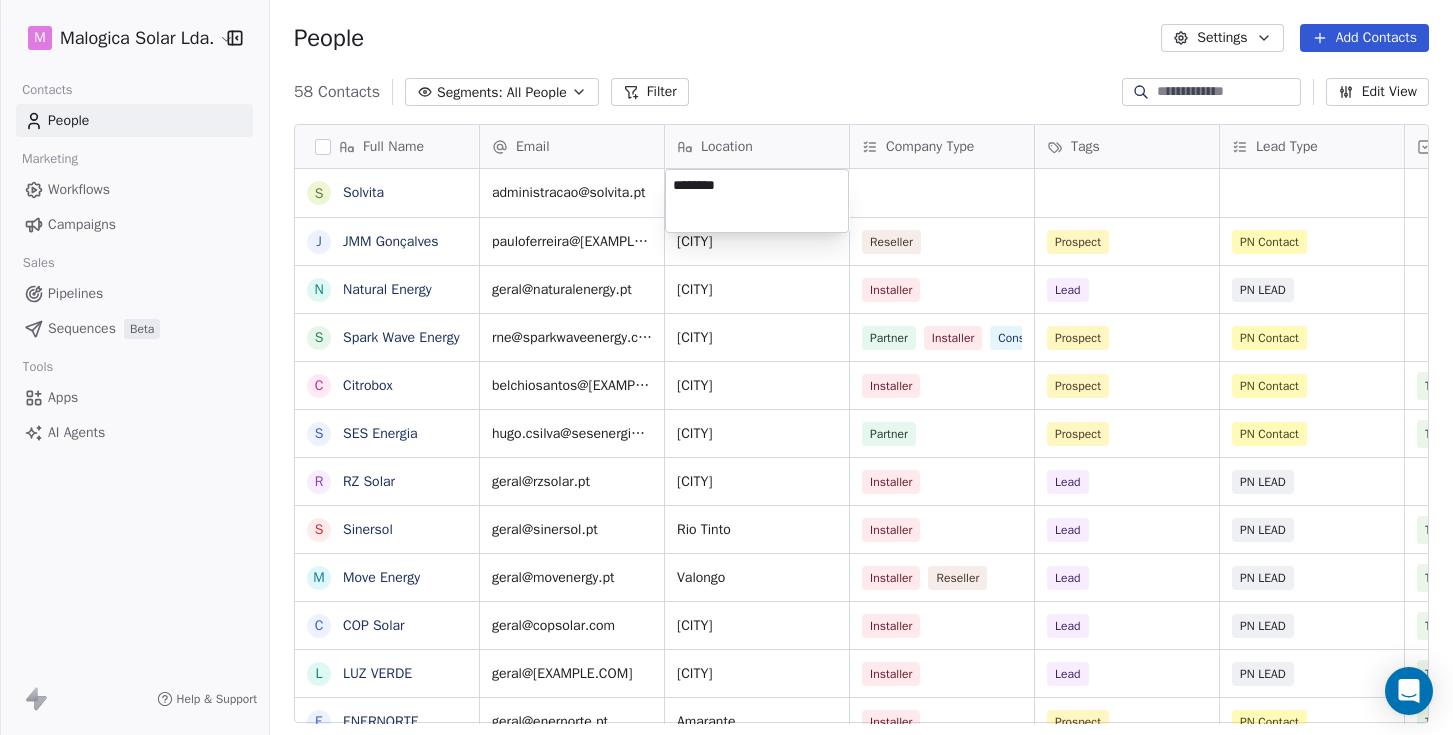 type on "*********" 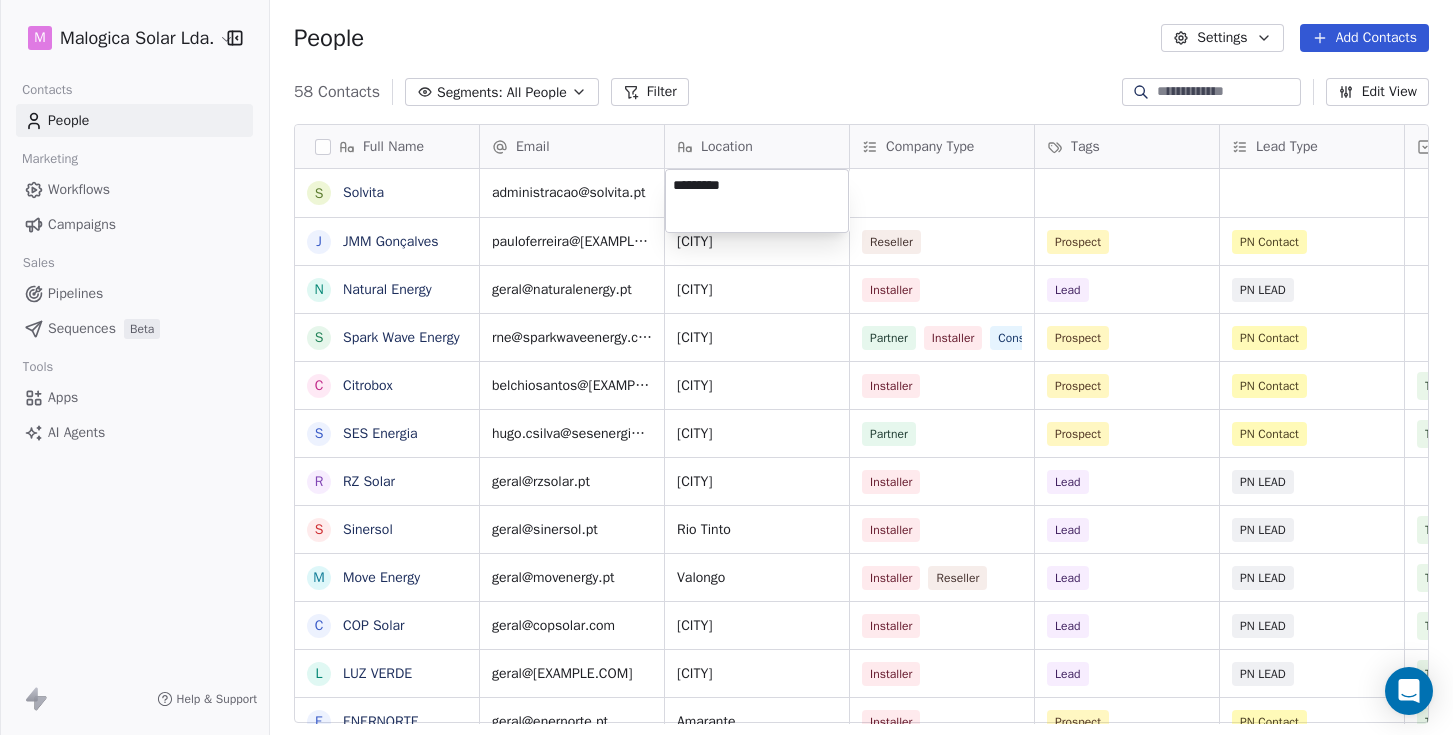 click on "Full Name S [COMPANY] J [COMPANY] N [COMPANY] S [COMPANY] C [COMPANY] S [COMPANY] R [COMPANY] S [COMPANY] M [COMPANY] C [COMPANY] L [COMPANY] E [COMPANY] T [COMPANY] B [COMPANY] R [COMPANY] K [COMPANY] C [COMPANY] E [COMPANY] F [COMPANY] B [COMPANY] E [COMPANY] C [COMPANY] Y [COMPANY] B [COMPANY] S [COMPANY] P [COMPANY] O [COMPANY] S [COMPANY] T [COMPANY] M [COMPANY] R [COMPANY] E [COMPANY] [EMAIL] [EMAIL] [CITY] Reseller Prospect PN Contact [EMAIL] [CITY] Installer Lead PN LEAD Yes [EMAIL] [CITY] Partner Installer Consultant Prospect PN Contact [CITY] Installer" at bounding box center [726, 367] 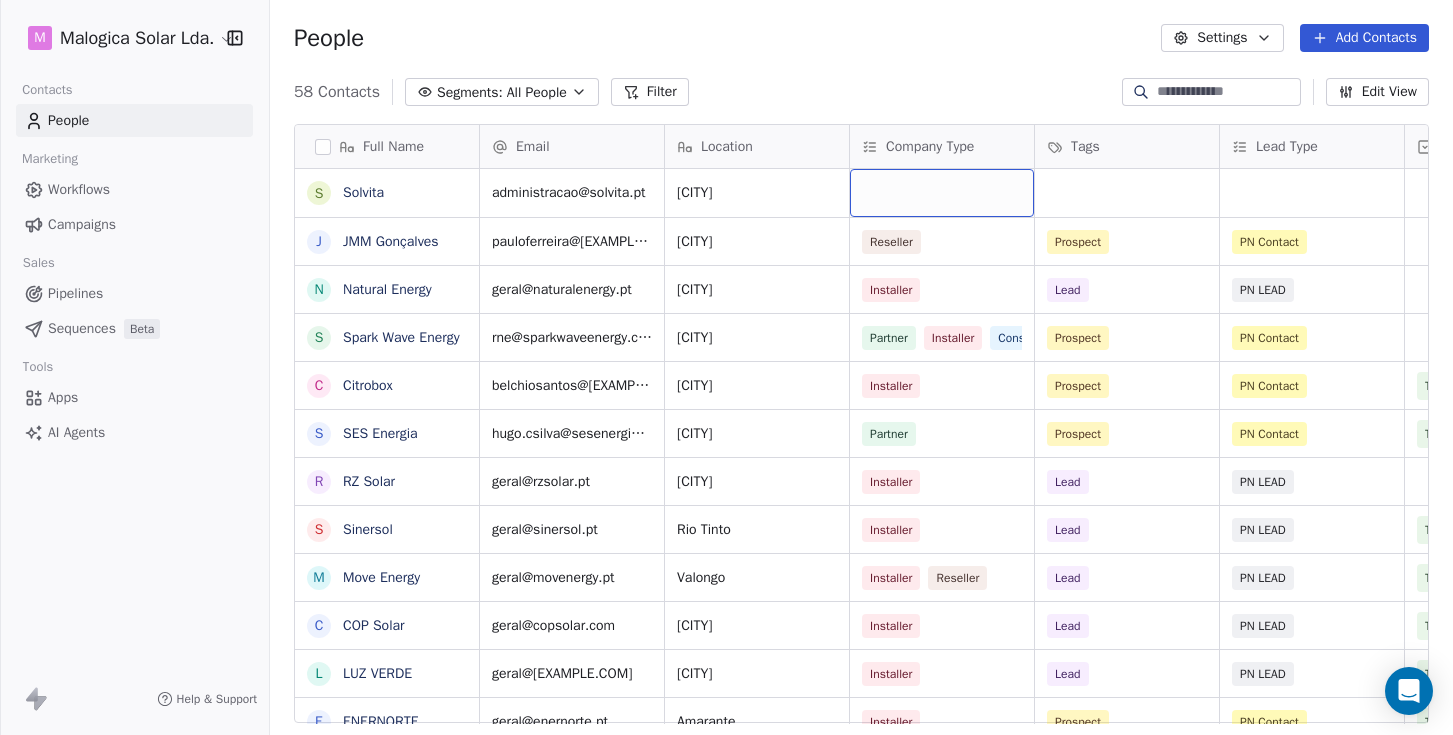click at bounding box center [942, 193] 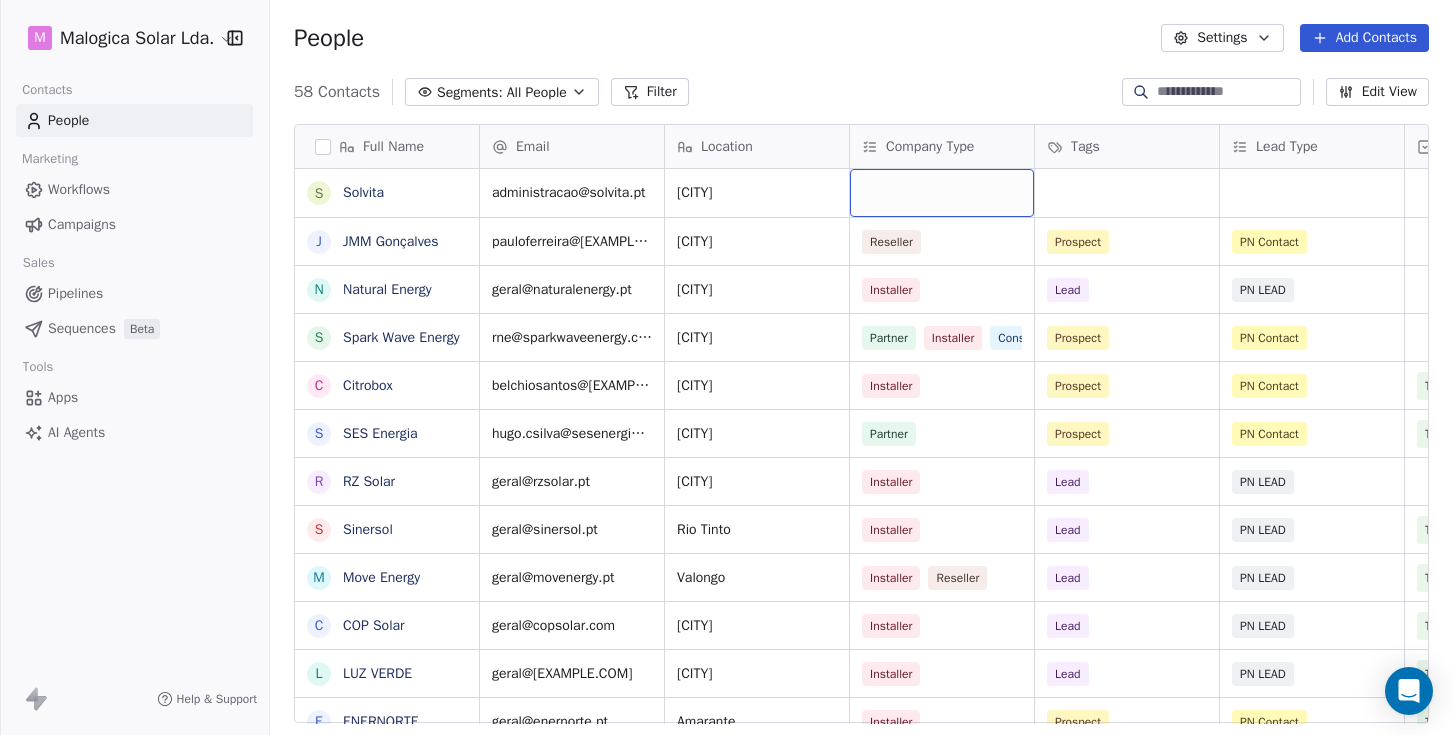 click at bounding box center (942, 193) 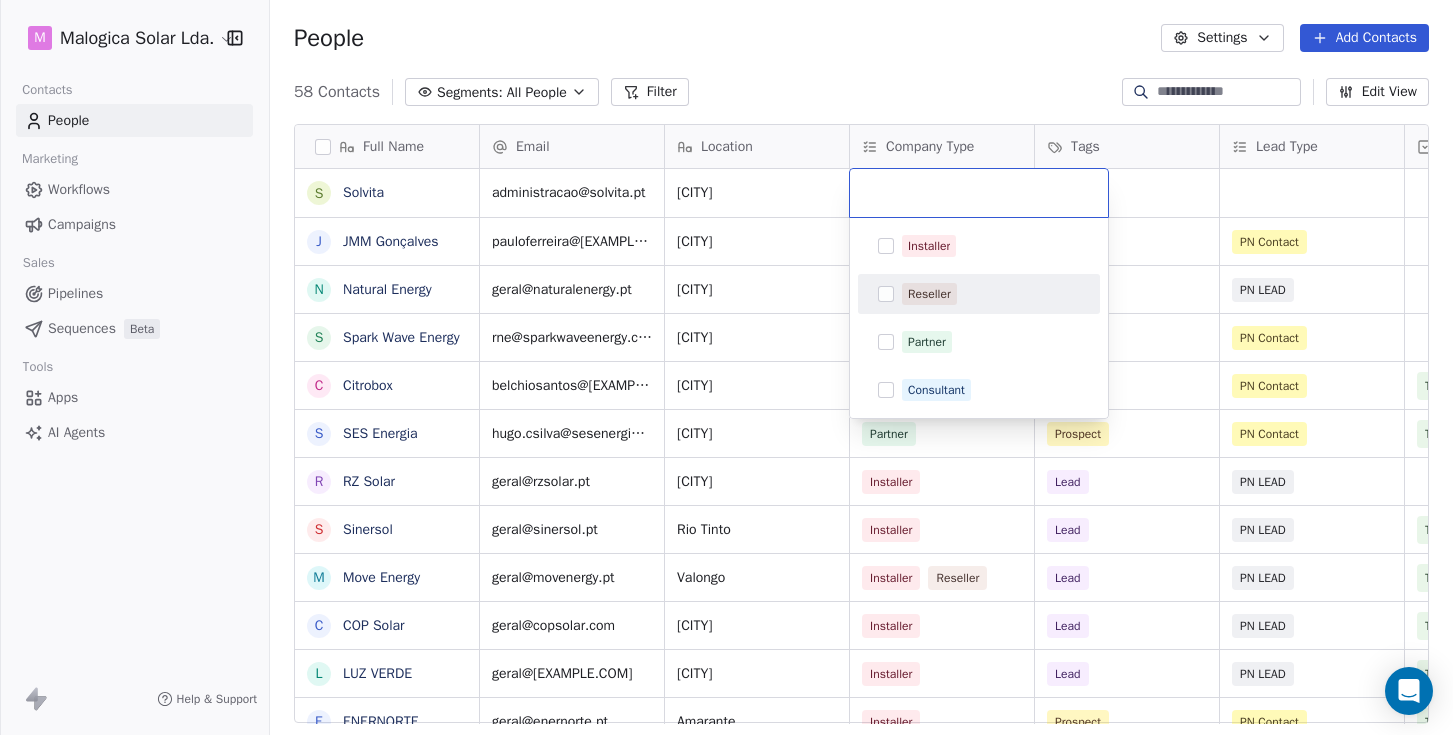 click on "Reseller" at bounding box center [979, 294] 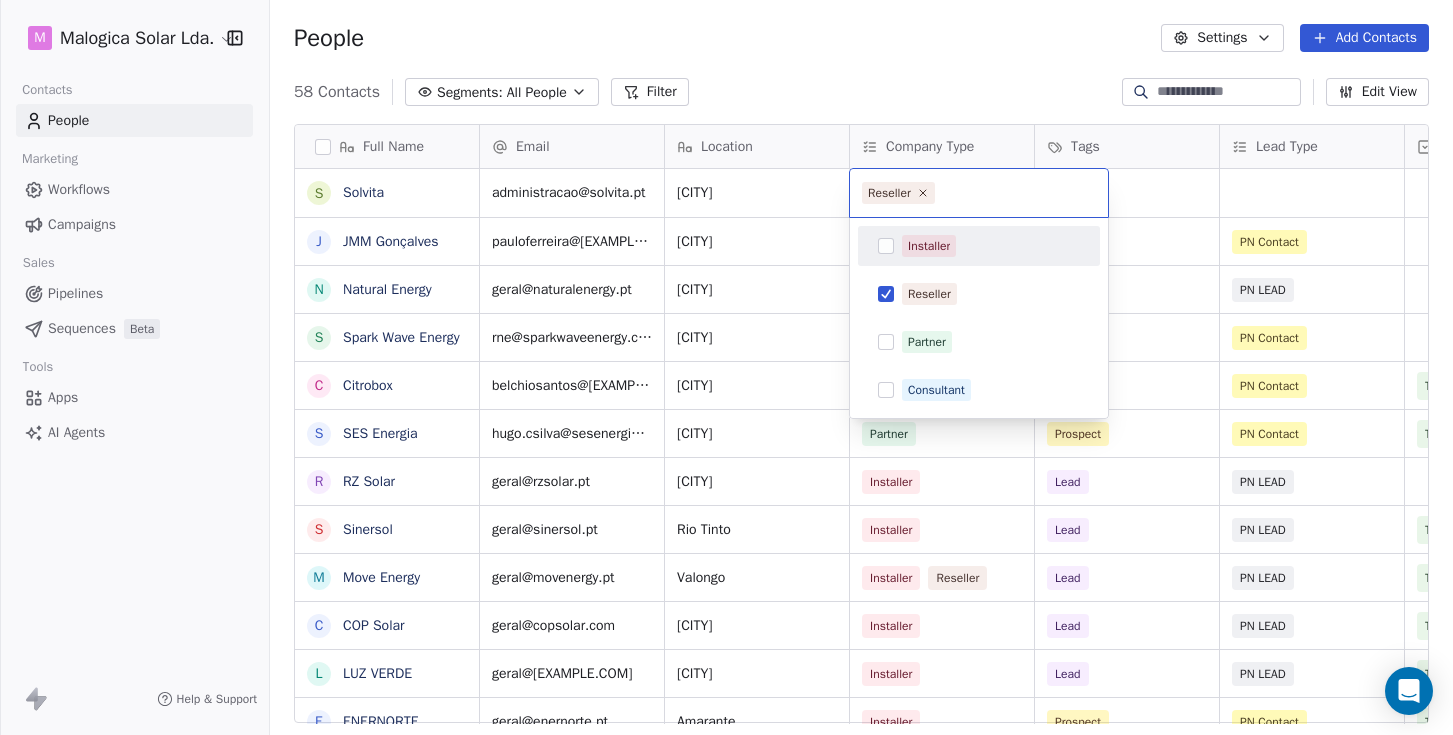 click on "Full Name S [COMPANY] J [COMPANY] N [COMPANY] S [COMPANY] C [COMPANY] S [COMPANY] R [COMPANY] S [COMPANY] M [COMPANY] C [COMPANY] L [COMPANY] E [COMPANY] T [COMPANY] B [COMPANY] R [COMPANY] K [COMPANY] C [COMPANY] E [COMPANY] F [COMPANY] B [COMPANY] E [COMPANY] C [COMPANY] Y [COMPANY] B [COMPANY] S [COMPANY] P [COMPANY] O [COMPANY] S [COMPANY] T [COMPANY] M [COMPANY] R [COMPANY] E [COMPANY] [EMAIL] [EMAIL] Reseller Prospect PN Contact [EMAIL] [CITY] Installer Lead PN LEAD Yes [EMAIL] [CITY] Partner Installer Consultant Prospect PN Contact [CITY]" at bounding box center [726, 367] 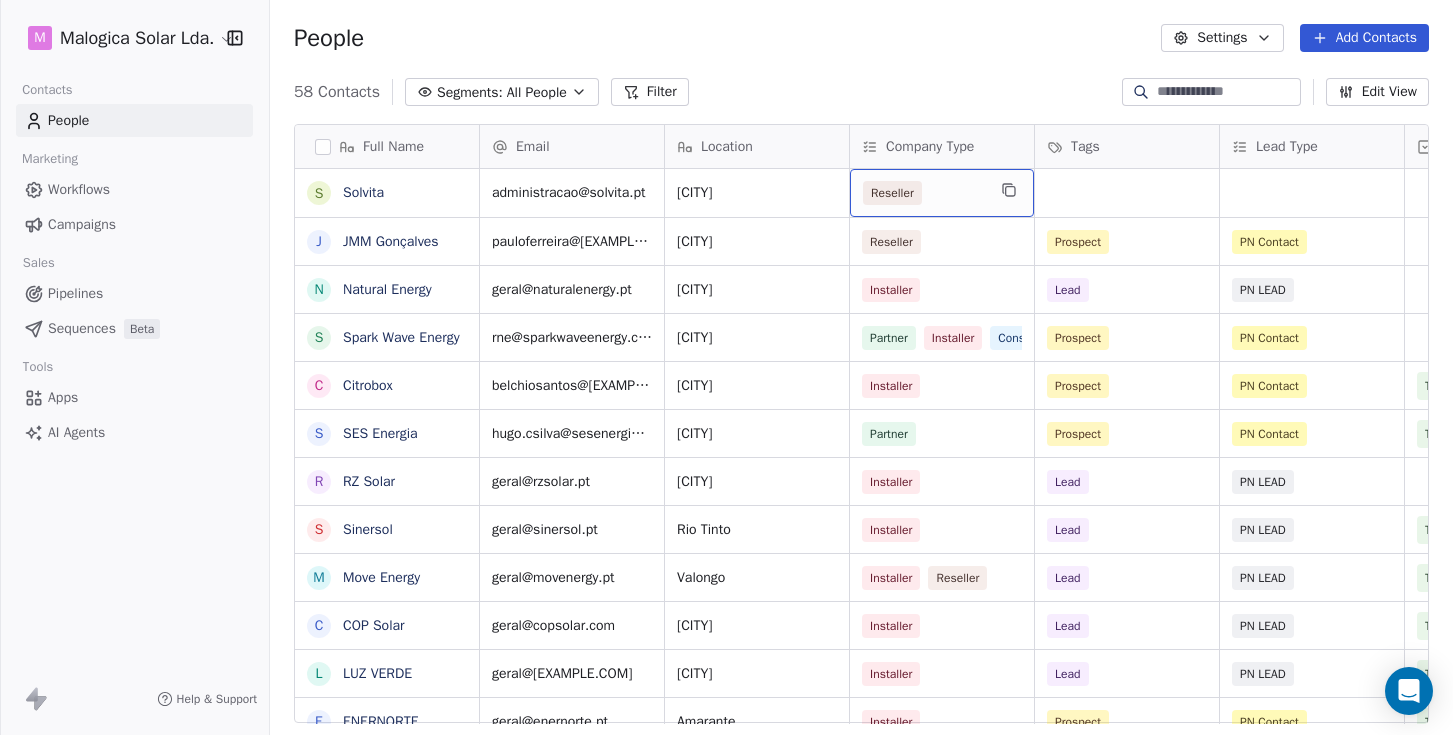 click on "Reseller" at bounding box center [924, 193] 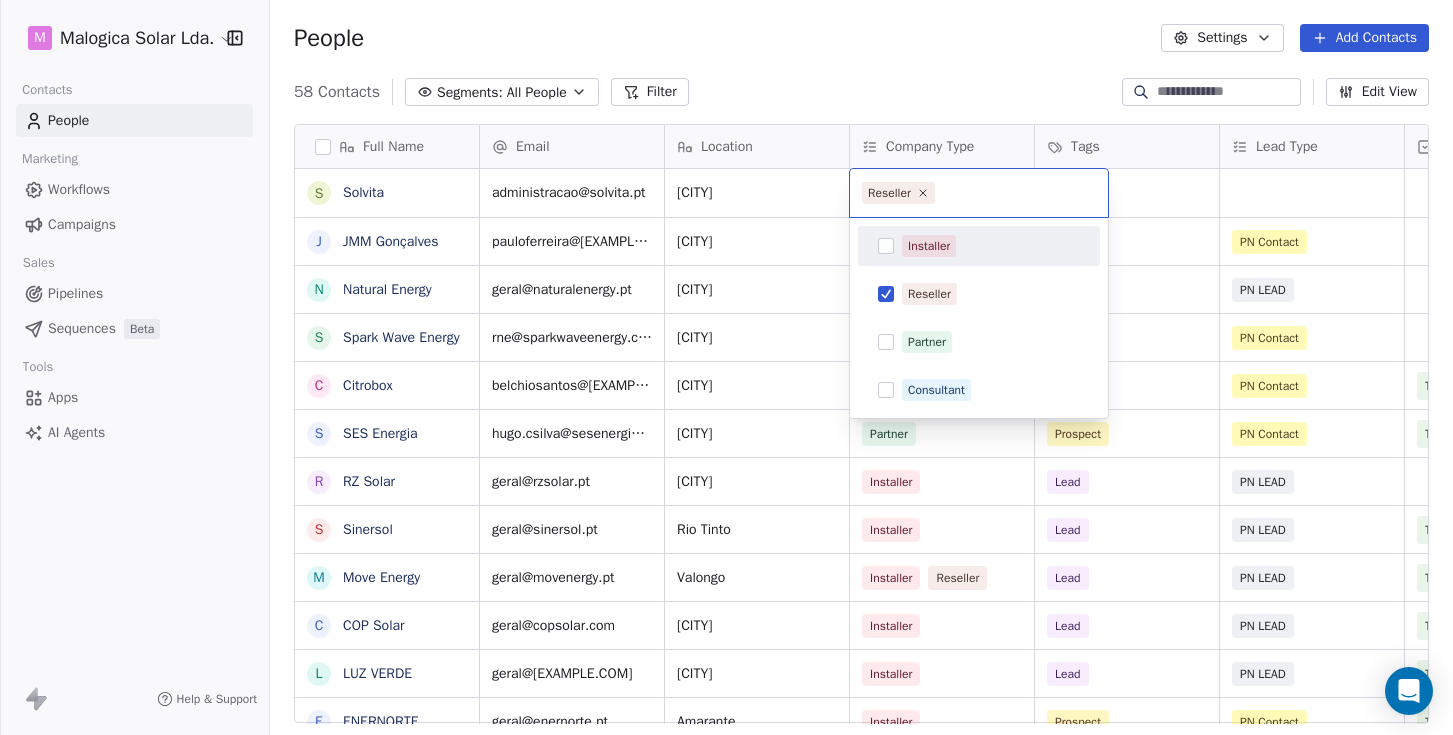 click on "Installer" at bounding box center [979, 246] 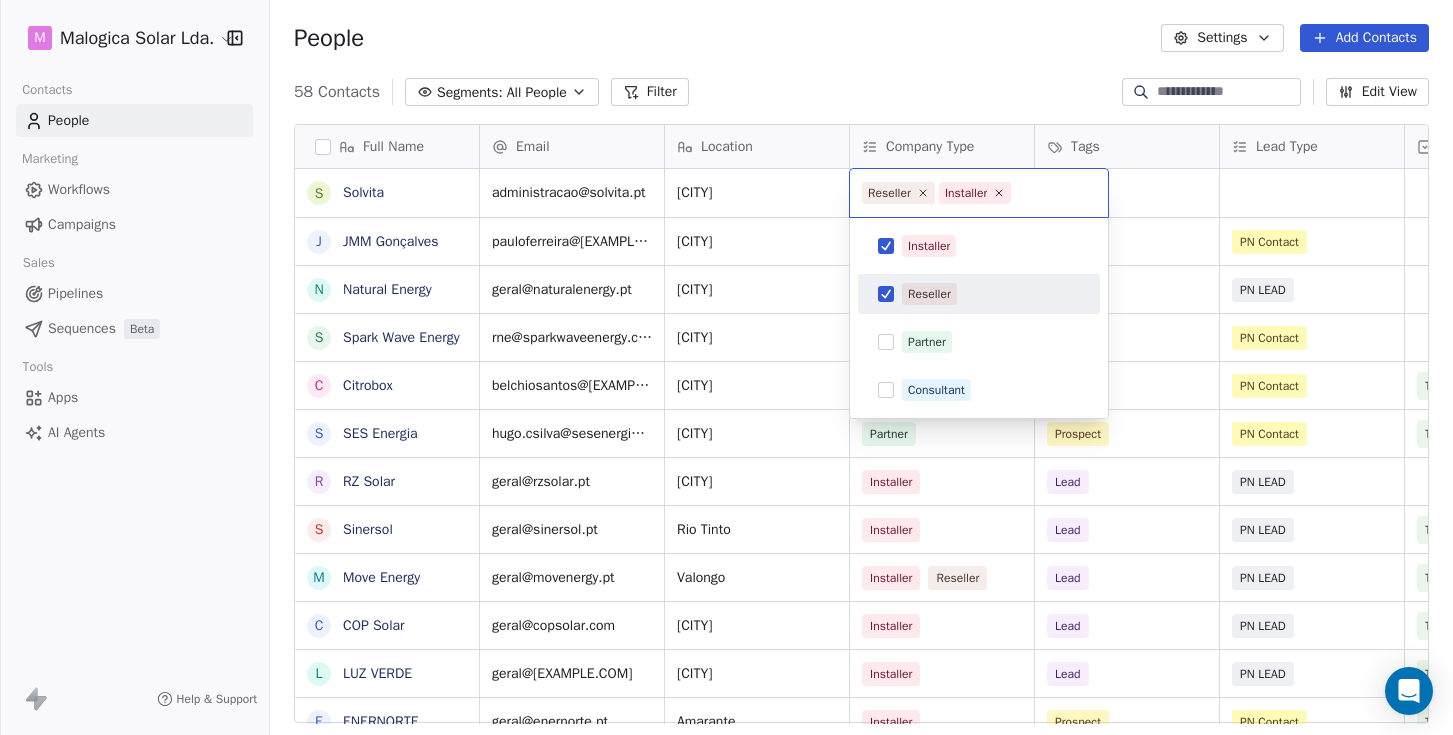 click at bounding box center [886, 294] 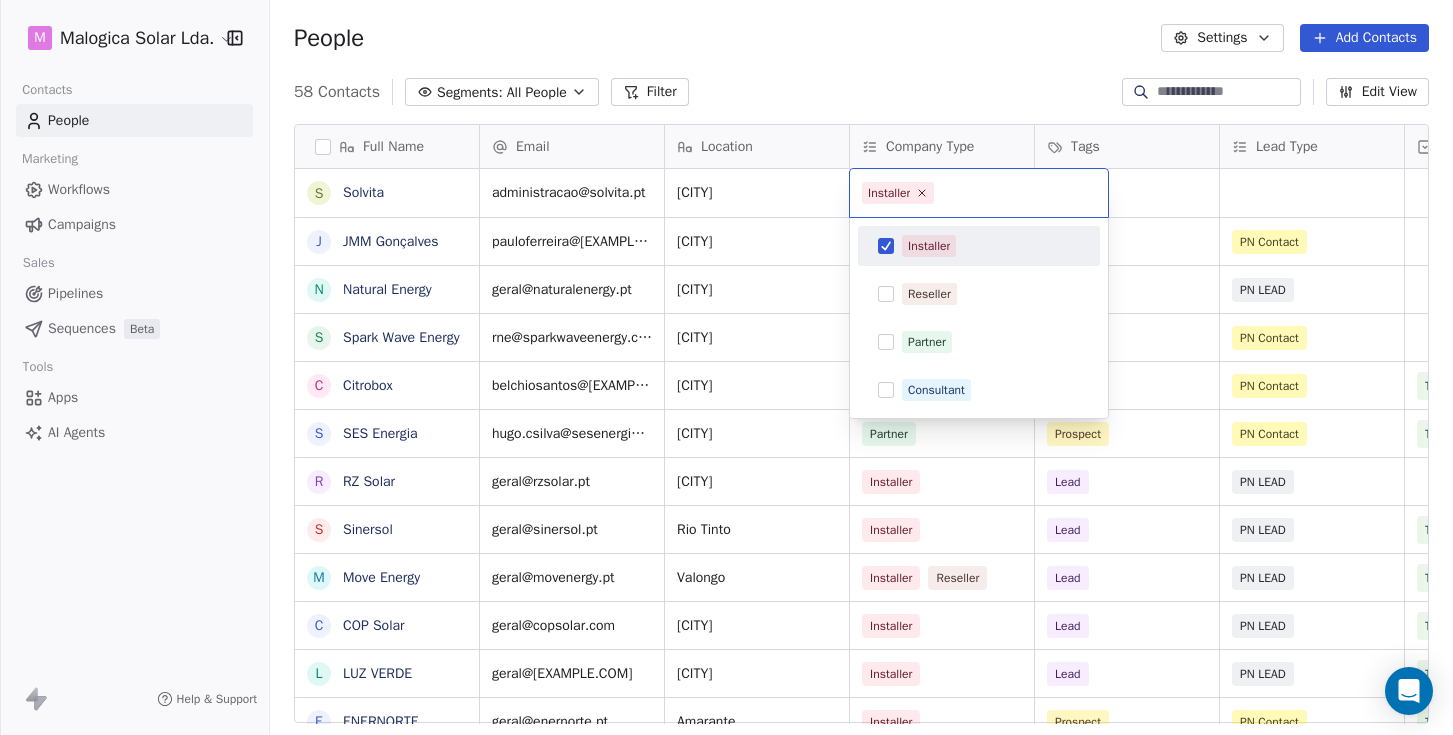 click on "Full Name S [COMPANY] J [COMPANY] N [COMPANY] S [COMPANY] C [COMPANY] S [COMPANY] R [COMPANY] S [COMPANY] M [COMPANY] C [COMPANY] L [COMPANY] E [COMPANY] T [COMPANY] B [COMPANY] R [COMPANY] K [COMPANY] C [COMPANY] E [COMPANY] F [COMPANY] B [COMPANY] E [COMPANY] C [COMPANY] Y [COMPANY] B [COMPANY] S [COMPANY] P [COMPANY] O [COMPANY] S [COMPANY] T [COMPANY] M [COMPANY] R [COMPANY] E [COMPANY] [EMAIL] [CITY] Reseller [EMAIL] [CITY] Reseller Prospect PN Contact [EMAIL] [CITY] Installer Lead PN LEAD Yes [EMAIL] [CITY] Partner Installer Consultant Prospect PN Contact" at bounding box center [726, 367] 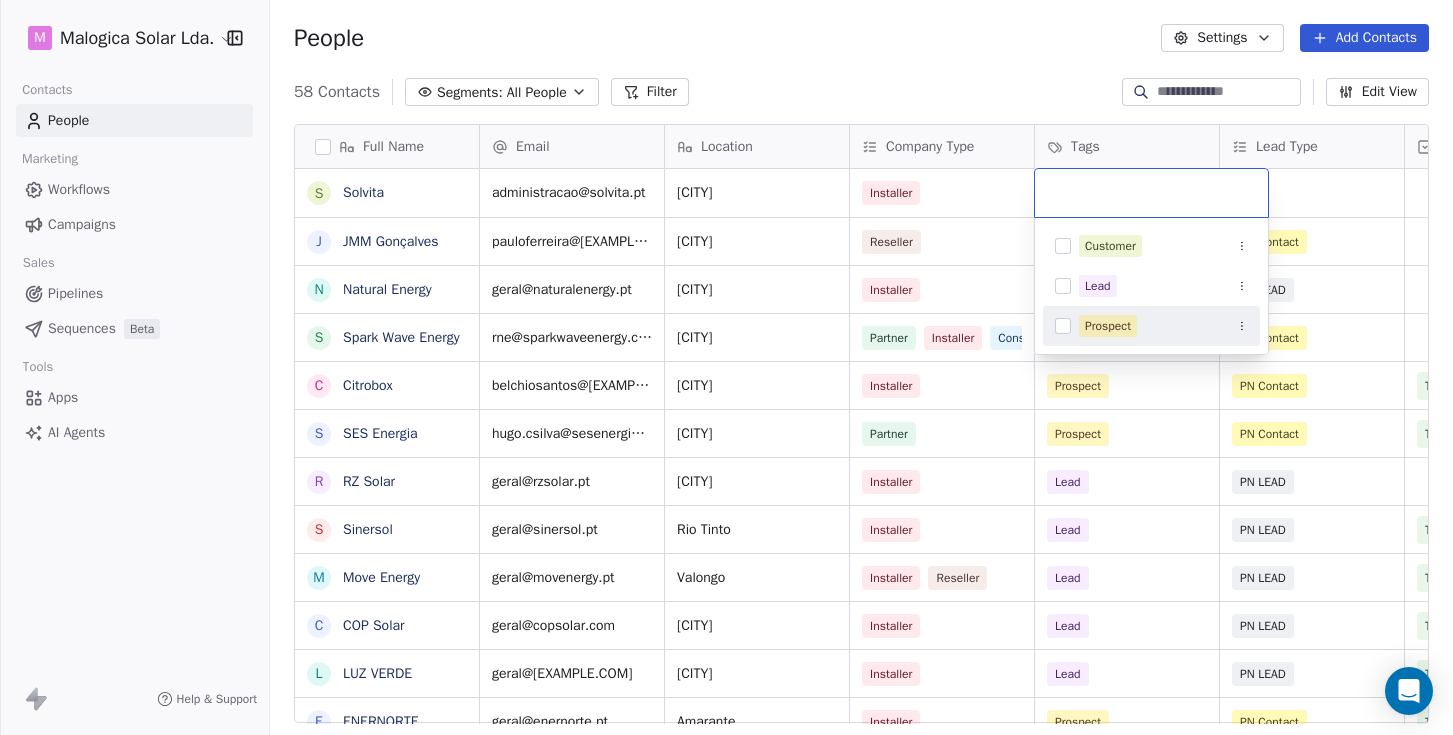 click at bounding box center [1063, 326] 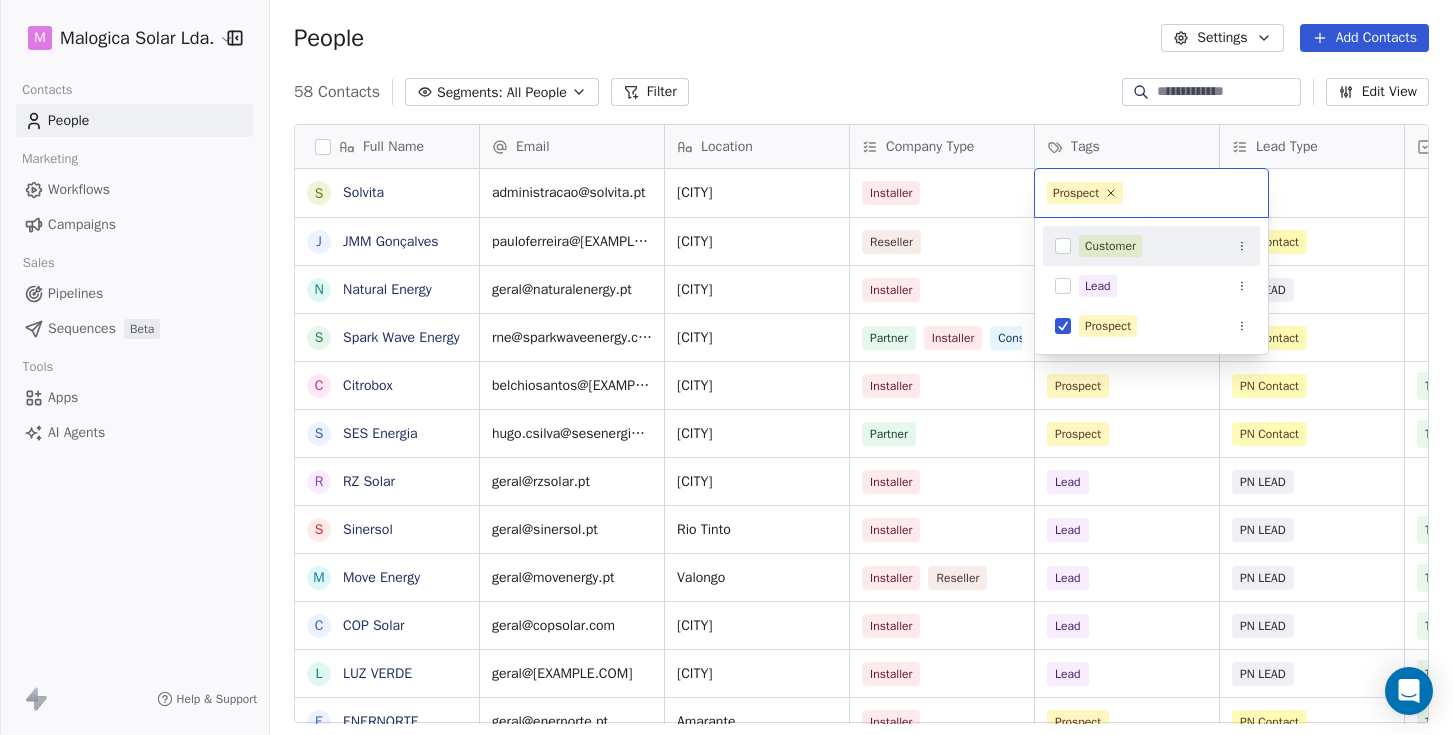 click on "M Malogica Solar Lda. Contacts People Marketing Workflows Campaigns Sales Pipelines Sequences Beta Tools Apps AI Agents Help & Support People Settings Add Contacts 58 Contacts Segments: All People Filter Edit View Tag Add to Sequence Full Name S Solvita J JMM Gonçalves N Natural Energy S Spark Wave Energy C Citrobox S SES Energia R RZ Solar S Sinersol M Move Energy C COP Solar L LUZ VERDE E ENERNORTE T Templar Luz B BricoVitor R RECSAL K KL Clima C Circuitos Energy Solutions E ECO ENERGY F FG Energy B Blue Mind E EDS - Energy Drawing System C Carlo Gavazzi Y Yahdomo B Bluerophill S SS Energy P Power SCS O Objectivo Verde S SoftProton T TEST M MAIA ENERGIA R RENOVACAPITAL E EDPIND Email Location Company Type Tags Lead Type Priority Outreach MKT Email Sent? administracao@[EXAMPLE.COM] [CITY] Installer pauloferreira@[EXAMPLE.COM] [CITY] Reseller Prospect PN Contact geral@[EXAMPLE.COM] [CITY] Installer Lead PN LEAD Yes rne@[EXAMPLE.COM] [CITY] Partner Installer Consultant Prospect Chaves" at bounding box center [726, 367] 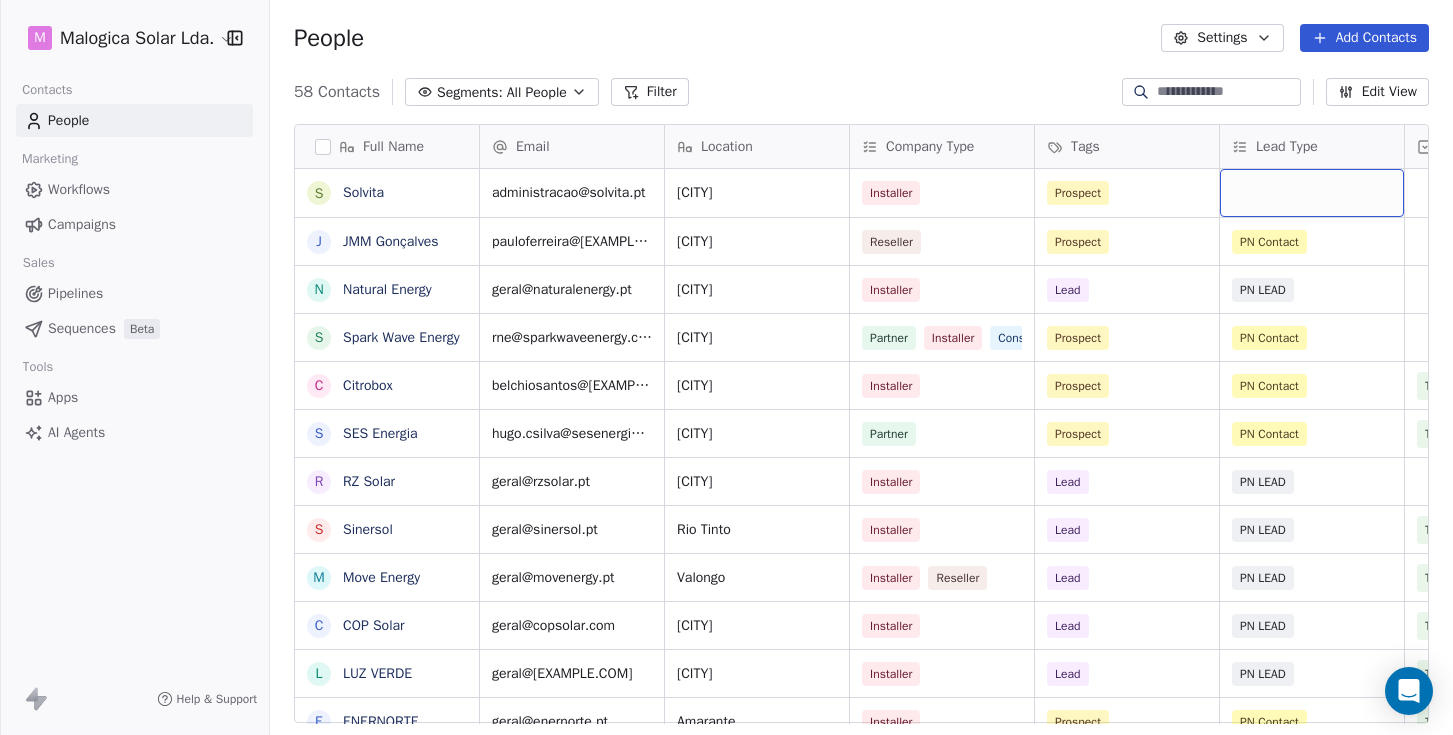 click at bounding box center (1312, 193) 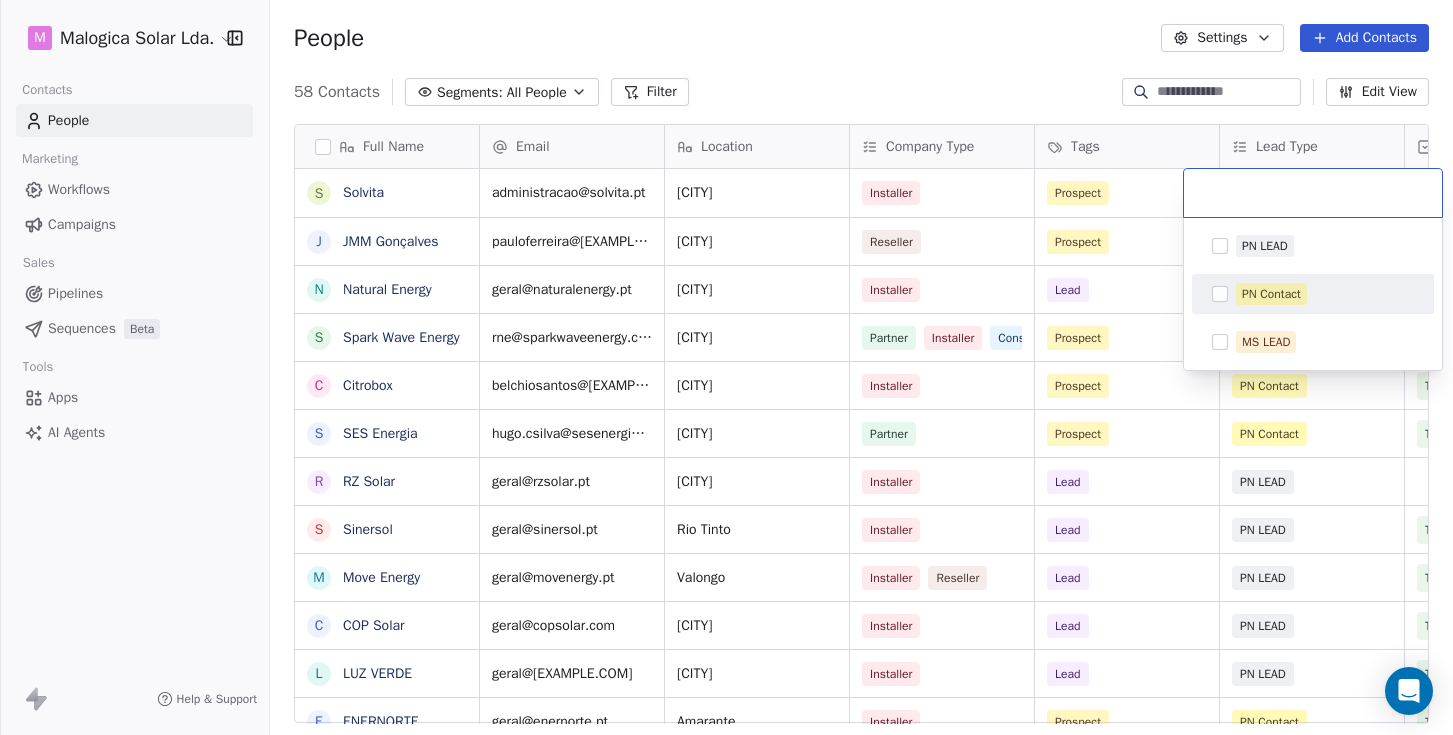 click at bounding box center (1220, 294) 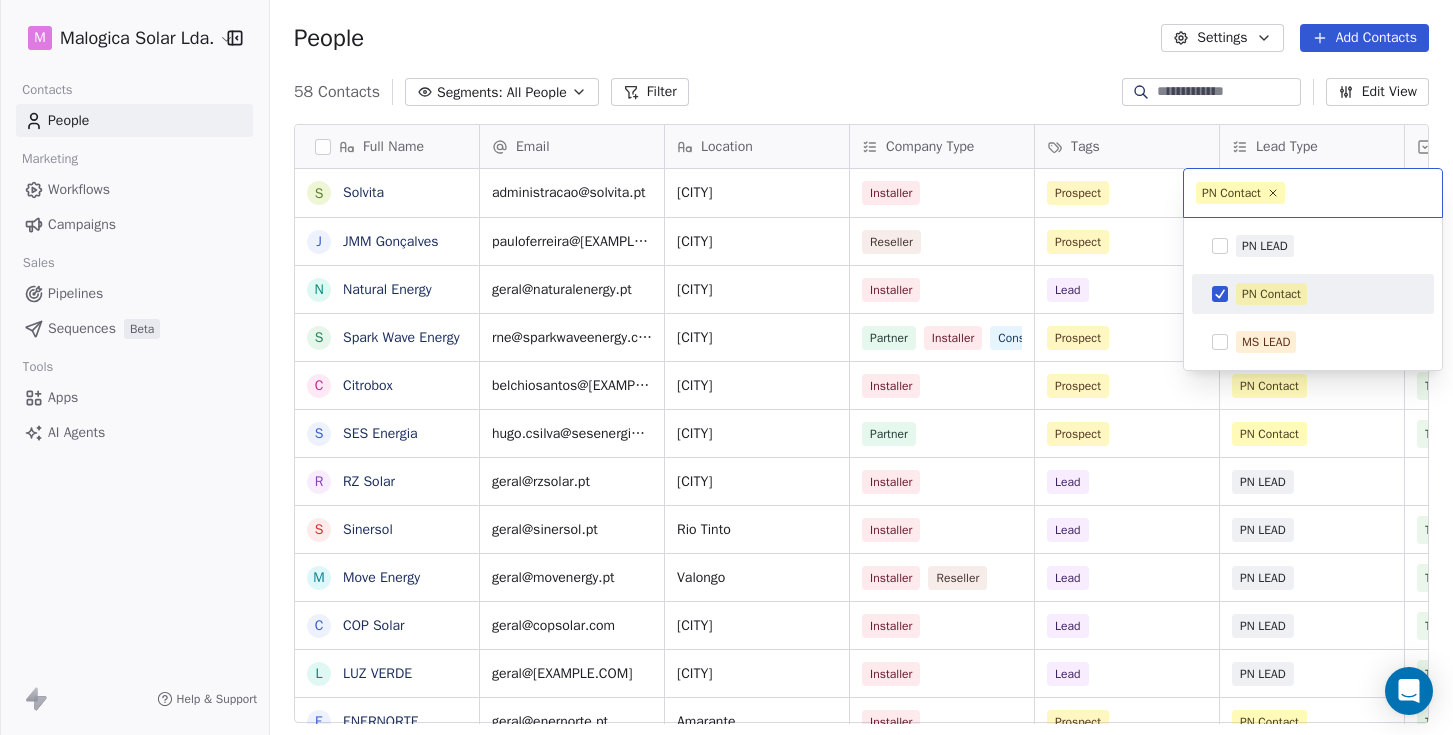 click on "Solvita J JMM Gonçalves N Natural Energy S Spark Wave Energy C Citrobox S SES Energia R RZ Solar S Sinersol M Move Energy C COP Solar L LUZ VERDE E ENERNORTE T Templar Luz B BricoVitor R RECSAL K KL Clima C Circuitos Energy Solutions E ECO ENERGY F FG Energy B Blue Mind E EDS - Energy Drawing System C Carlo Gavazzi Y Yahdomo B Bluerophill S SS Energy P Power SCS O Objectivo Verde S SoftProton T TEST M MAIA ENERGIA R RENOVACAPITAL E EDPIND C CCBS Energia administracao@[EXAMPLE.COM] Guimarães Installer Prospect pauloferreira@[EXAMPLE.COM] Guimarães Reseller Prospect PN Contact geral@[EXAMPLE.COM] Alcobaça Installer Lead PN LEAD Yes rne@[EXAMPLE.COM] Porto Partner Installer Consultant Prospect" at bounding box center [726, 367] 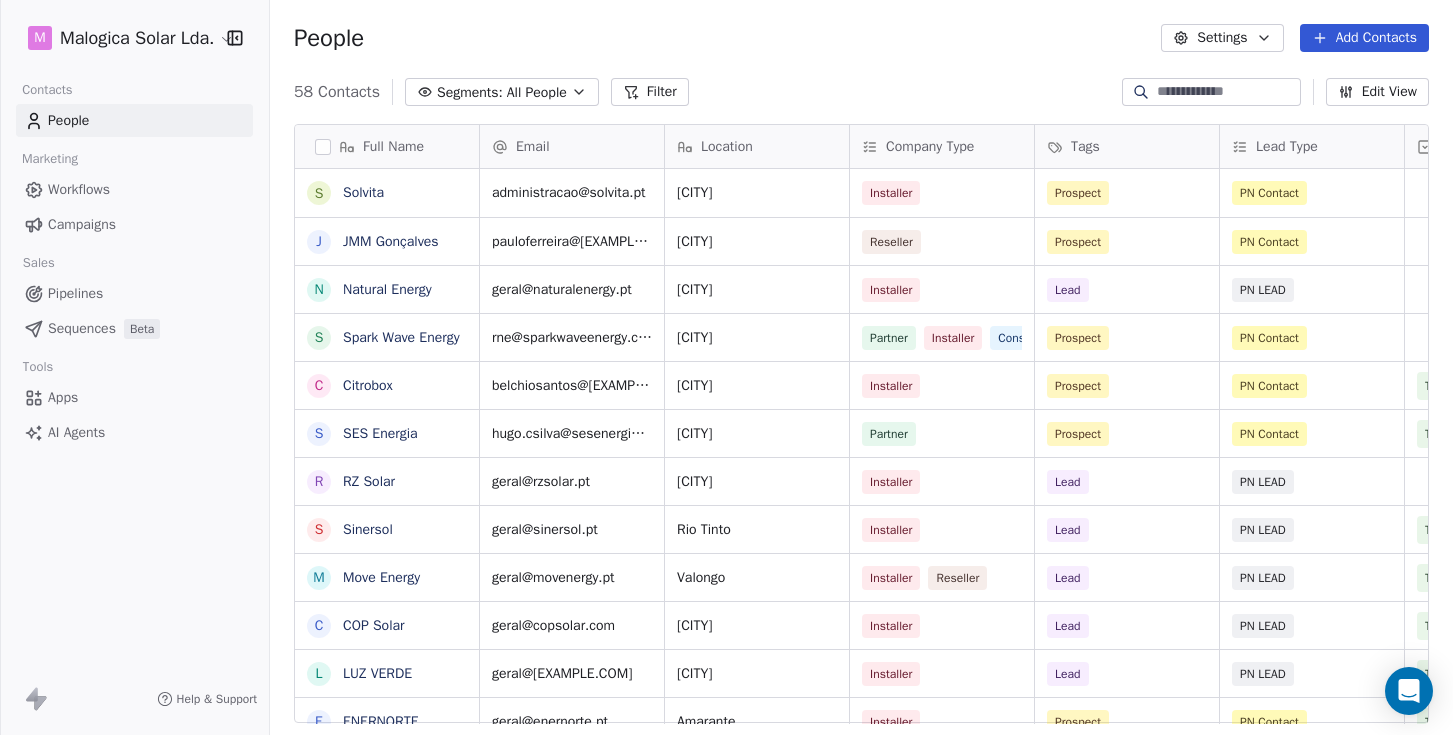 click at bounding box center [1227, 92] 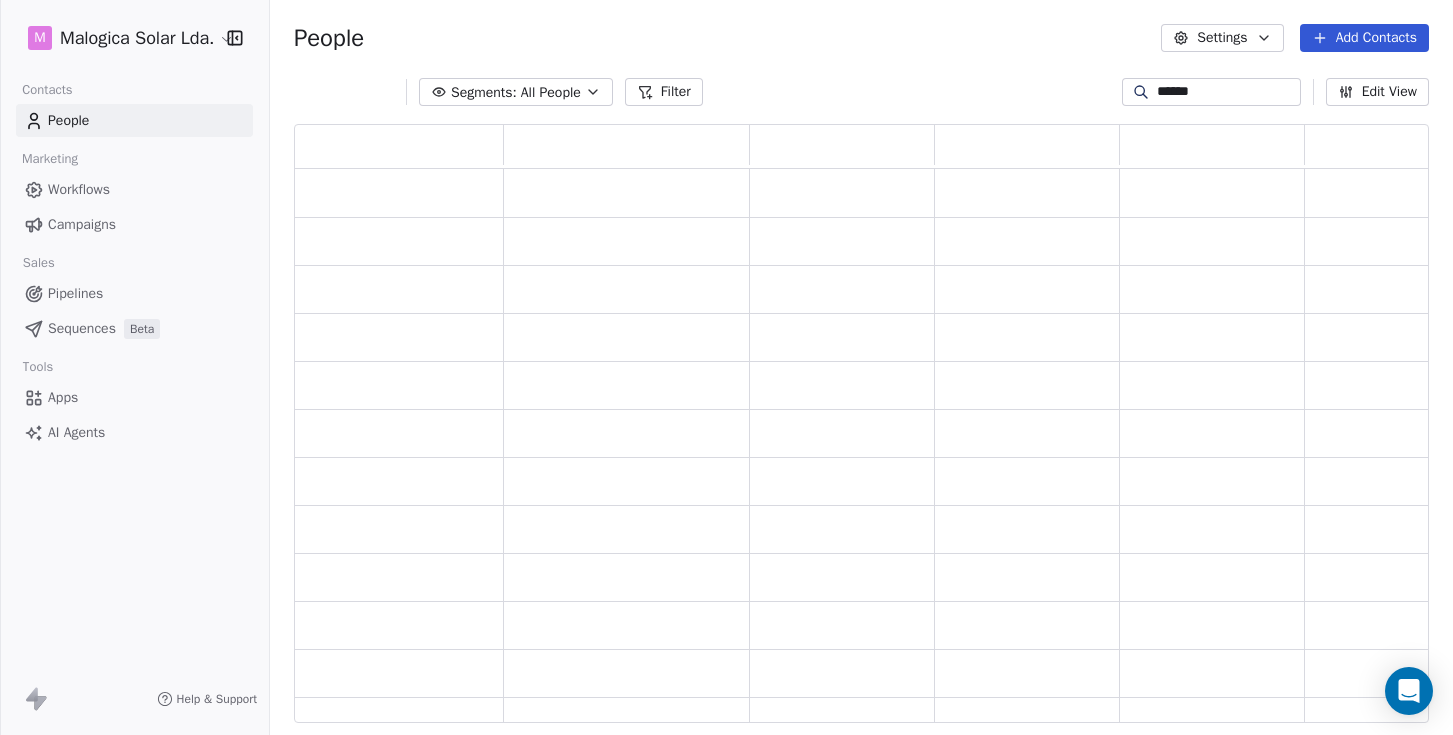 scroll, scrollTop: 1, scrollLeft: 1, axis: both 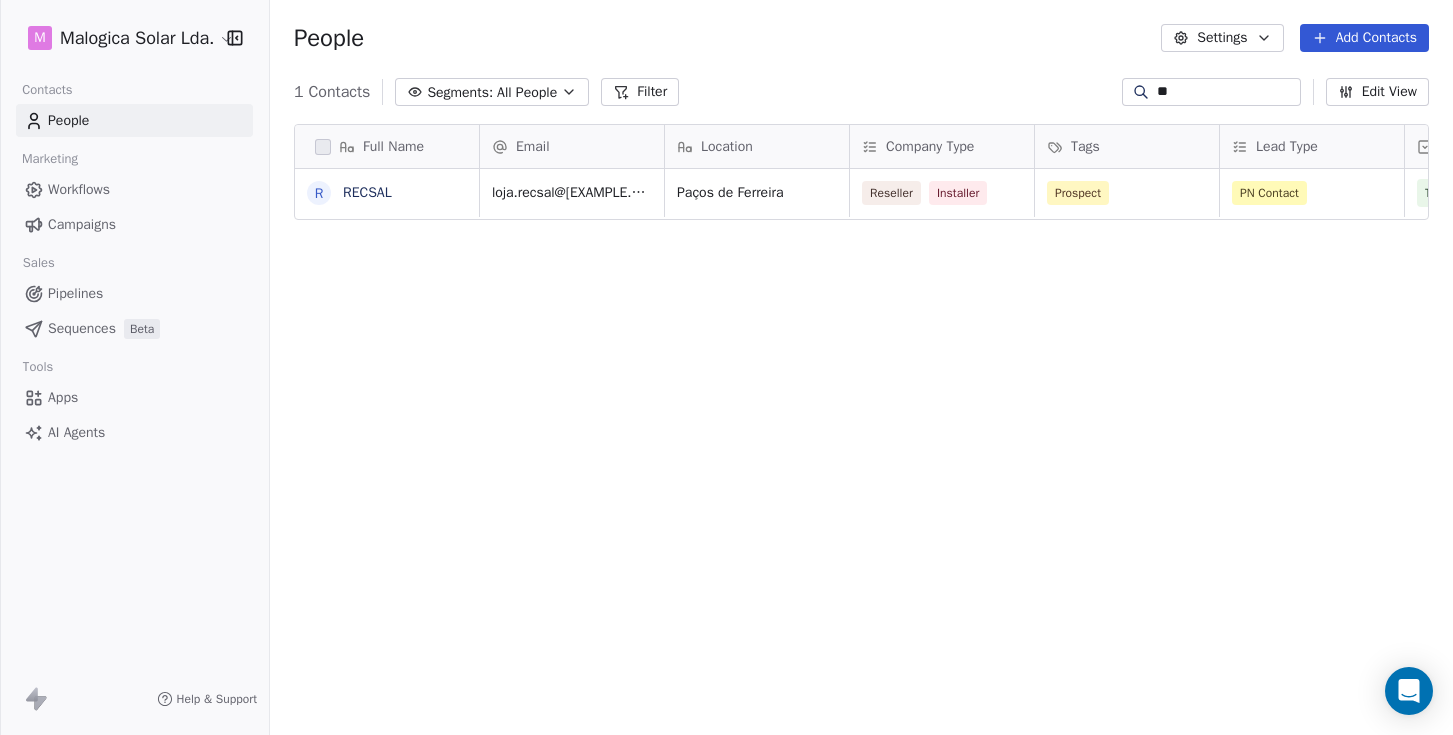 type on "*" 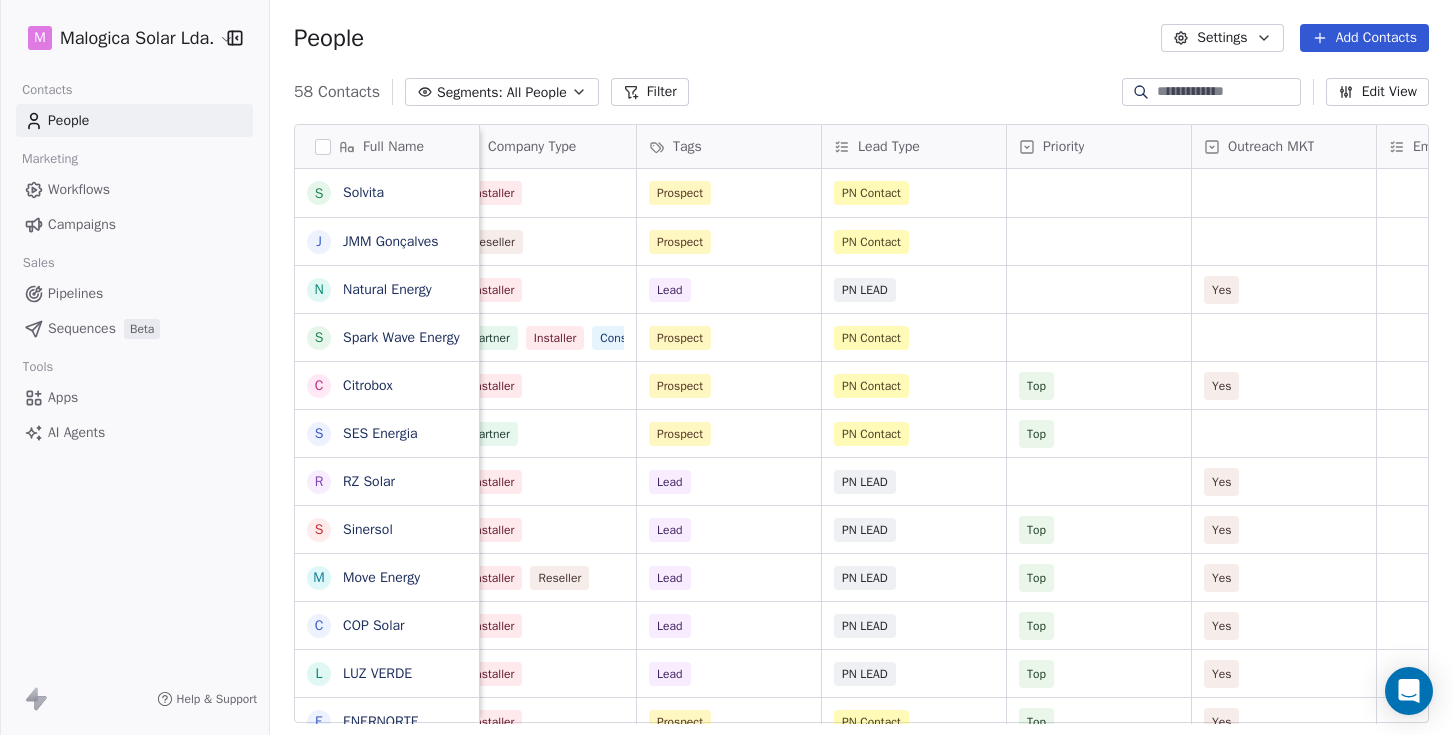 scroll, scrollTop: 0, scrollLeft: 400, axis: horizontal 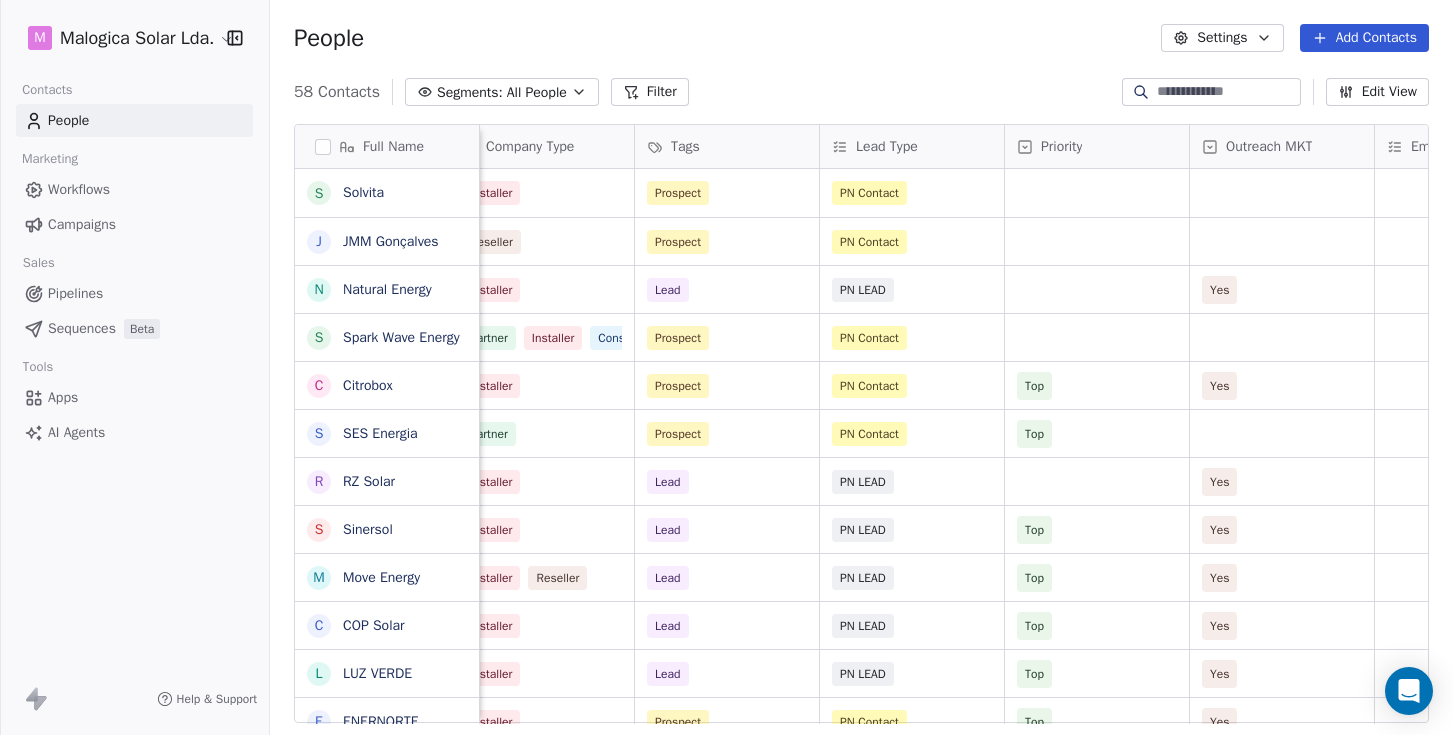 type 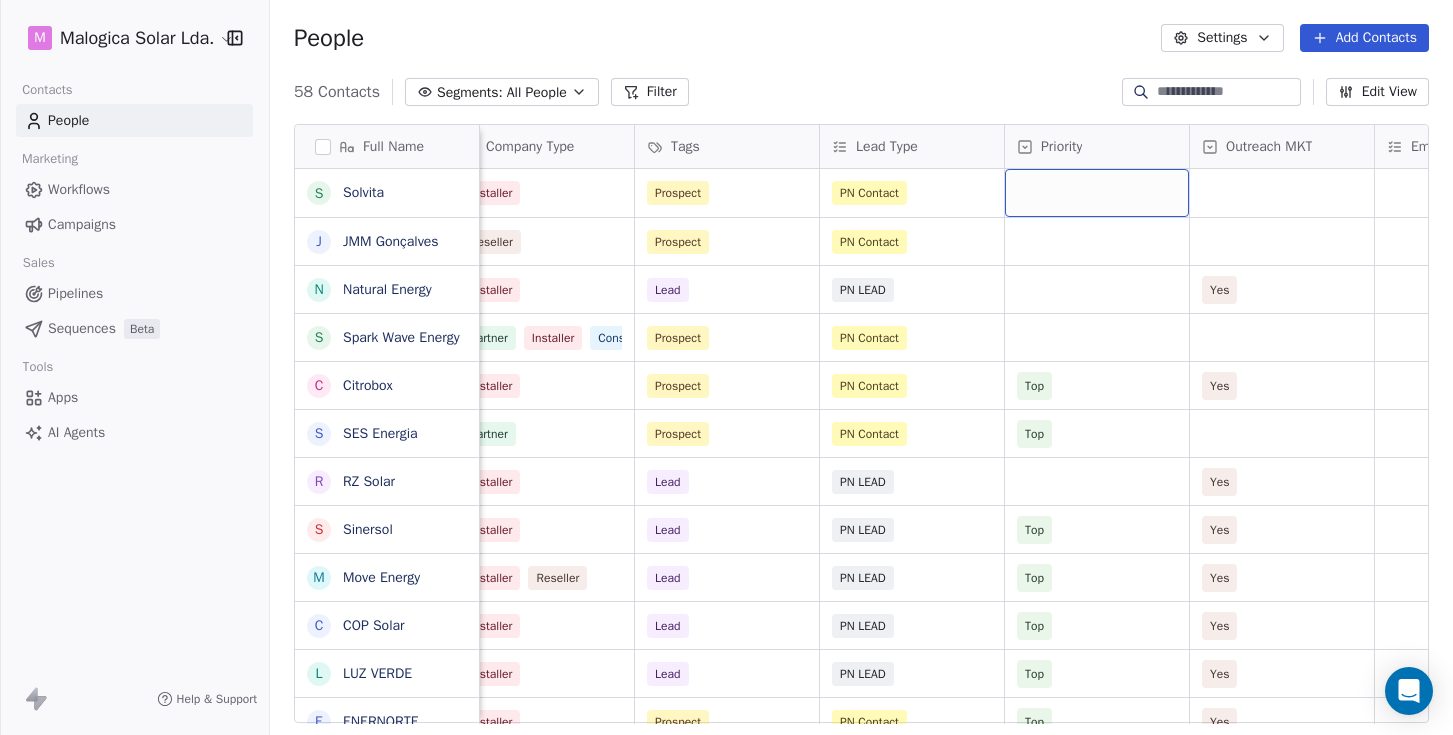click at bounding box center (1097, 193) 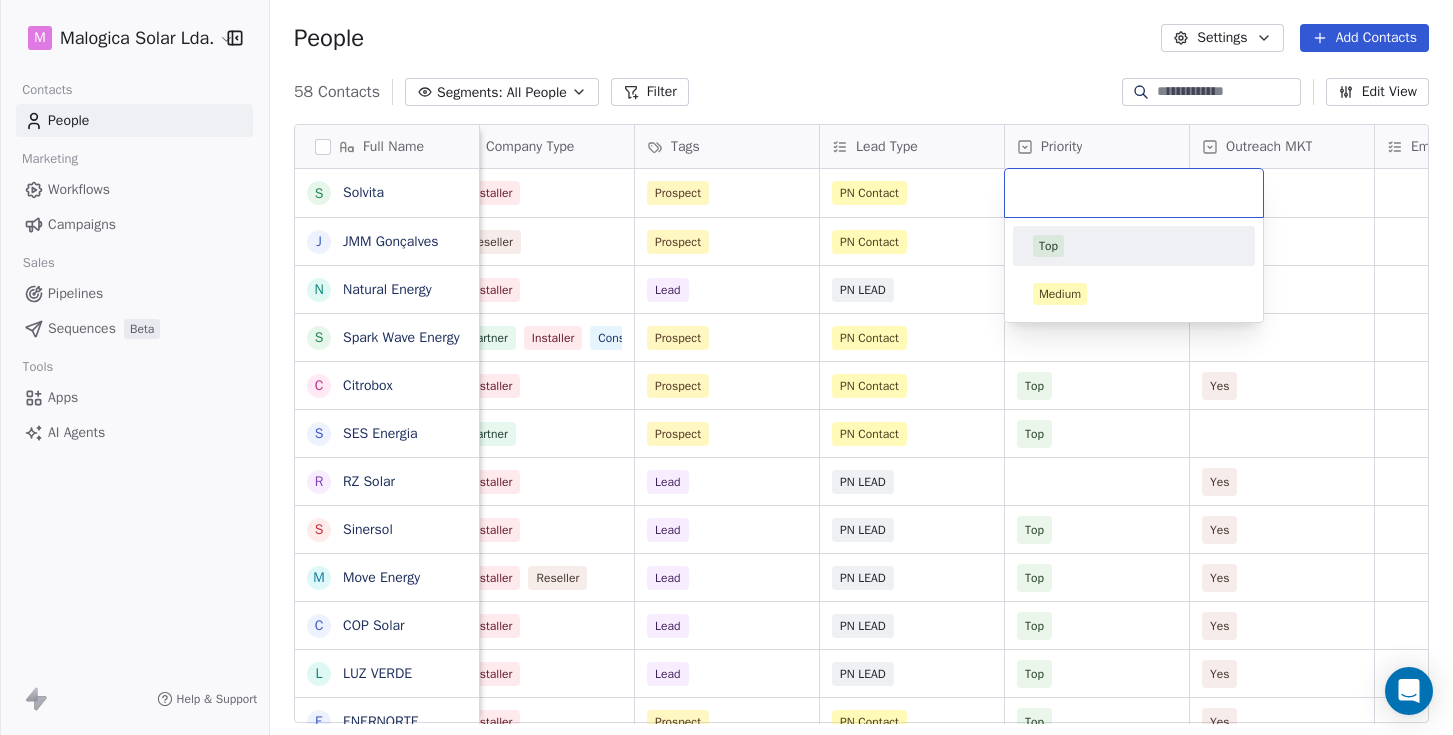 click on "Top" at bounding box center [1048, 246] 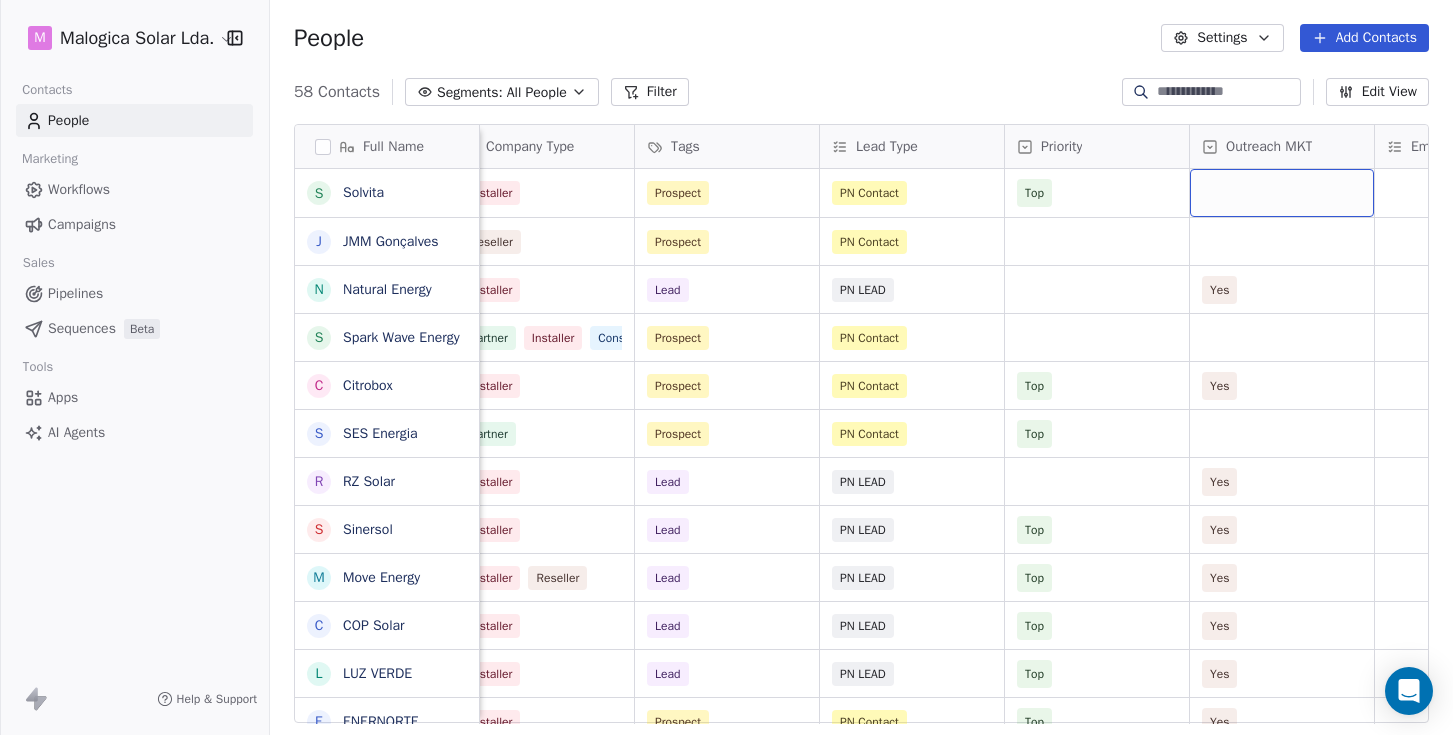 click at bounding box center (1282, 193) 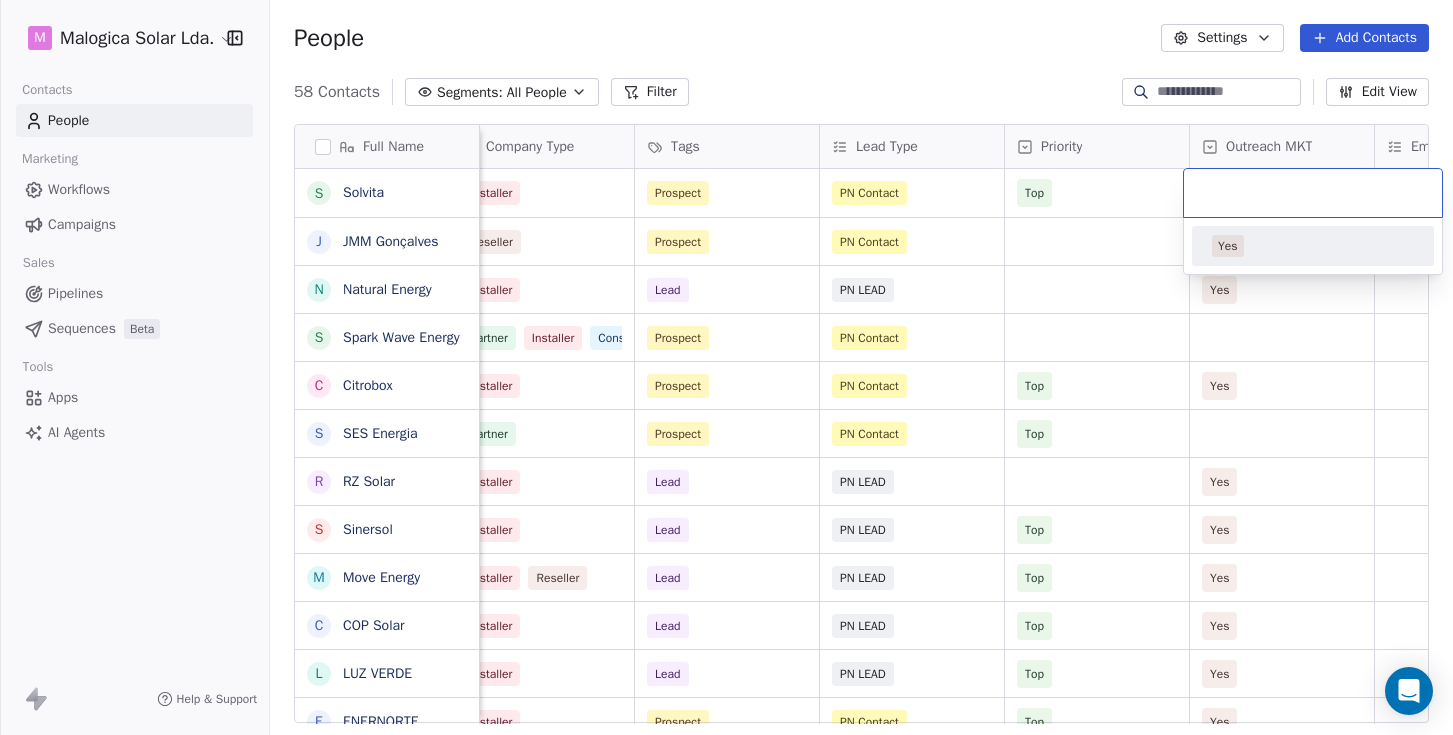 click on "Yes" at bounding box center [1228, 246] 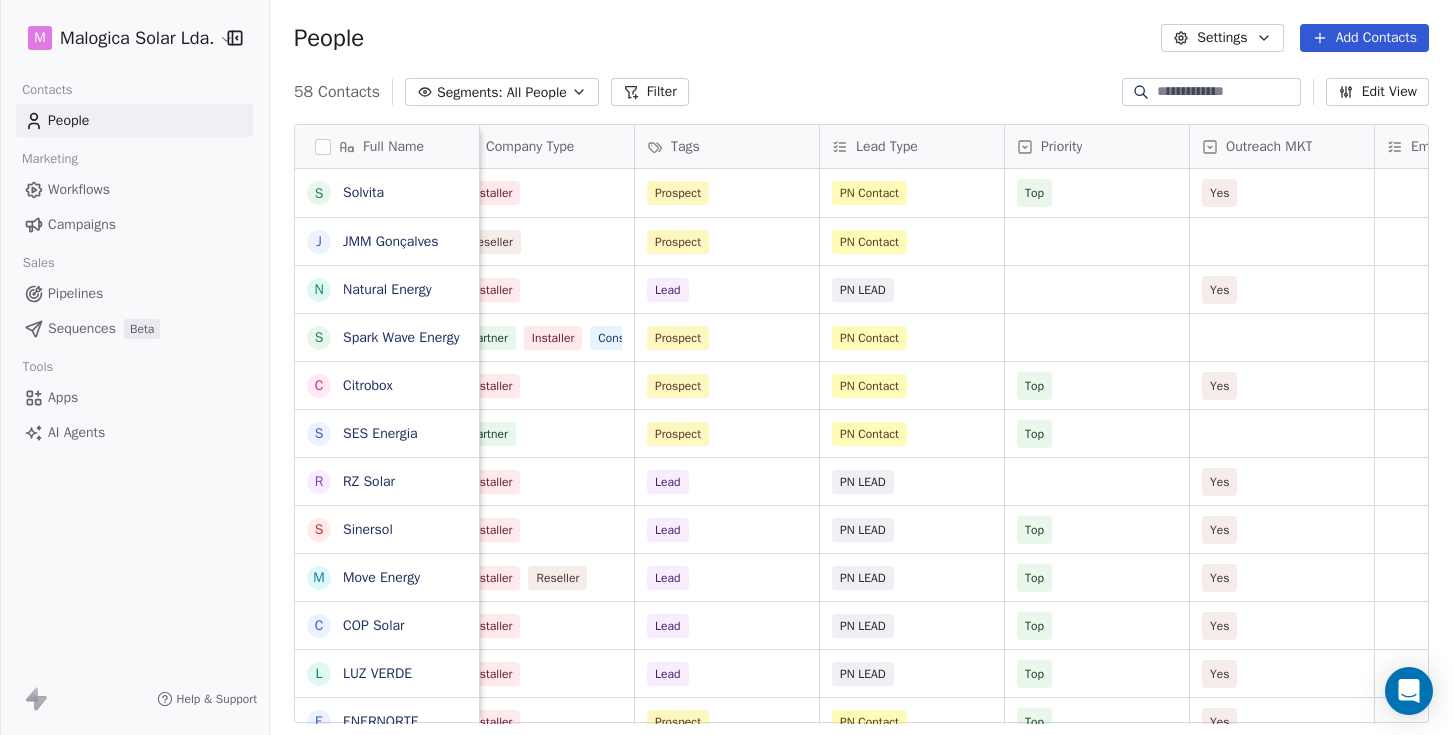 click on "People Settings  Add Contacts" at bounding box center [861, 38] 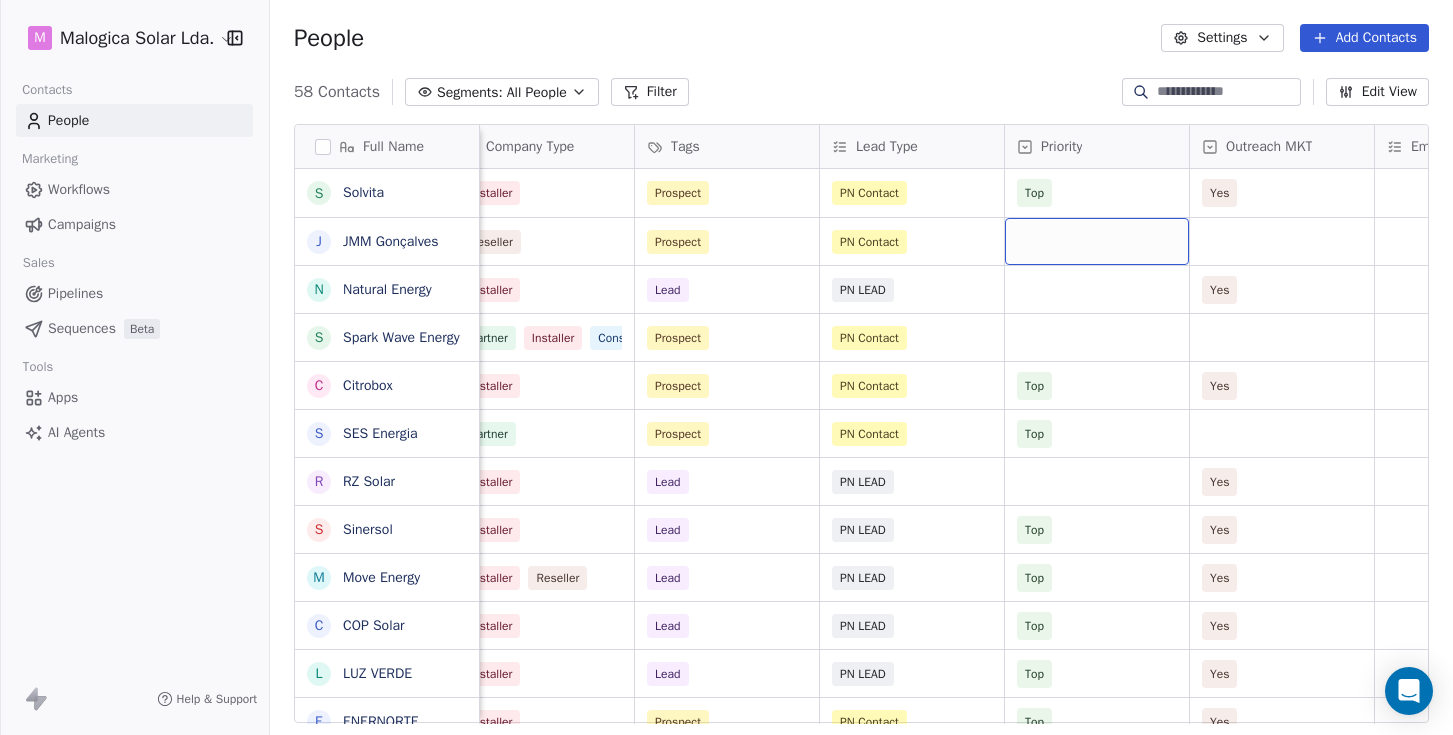 click at bounding box center (1097, 241) 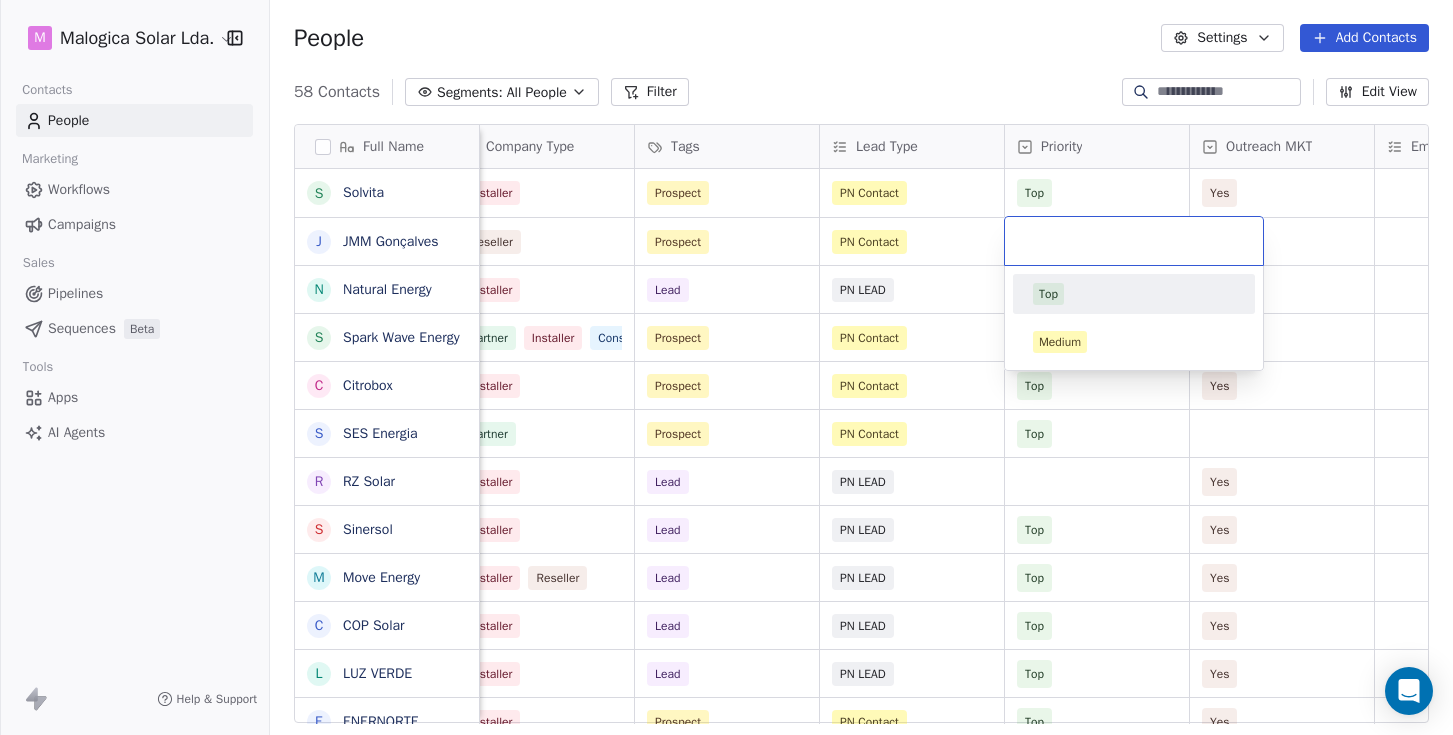 click on "Top" at bounding box center (1048, 294) 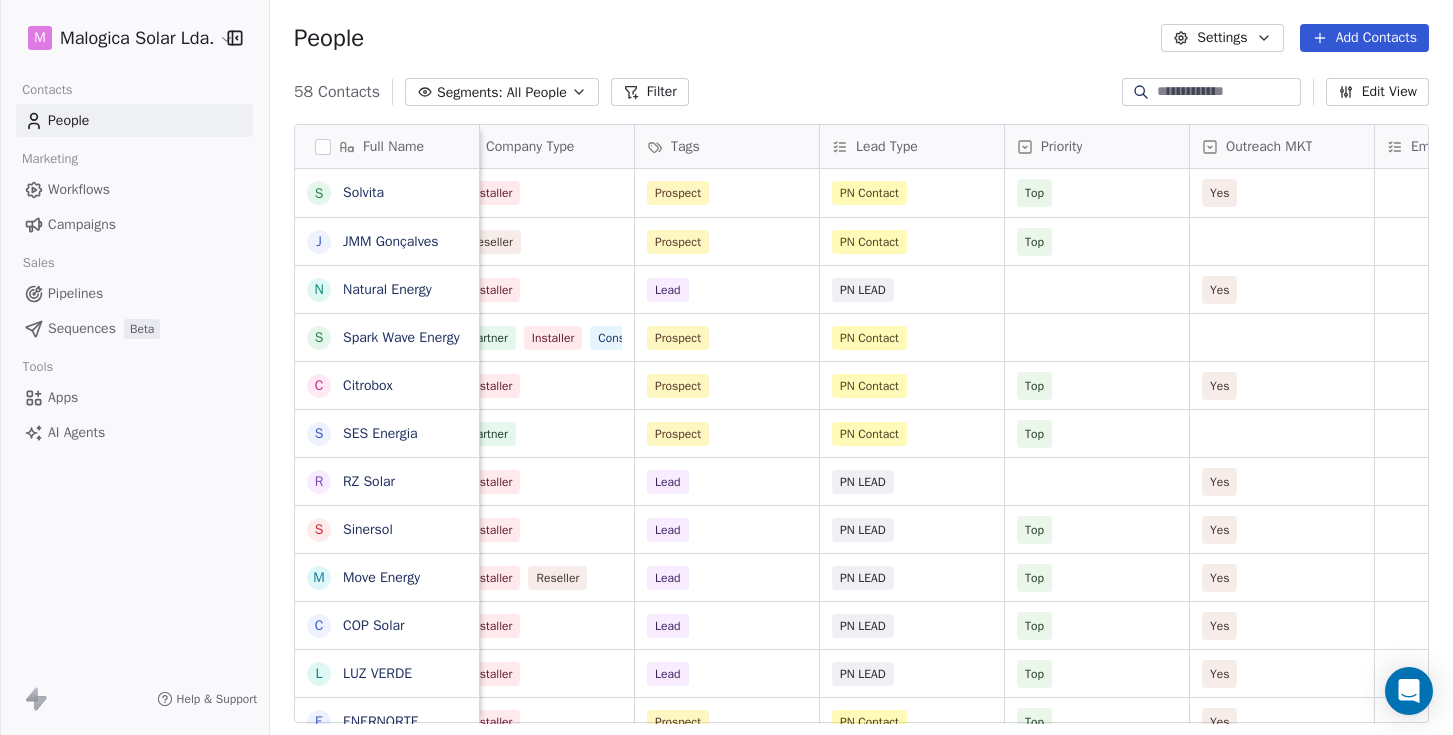 click on "People Settings  Add Contacts" at bounding box center (861, 38) 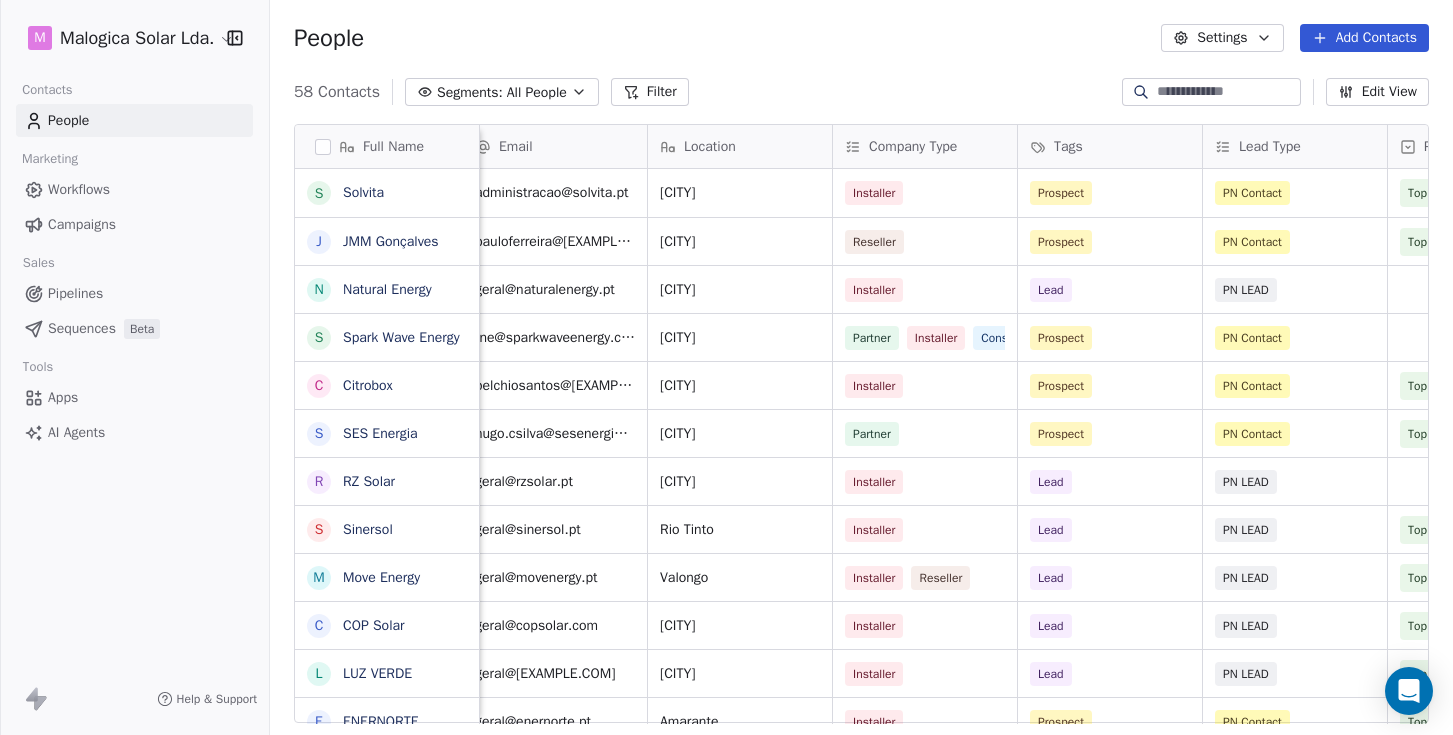 scroll, scrollTop: 0, scrollLeft: 0, axis: both 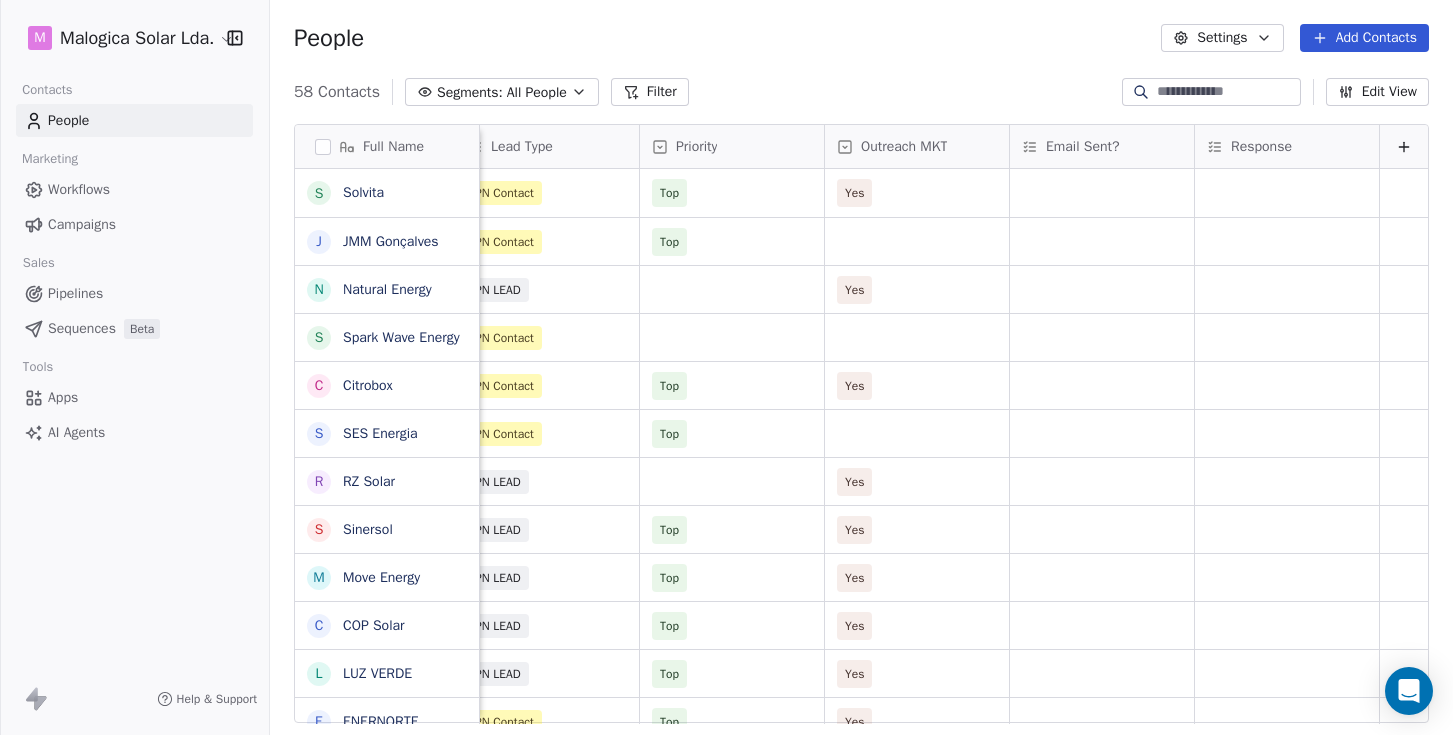 click 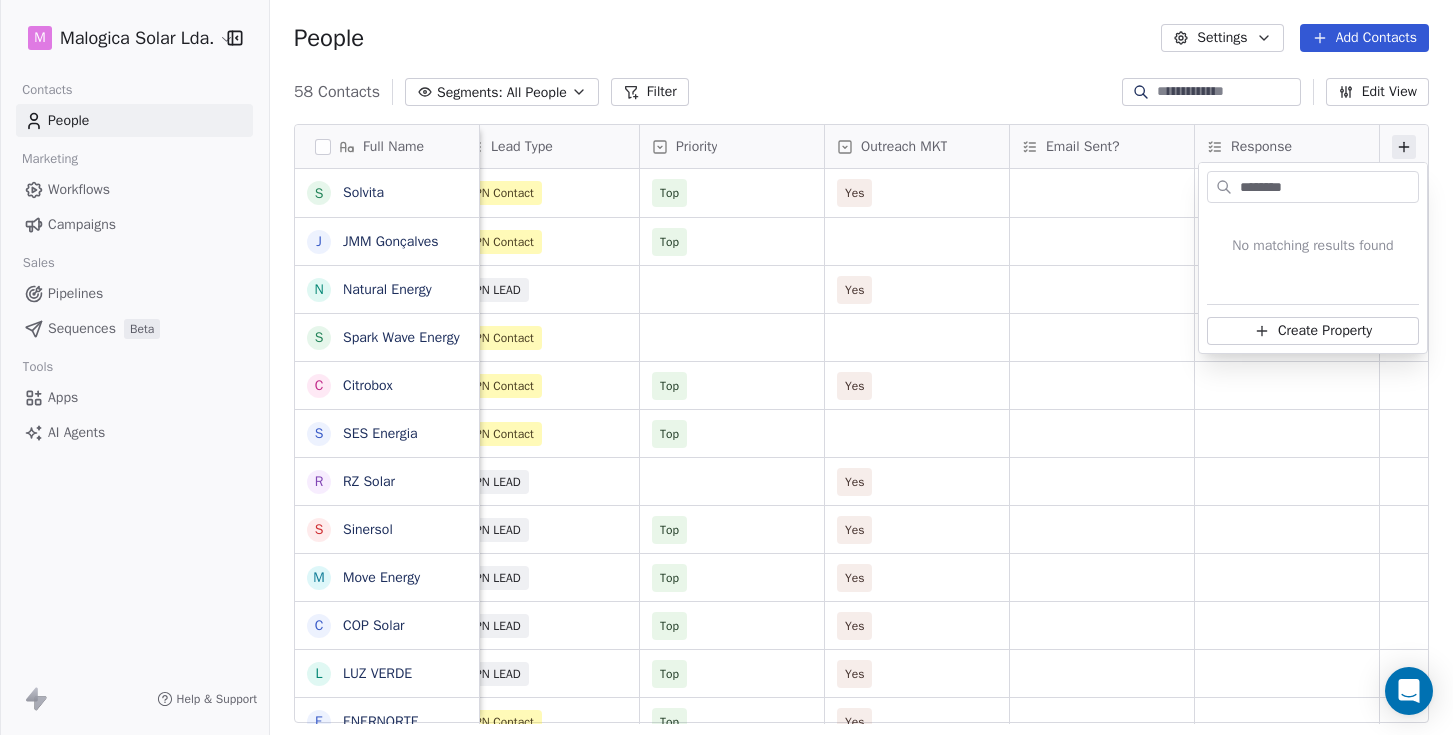 type on "********" 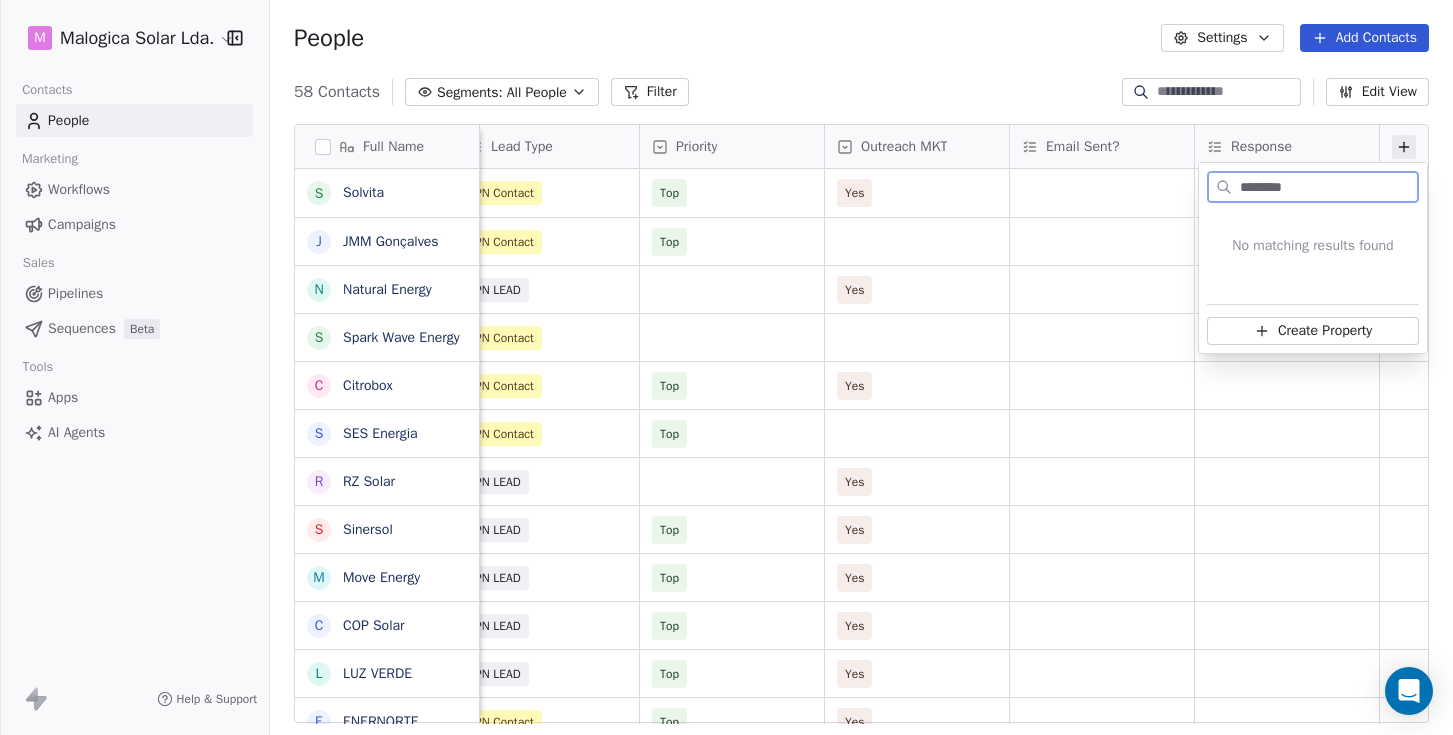 click on "Create Property" at bounding box center [1325, 331] 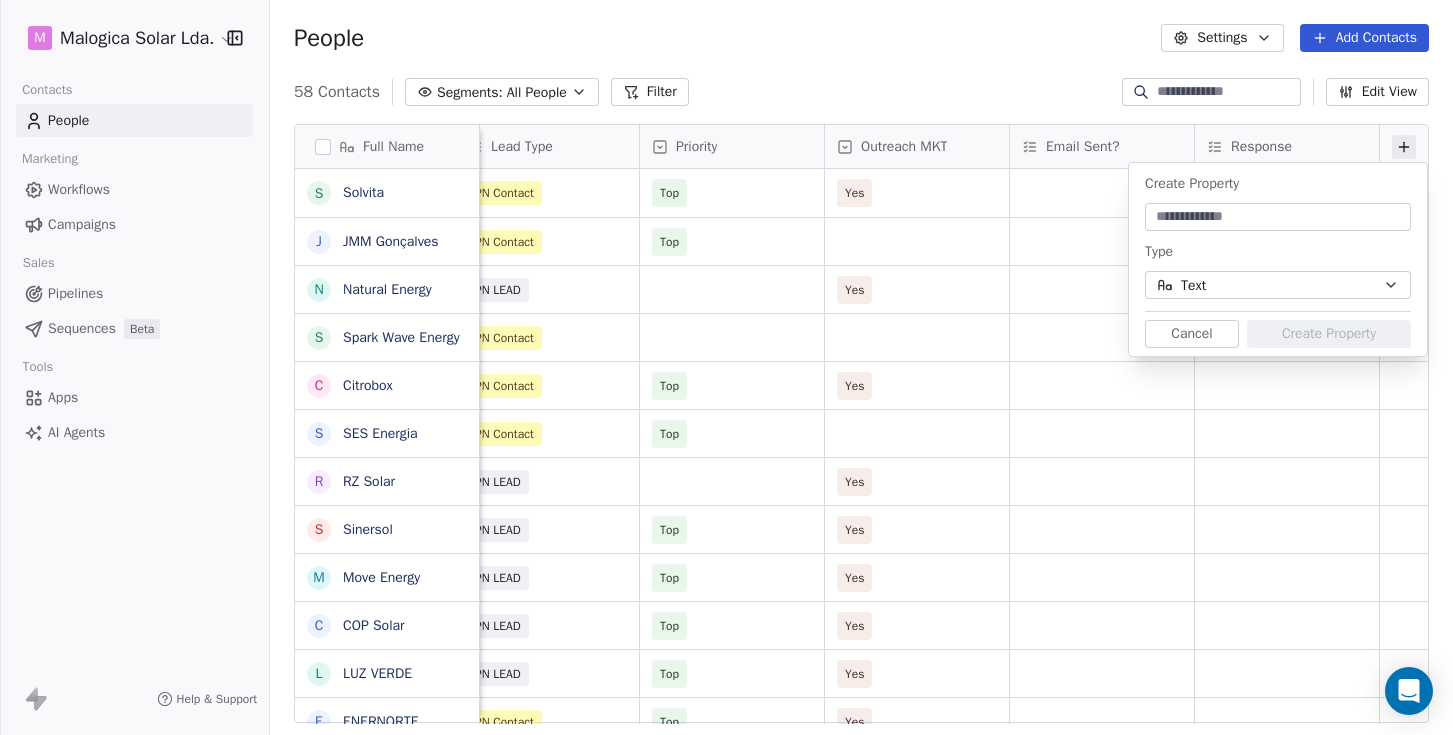 click at bounding box center [1278, 217] 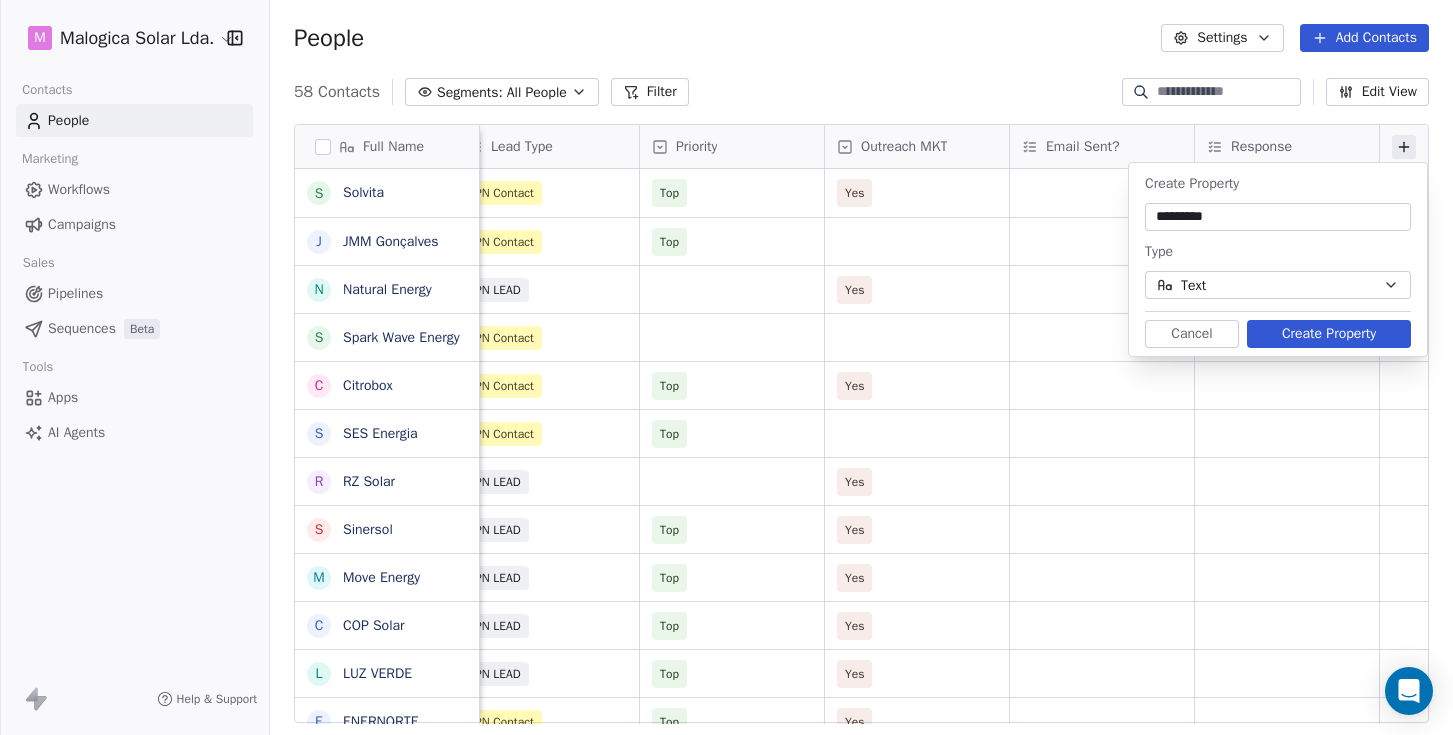 type on "*********" 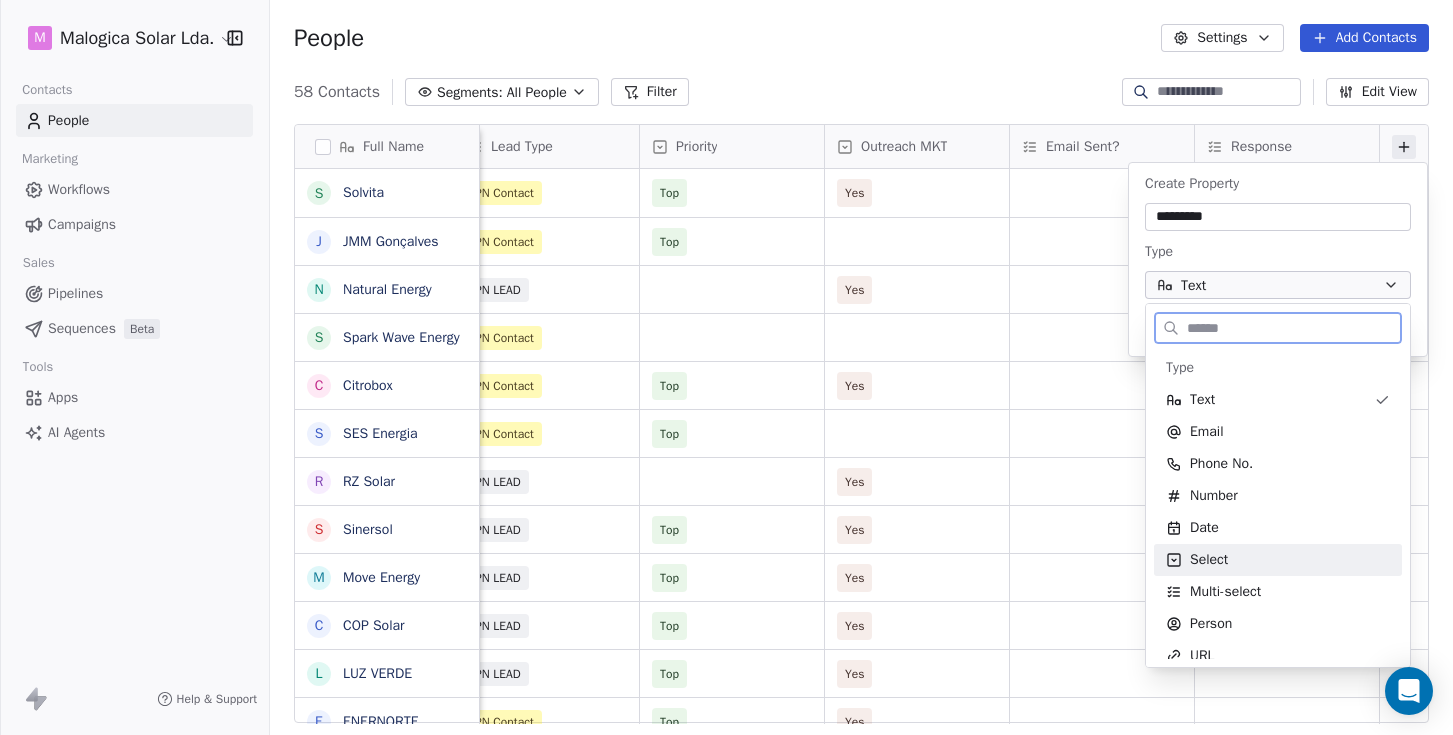 click on "Select" at bounding box center (1278, 560) 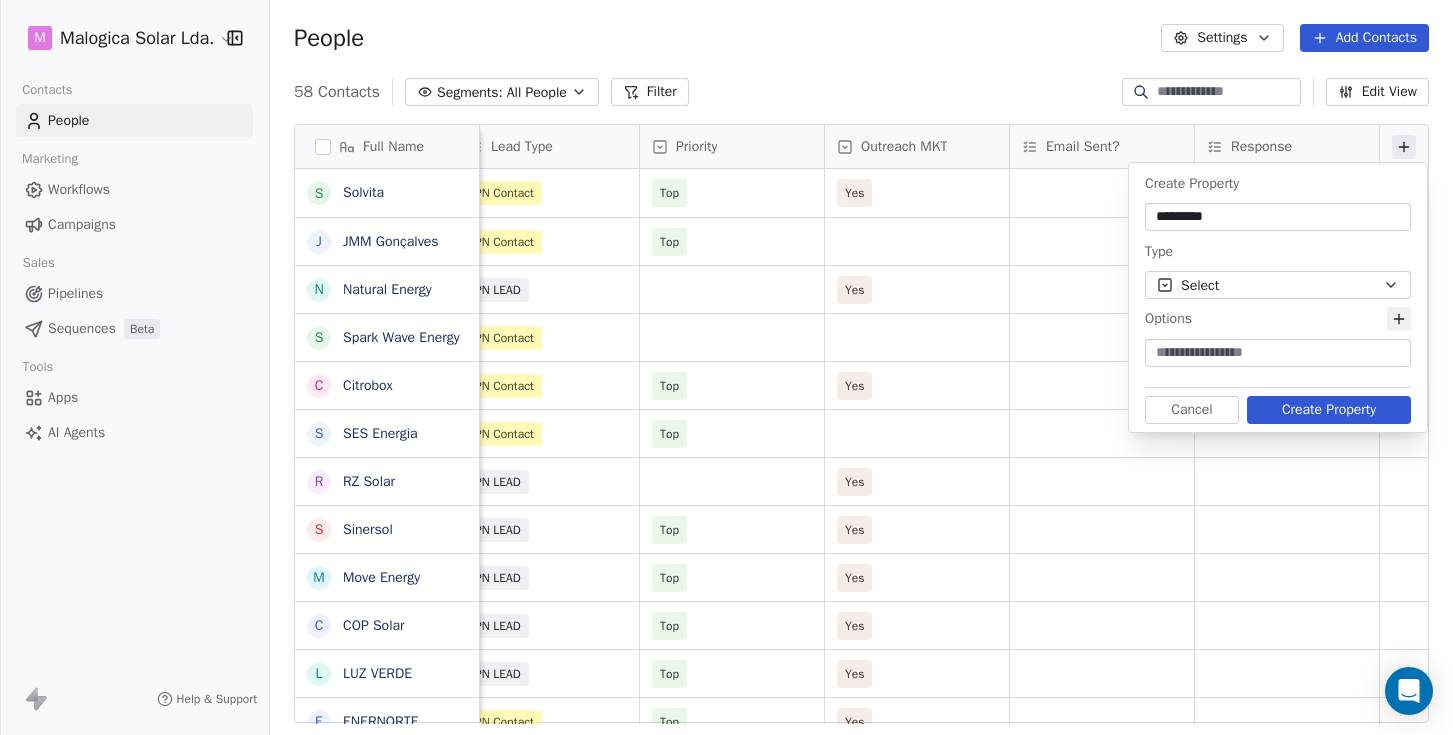 click at bounding box center [1278, 353] 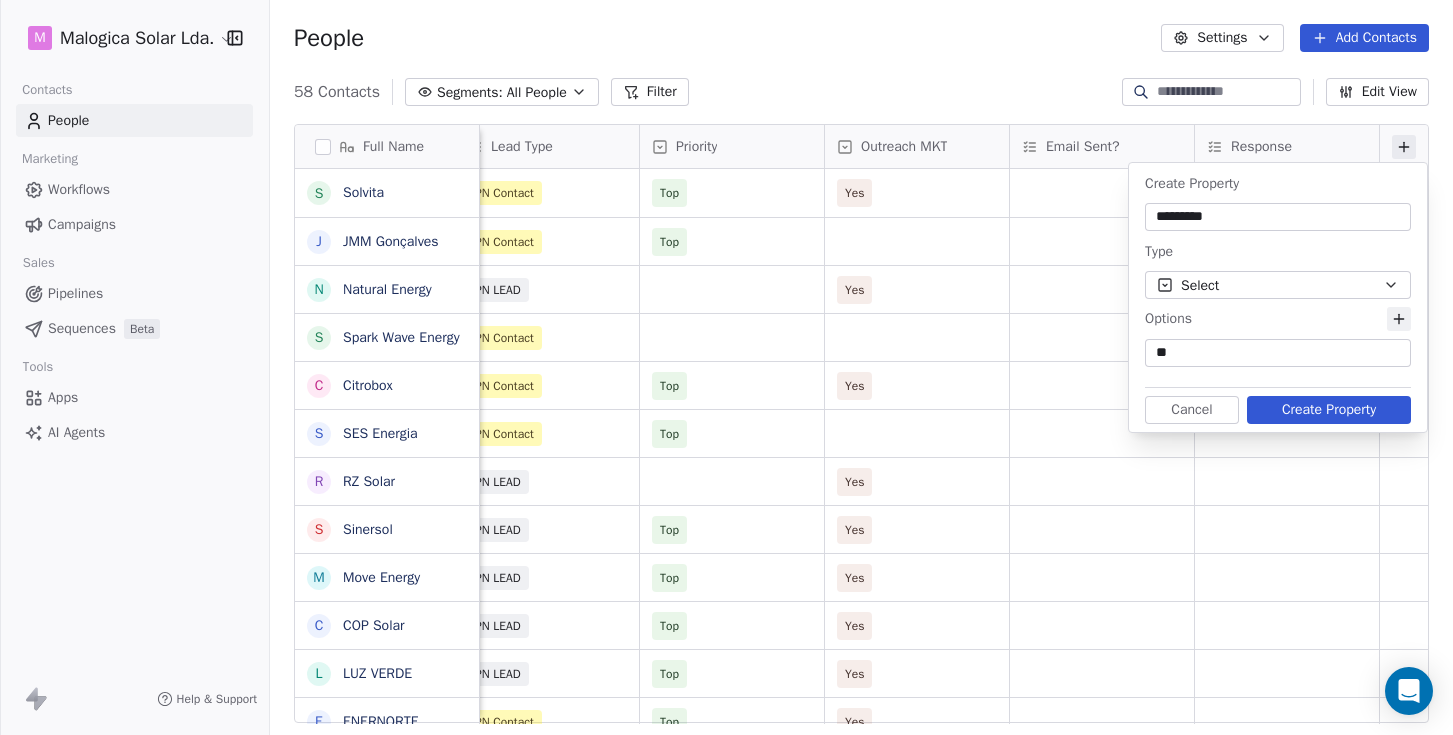 type on "***" 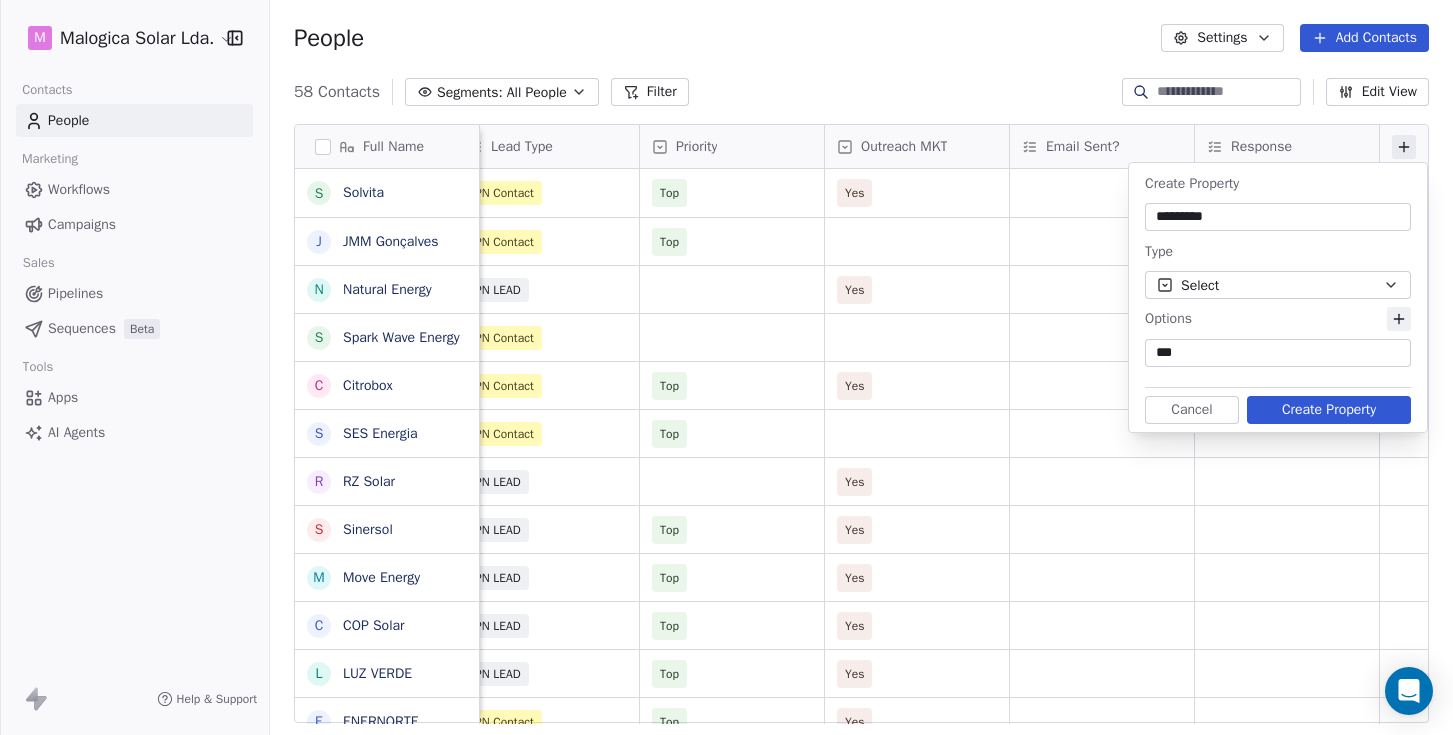 type 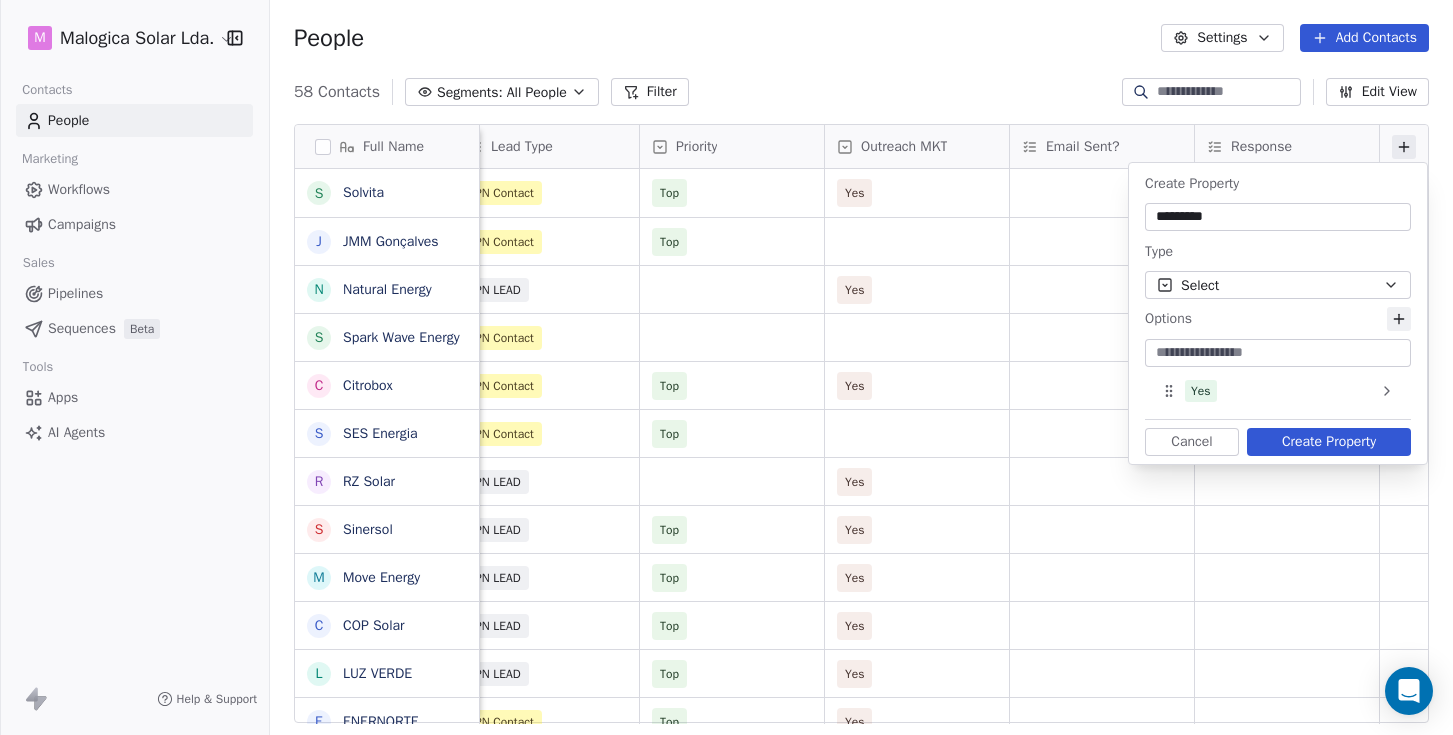 click on "Create Property" at bounding box center (1329, 442) 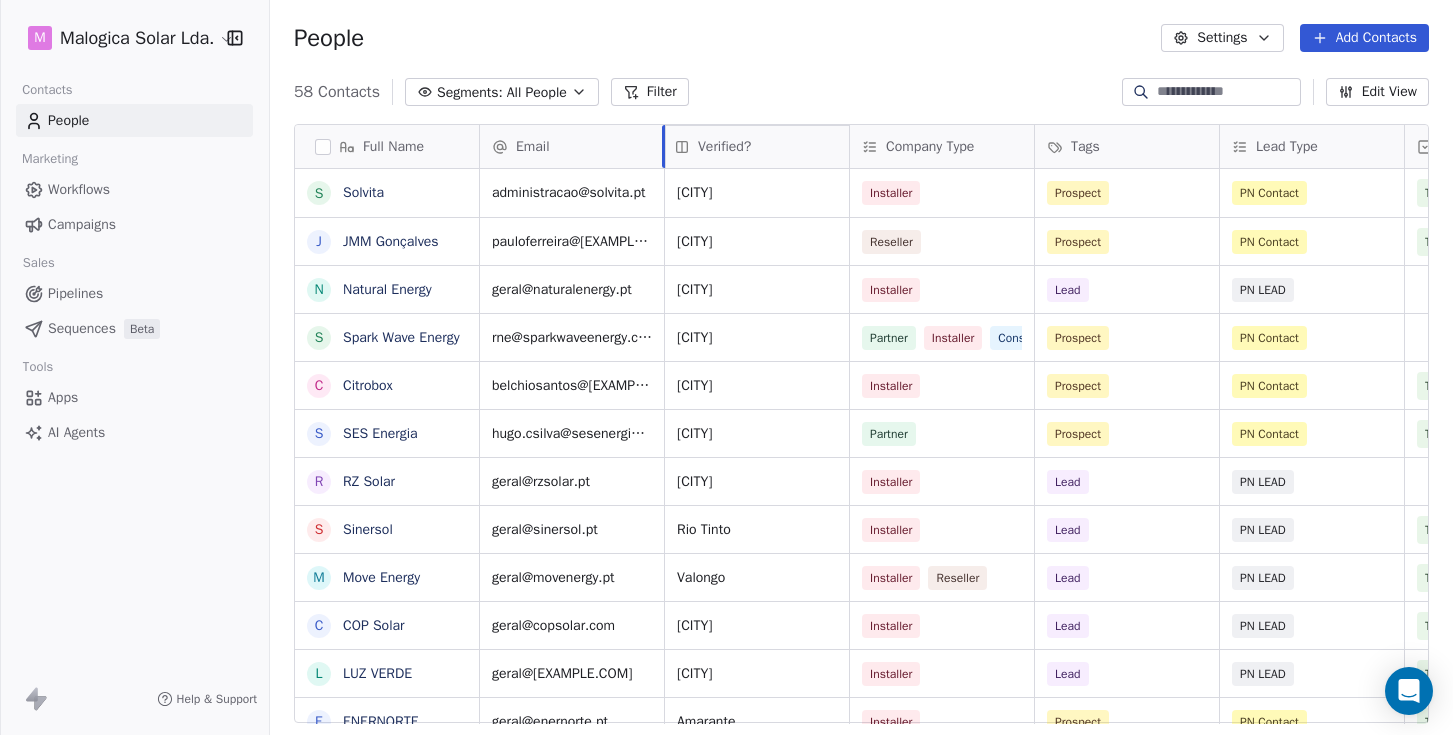 drag, startPoint x: 1373, startPoint y: 145, endPoint x: 664, endPoint y: 141, distance: 709.0113 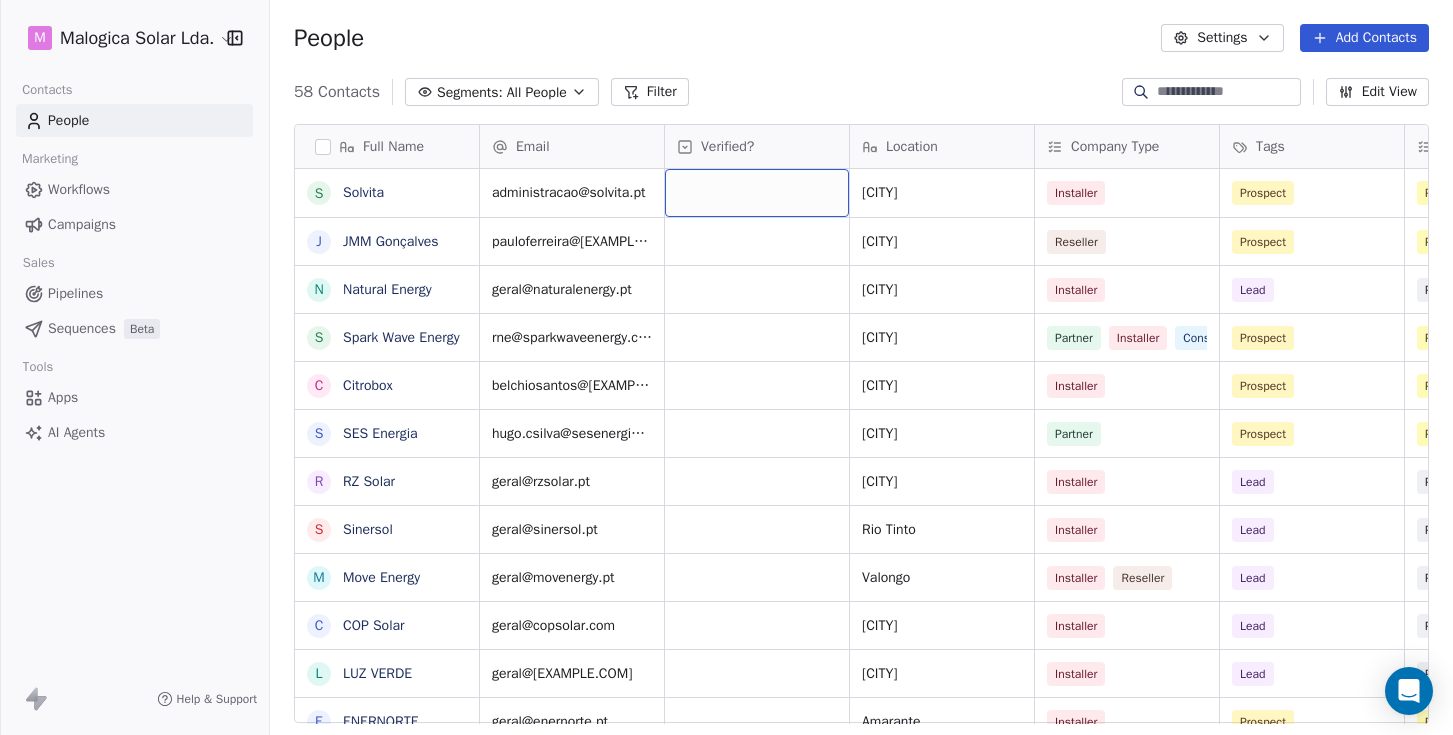 click at bounding box center [757, 193] 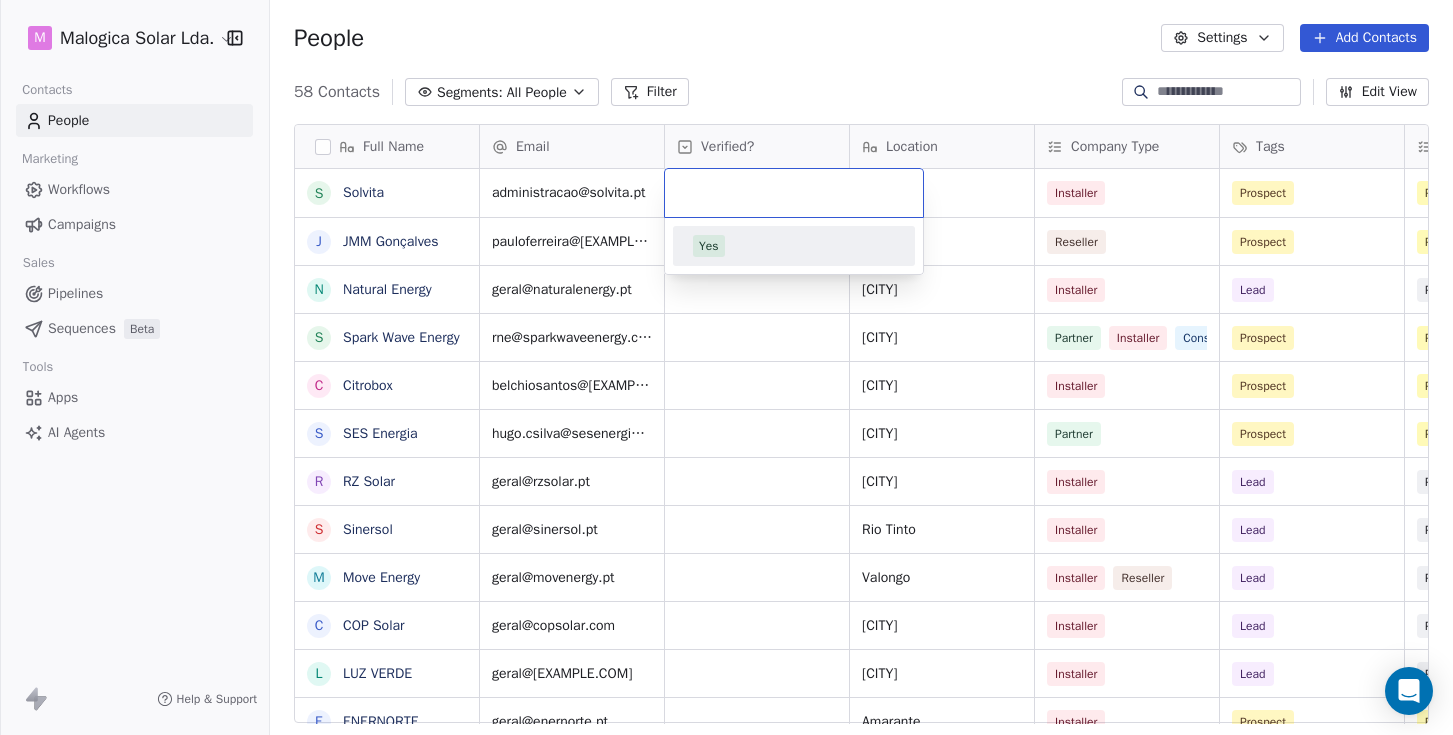 click on "Yes" at bounding box center (709, 246) 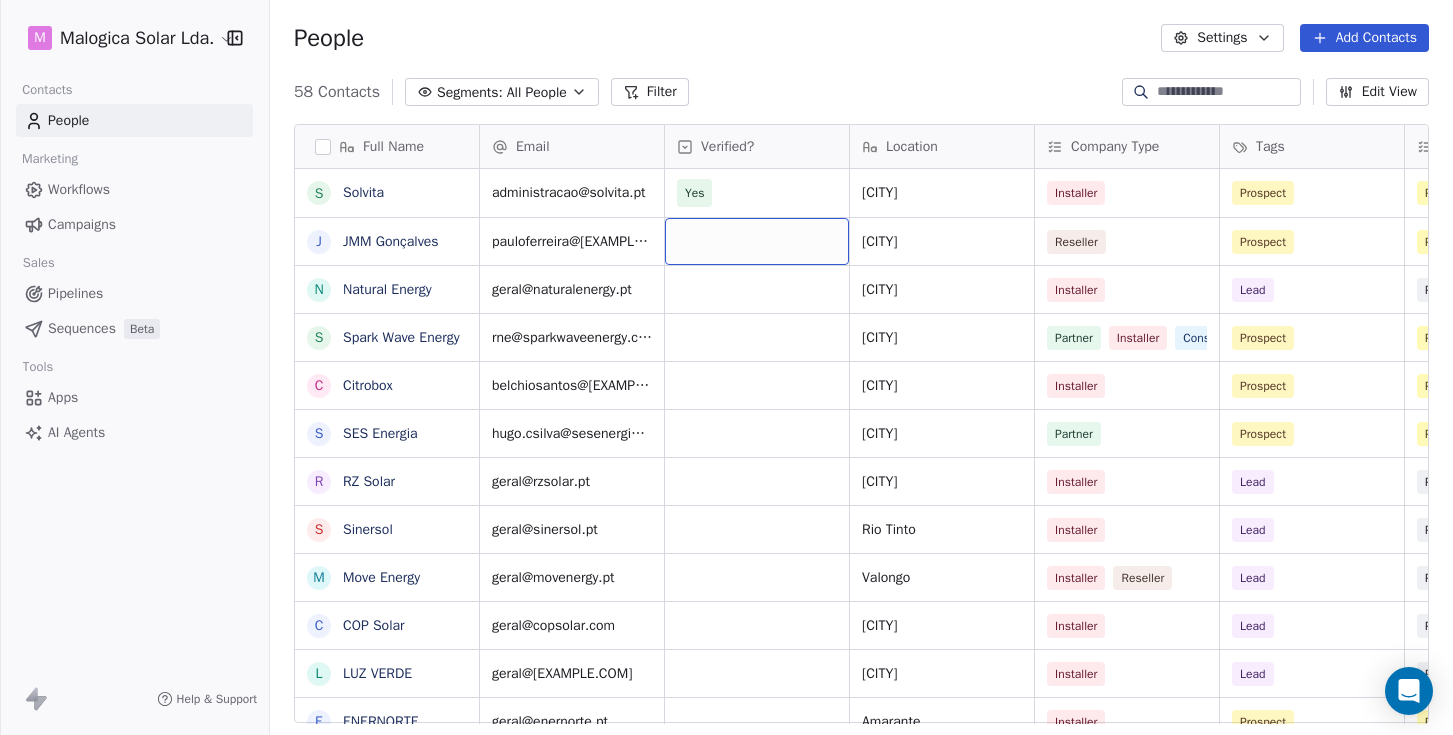 click at bounding box center (757, 241) 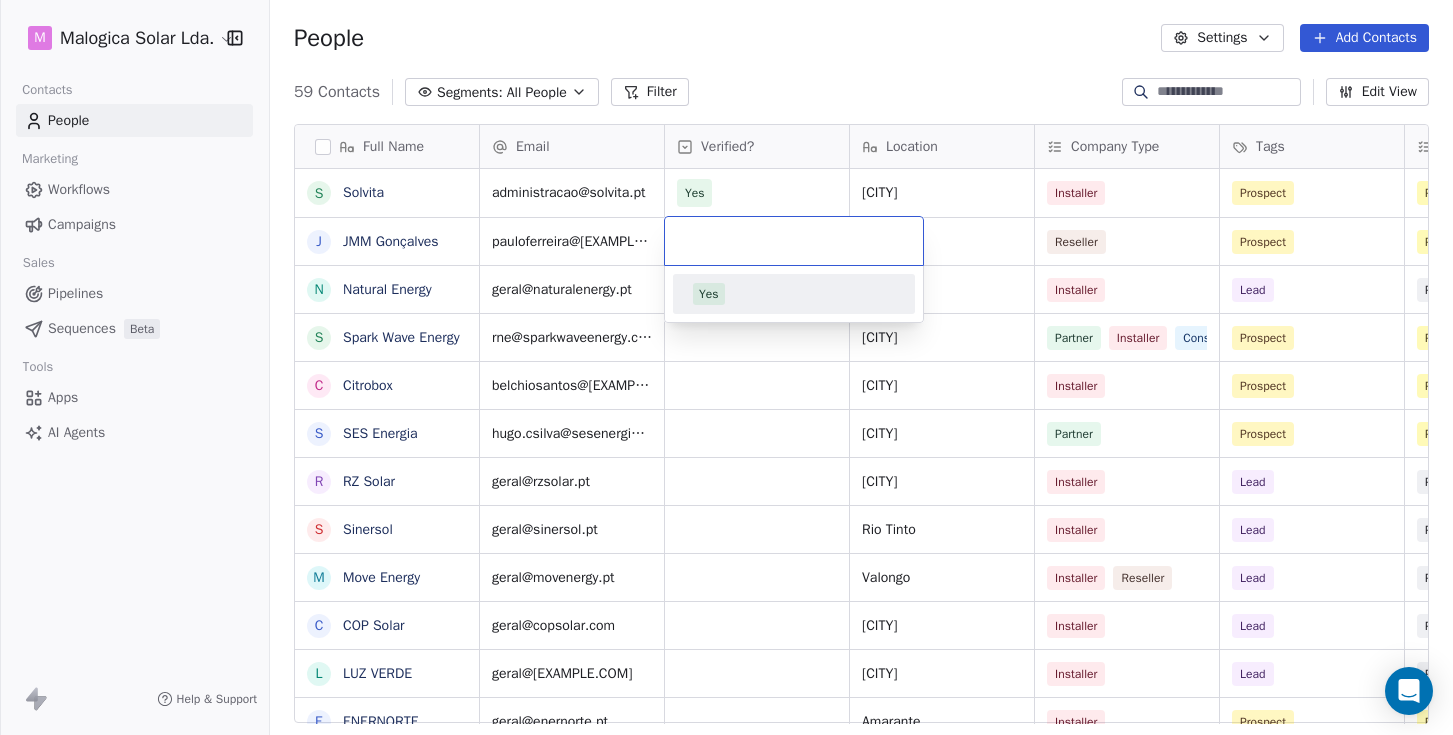 click on "Yes" at bounding box center (709, 294) 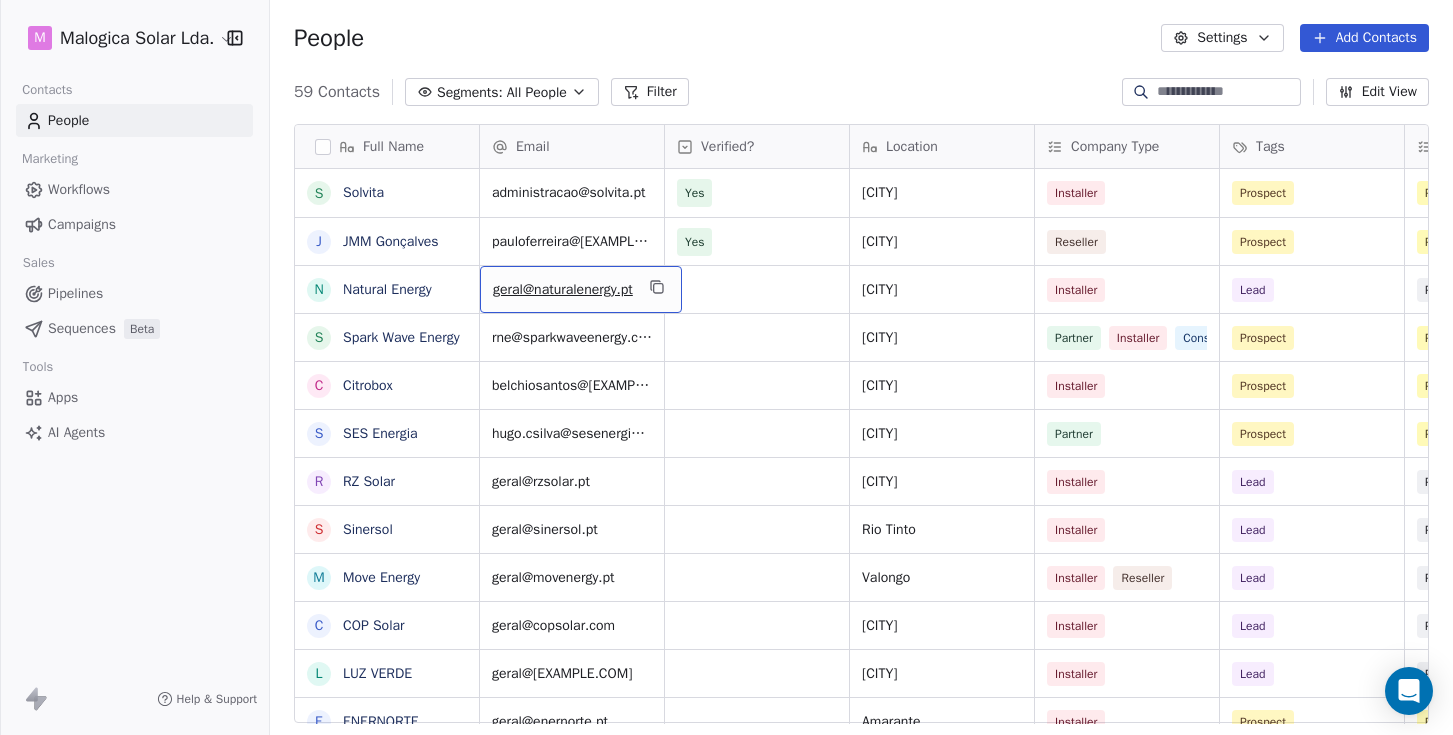 click on "geral@naturalenergy.pt" at bounding box center (563, 290) 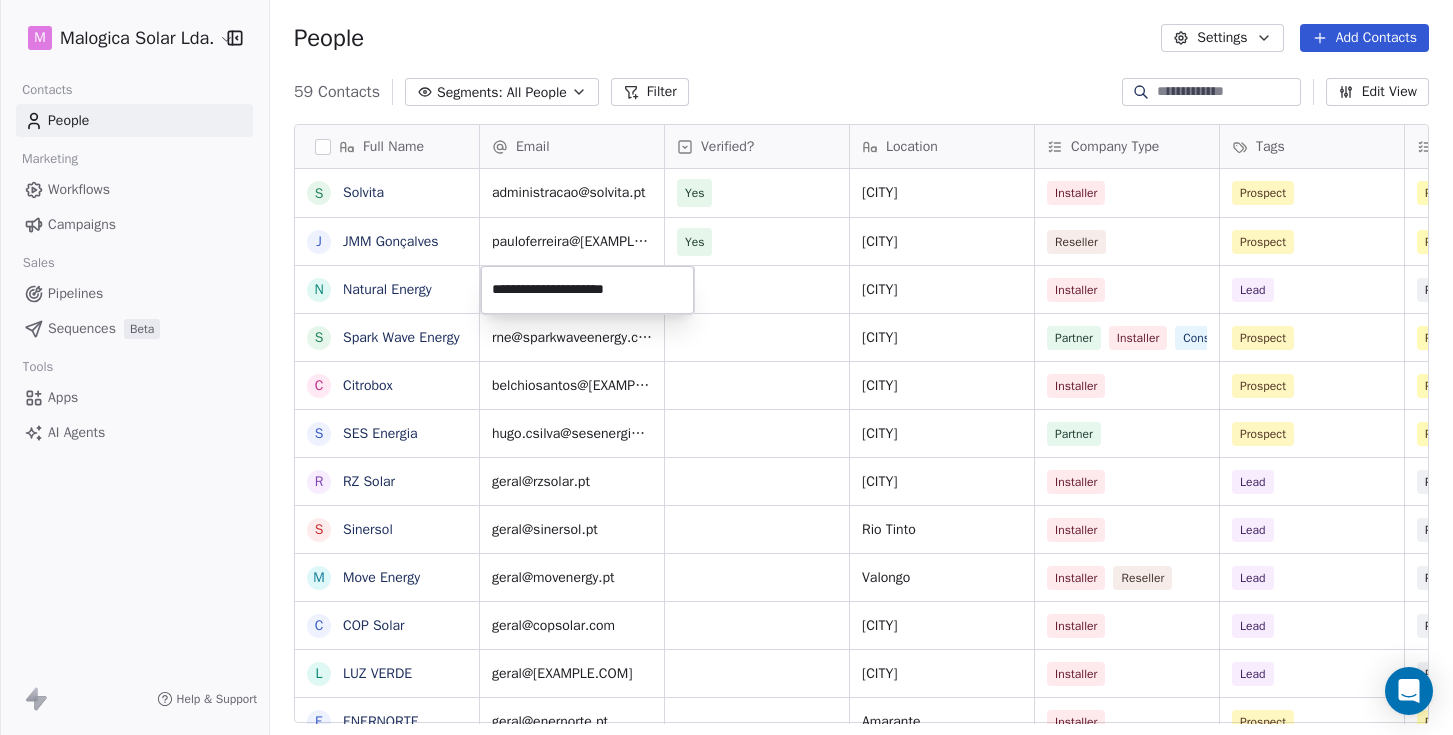 click on "**********" at bounding box center [587, 290] 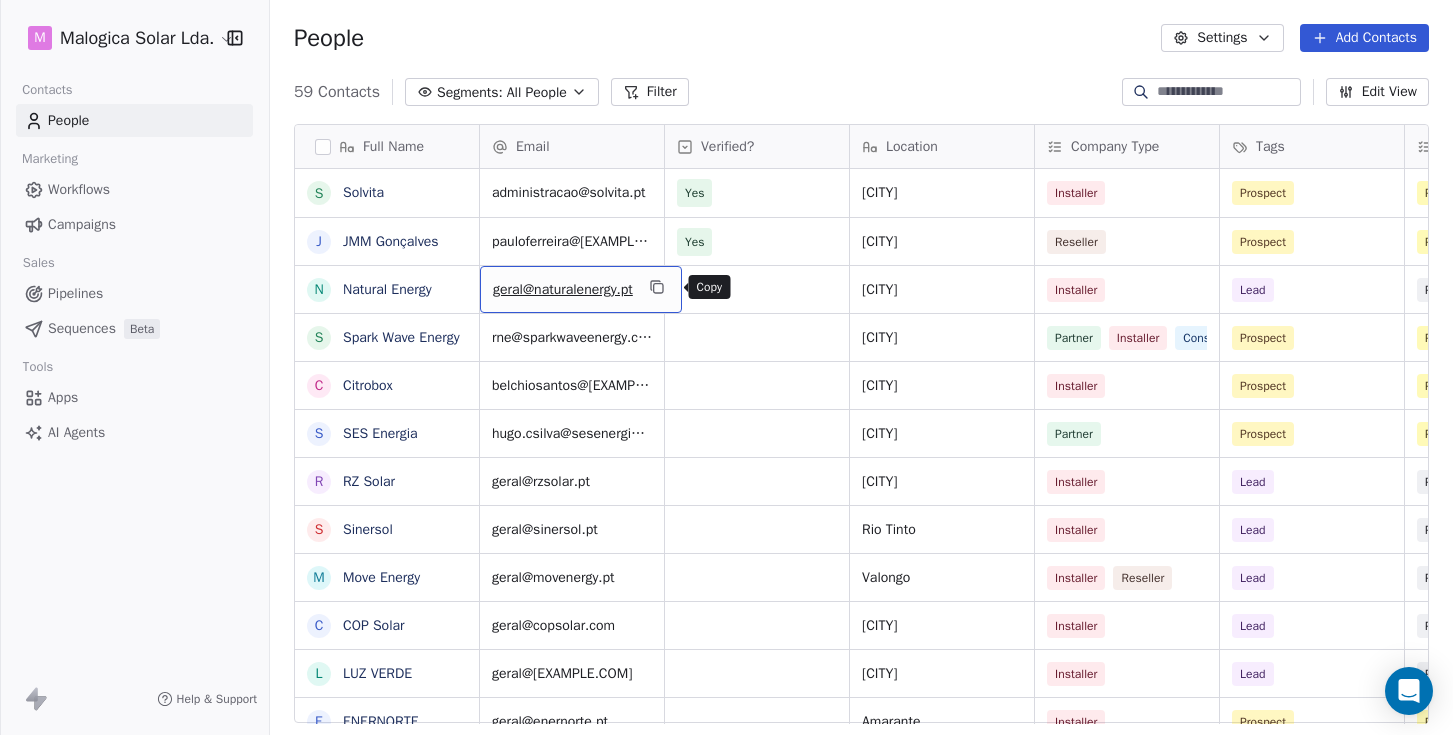 click 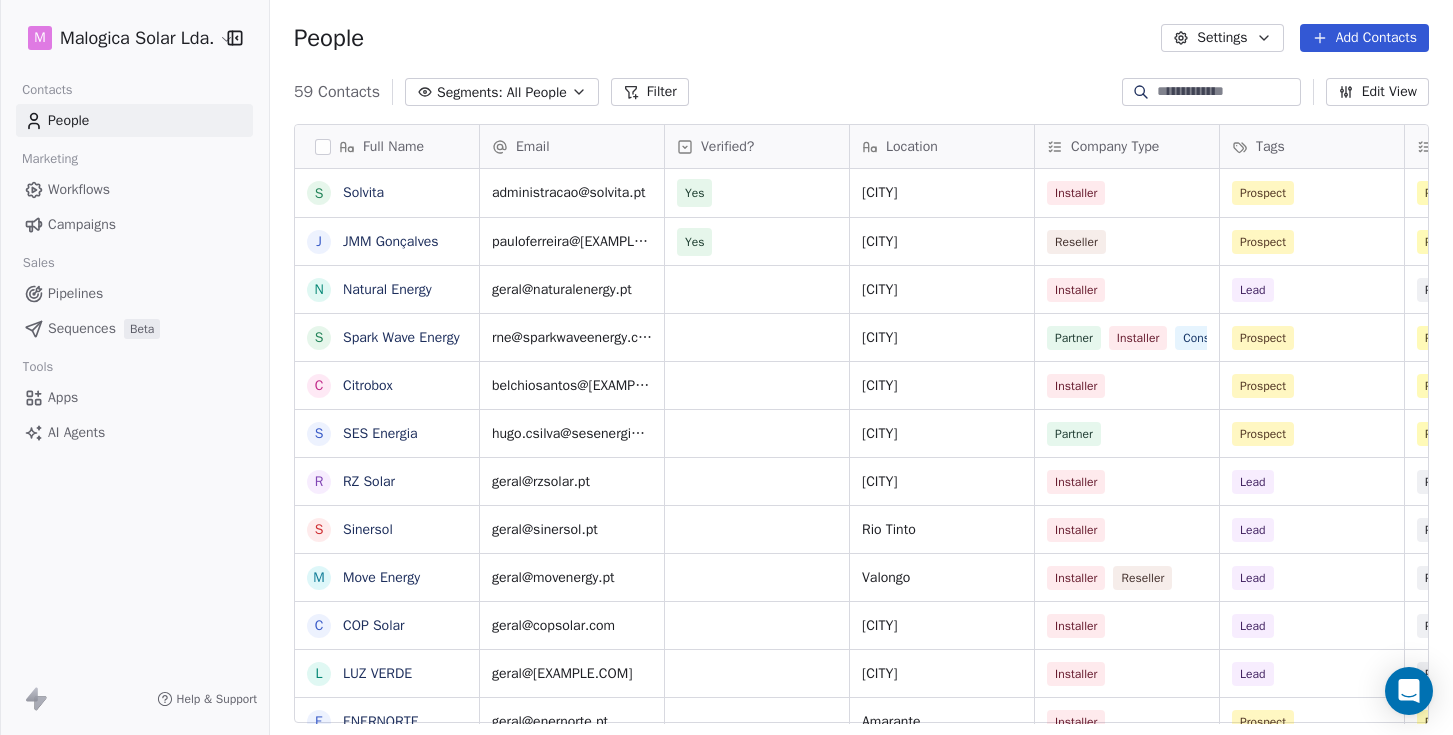 click on "Settings" at bounding box center (1222, 38) 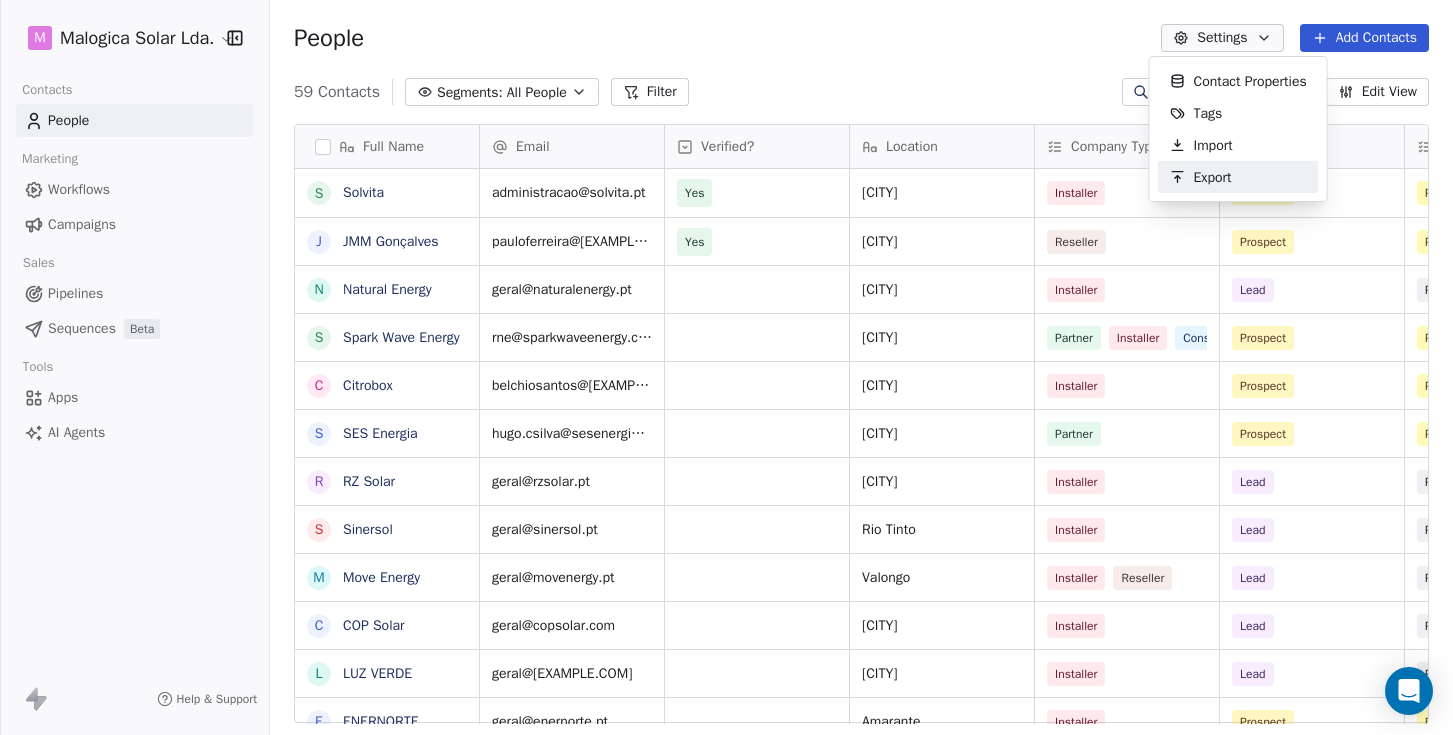 click on "Export" at bounding box center (1213, 177) 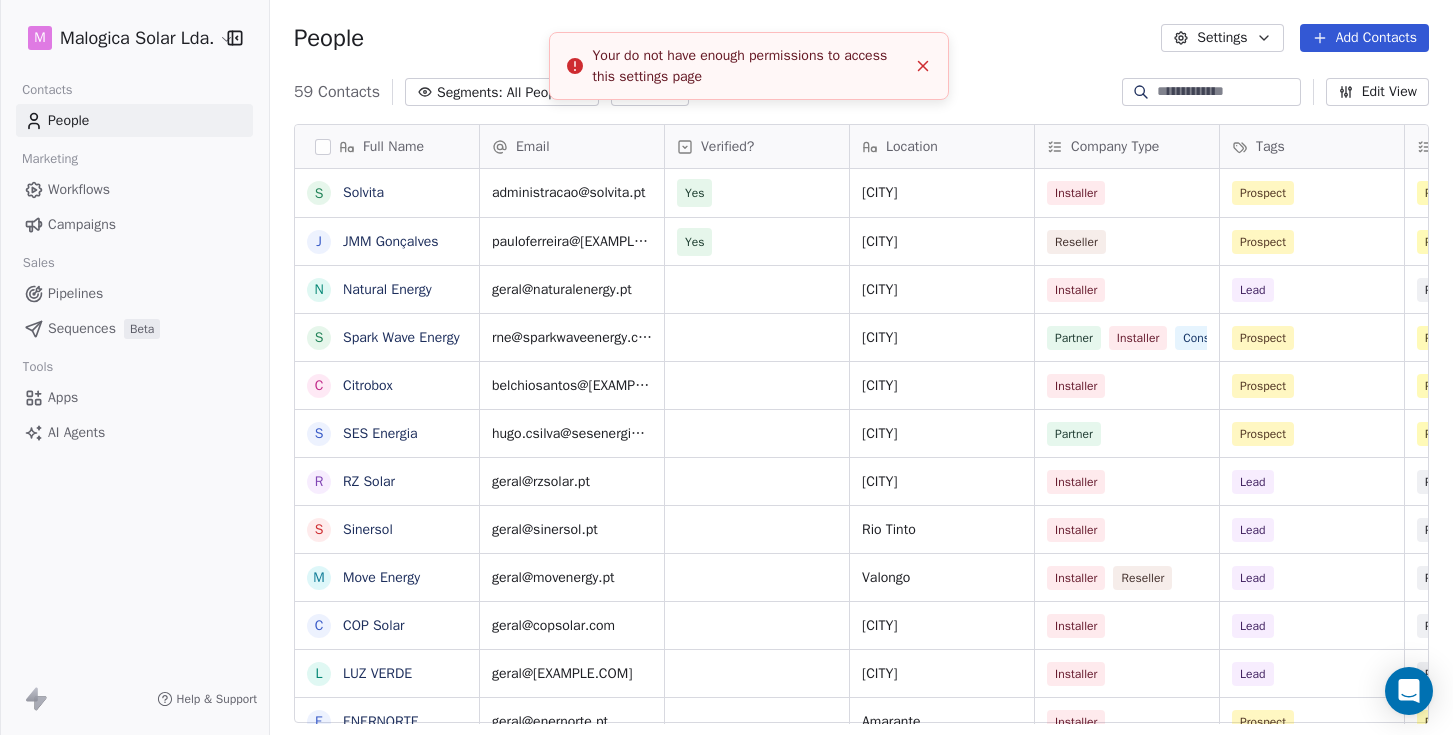 scroll, scrollTop: 1, scrollLeft: 1, axis: both 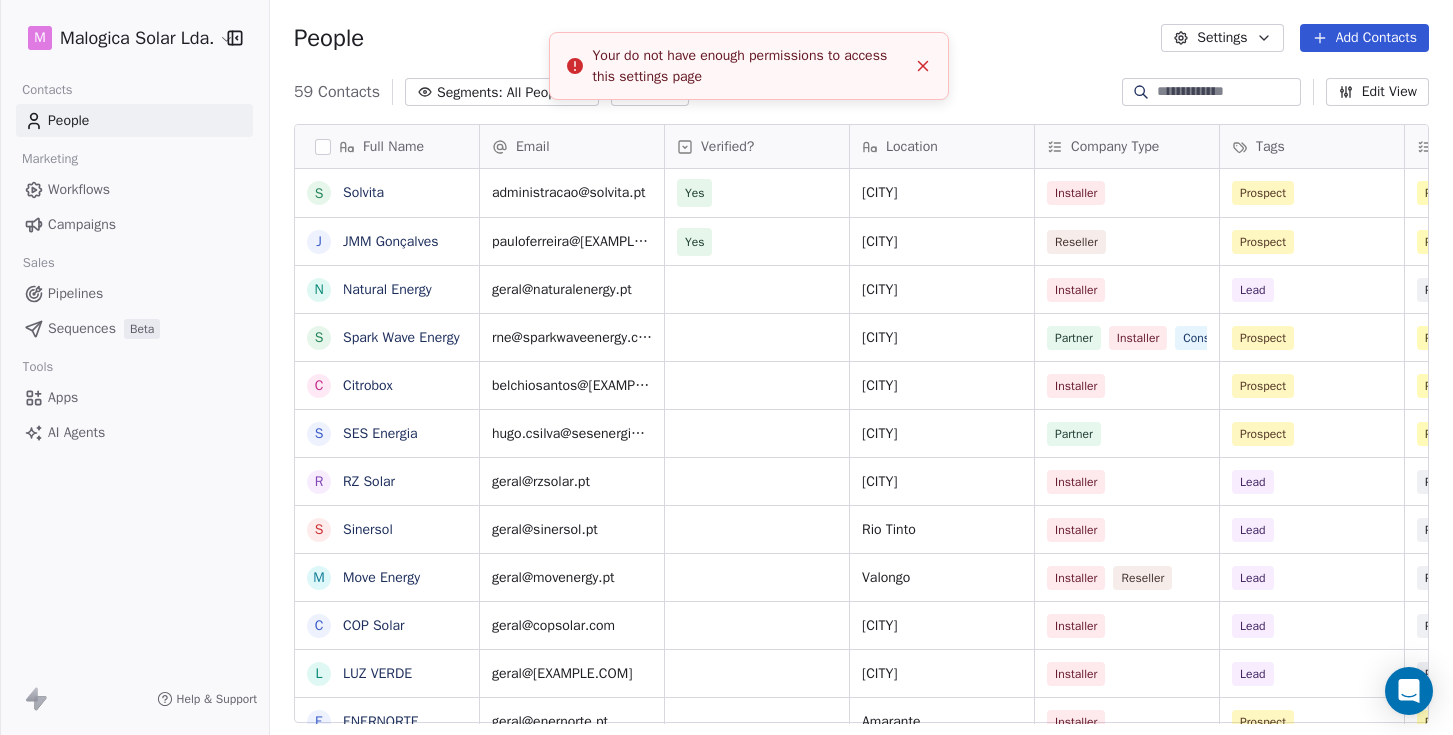 click 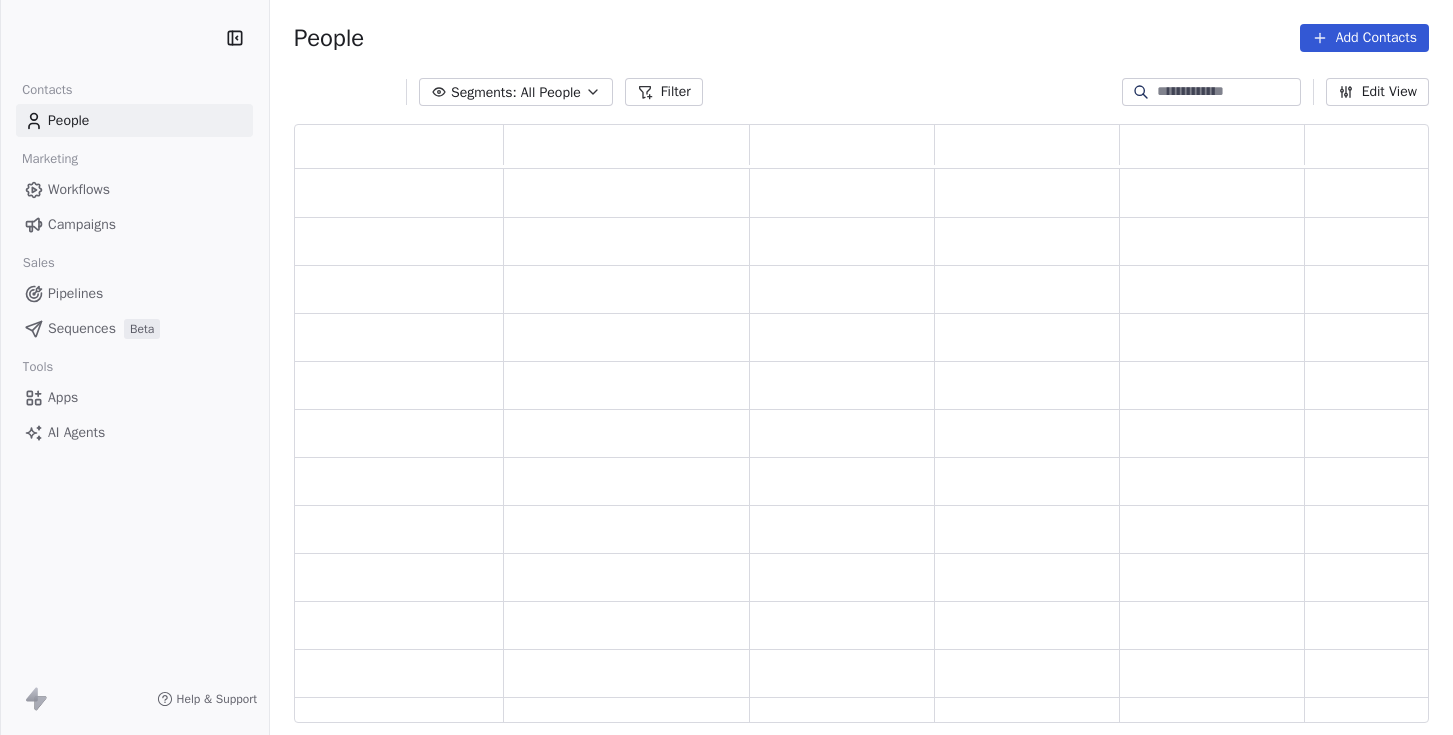 scroll, scrollTop: 0, scrollLeft: 0, axis: both 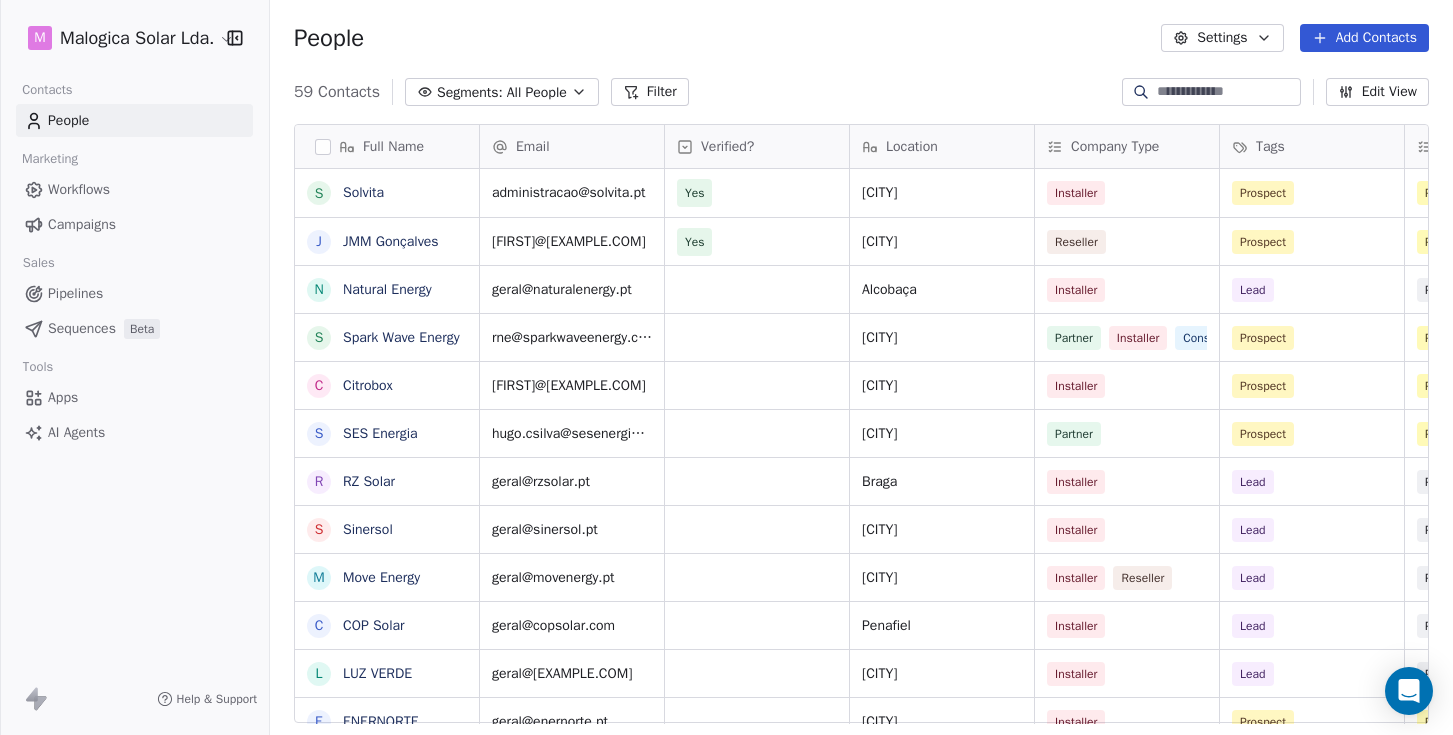 click on "Settings" at bounding box center [1222, 38] 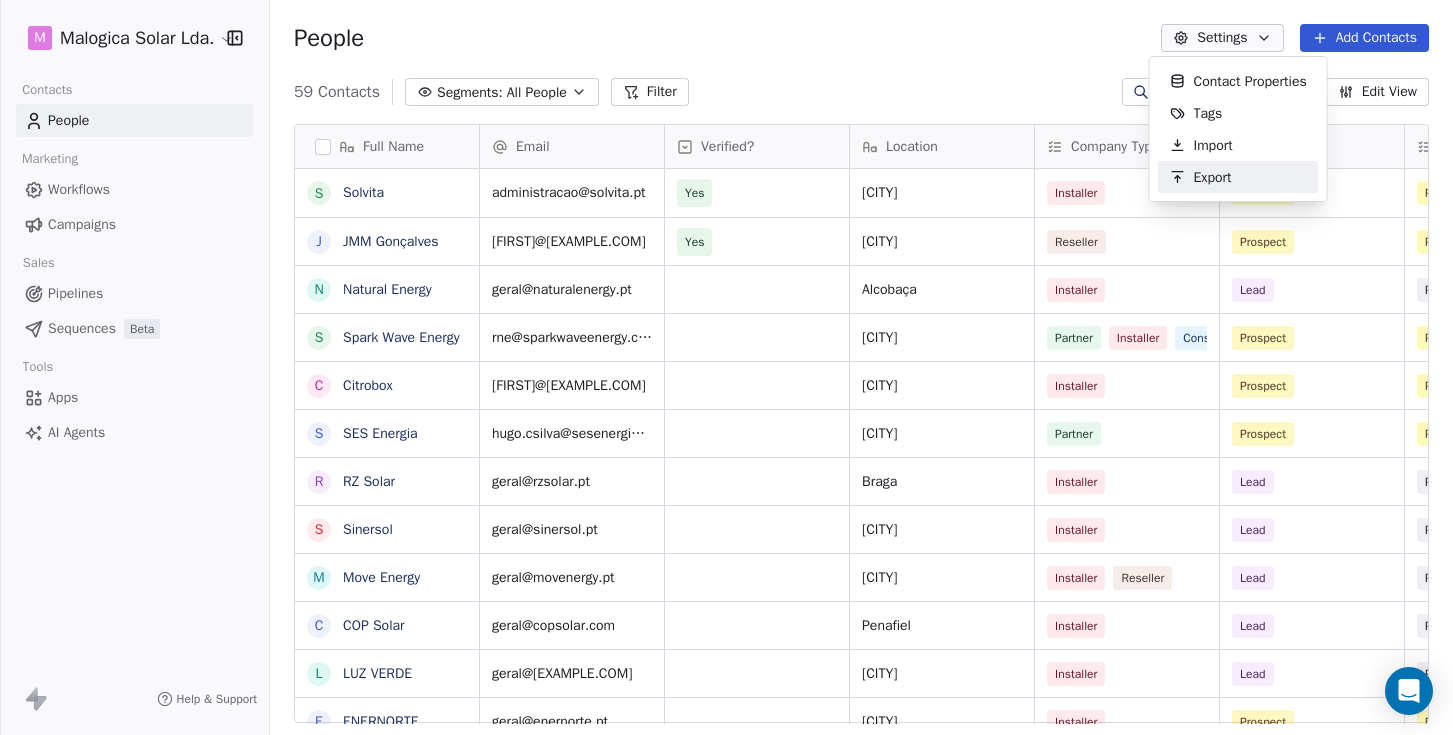 click on "Export" at bounding box center (1213, 177) 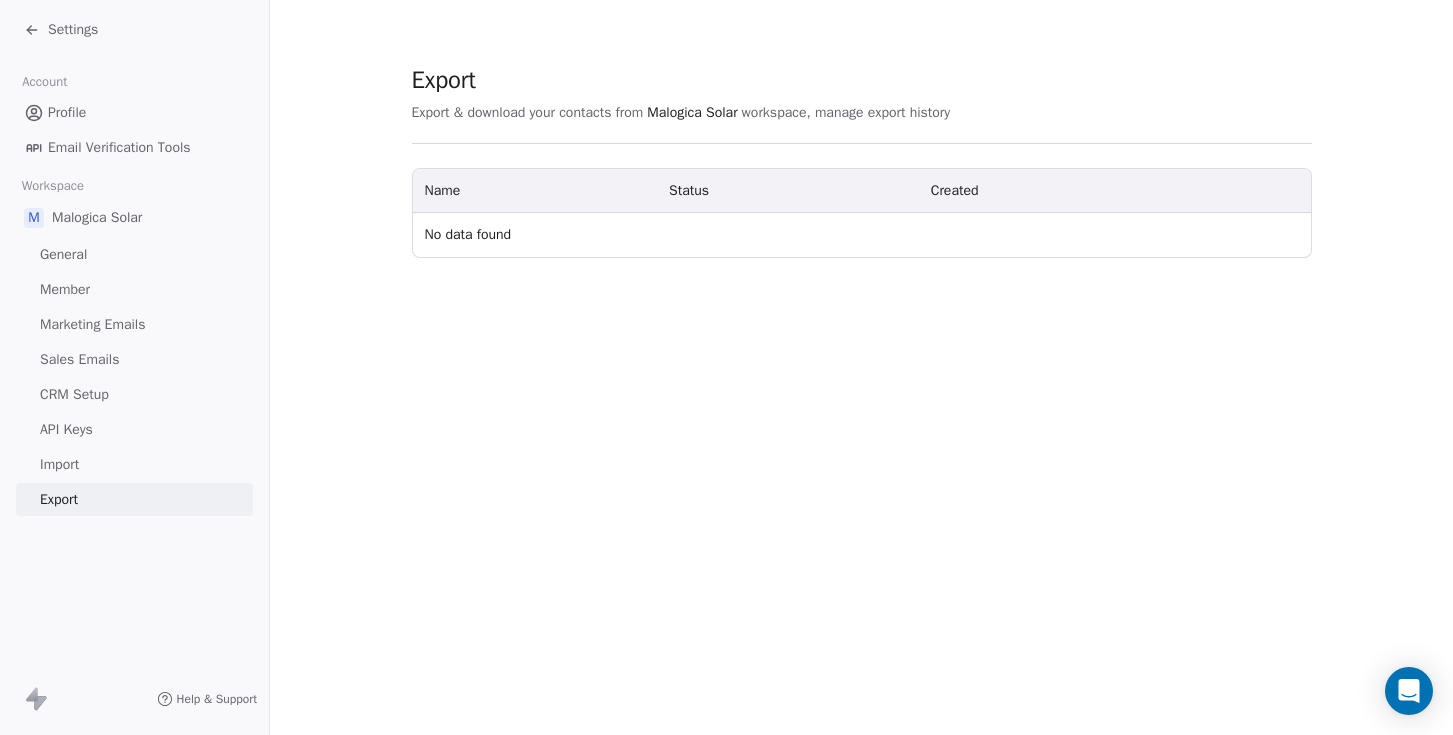 click on "No data found" at bounding box center (862, 235) 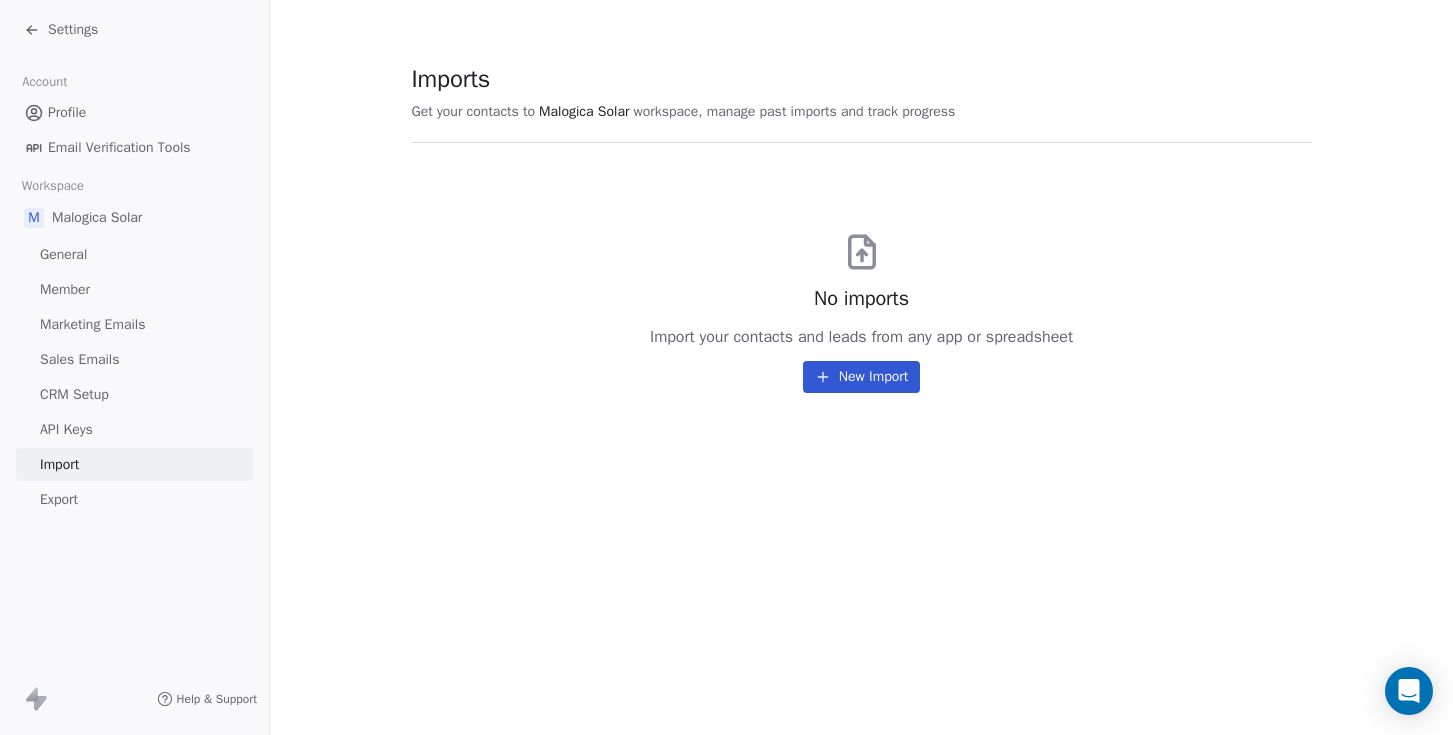 click on "Export" at bounding box center (59, 499) 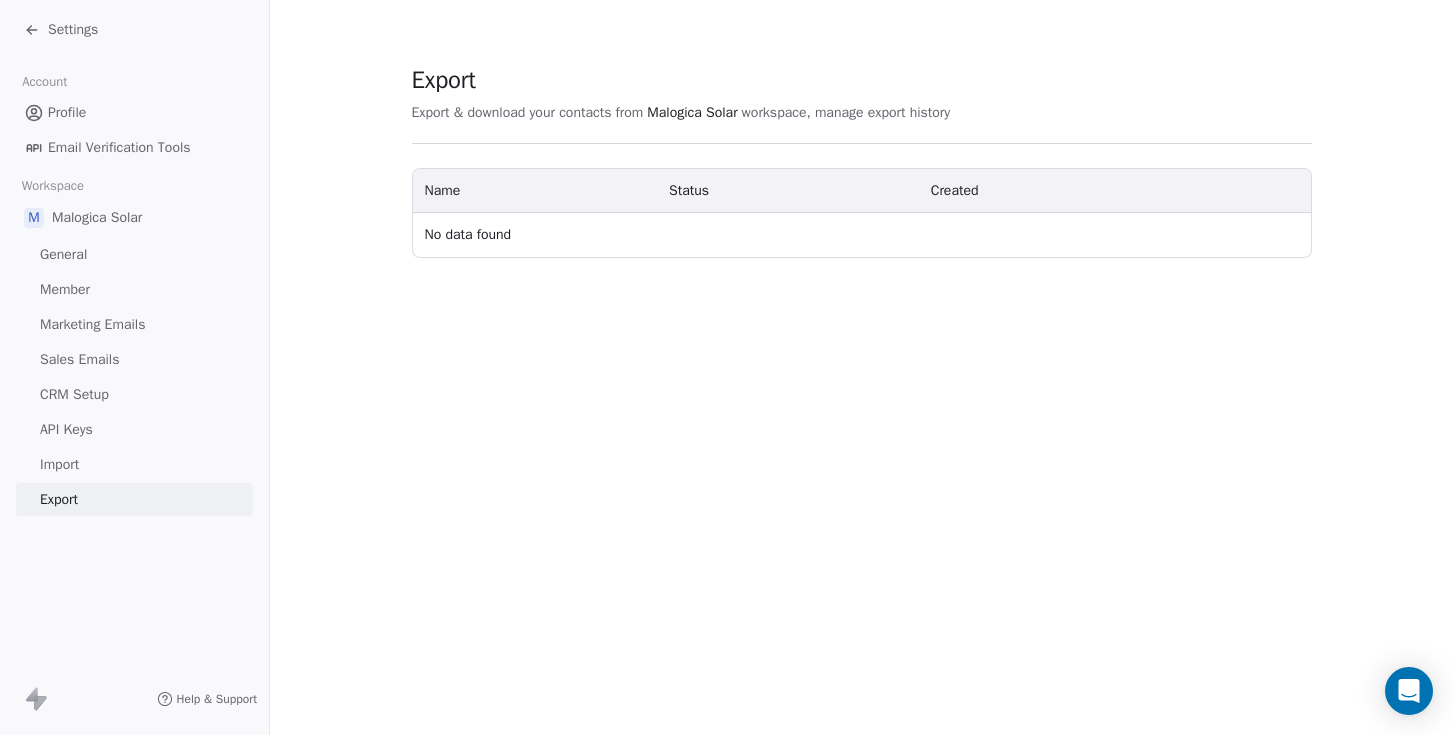 click on "Settings" at bounding box center (73, 30) 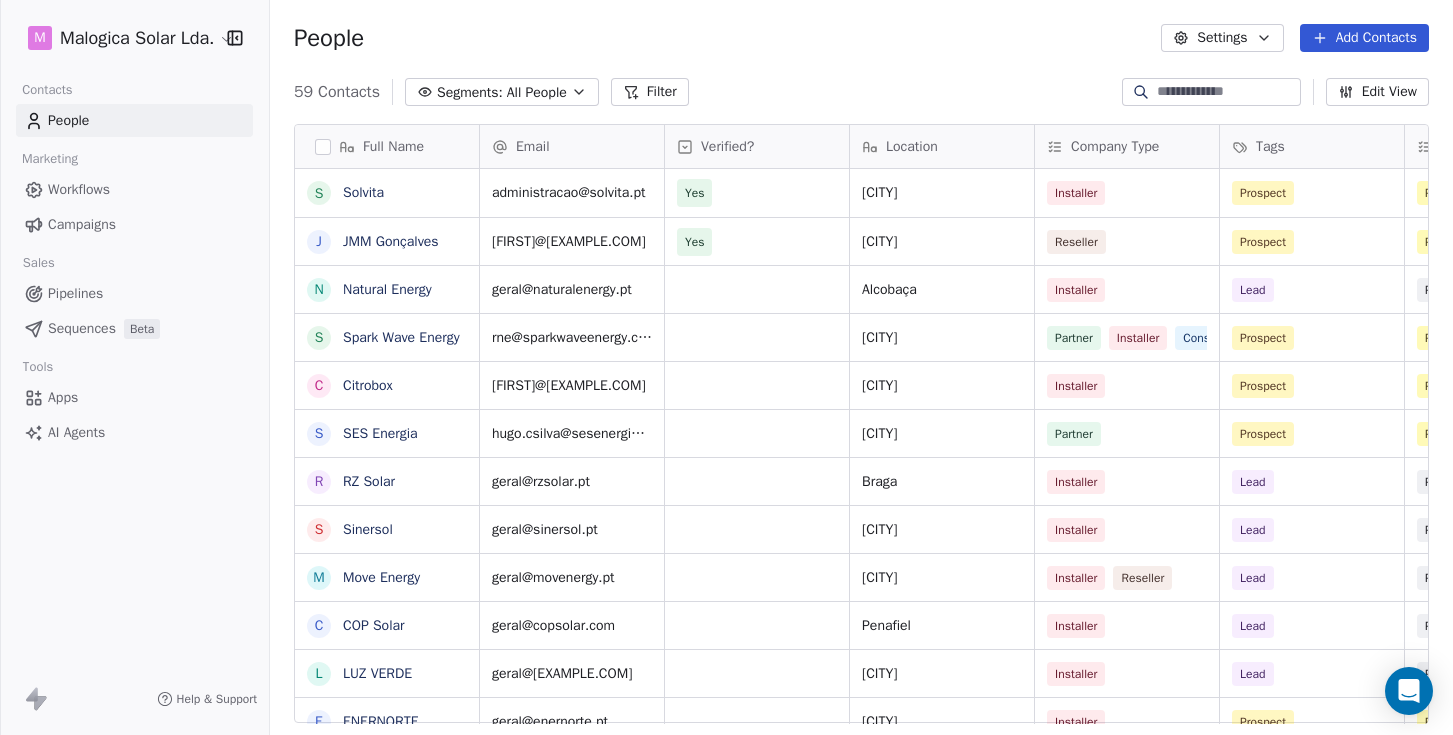 scroll, scrollTop: 1, scrollLeft: 1, axis: both 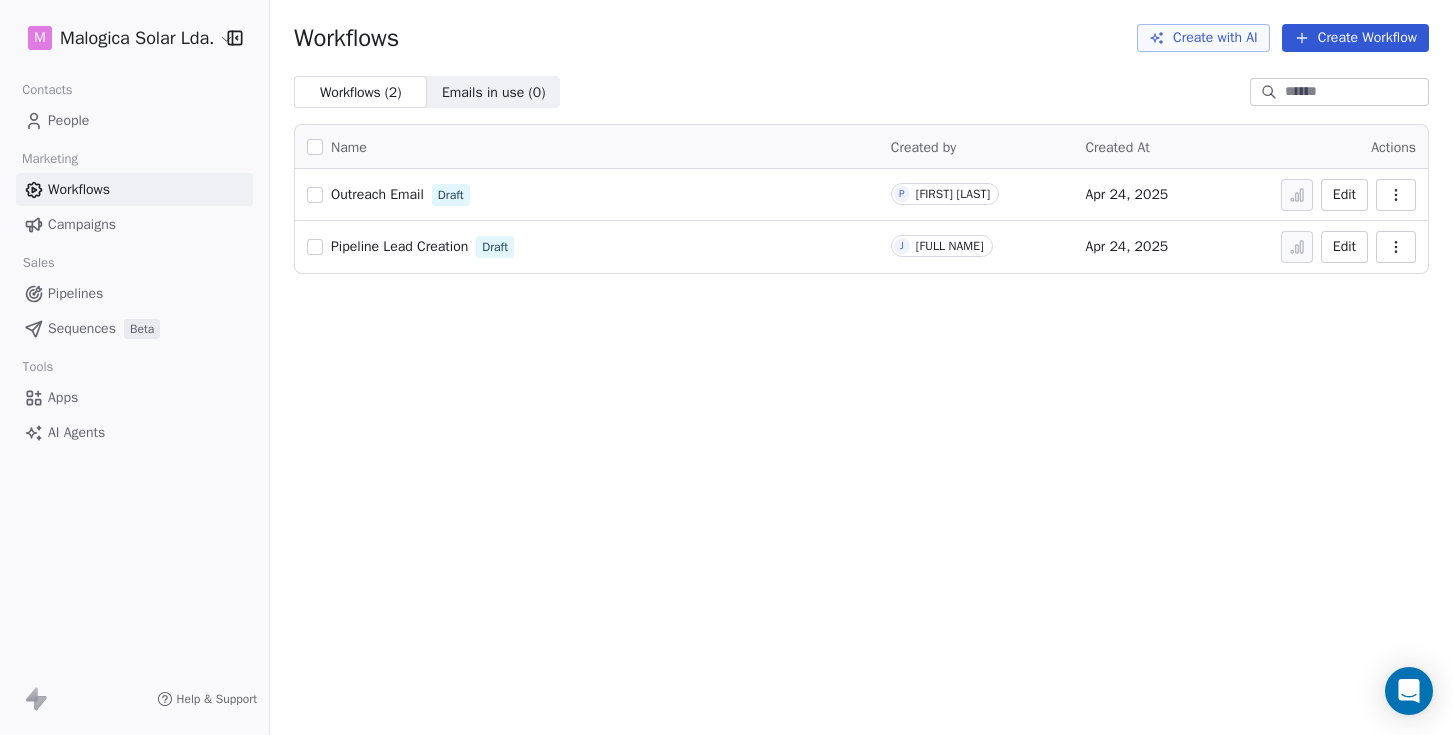 click on "People" at bounding box center [68, 120] 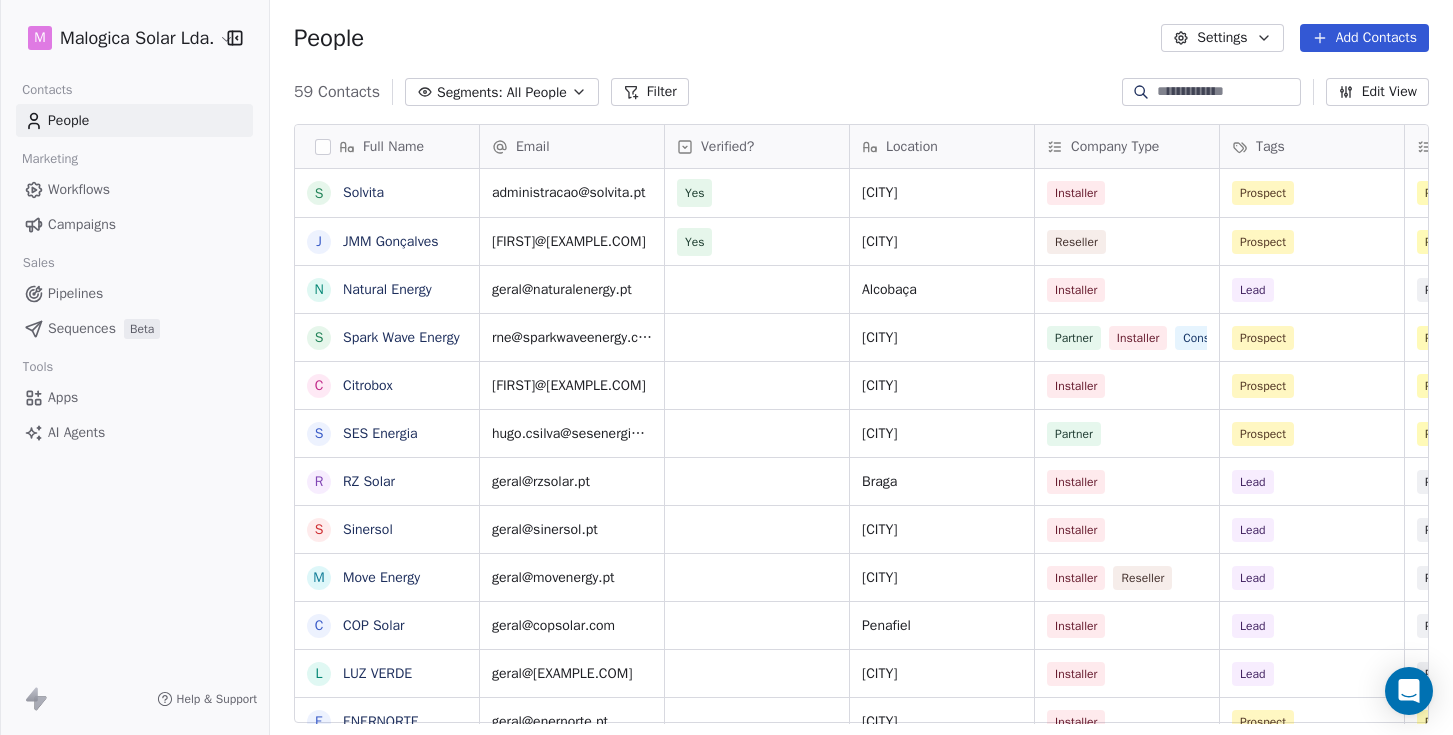 scroll, scrollTop: 1, scrollLeft: 1, axis: both 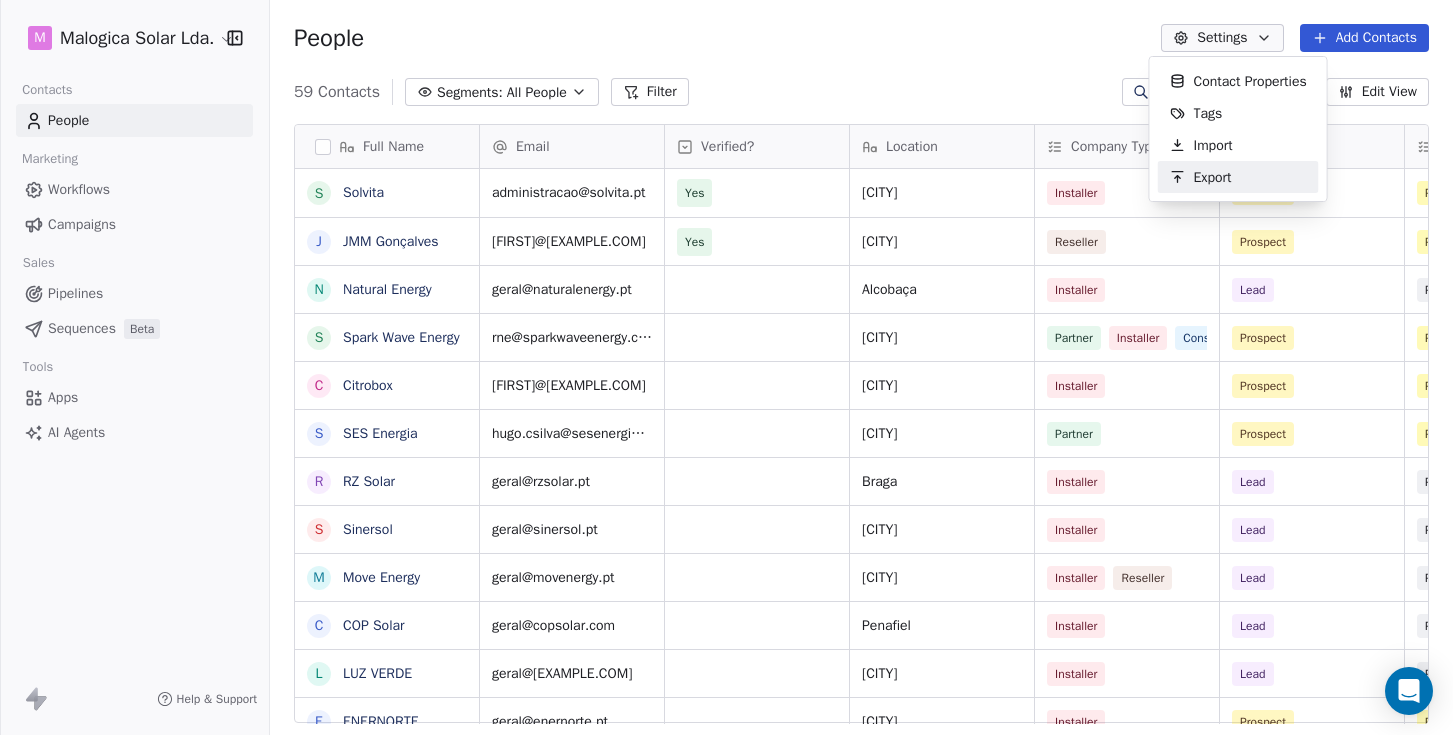 click on "Export" at bounding box center (1213, 177) 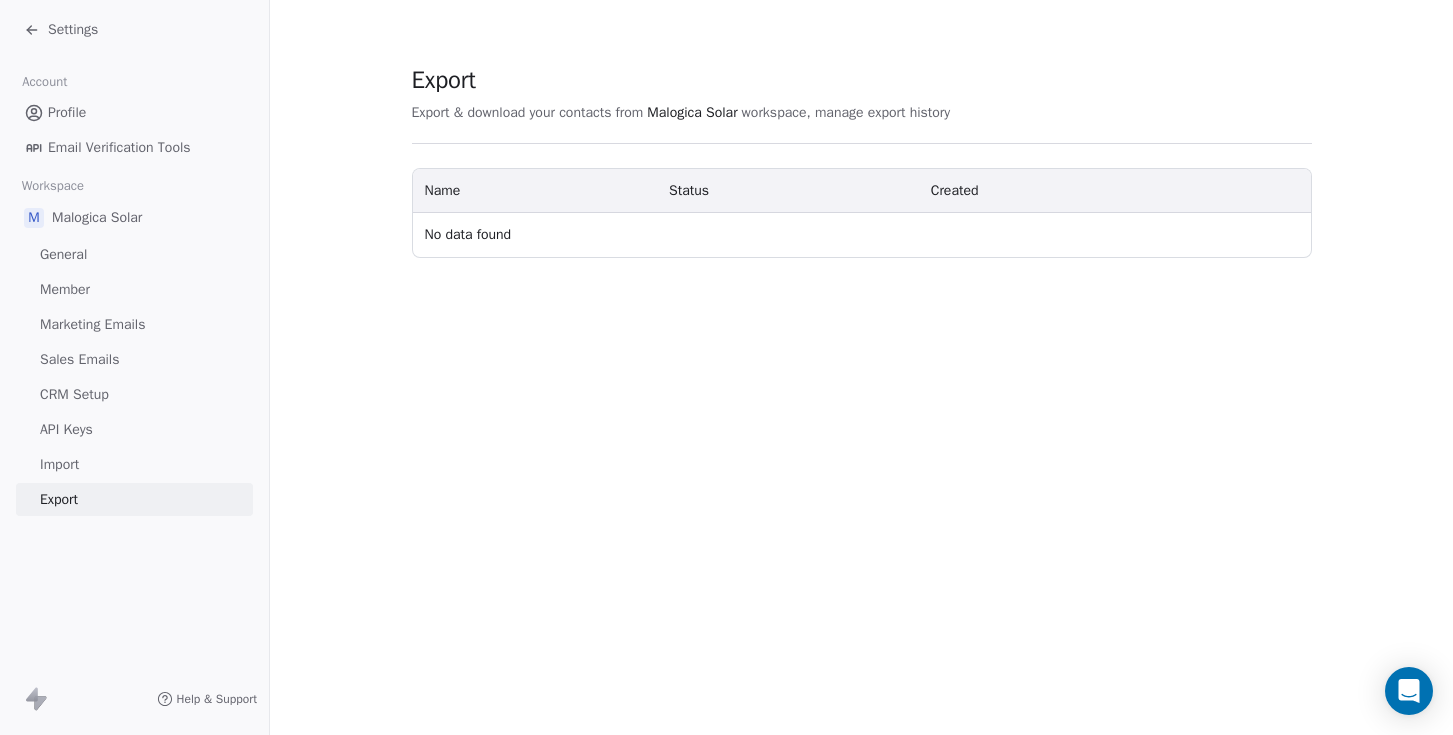 click on "Export Export & download your contacts from Malogica Solar workspace, manage export history Name Status Created No data found" at bounding box center (861, 367) 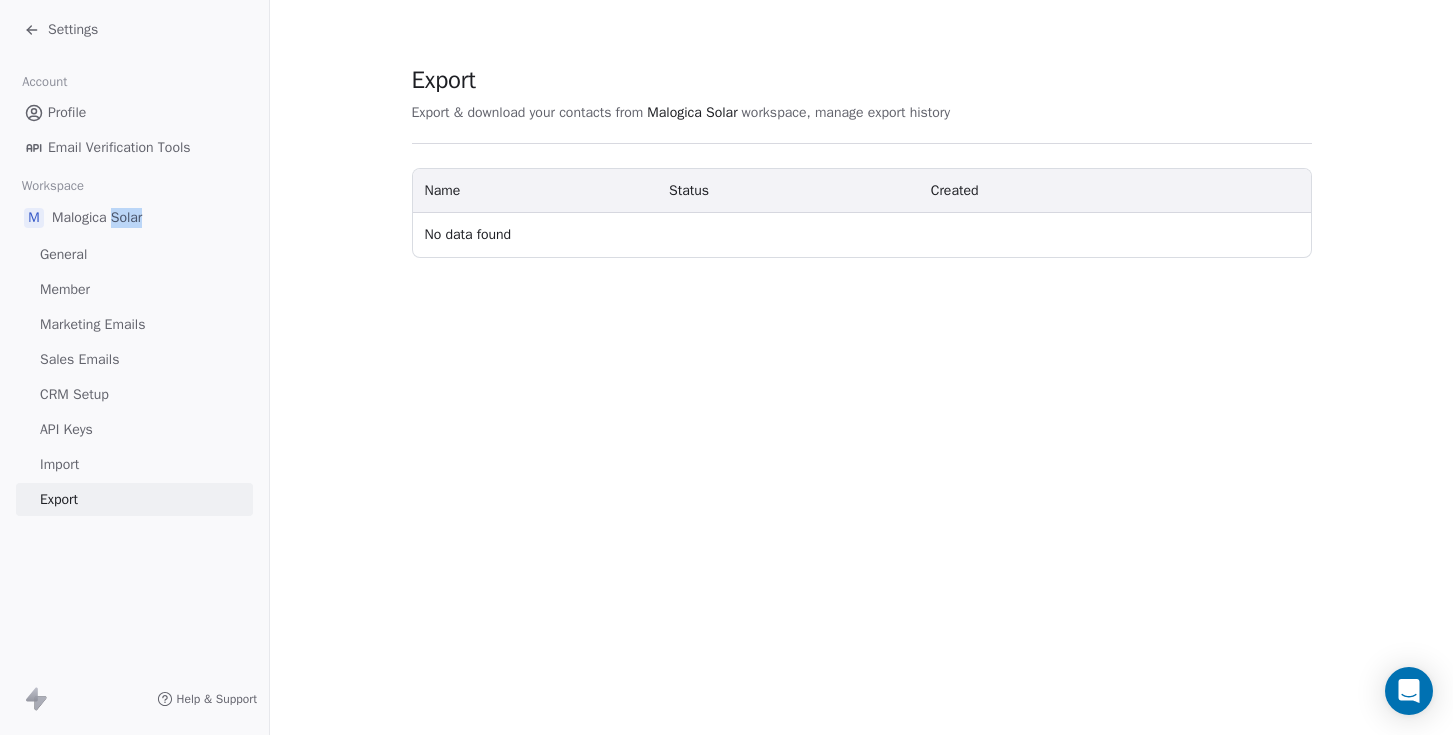 click on "Malogica Solar" at bounding box center (97, 218) 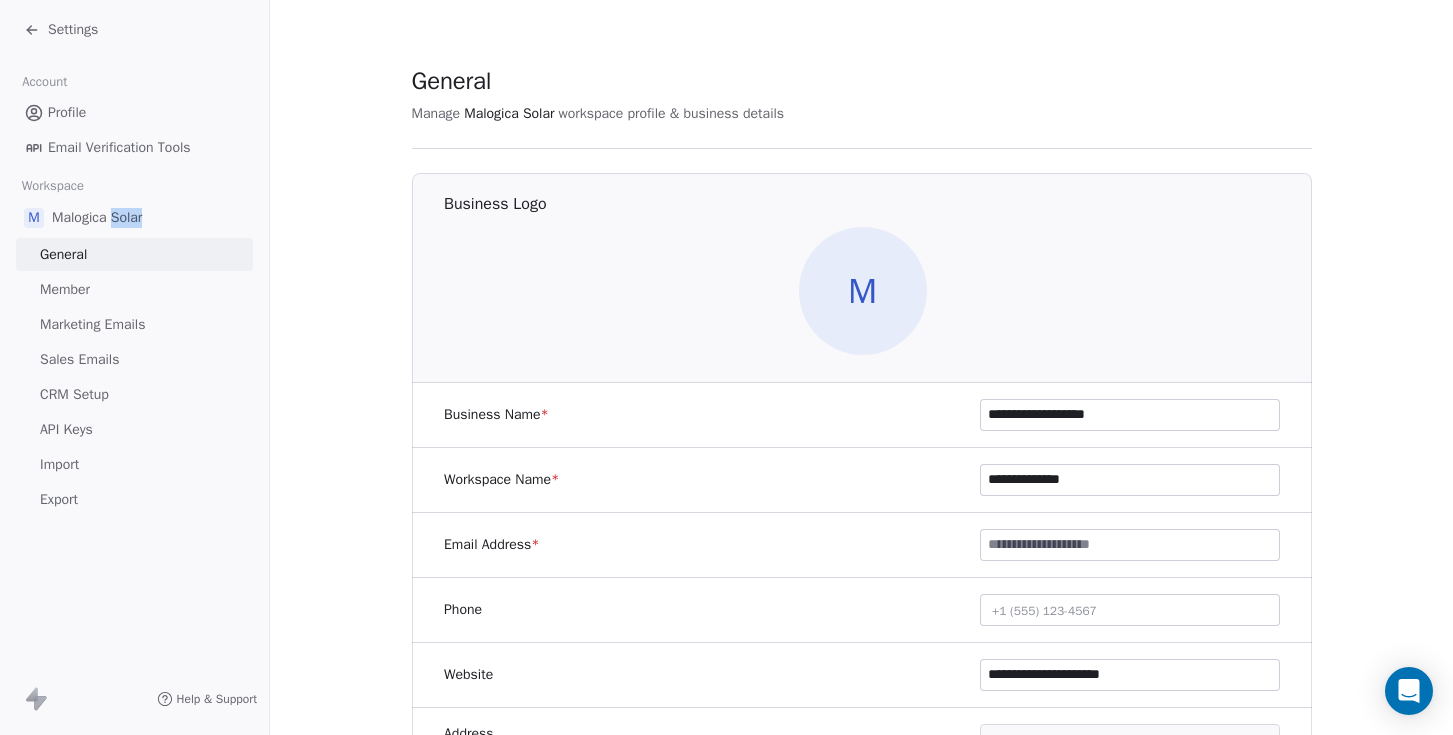 click on "Member" at bounding box center [65, 289] 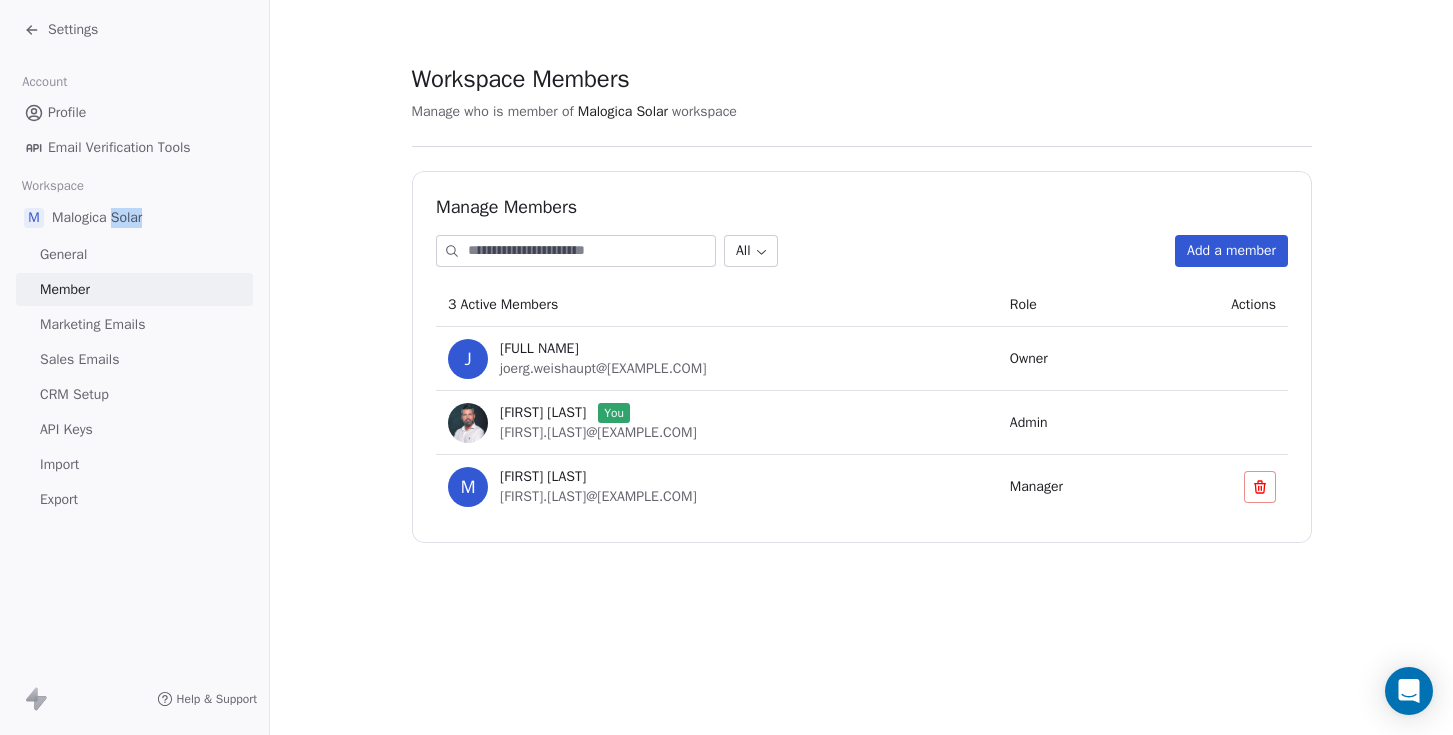 click on "Marketing Emails" at bounding box center (92, 324) 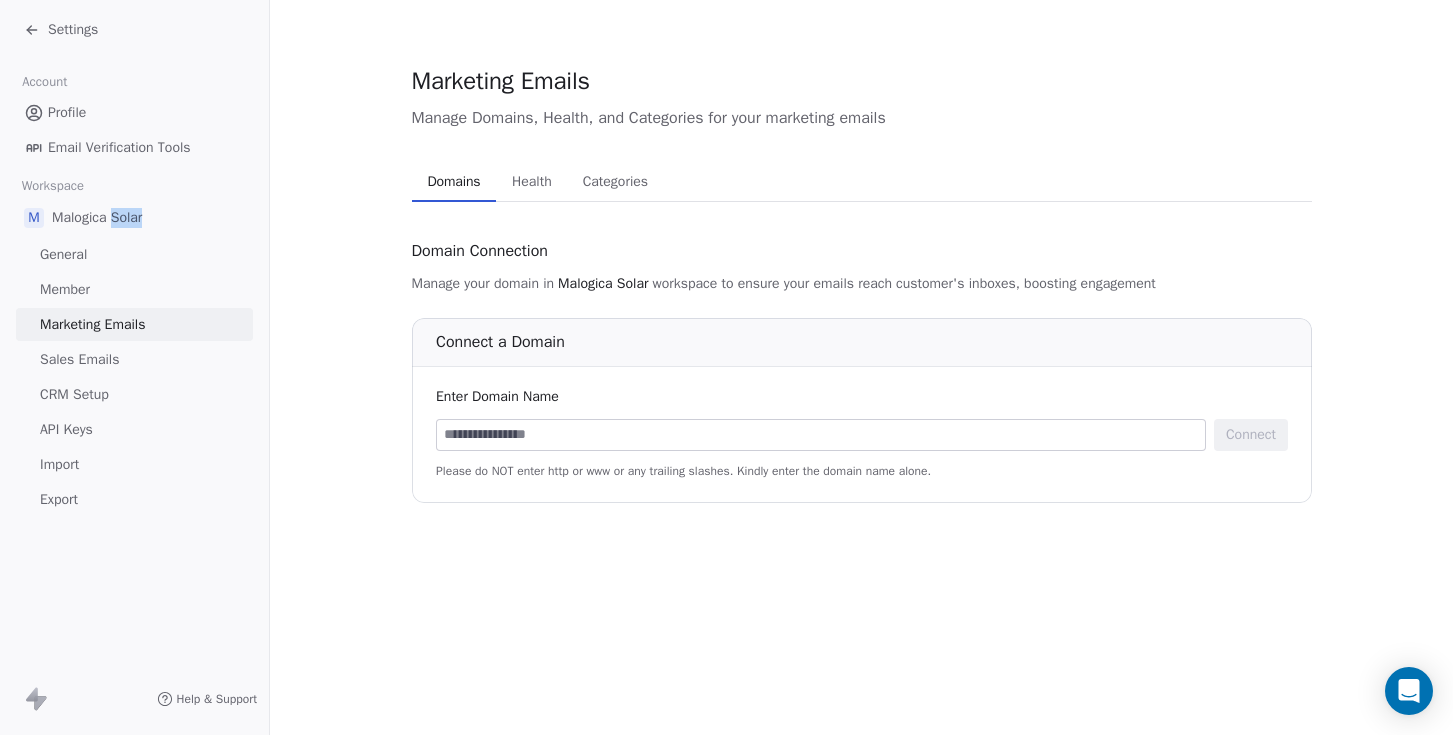 click on "Sales Emails" at bounding box center [79, 359] 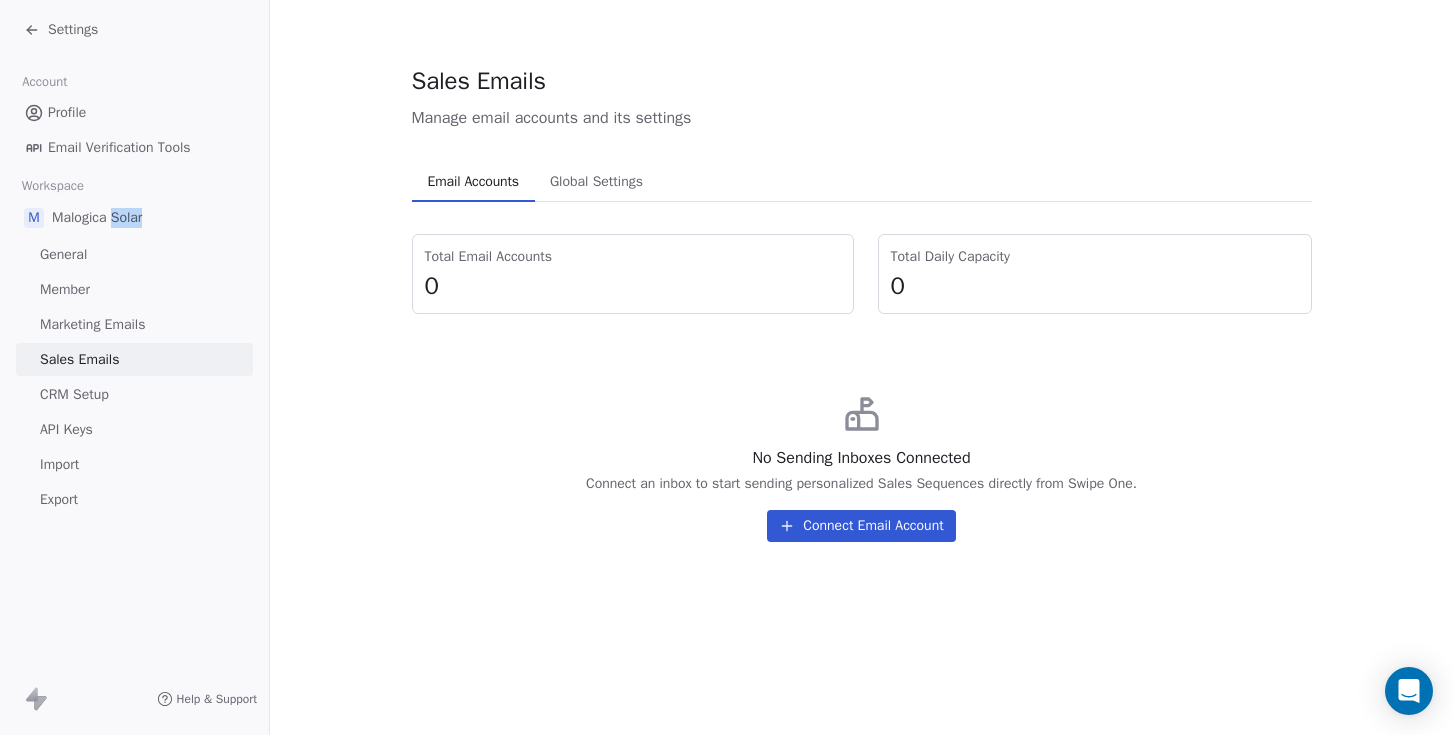 click on "Export" at bounding box center [59, 499] 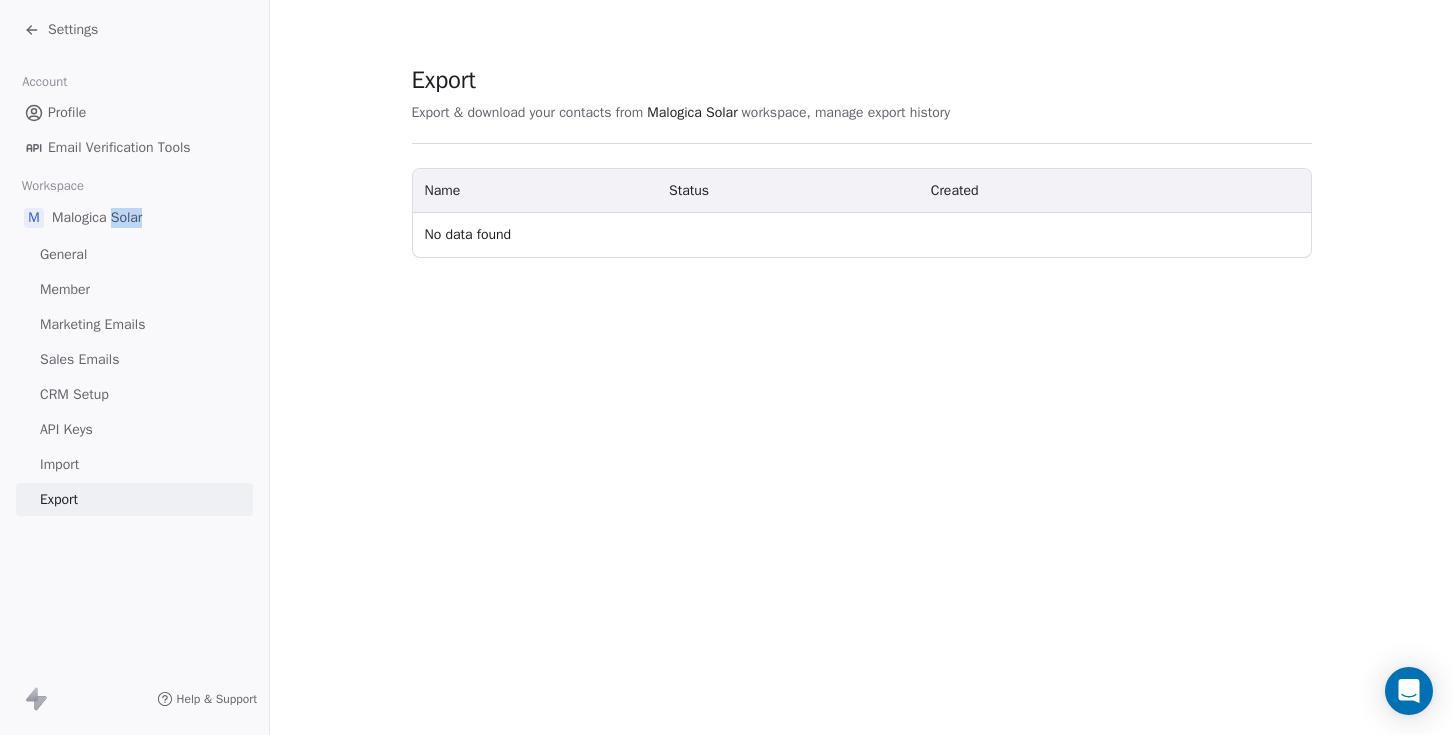 click on "Profile" at bounding box center [67, 112] 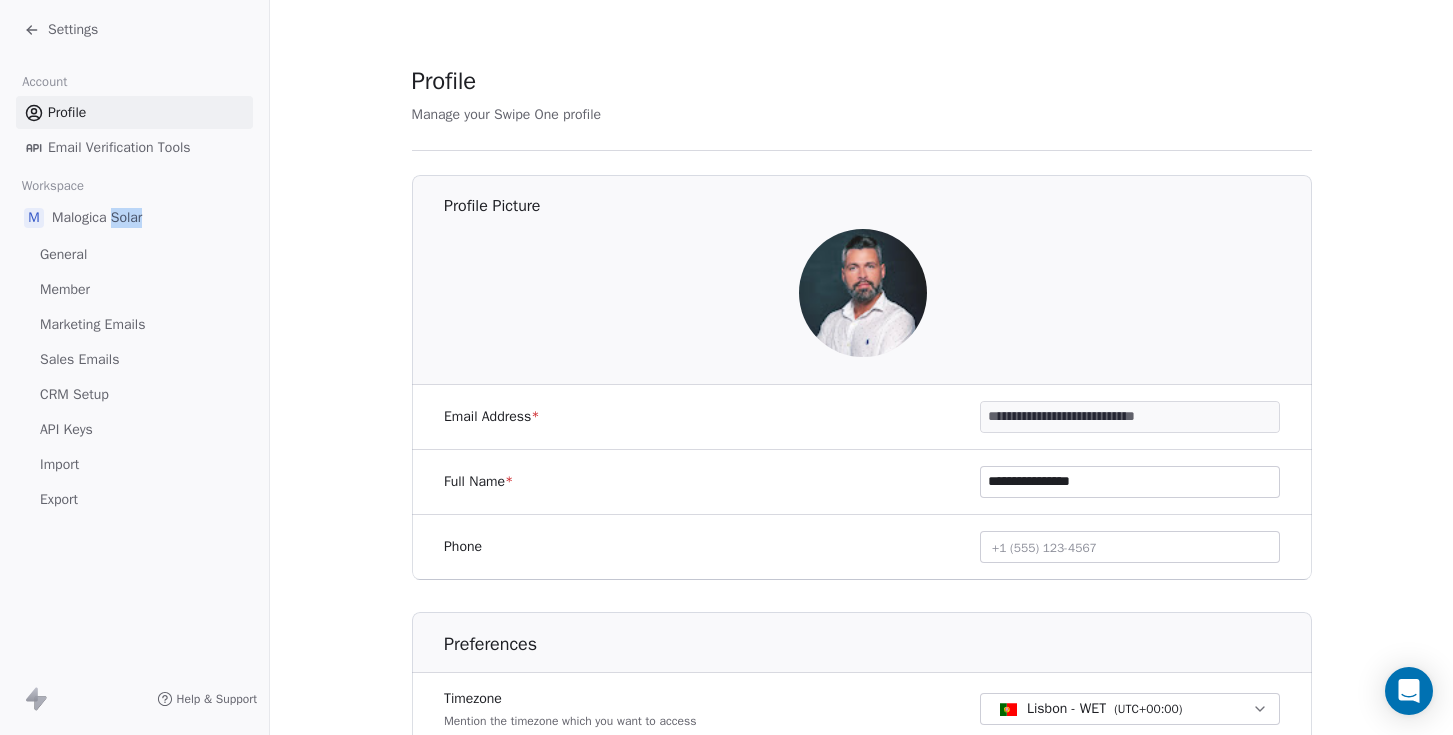 click on "Settings" at bounding box center (73, 30) 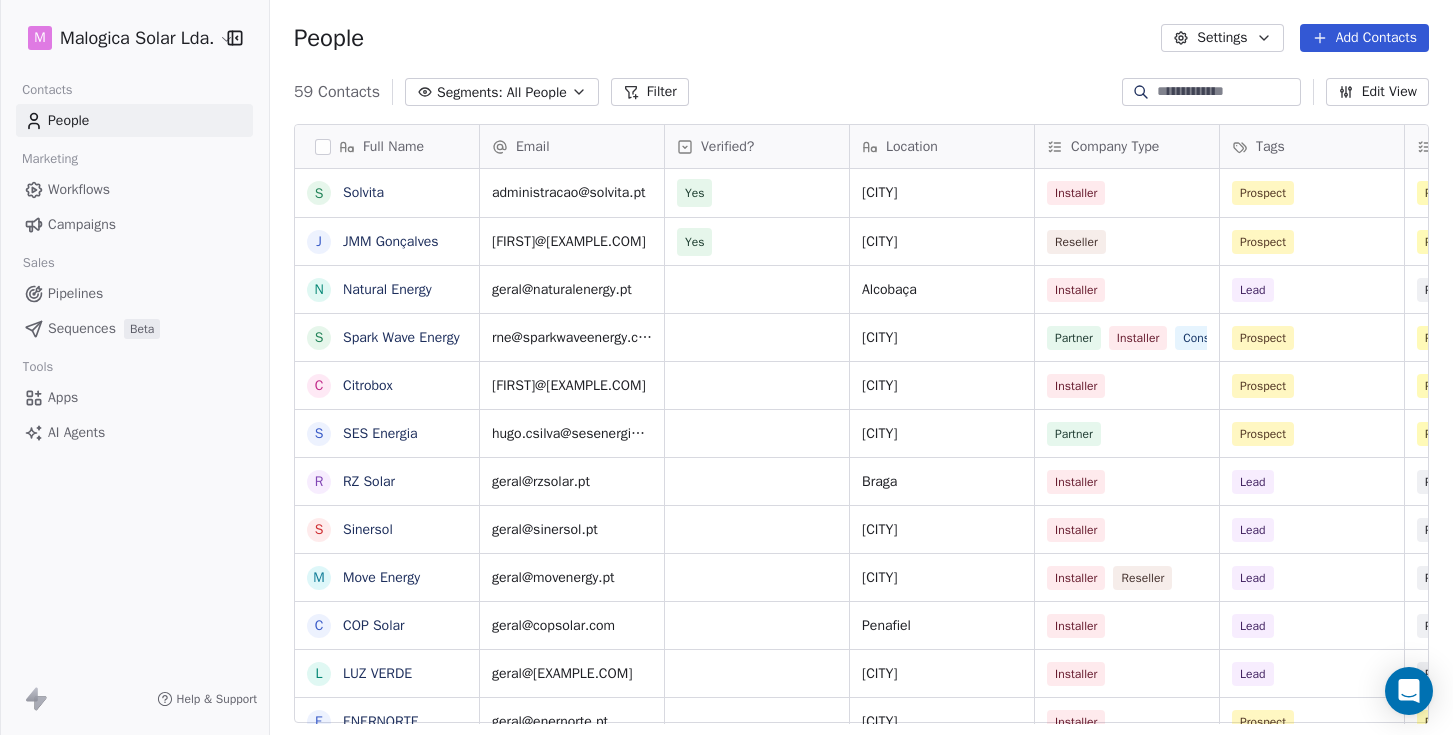 scroll, scrollTop: 1, scrollLeft: 1, axis: both 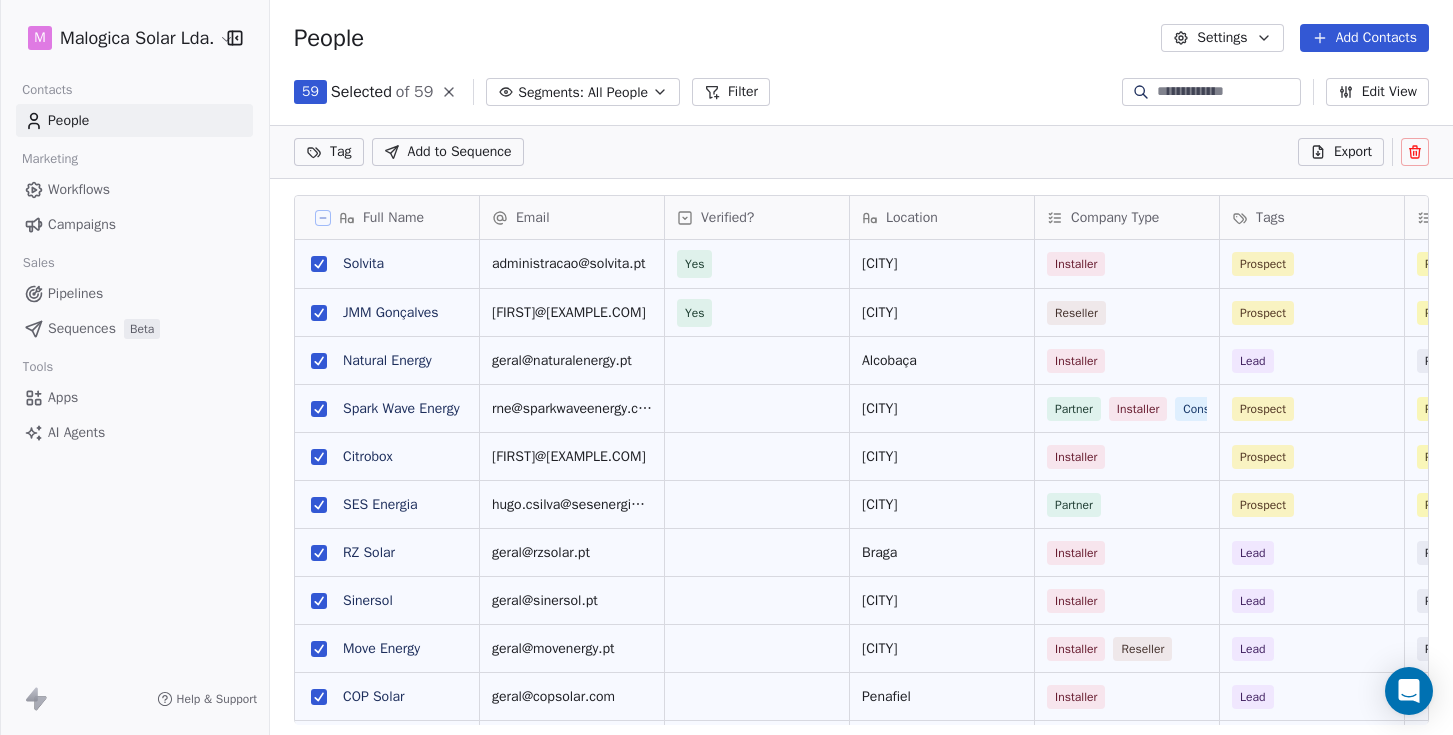 click on "Export" at bounding box center (1353, 152) 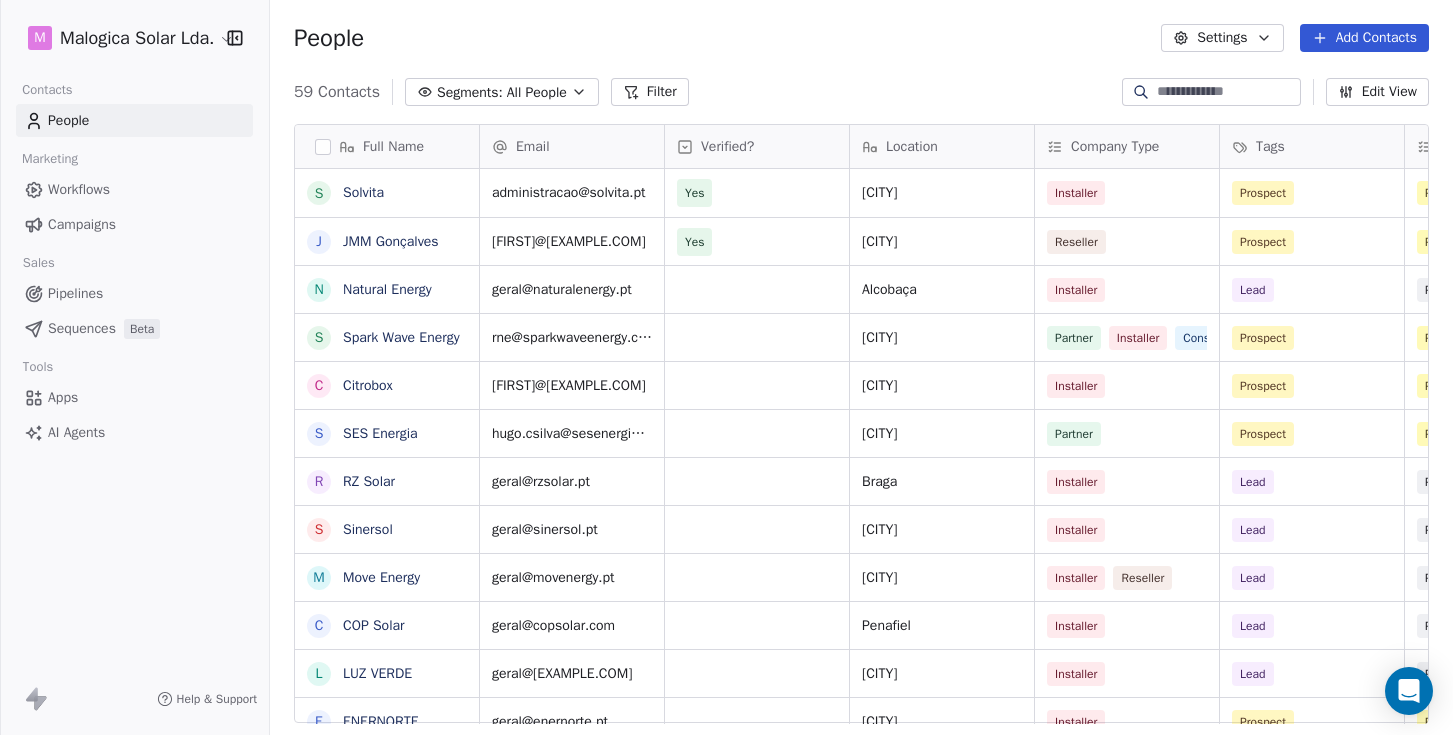 scroll, scrollTop: 1, scrollLeft: 1, axis: both 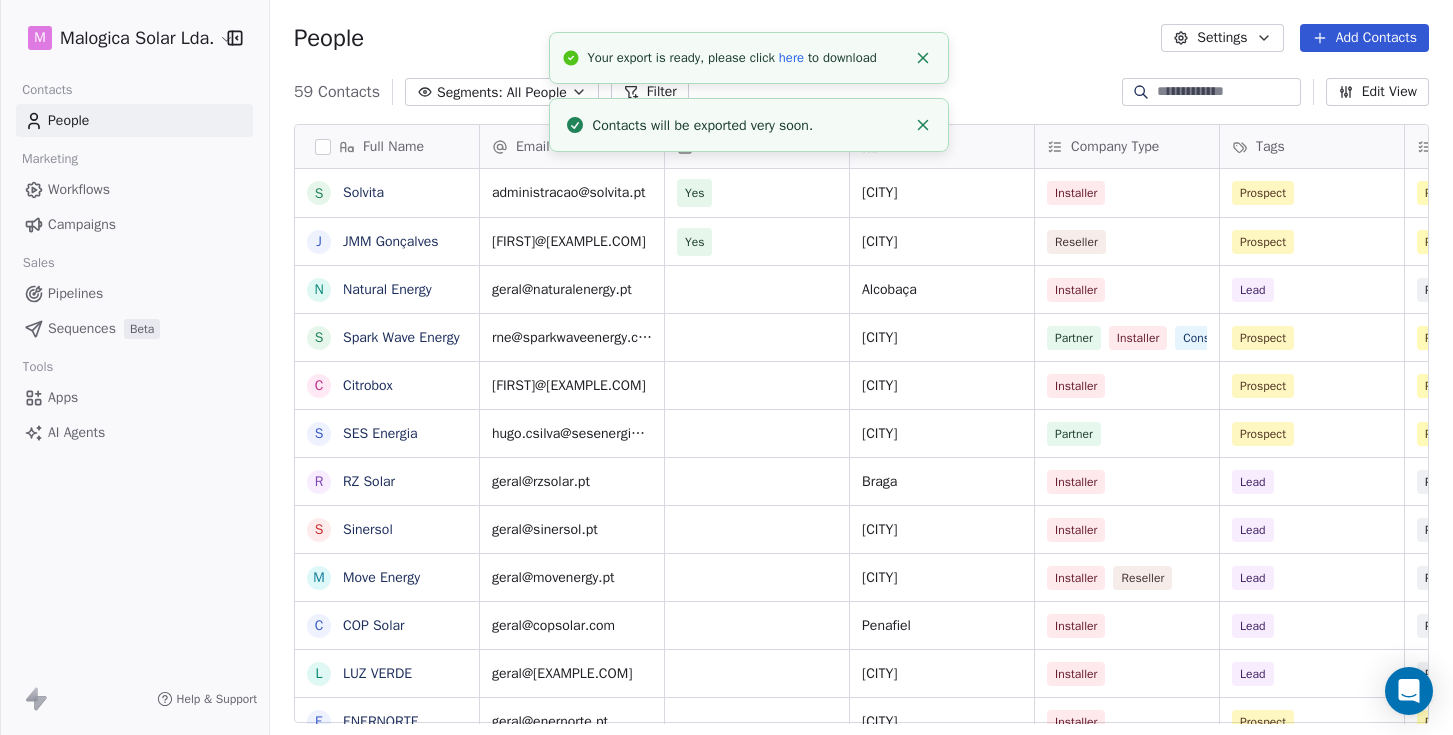 click on "here" at bounding box center (791, 57) 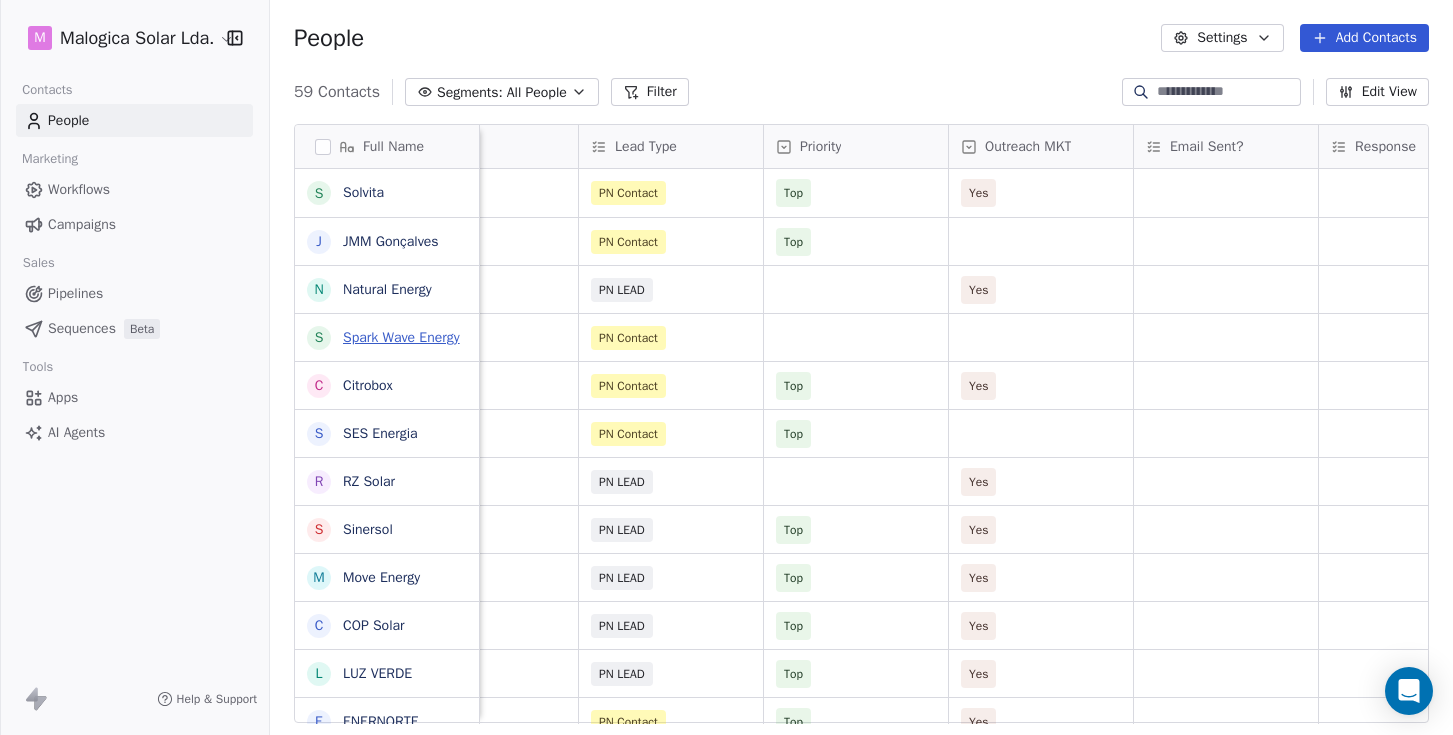 scroll, scrollTop: 0, scrollLeft: 950, axis: horizontal 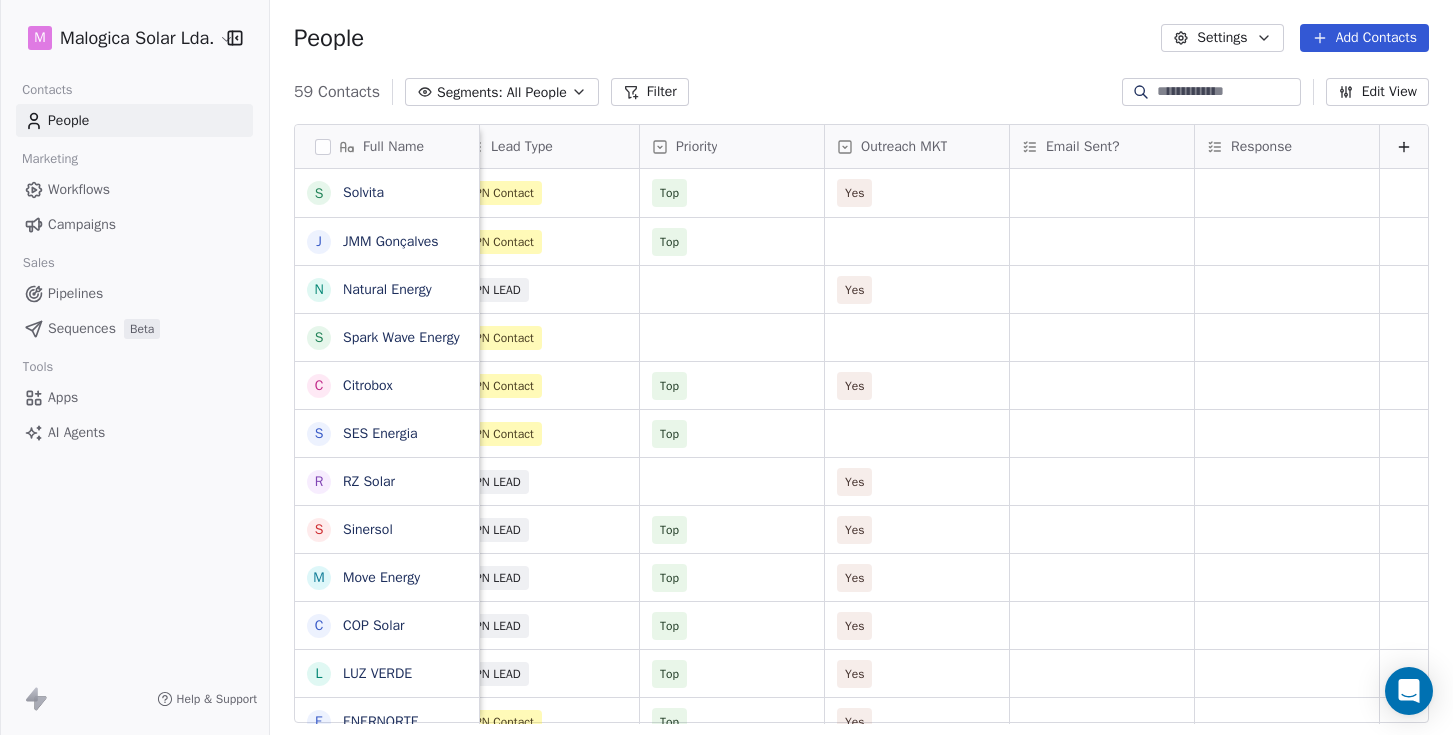 click 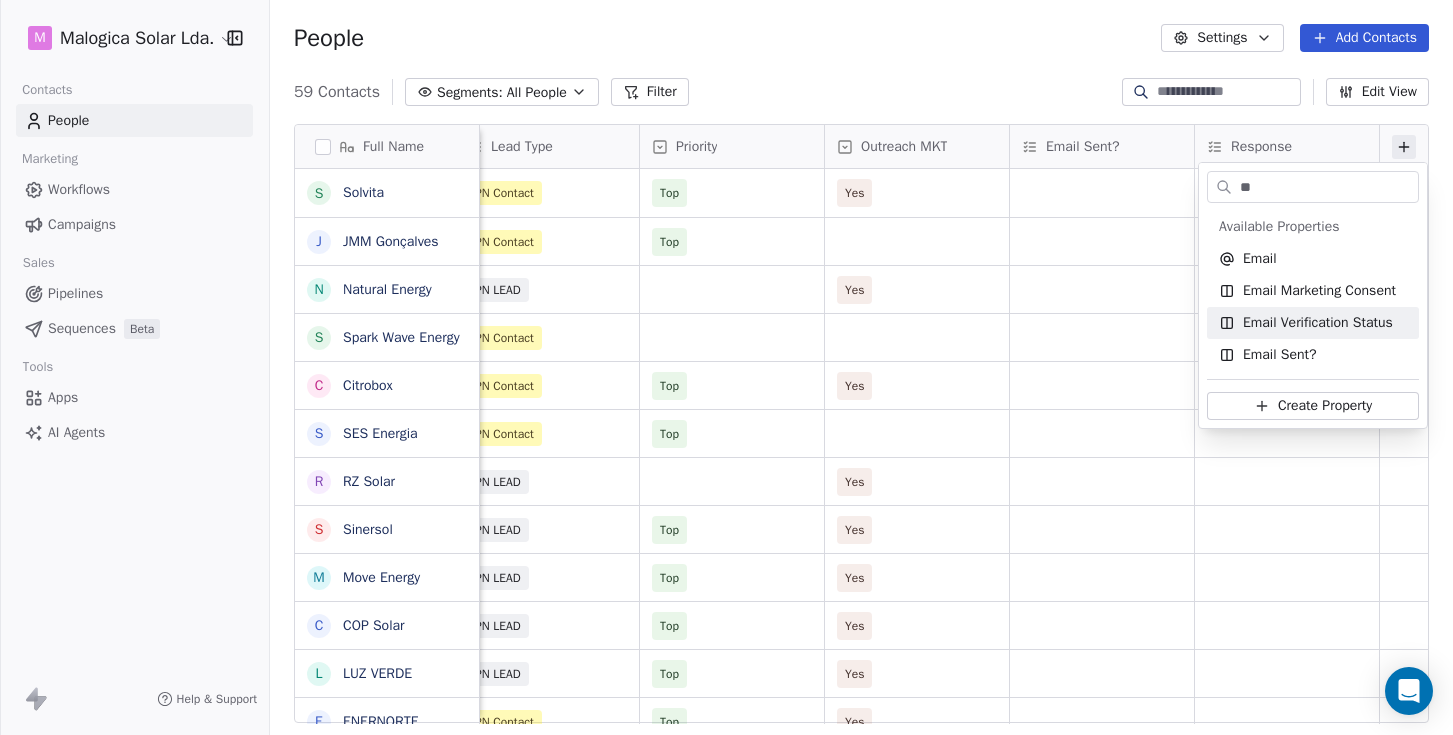 type on "**" 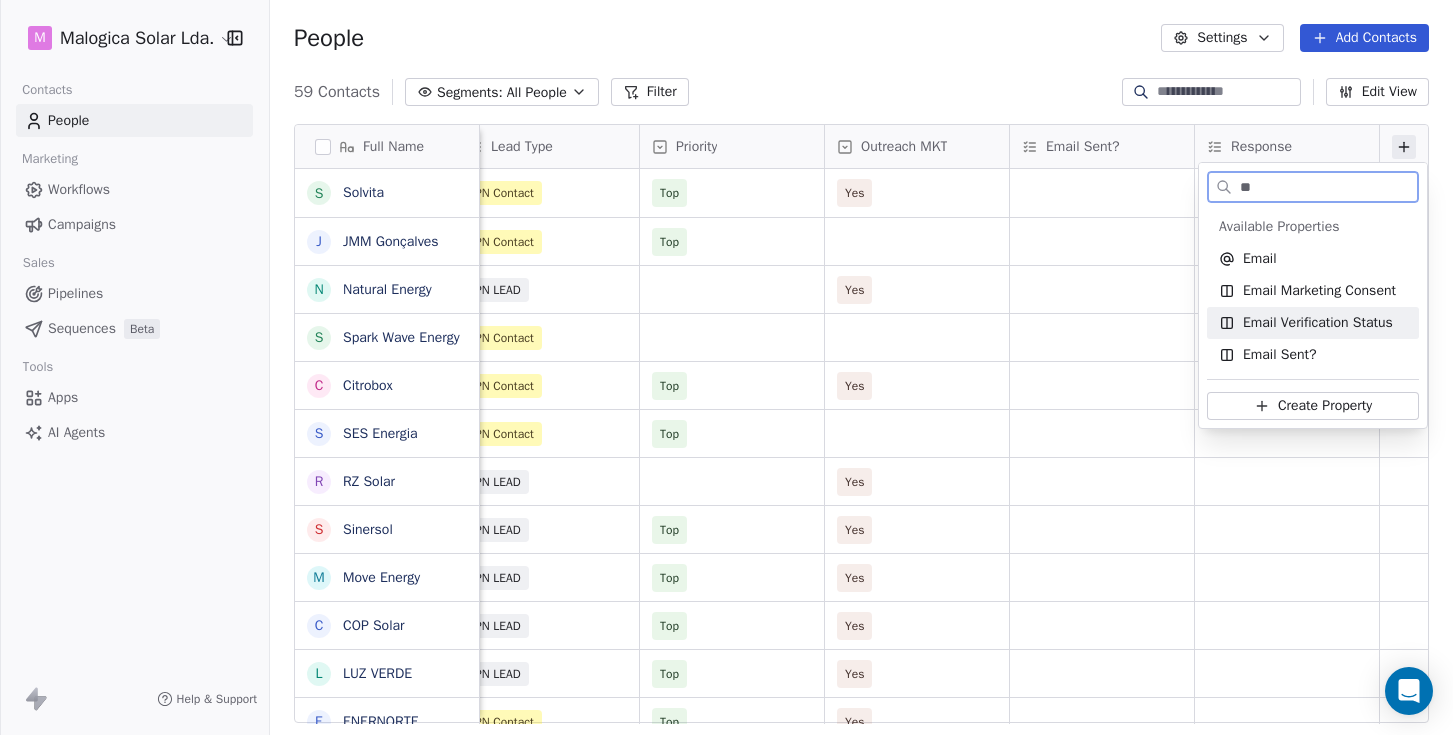 click on "Email Verification Status" at bounding box center (1318, 323) 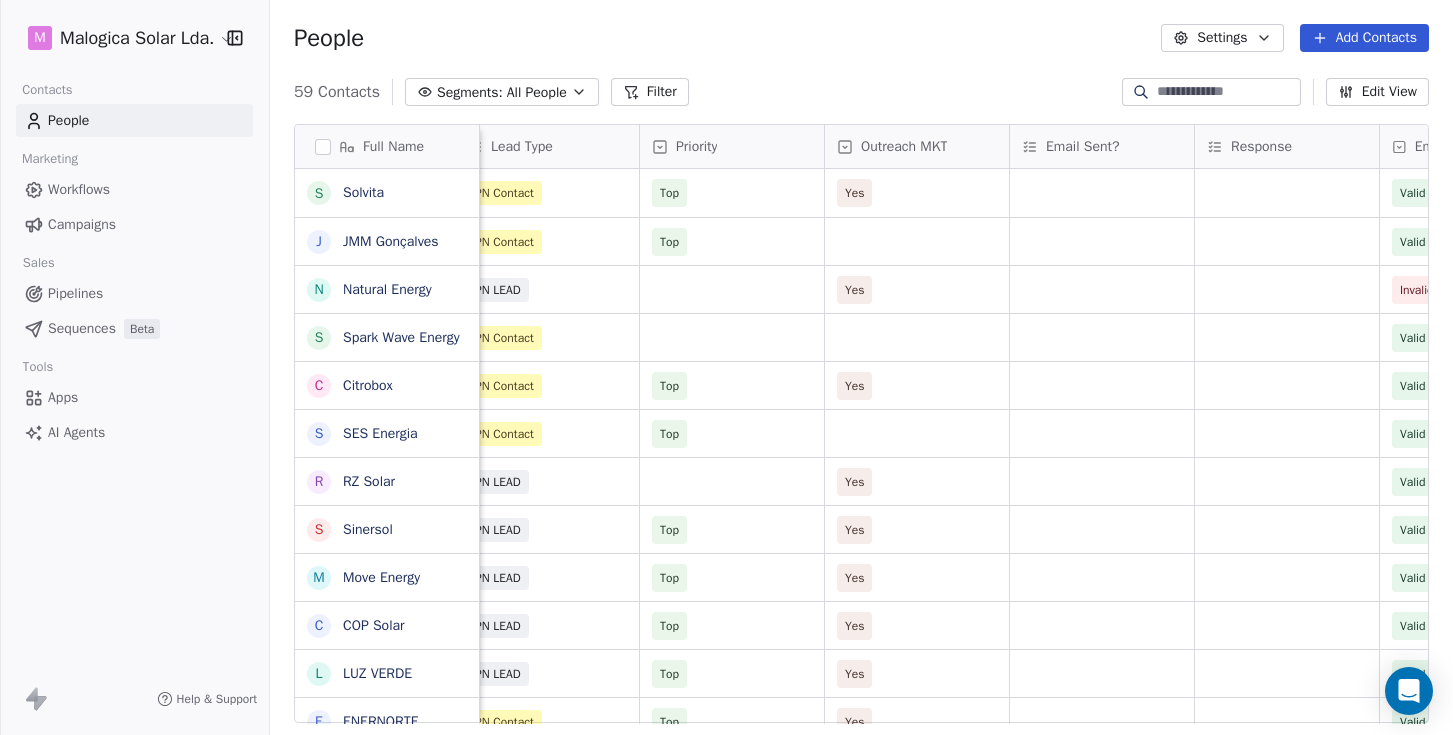 scroll, scrollTop: 0, scrollLeft: 1135, axis: horizontal 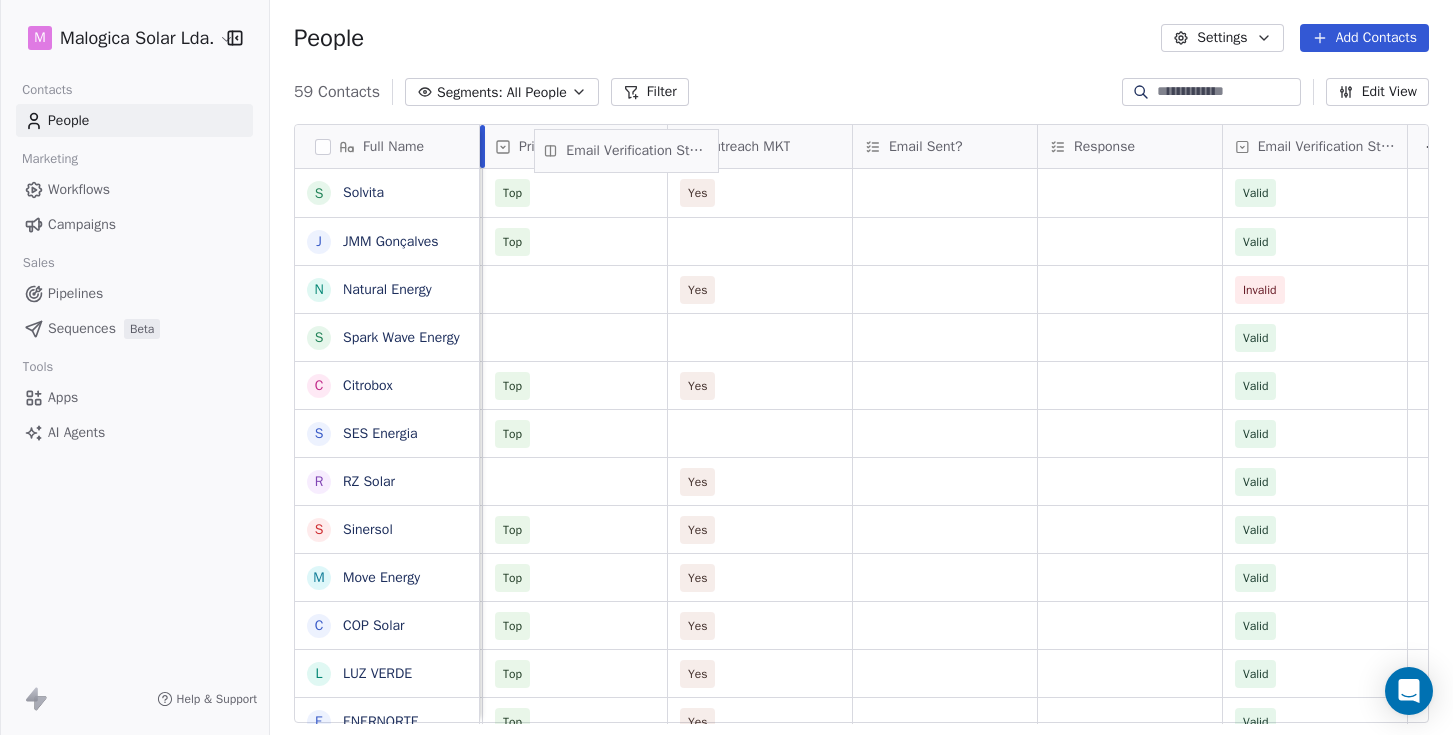 drag, startPoint x: 1301, startPoint y: 137, endPoint x: 639, endPoint y: 142, distance: 662.01886 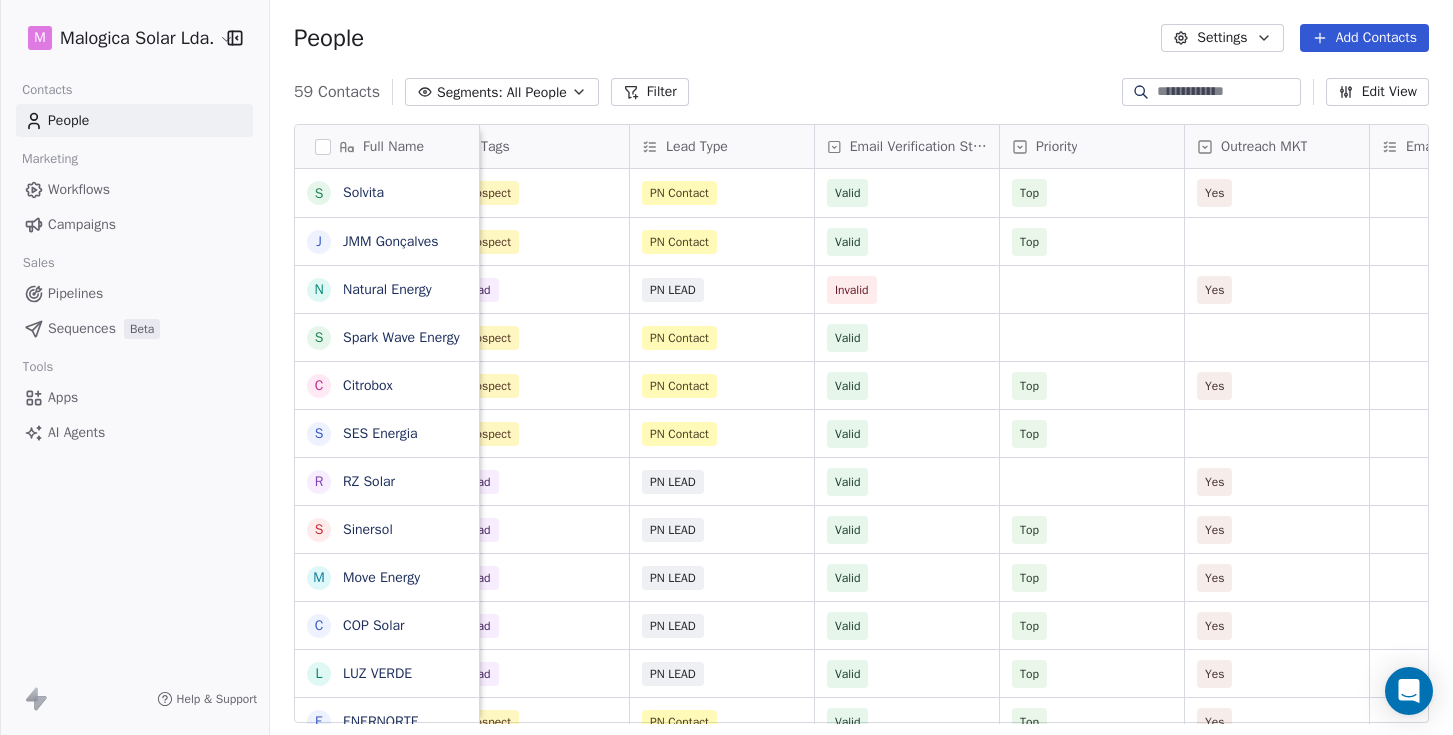 scroll, scrollTop: 0, scrollLeft: 767, axis: horizontal 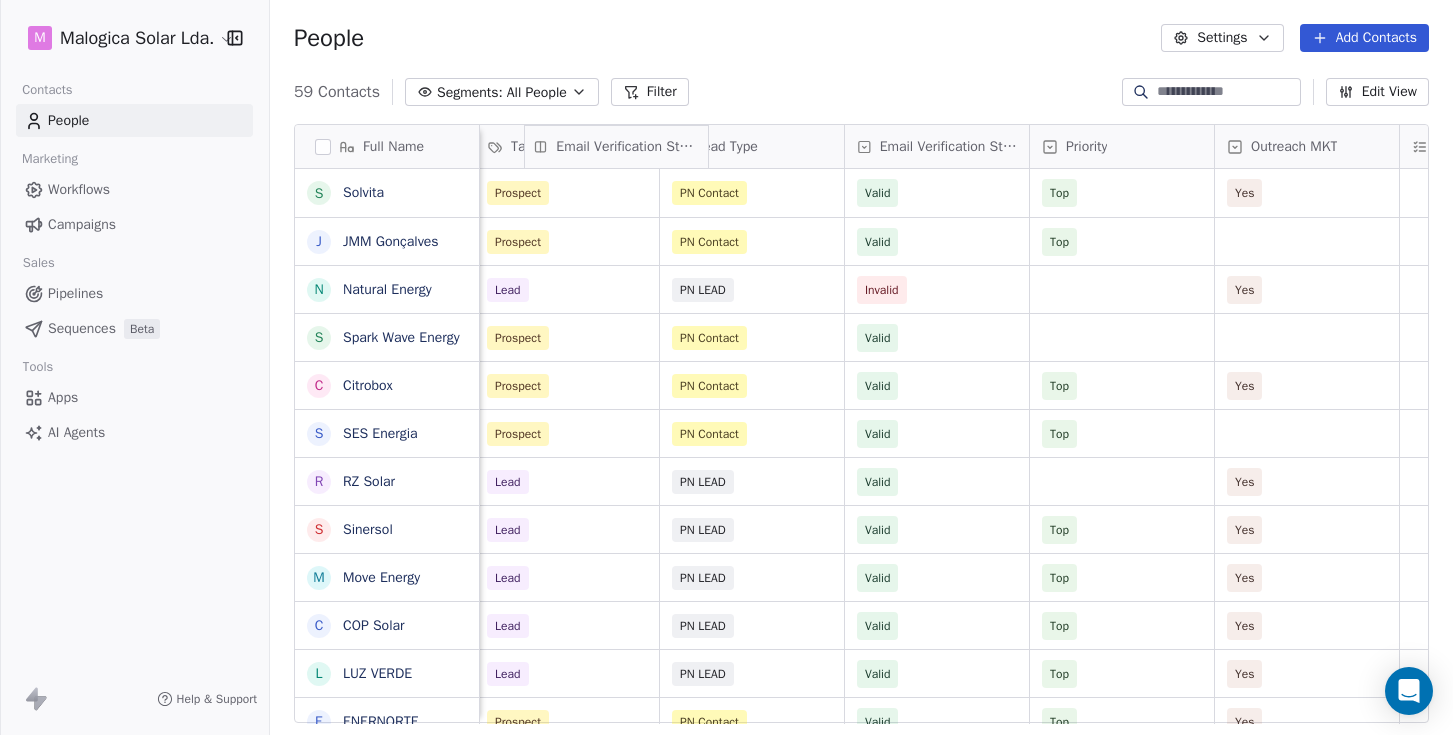 drag, startPoint x: 909, startPoint y: 144, endPoint x: 610, endPoint y: 144, distance: 299 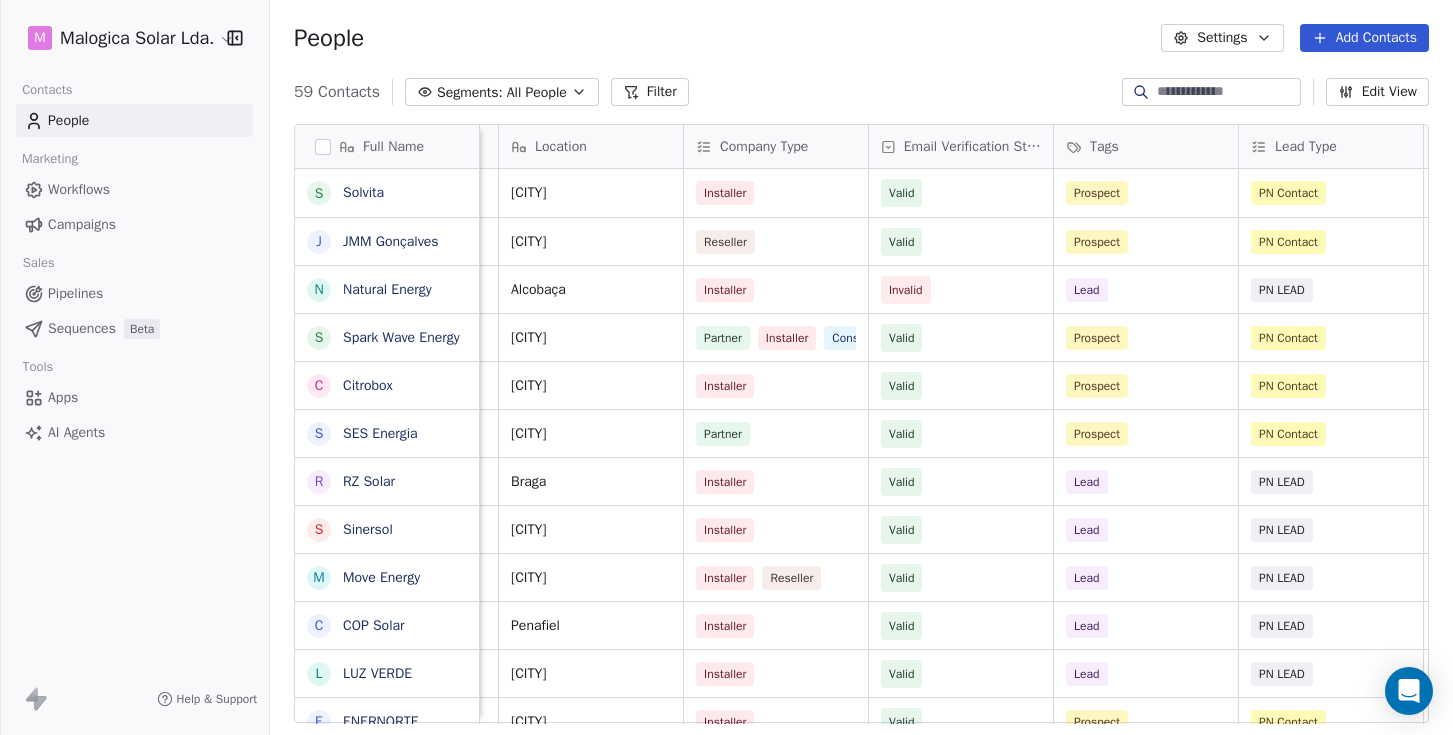 scroll, scrollTop: 0, scrollLeft: 348, axis: horizontal 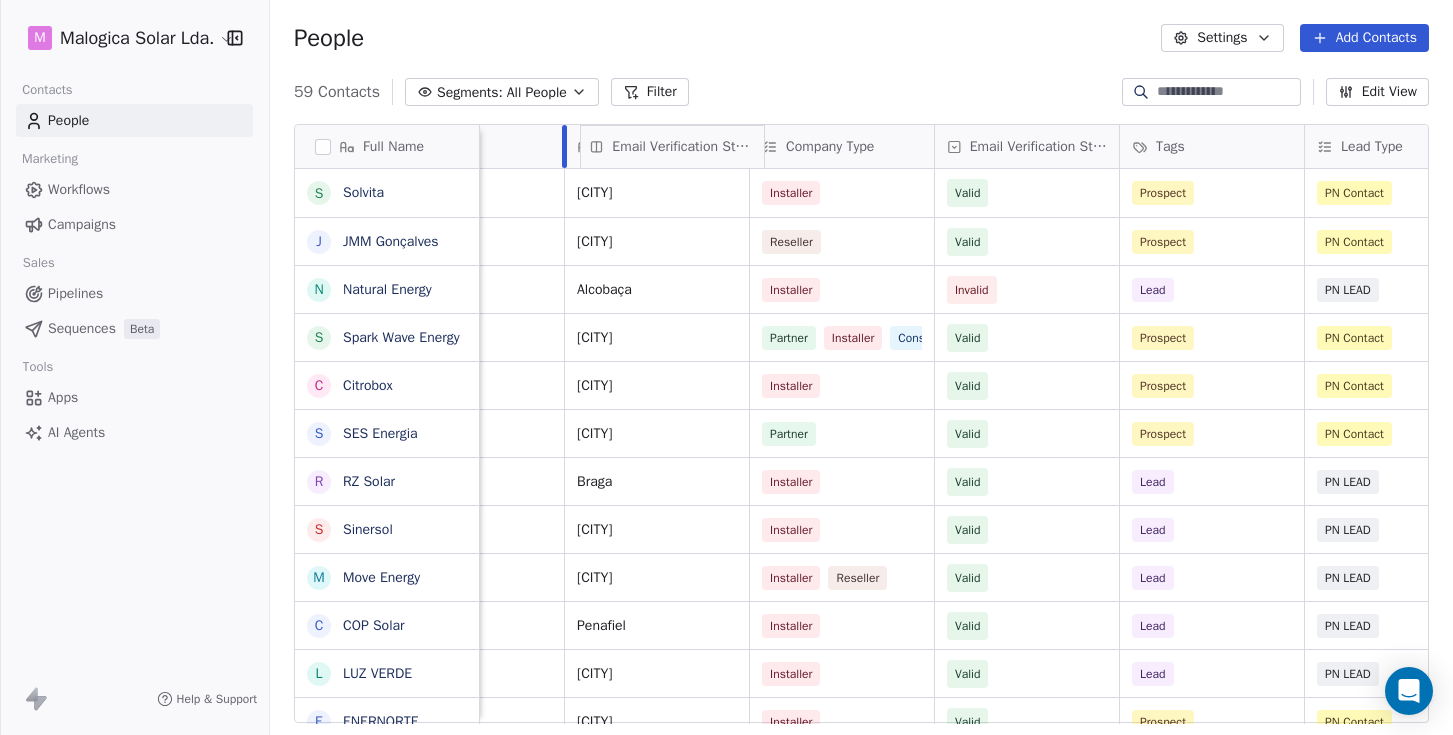 drag, startPoint x: 963, startPoint y: 144, endPoint x: 579, endPoint y: 153, distance: 384.10547 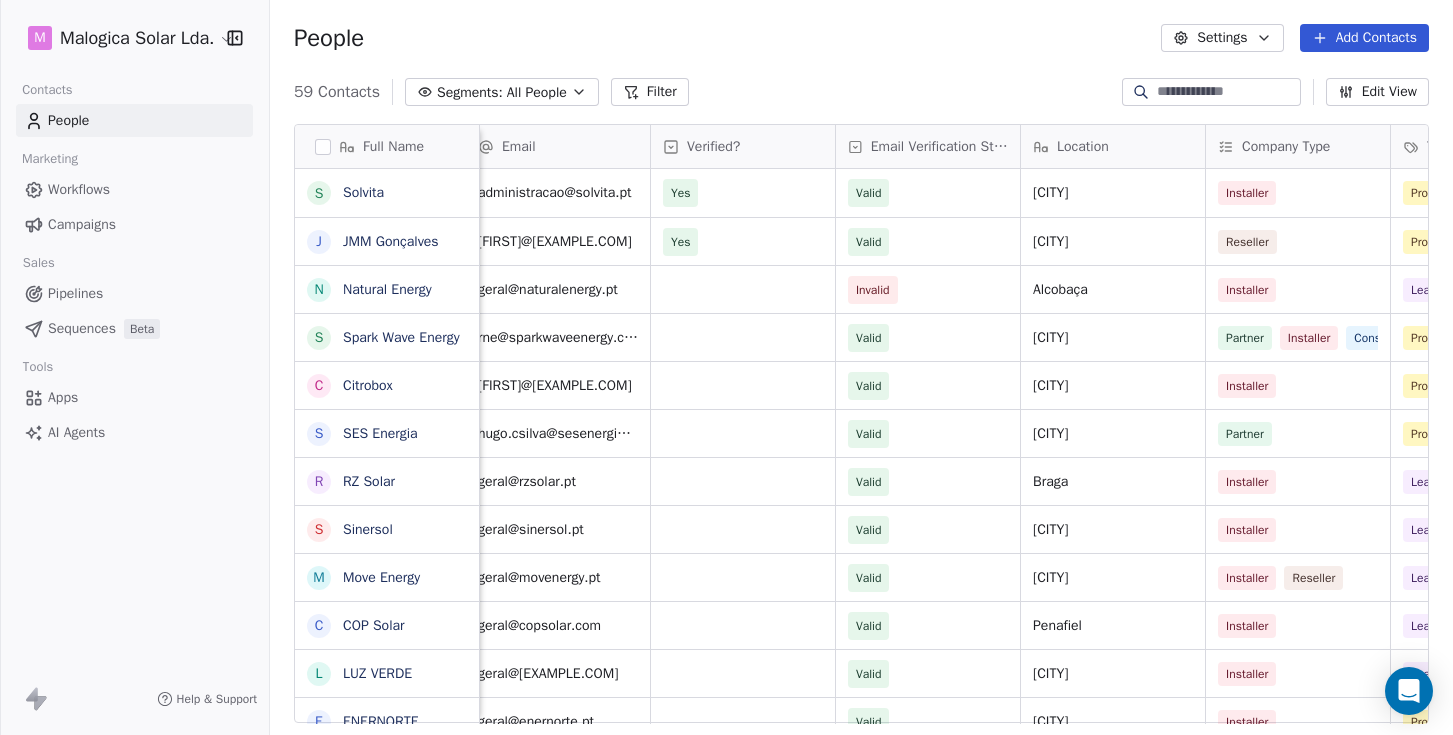 scroll, scrollTop: 0, scrollLeft: 0, axis: both 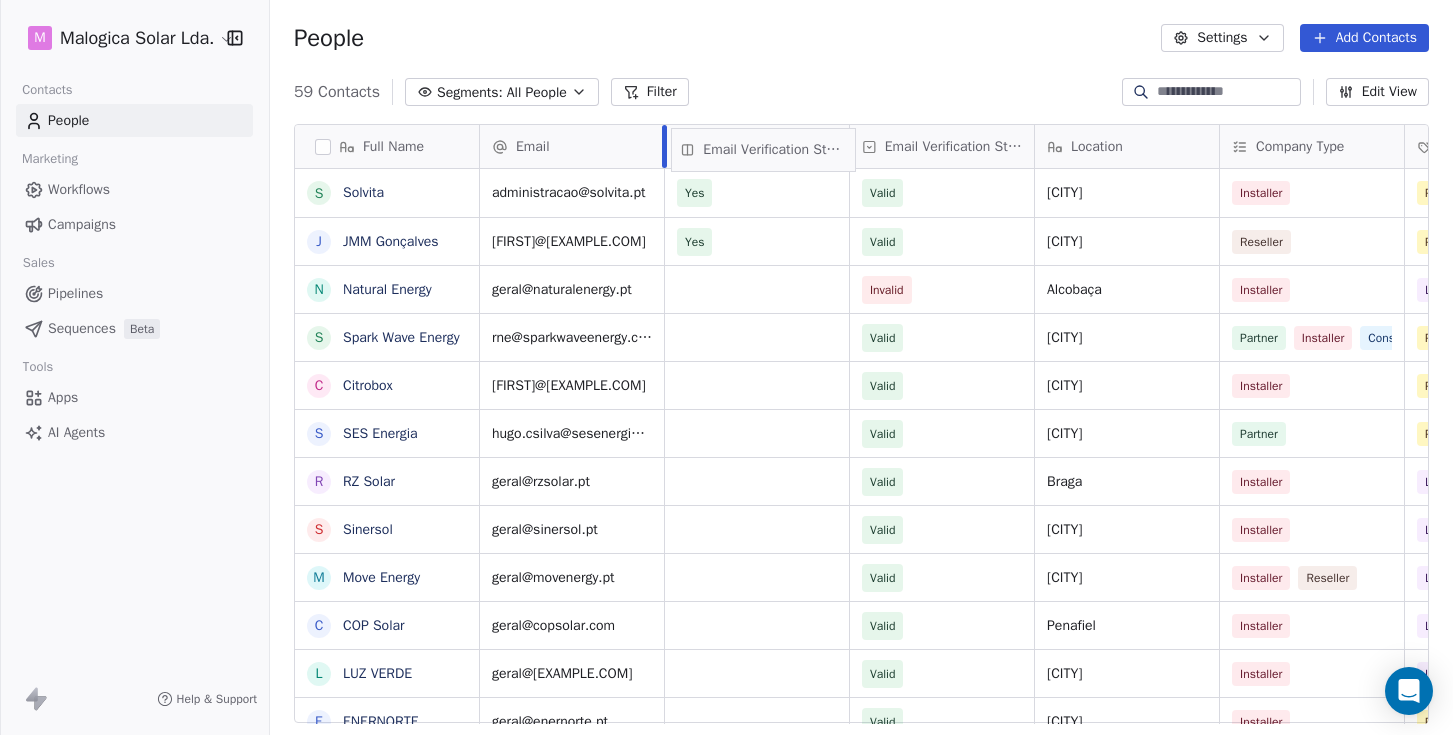 drag, startPoint x: 927, startPoint y: 134, endPoint x: 748, endPoint y: 138, distance: 179.0447 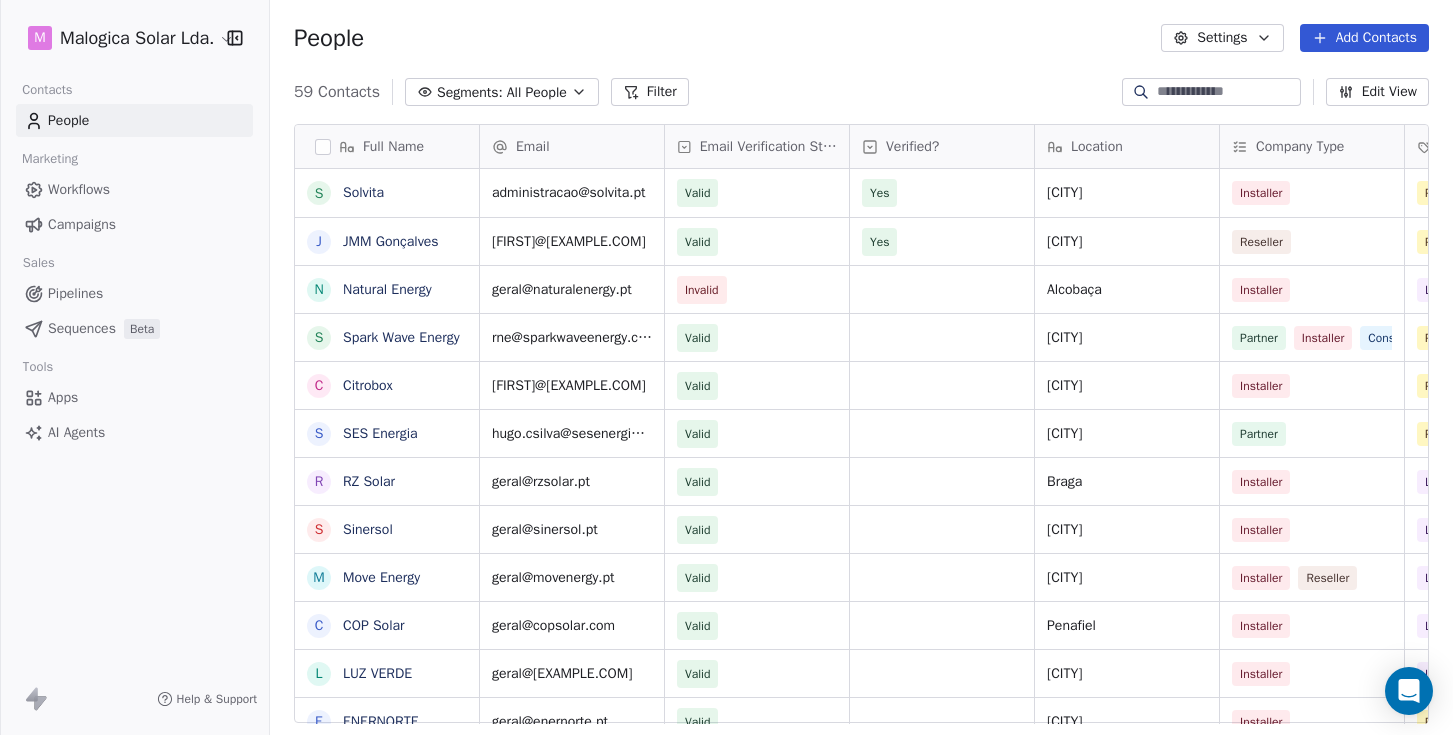 click on "Verified?" at bounding box center [940, 147] 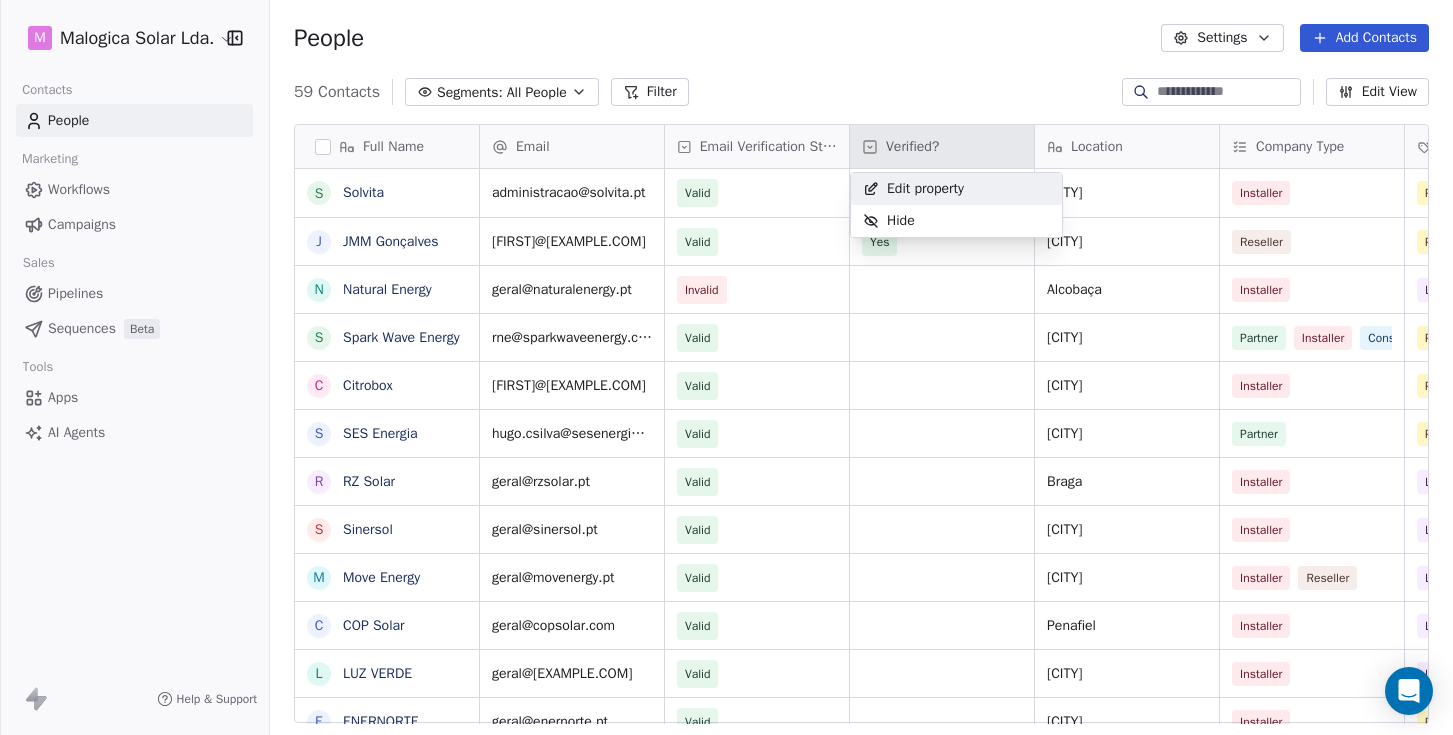 click on "M Malogica Solar Lda. Contacts People Marketing Workflows Campaigns Sales Pipelines Sequences Beta Tools Apps AI Agents Help & Support People Settings  Add Contacts 59 Contacts Segments: All People Filter  Edit View Tag Add to Sequence Export Full Name S Solvita J JMM Gonçalves N Natural Energy S Spark Wave Energy C Citrobox S SES Energia R RZ Solar S Sinersol M Move Energy C COP Solar L LUZ VERDE E ENERNORTE T Templar Luz B BricoVitor R RECSAL K KL Clima C Circuitos Energy Solutions E ECO ENERGY F FG Energy B Blue Mind E EDS - Energy Drawing System C Carlo Gavazzi Y Yahdomo B Bluerophill S SS Energy P Power SCS O Objectivo Verde S SoftProton T TEST M MAIA ENERGIA R RENOVACAPITAL E EDPIND Email Email Verification Status Verified? Location Company Type Tags Lead Type Priority Outreach MKT administracao@solvita.pt Valid Yes Guimarães Installer Prospect PN Contact Top Yes pauloferreira@jmm.pt Valid Yes Guimarães Reseller Prospect PN Contact Top geral@naturalenergy.pt Invalid Alcobaça Installer Lead PN LEAD" at bounding box center (726, 367) 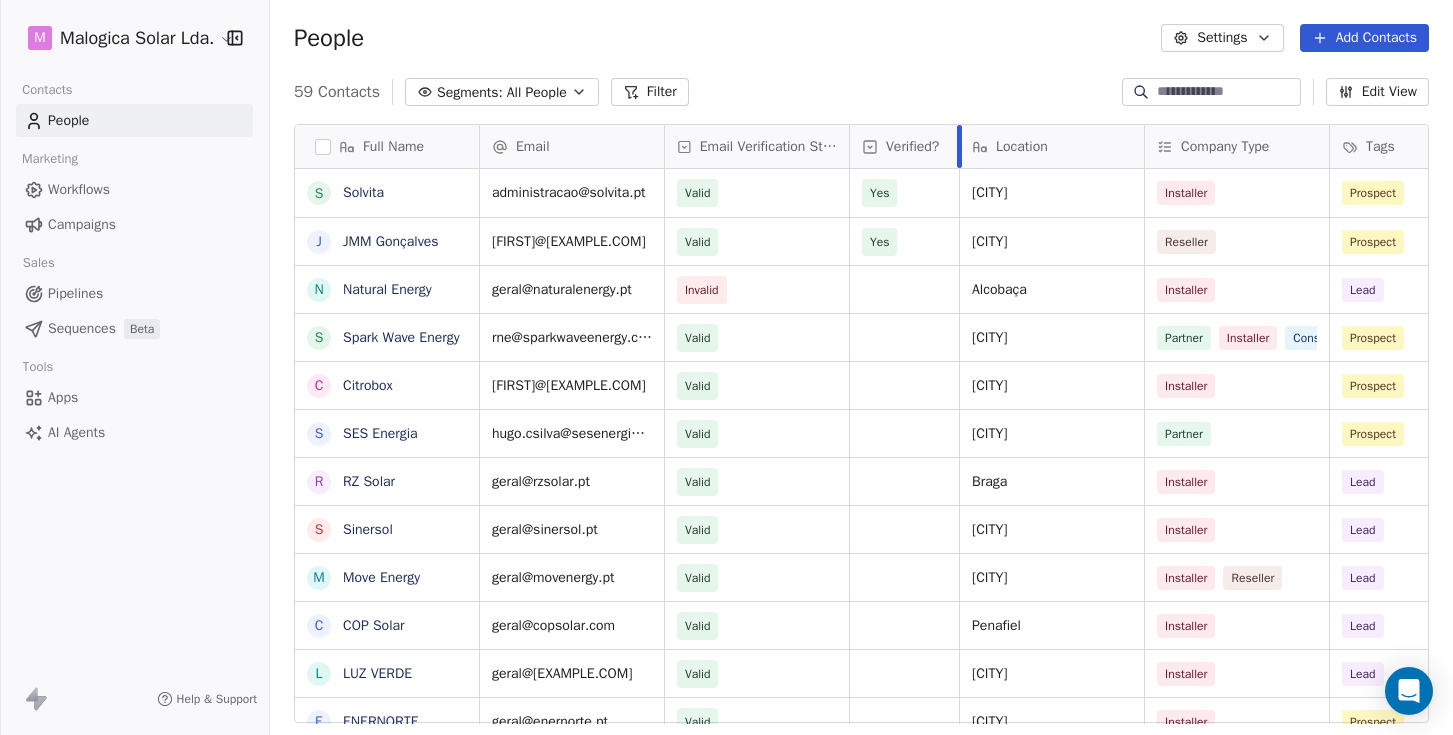 click at bounding box center (959, 146) 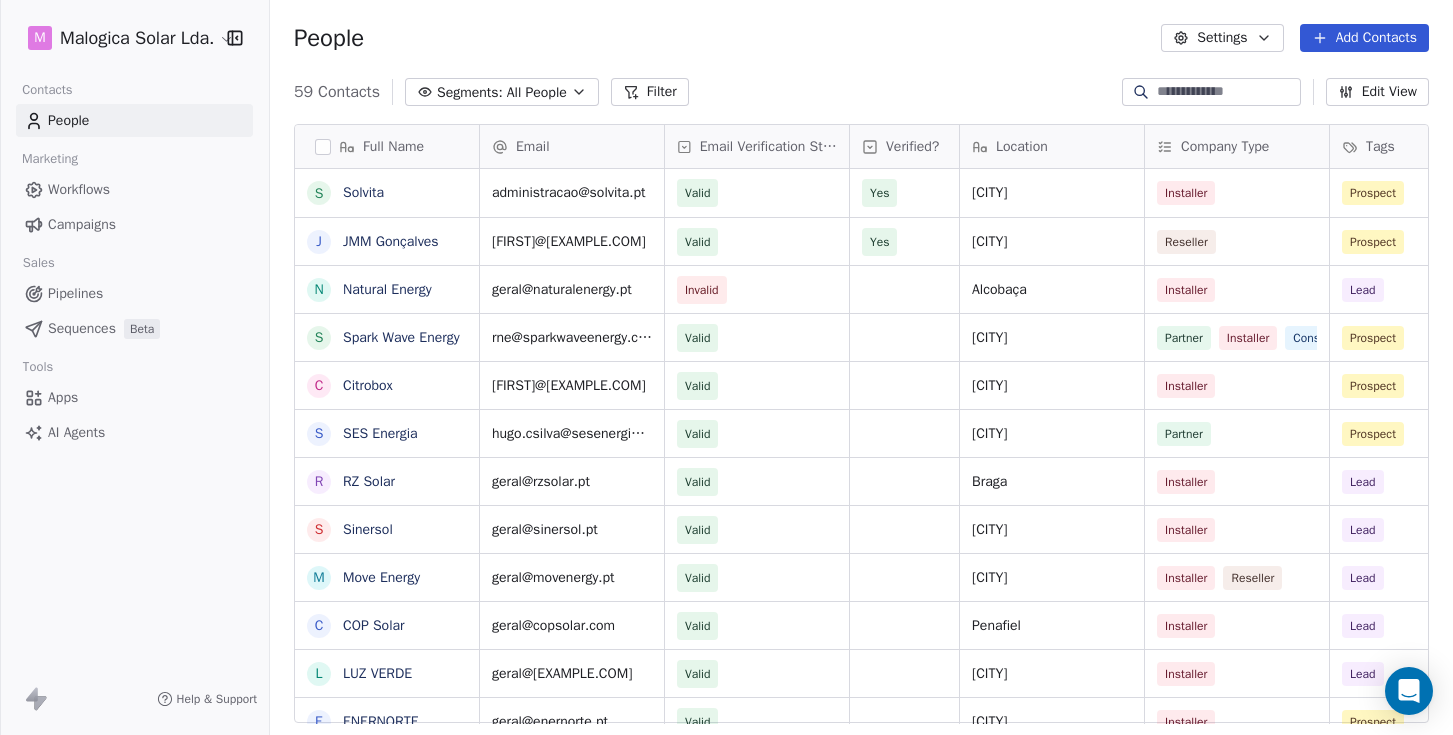 click on "People Settings  Add Contacts" at bounding box center (861, 38) 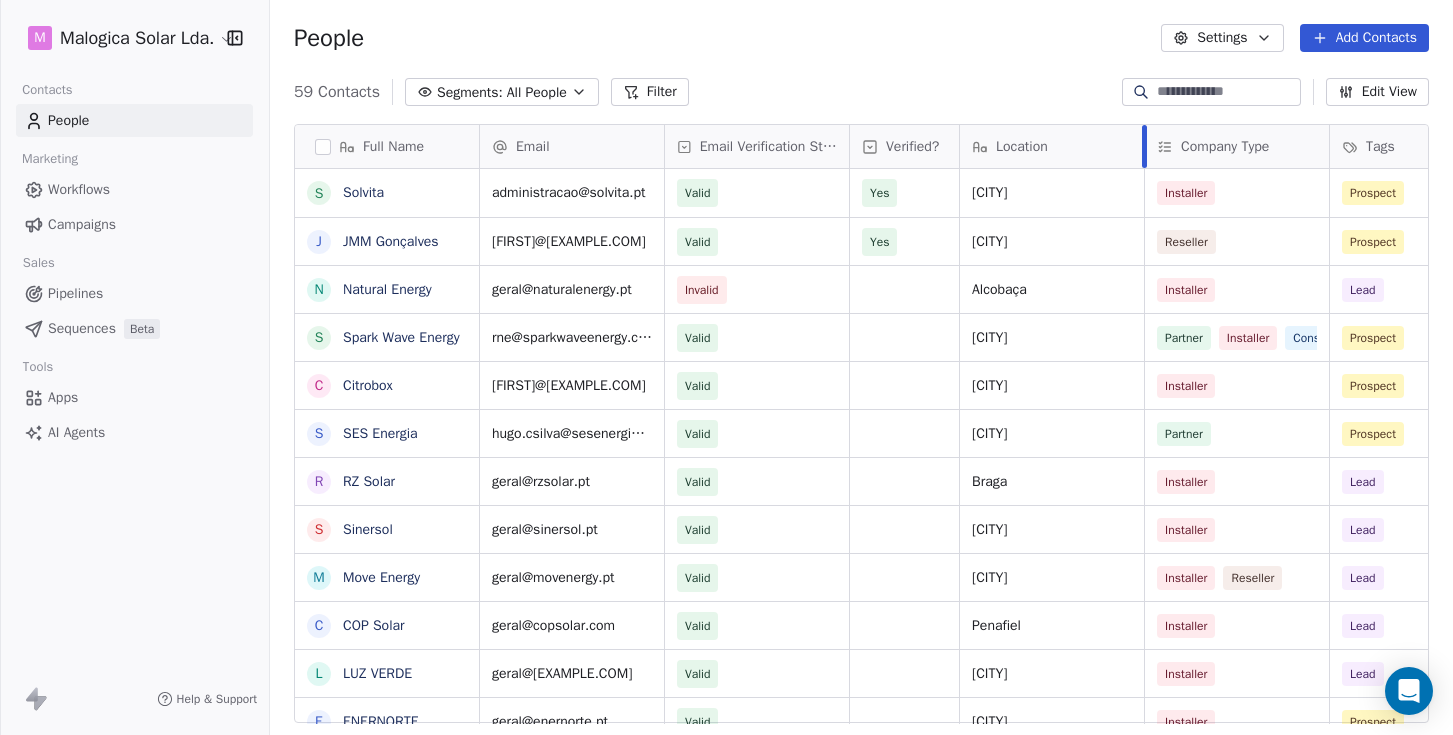 click at bounding box center [1144, 146] 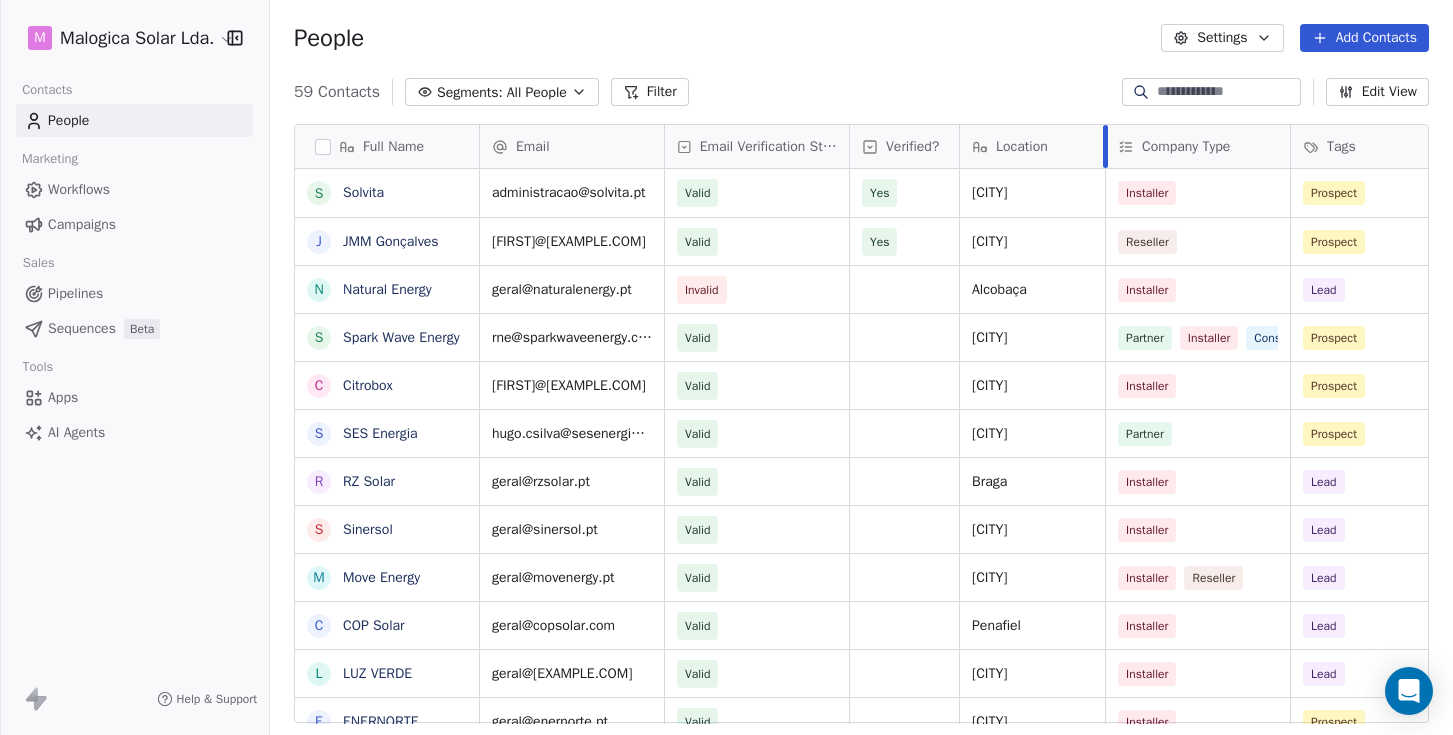 drag, startPoint x: 1144, startPoint y: 139, endPoint x: 1105, endPoint y: 144, distance: 39.319206 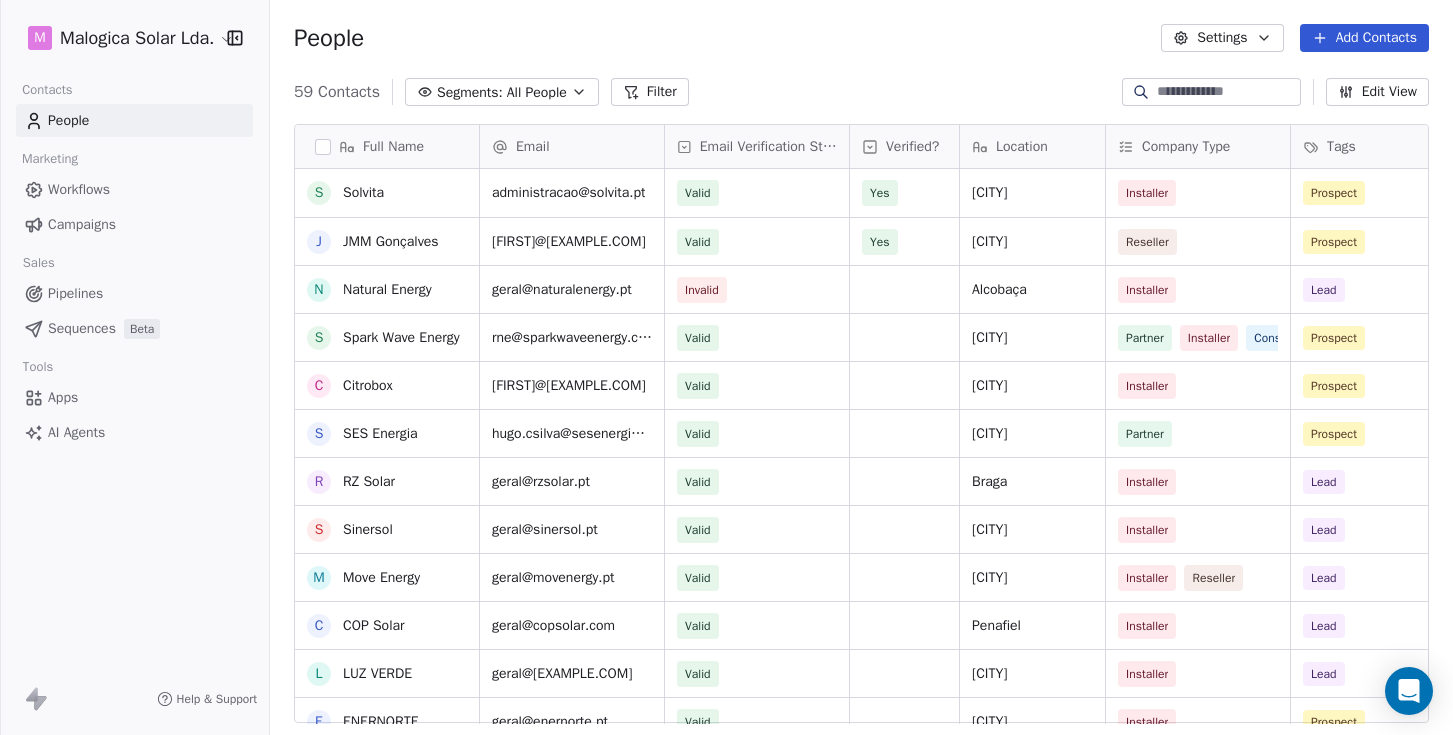 scroll, scrollTop: 1060, scrollLeft: 0, axis: vertical 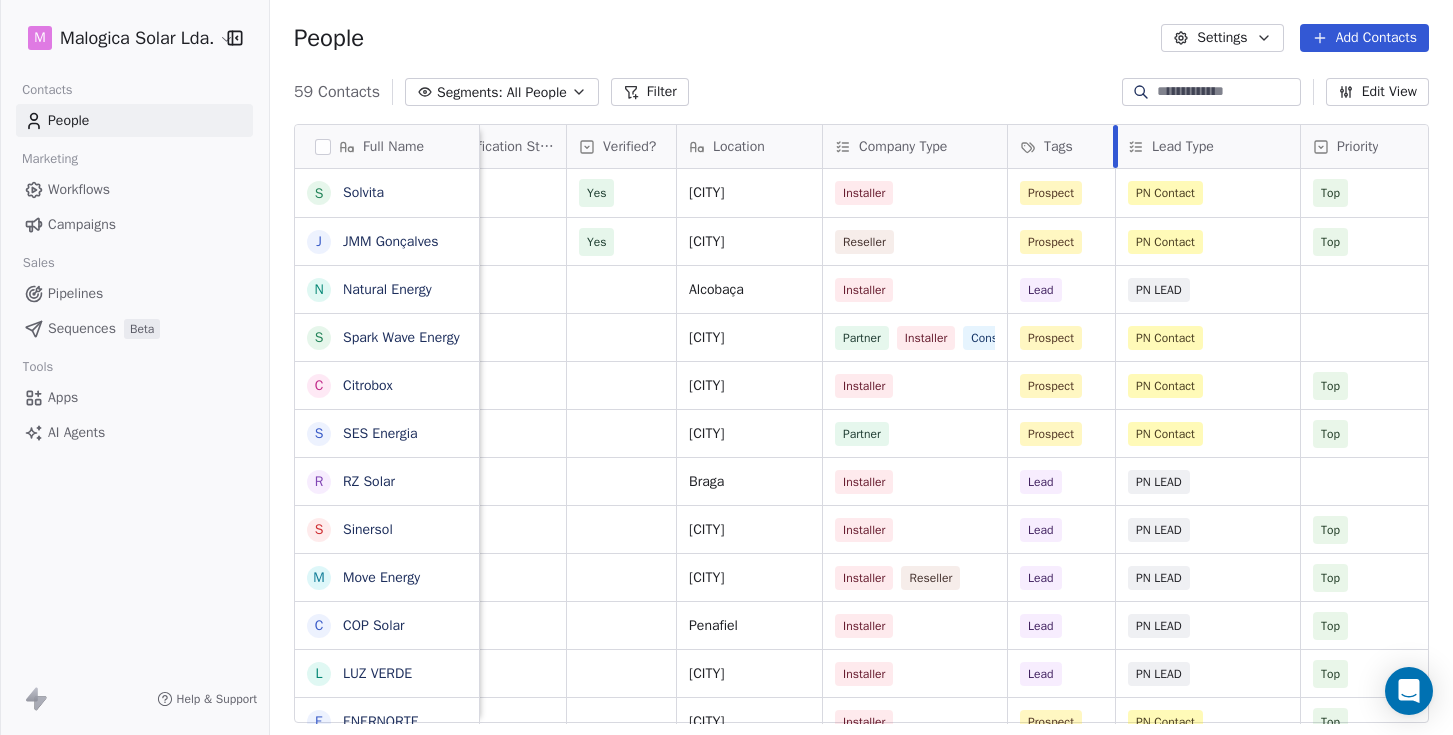 drag, startPoint x: 1191, startPoint y: 139, endPoint x: 1114, endPoint y: 142, distance: 77.05842 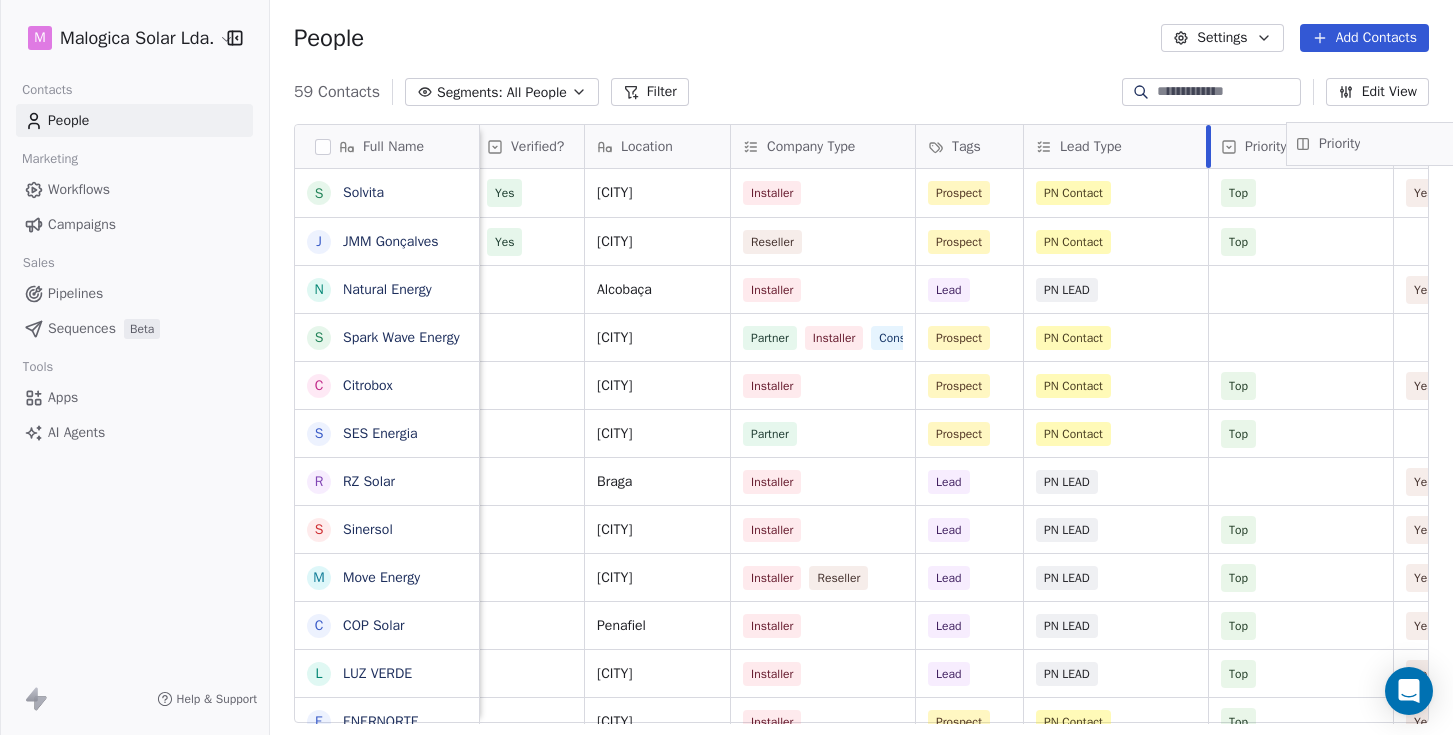 drag, startPoint x: 1300, startPoint y: 137, endPoint x: 1279, endPoint y: 135, distance: 21.095022 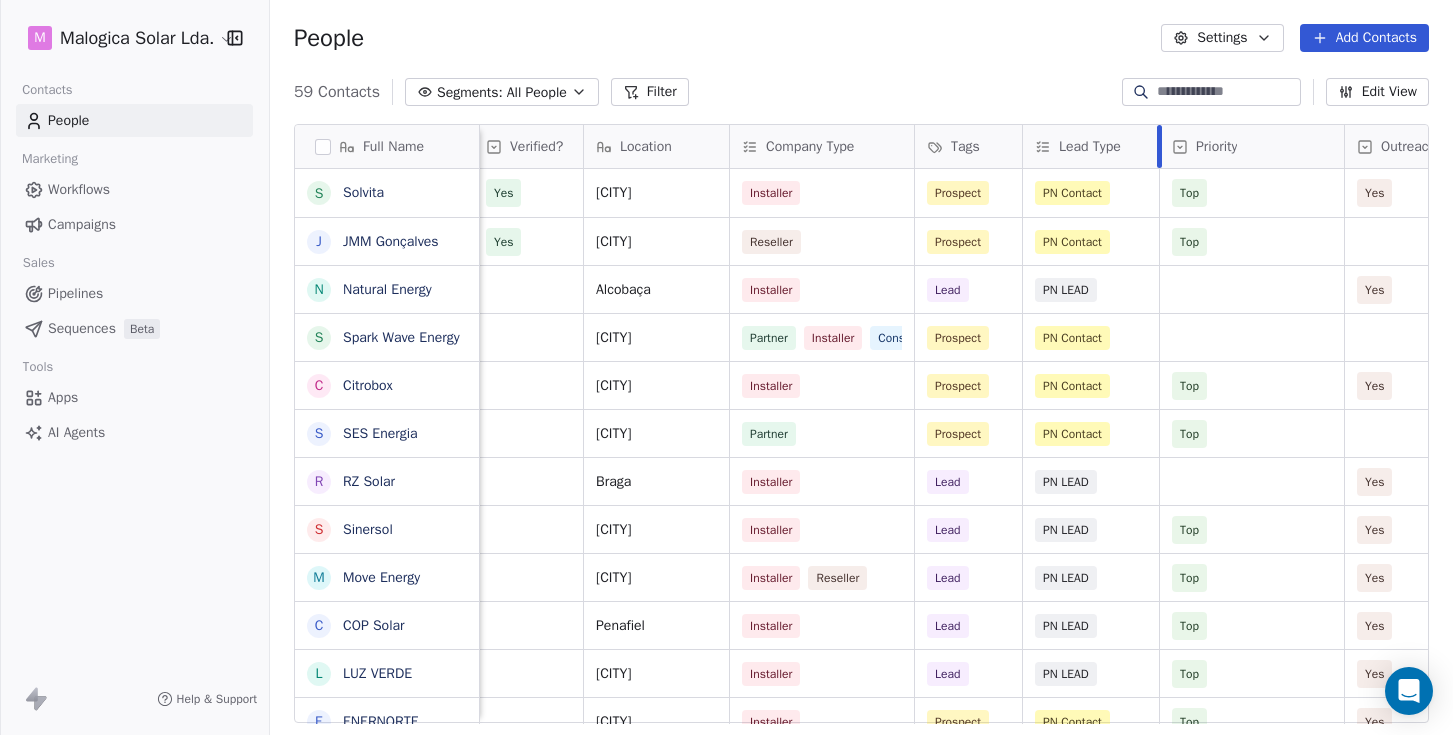 drag, startPoint x: 1207, startPoint y: 146, endPoint x: 1160, endPoint y: 149, distance: 47.095646 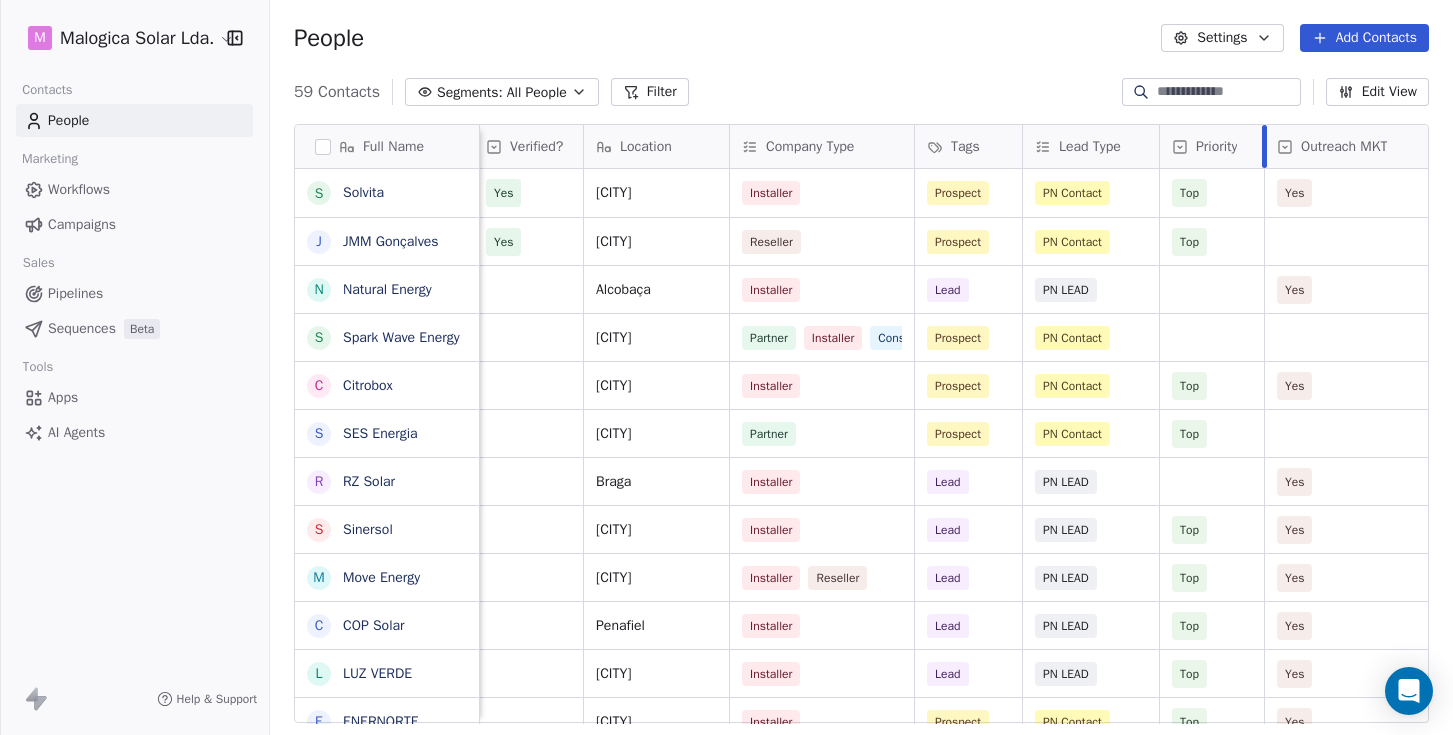 drag, startPoint x: 1343, startPoint y: 142, endPoint x: 1263, endPoint y: 146, distance: 80.09994 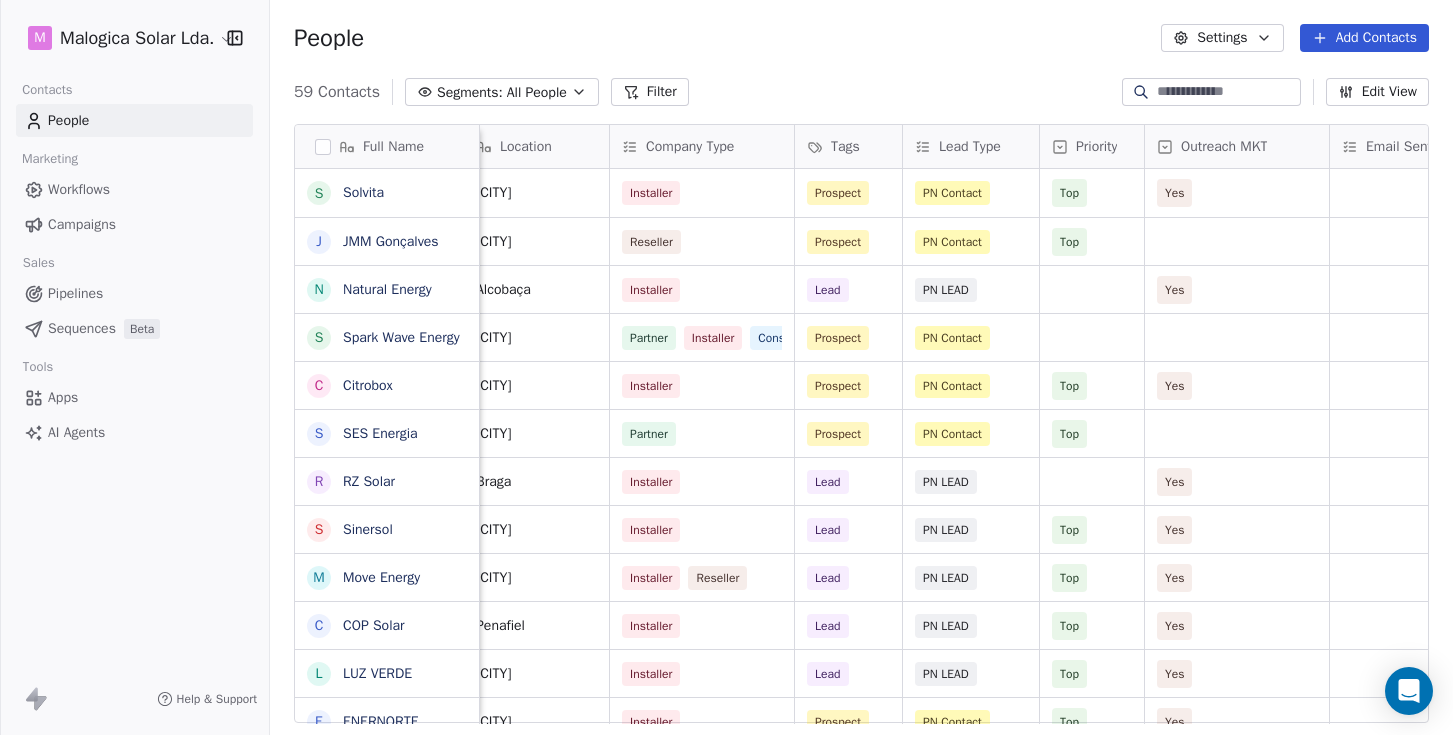 click on "Email Sent?" at bounding box center (1422, 146) 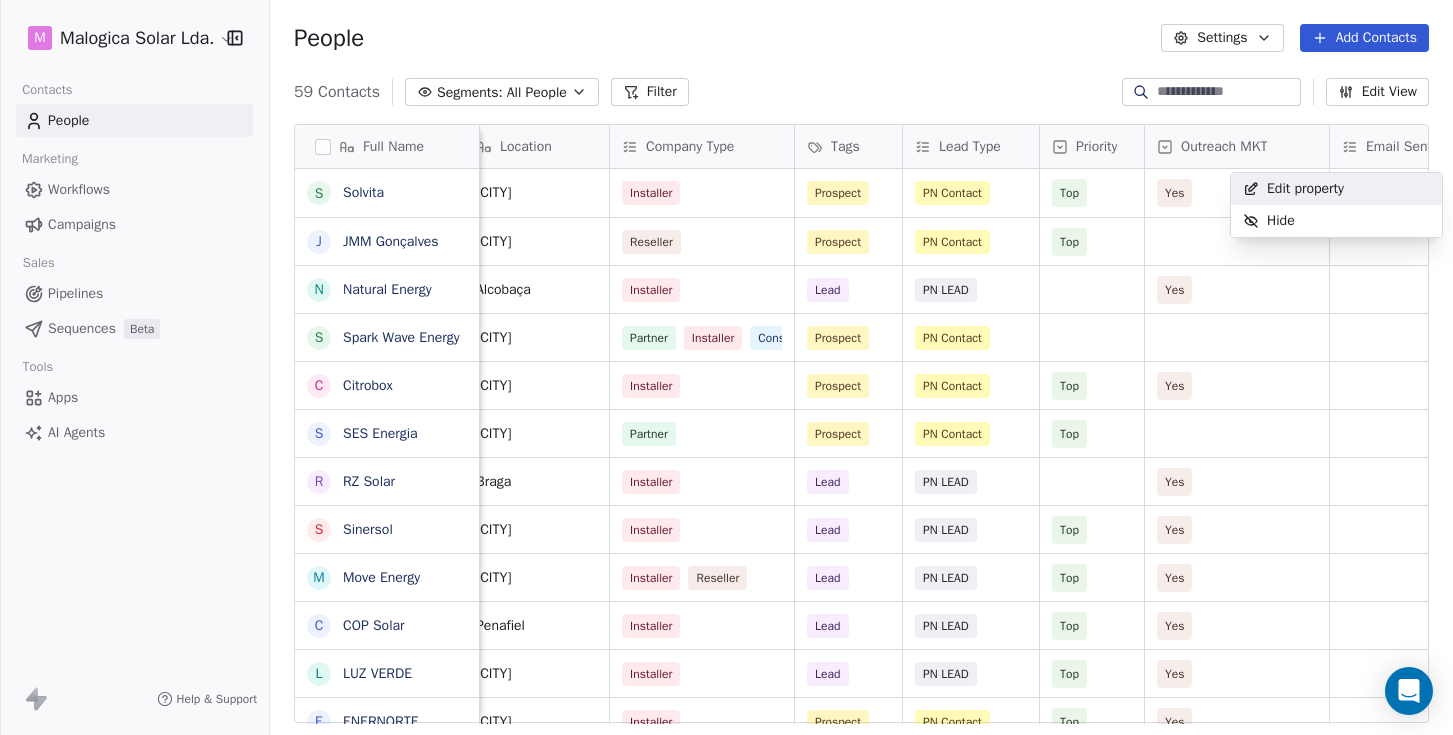 click on "M Malogica Solar Lda. Contacts People Marketing Workflows Campaigns Sales Pipelines Sequences Beta Tools Apps AI Agents Help & Support People Settings  Add Contacts 59 Contacts Segments: All People Filter  Edit View Tag Add to Sequence Export Full Name S Solvita J JMM Gonçalves N Natural Energy S Spark Wave Energy C Citrobox S SES Energia R RZ Solar S Sinersol M Move Energy C COP Solar L LUZ VERDE E ENERNORTE T Templar Luz B BricoVitor R RECSAL K KL Clima C Circuitos Energy Solutions E ECO ENERGY F FG Energy B Blue Mind E EDS - Energy Drawing System C Carlo Gavazzi Y Yahdomo B Bluerophill S SS Energy P Power SCS O Objectivo Verde S SoftProton T TEST M MAIA ENERGIA R RENOVACAPITAL E EDPIND Email Email Verification Status Verified? Location Company Type Tags Lead Type Priority Outreach MKT Email Sent? Response administracao@solvita.pt Valid Yes Guimarães Installer Prospect PN Contact Top Yes pauloferreira@jmm.pt Valid Yes Guimarães Reseller Prospect PN Contact Top geral@naturalenergy.pt Invalid Alcobaça" at bounding box center [726, 367] 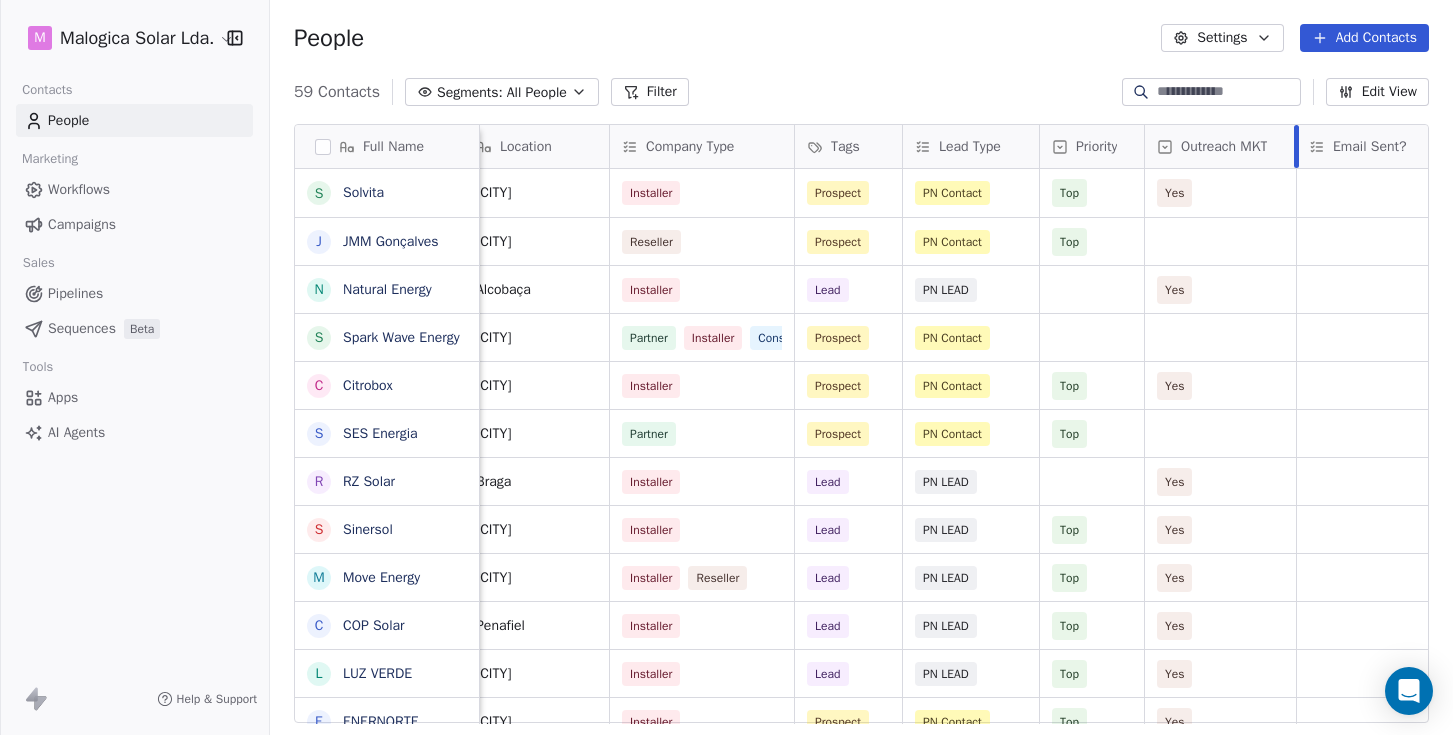 drag, startPoint x: 1327, startPoint y: 144, endPoint x: 1292, endPoint y: 147, distance: 35.128338 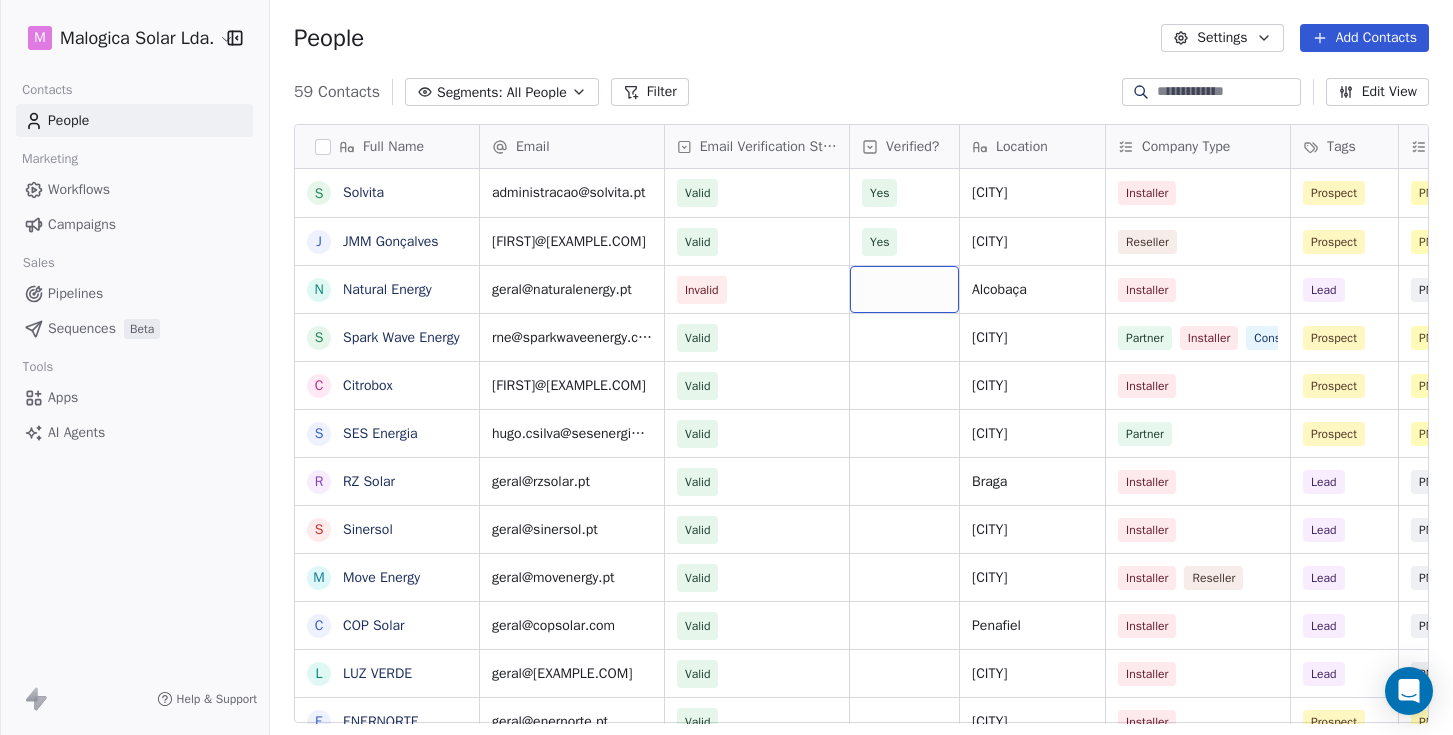 click at bounding box center (904, 289) 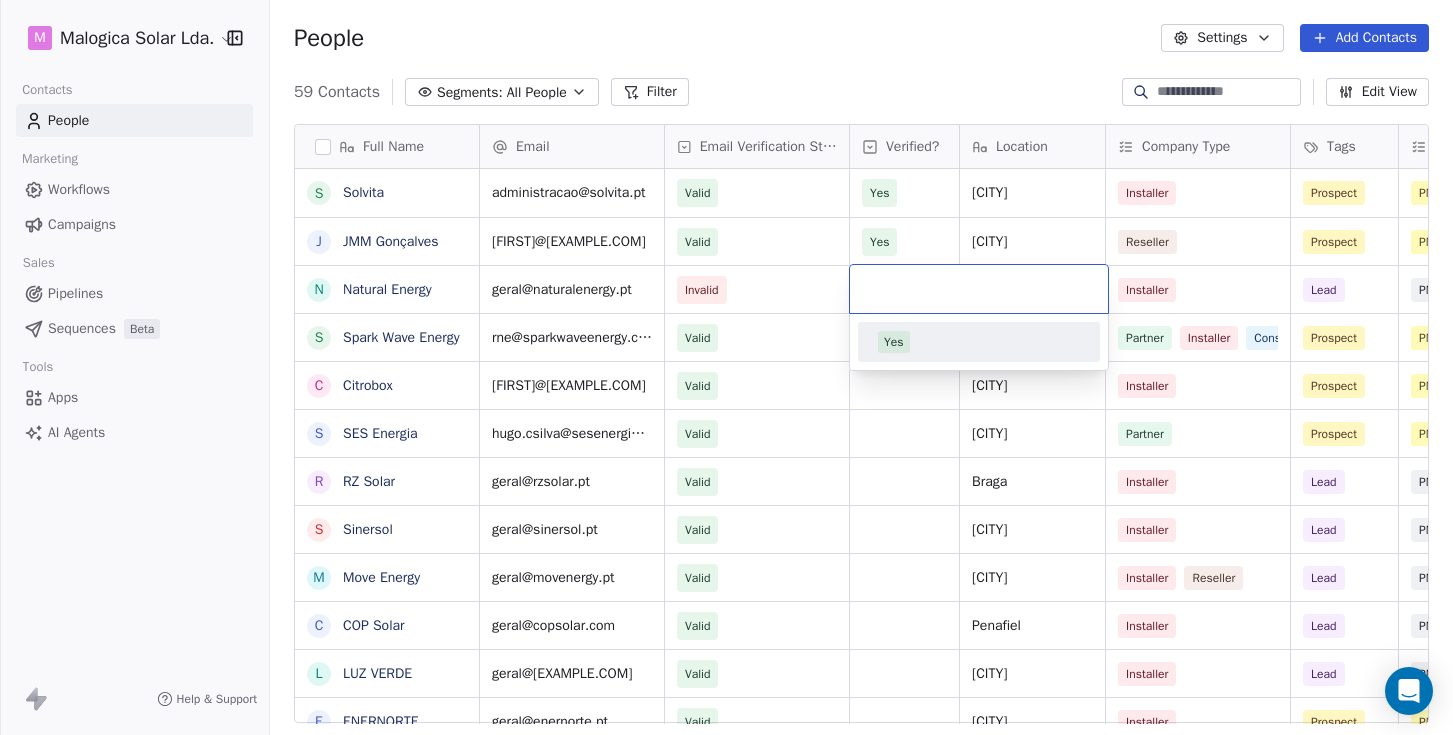 click on "Yes" at bounding box center (894, 342) 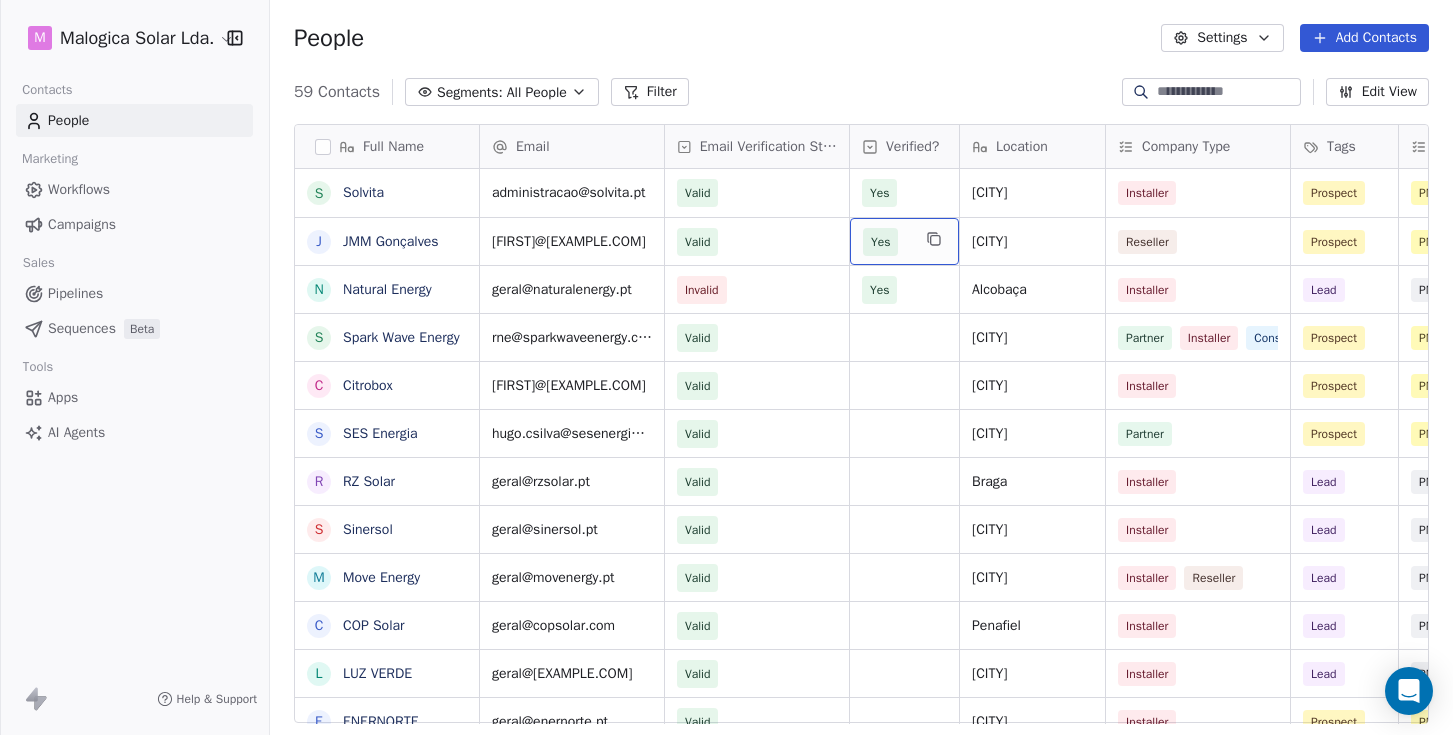 click on "Yes" at bounding box center [904, 241] 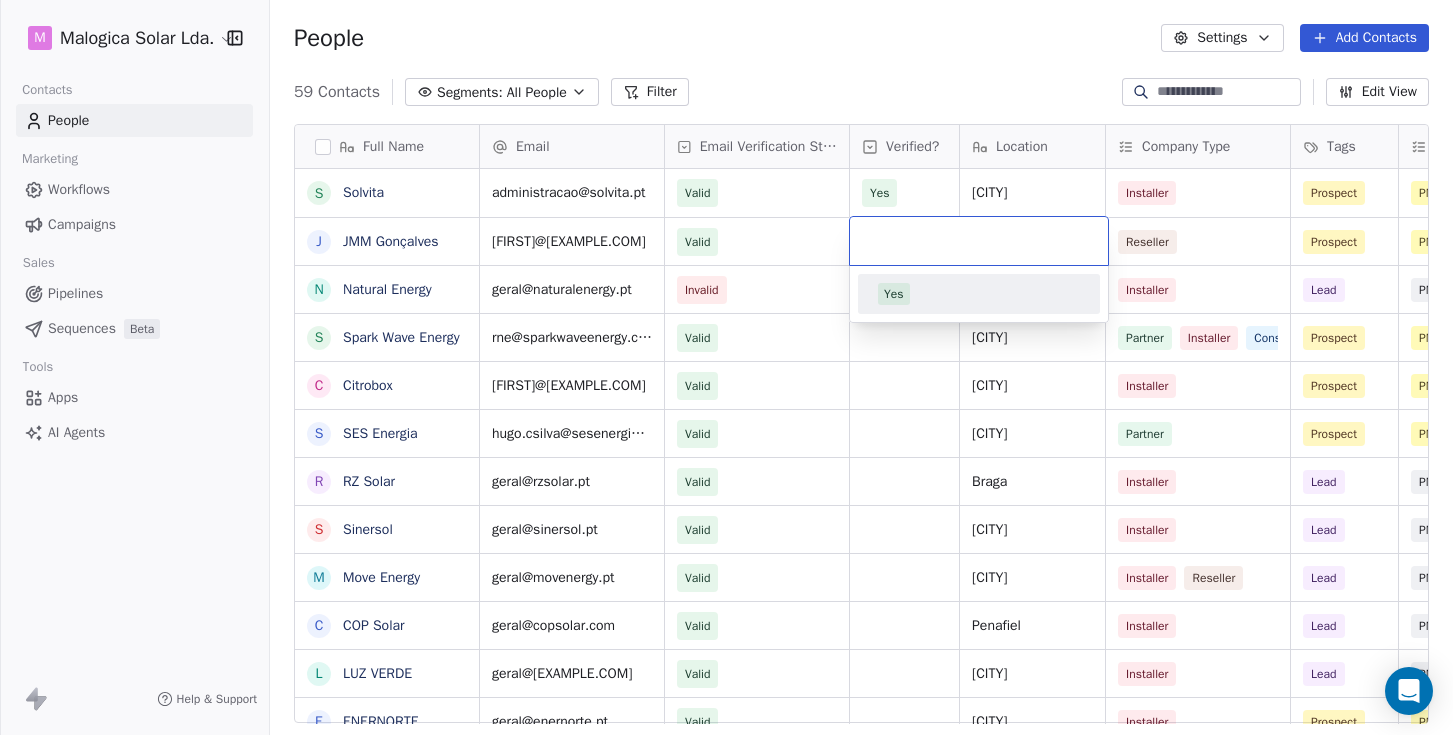 click on "M Malogica Solar Lda. Contacts People Marketing Workflows Campaigns Sales Pipelines Sequences Beta Tools Apps AI Agents Help & Support People Settings  Add Contacts 59 Contacts Segments: All People Filter  Edit View Tag Add to Sequence Export Full Name S Solvita J JMM Gonçalves N Natural Energy S Spark Wave Energy C Citrobox S SES Energia R RZ Solar S Sinersol M Move Energy C COP Solar L LUZ VERDE E ENERNORTE T Templar Luz B BricoVitor R RECSAL K KL Clima C Circuitos Energy Solutions E ECO ENERGY F FG Energy B Blue Mind E EDS - Energy Drawing System C Carlo Gavazzi Y Yahdomo B Bluerophill S SS Energy P Power SCS O Objectivo Verde S SoftProton T TEST M MAIA ENERGIA R RENOVACAPITAL E EDPIND Email Email Verification Status Verified? Location Company Type Tags Lead Type Priority Outreach MKT Email Sent? administracao@solvita.pt Valid Yes Guimarães Installer Prospect PN Contact Top Yes pauloferreira@jmm.pt Valid Yes Guimarães Reseller Prospect PN Contact Top geral@naturalenergy.pt Invalid Yes Alcobaça Lead" at bounding box center (726, 367) 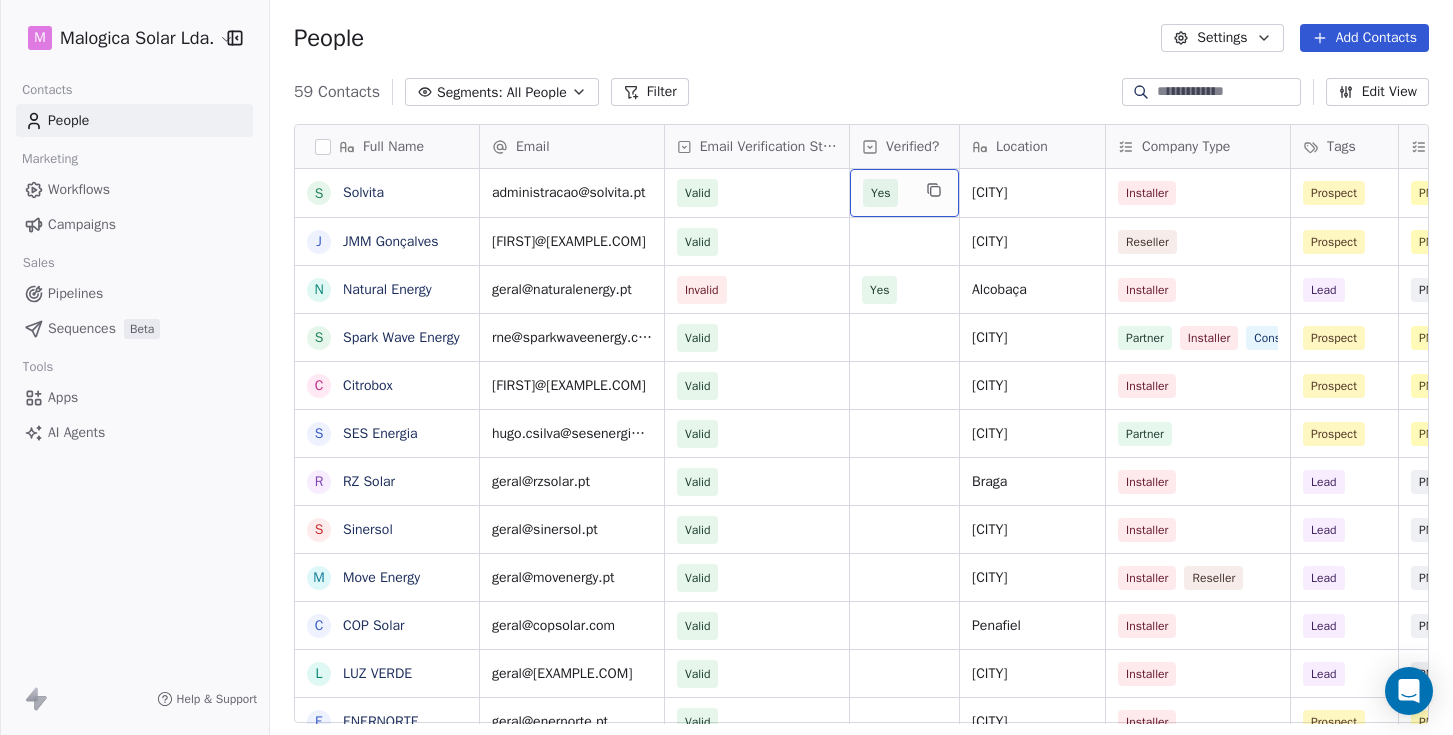 click on "Yes" at bounding box center [904, 193] 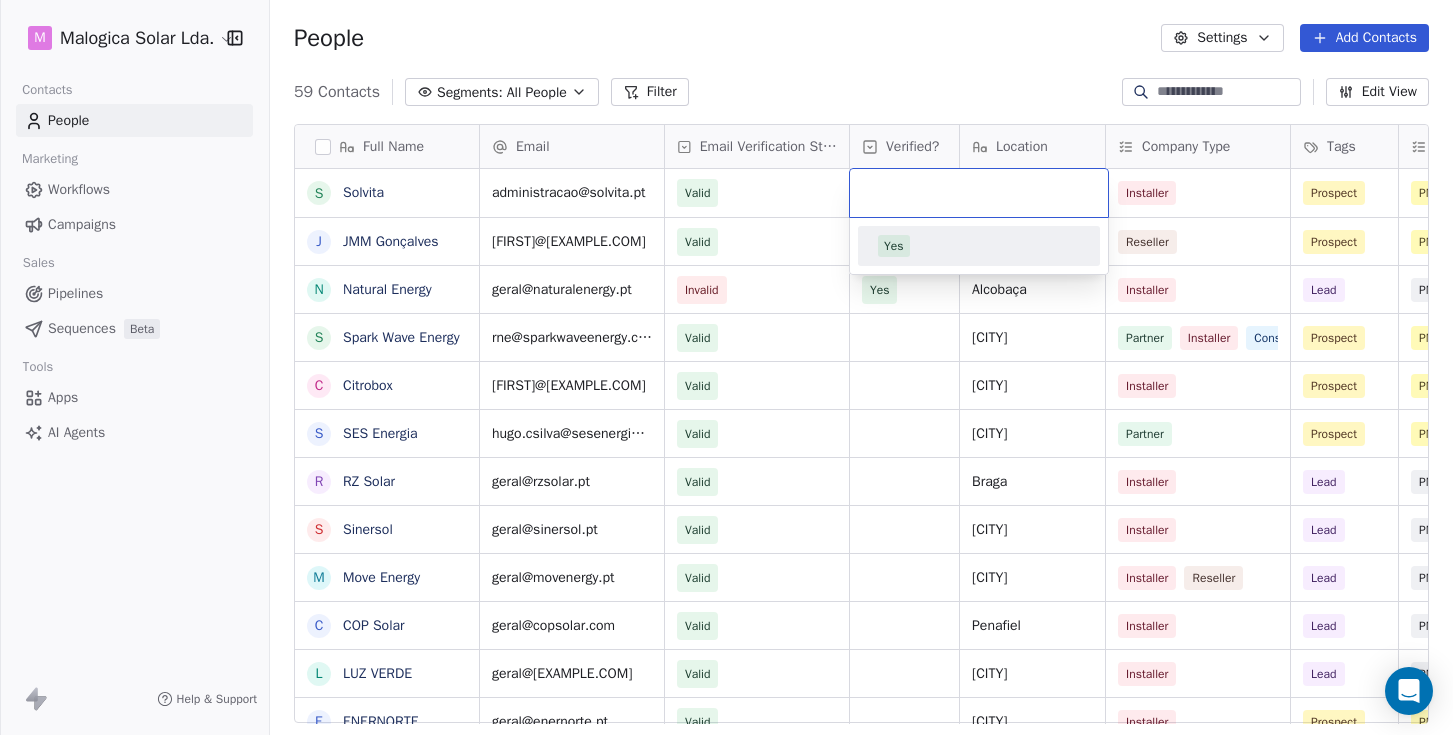 click on "M Malogica Solar Lda. Contacts People Marketing Workflows Campaigns Sales Pipelines Sequences Beta Tools Apps AI Agents Help & Support People Settings  Add Contacts 59 Contacts Segments: All People Filter  Edit View Tag Add to Sequence Export Full Name S Solvita J JMM Gonçalves N Natural Energy S Spark Wave Energy C Citrobox S SES Energia R RZ Solar S Sinersol M Move Energy C COP Solar L LUZ VERDE E ENERNORTE T Templar Luz B BricoVitor R RECSAL K KL Clima C Circuitos Energy Solutions E ECO ENERGY F FG Energy B Blue Mind E EDS - Energy Drawing System C Carlo Gavazzi Y Yahdomo B Bluerophill S SS Energy P Power SCS O Objectivo Verde S SoftProton T TEST M MAIA ENERGIA R RENOVACAPITAL E EDPIND Email Email Verification Status Verified? Location Company Type Tags Lead Type Priority Outreach MKT Email Sent? administracao@solvita.pt Valid Yes Guimarães Installer Prospect PN Contact Top Yes pauloferreira@jmm.pt Valid Guimarães Reseller Prospect PN Contact Top geral@naturalenergy.pt Invalid Yes Alcobaça Installer" at bounding box center [726, 367] 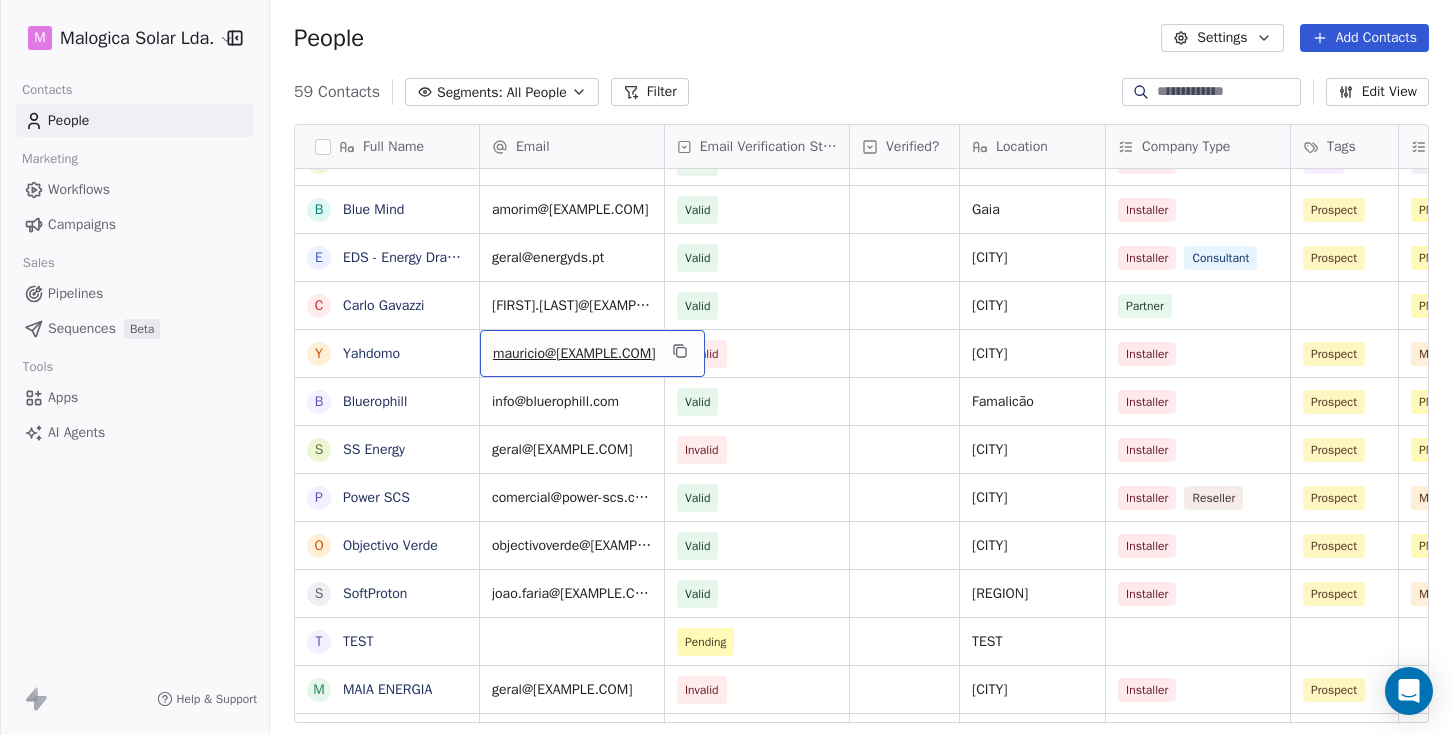 click on "mauricio@[EXAMPLE.COM]" at bounding box center (574, 354) 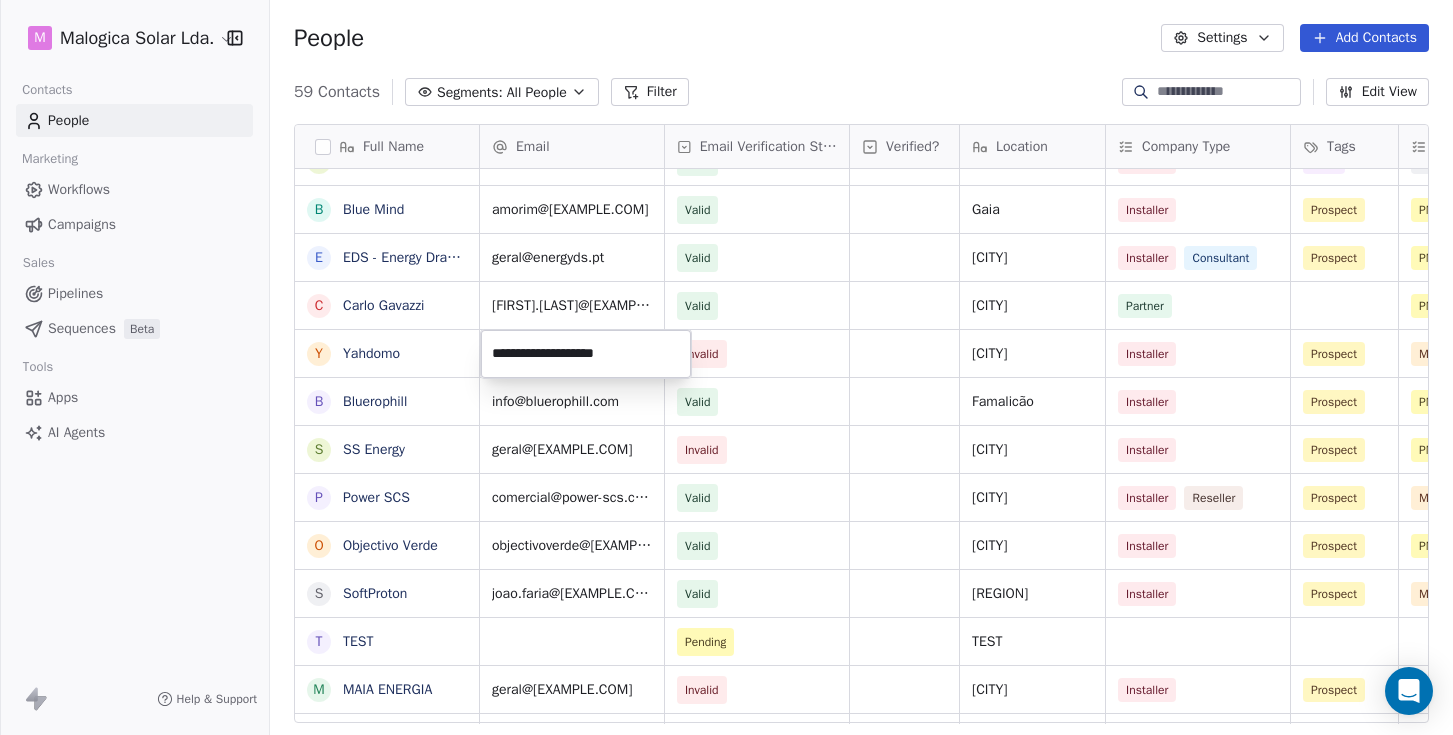 click on "**********" at bounding box center (586, 354) 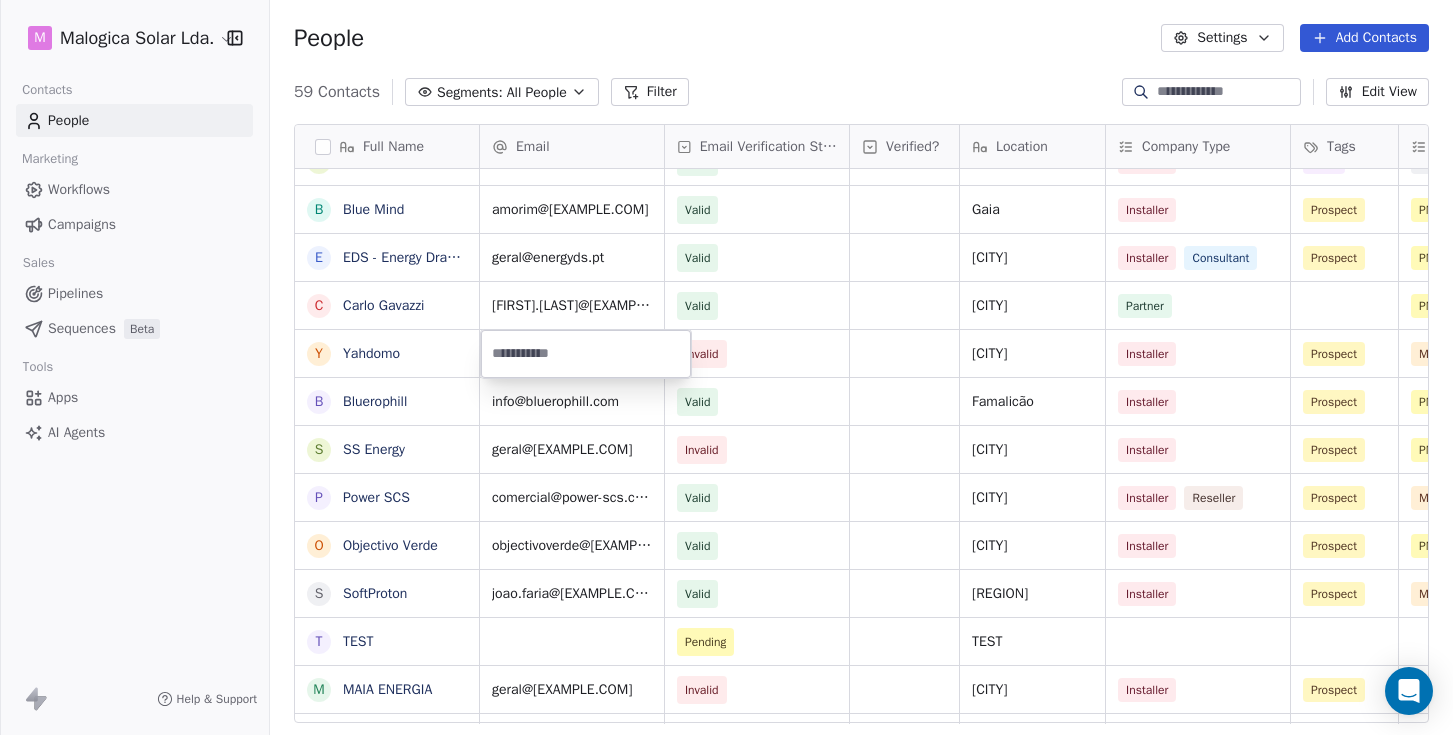 type on "**********" 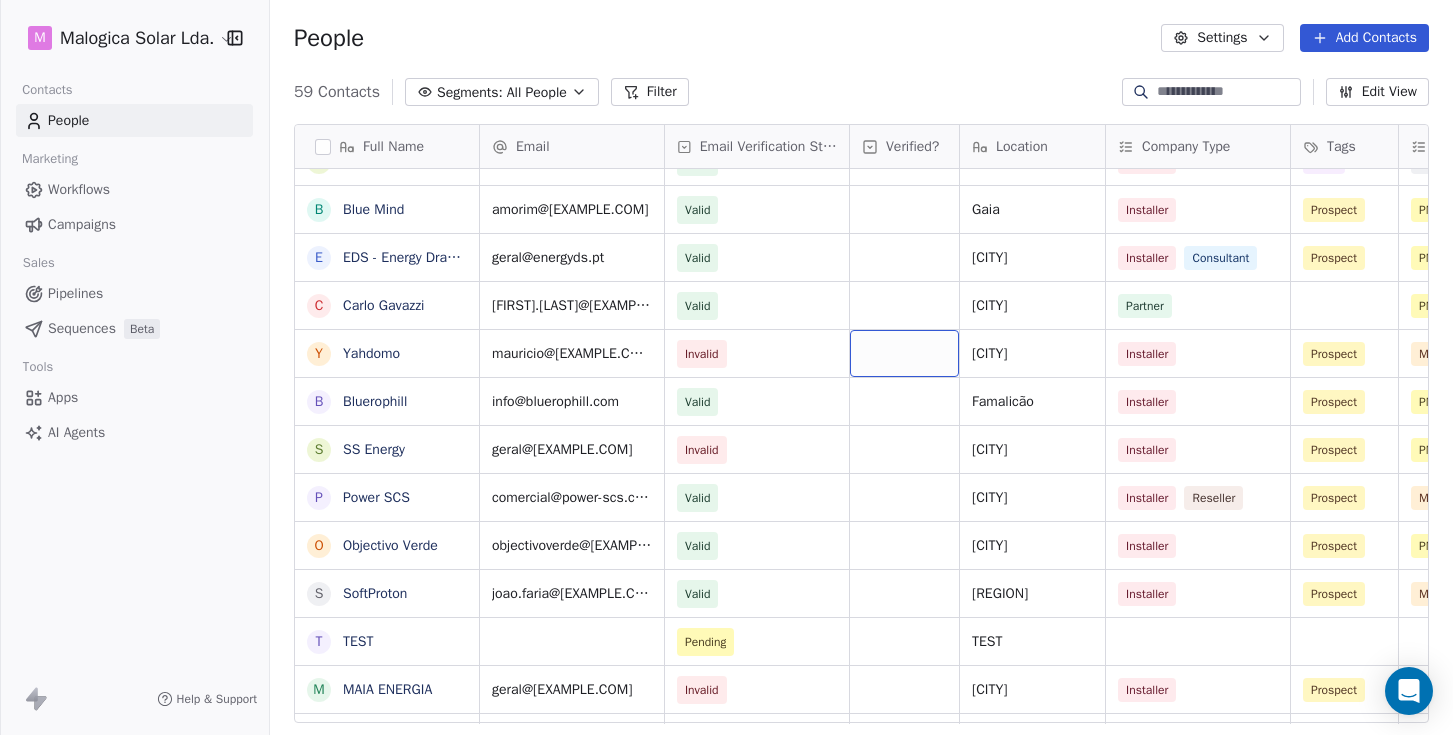 click at bounding box center [904, 353] 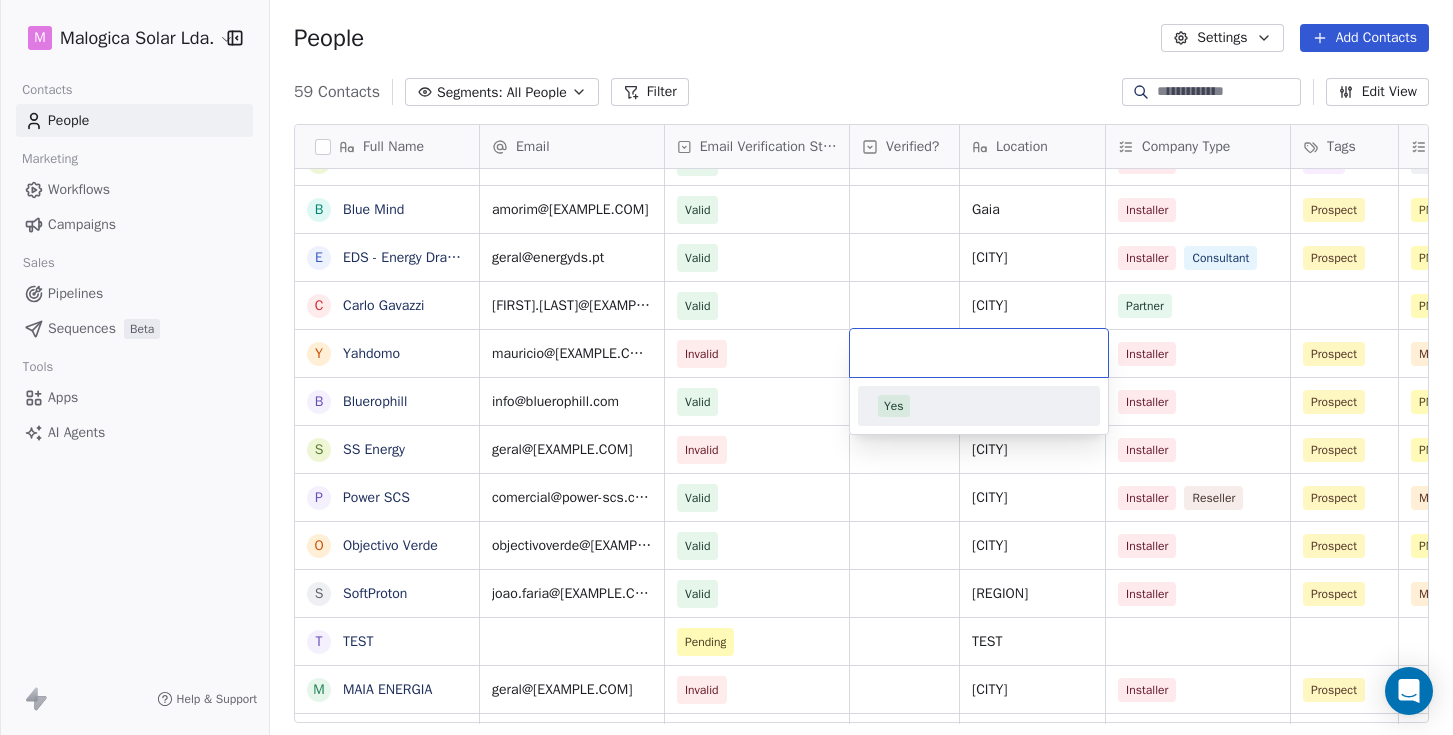 click on "Yes" at bounding box center (894, 406) 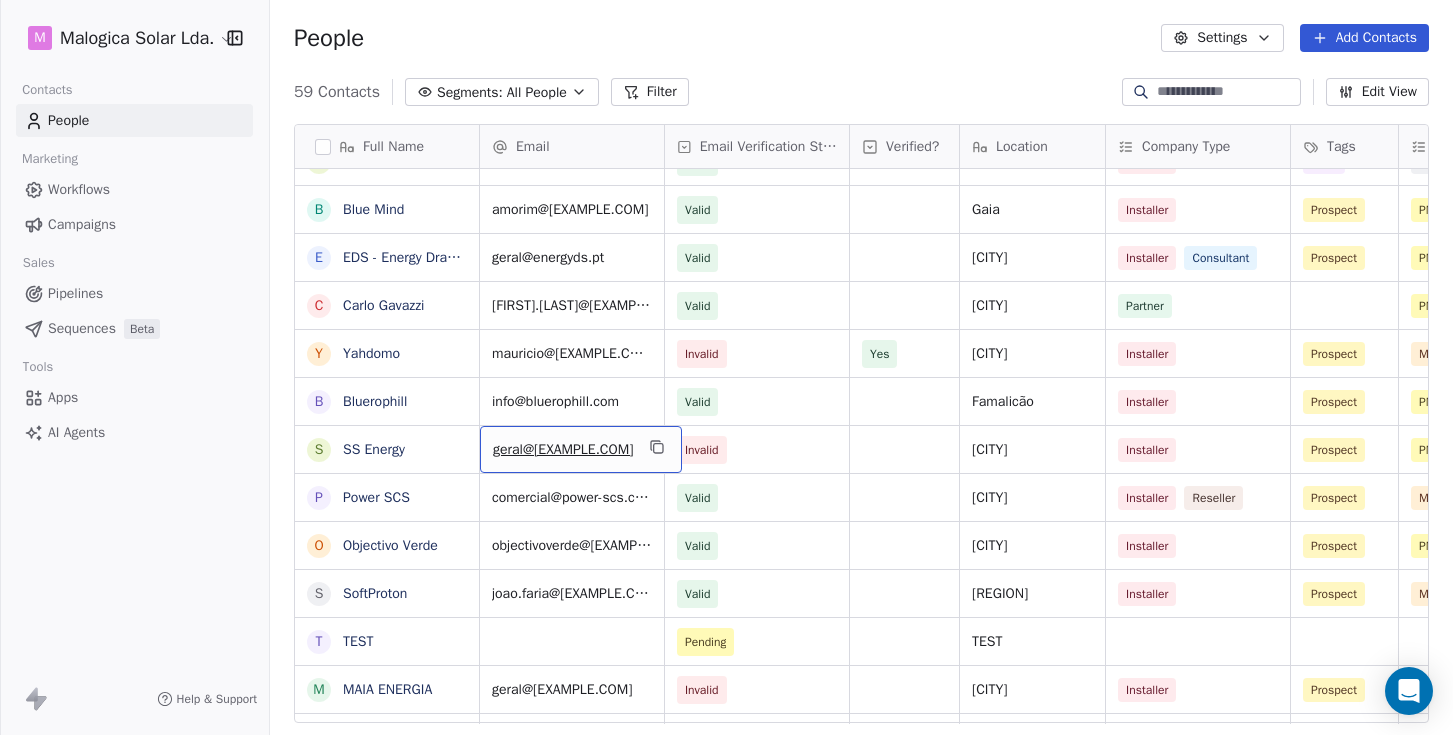 drag, startPoint x: 611, startPoint y: 452, endPoint x: 533, endPoint y: 453, distance: 78.00641 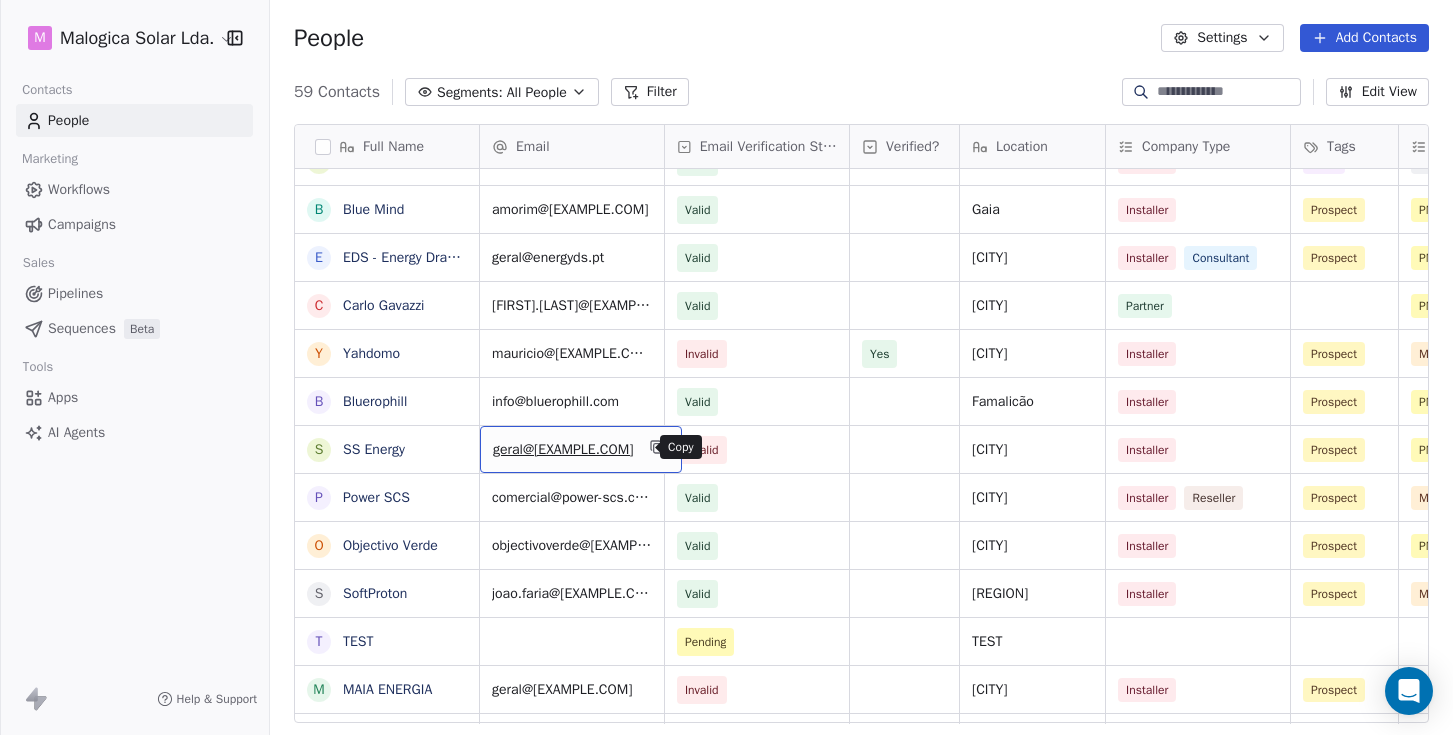 click 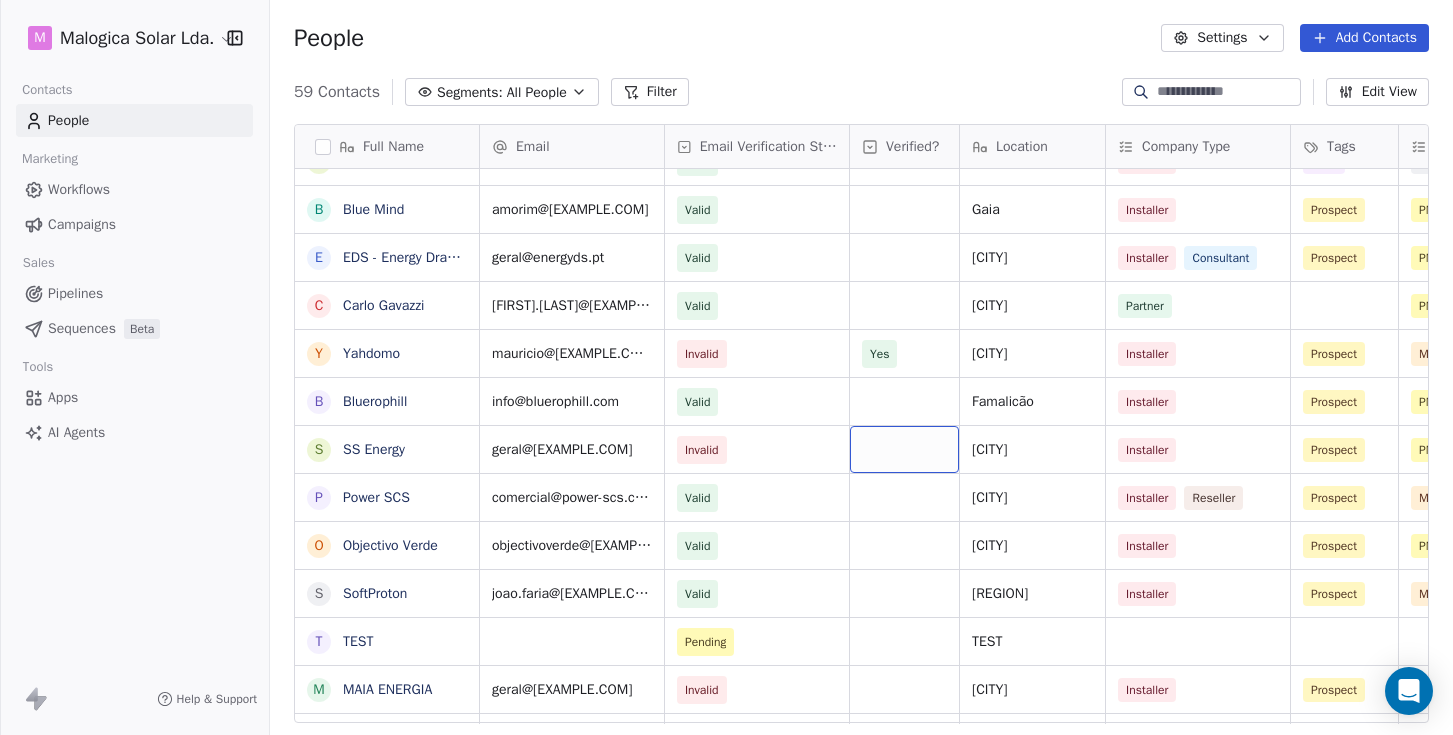 click at bounding box center (904, 449) 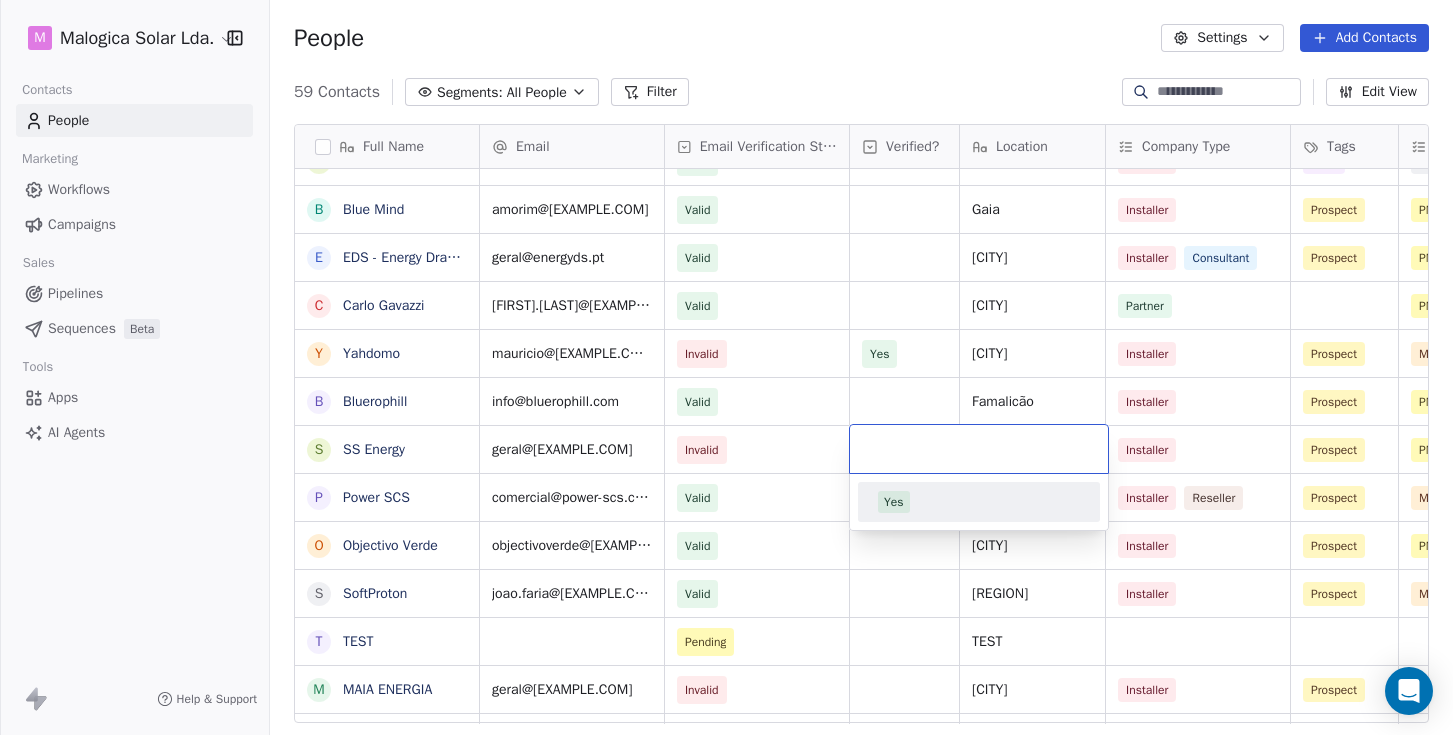 click on "Yes" at bounding box center (894, 502) 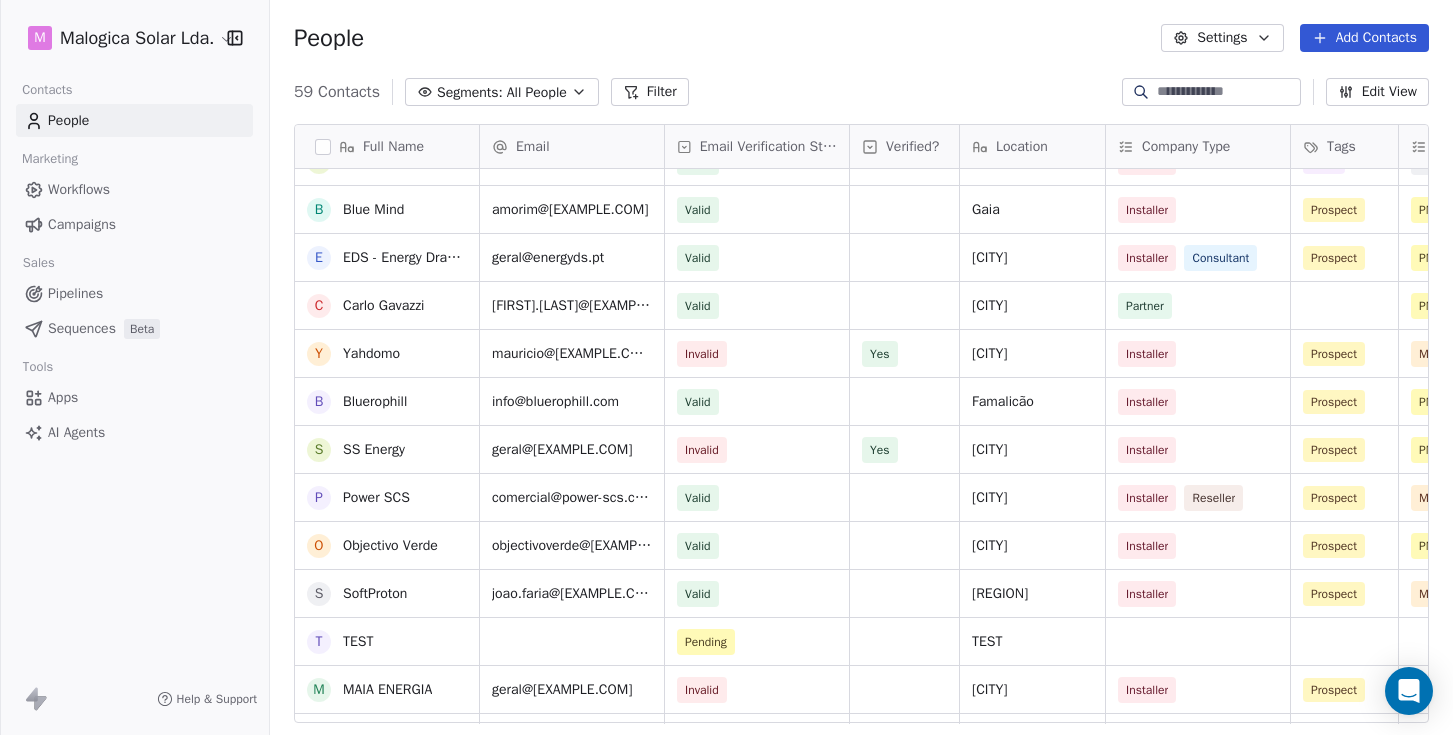 scroll, scrollTop: 1002, scrollLeft: 0, axis: vertical 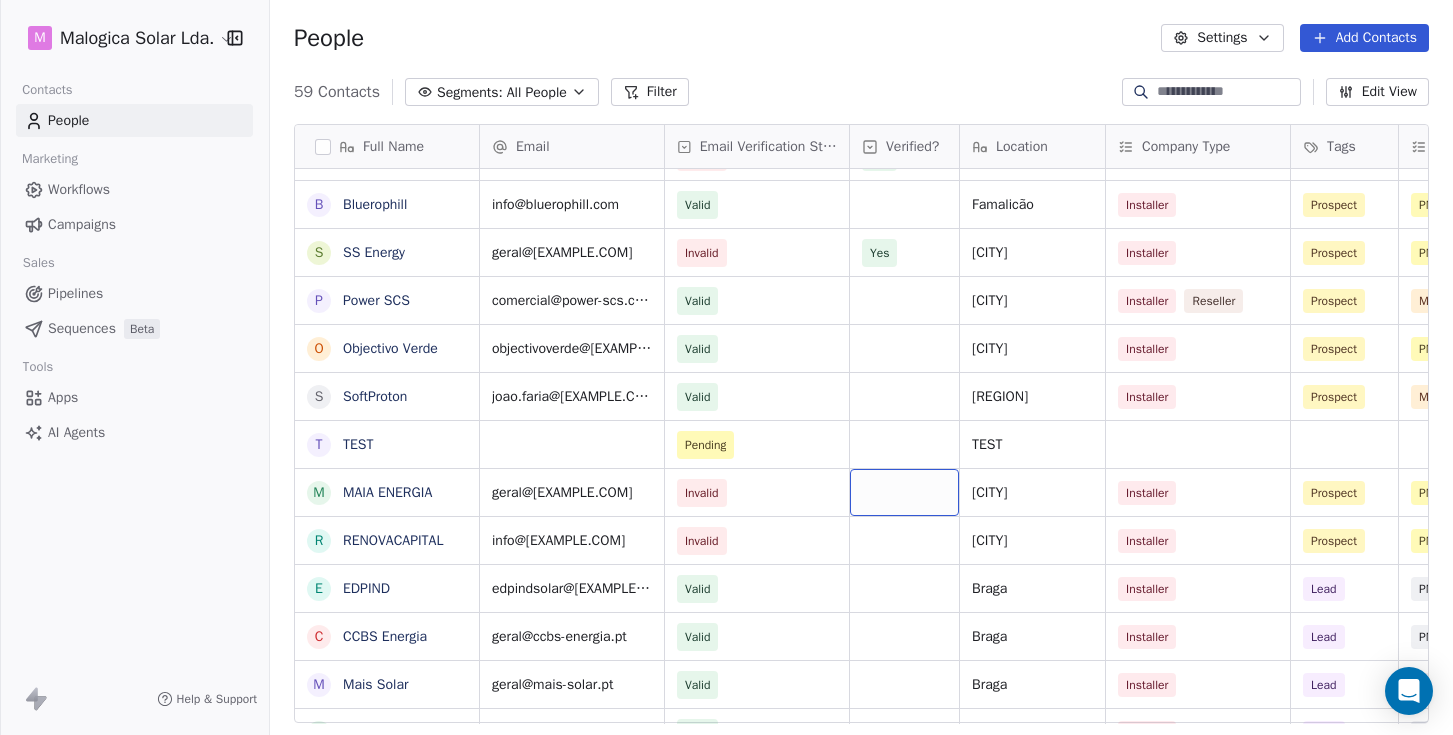 click at bounding box center (904, 492) 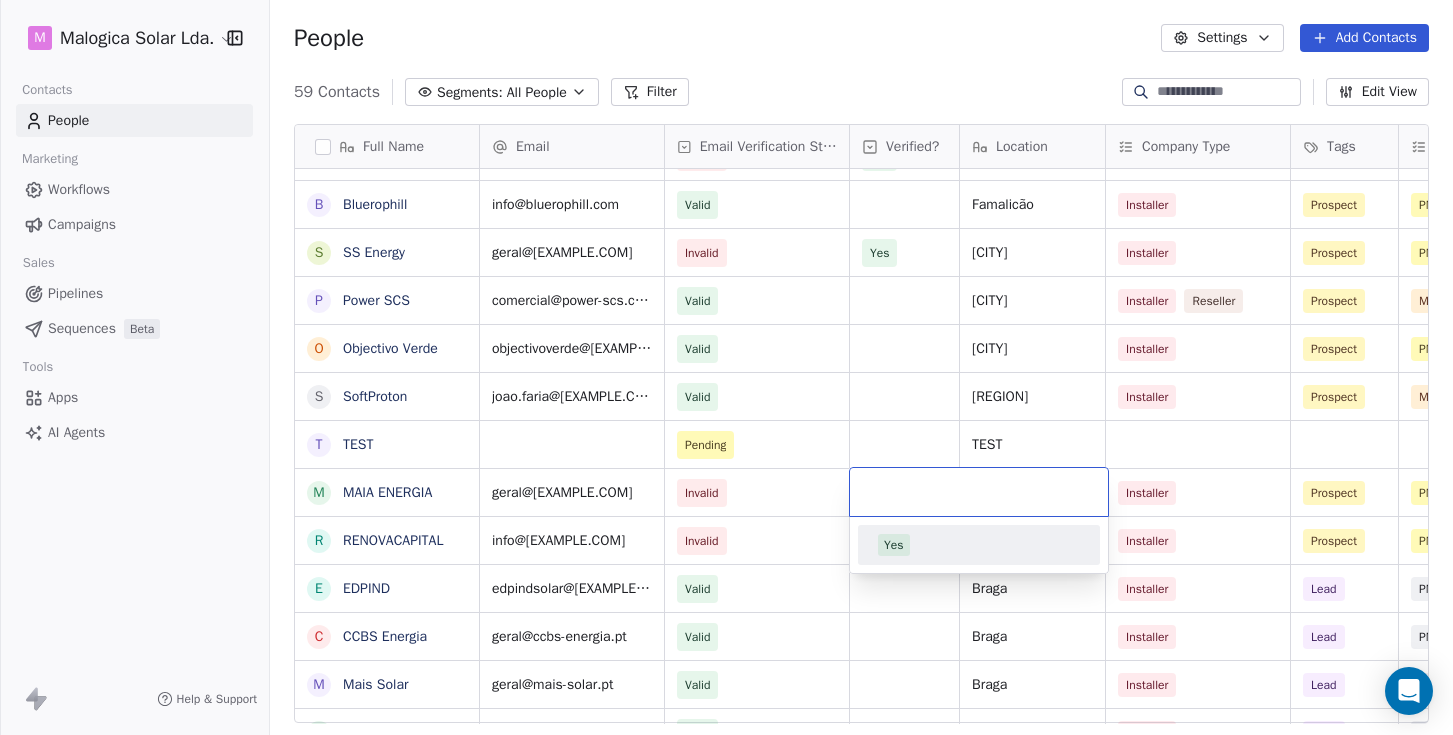 click on "Yes" at bounding box center [894, 545] 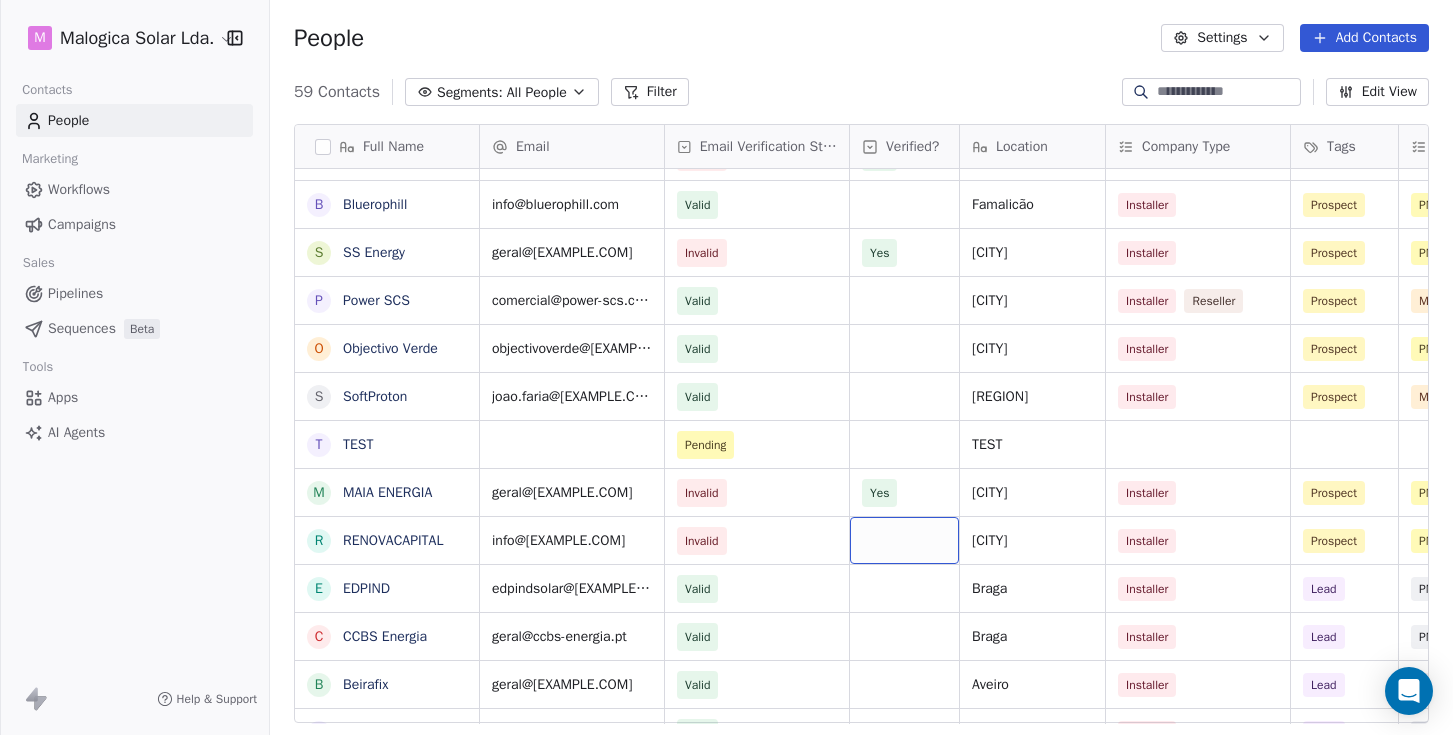 click at bounding box center (904, 540) 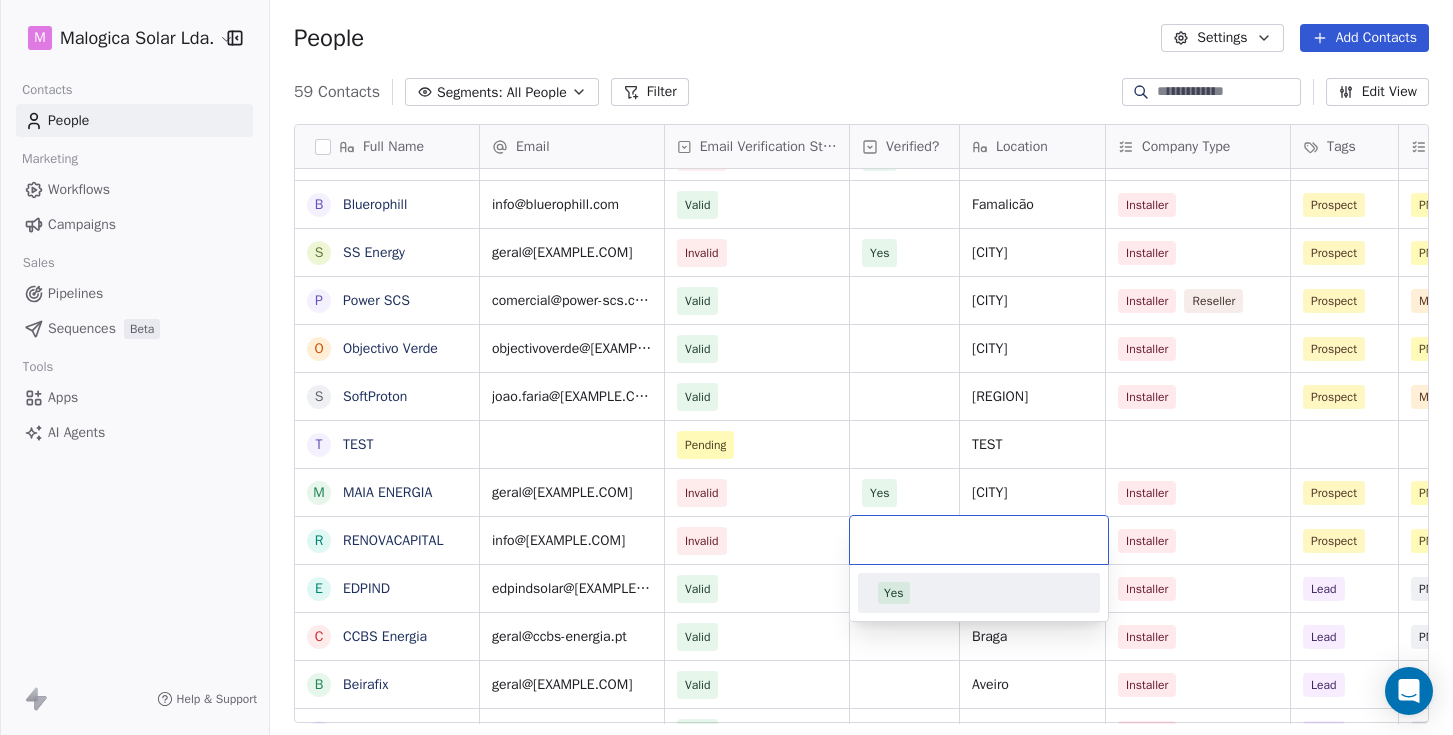 click on "Yes" at bounding box center (894, 593) 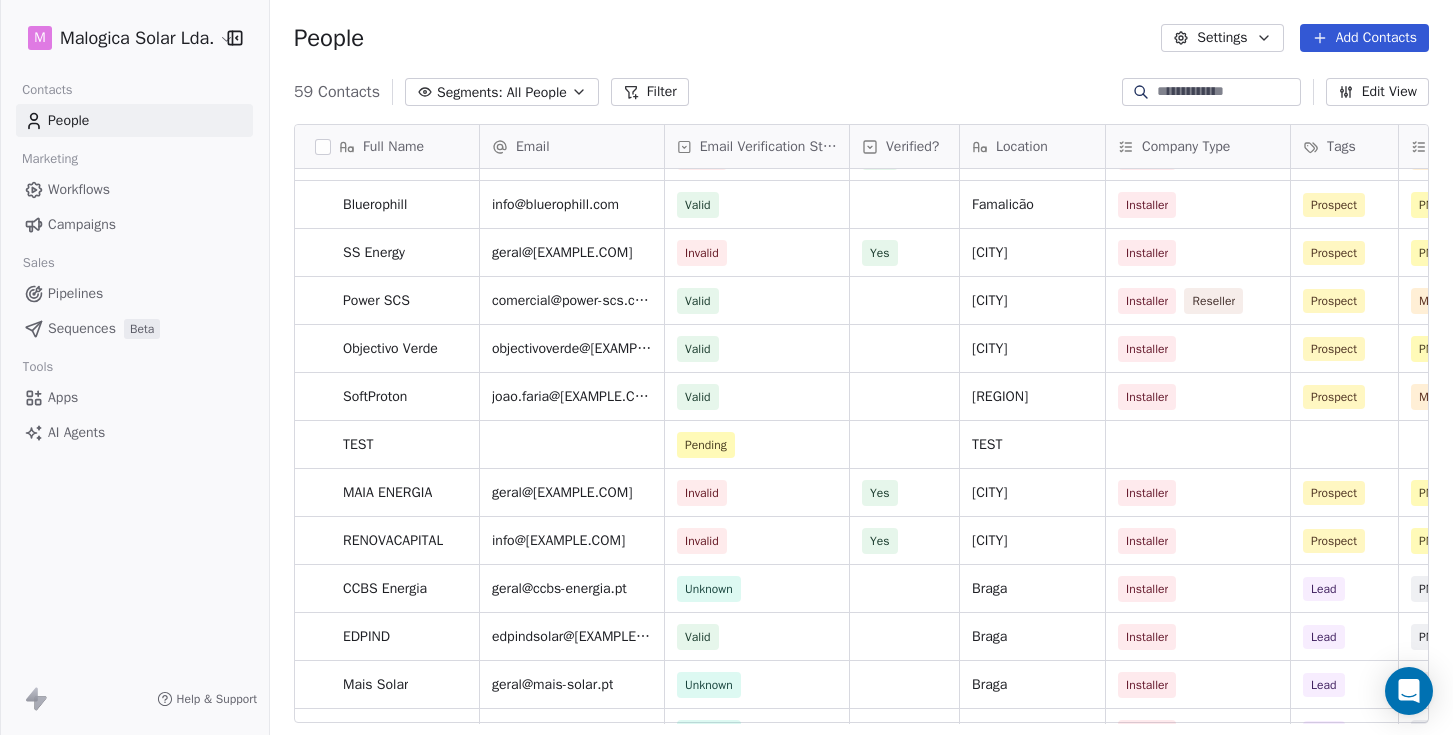 scroll, scrollTop: 1172, scrollLeft: 0, axis: vertical 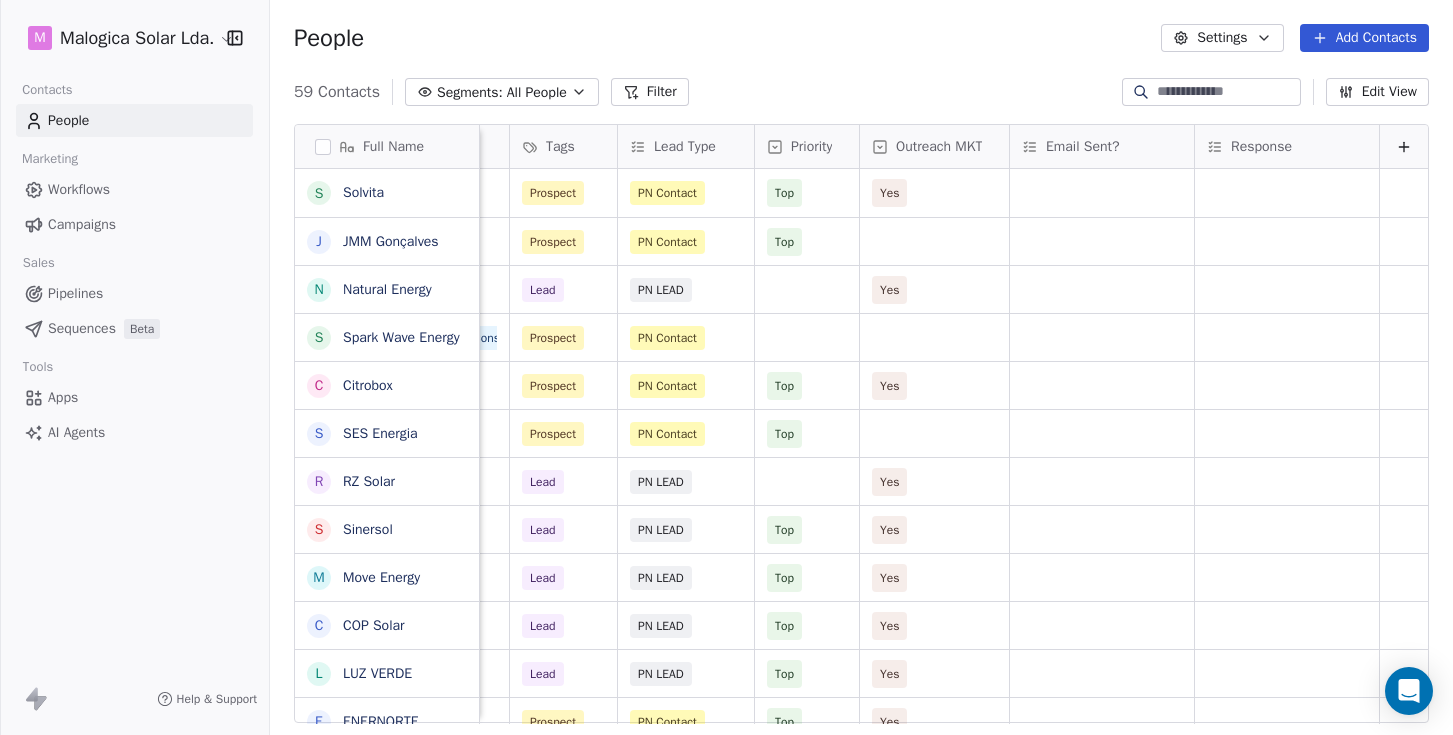 click 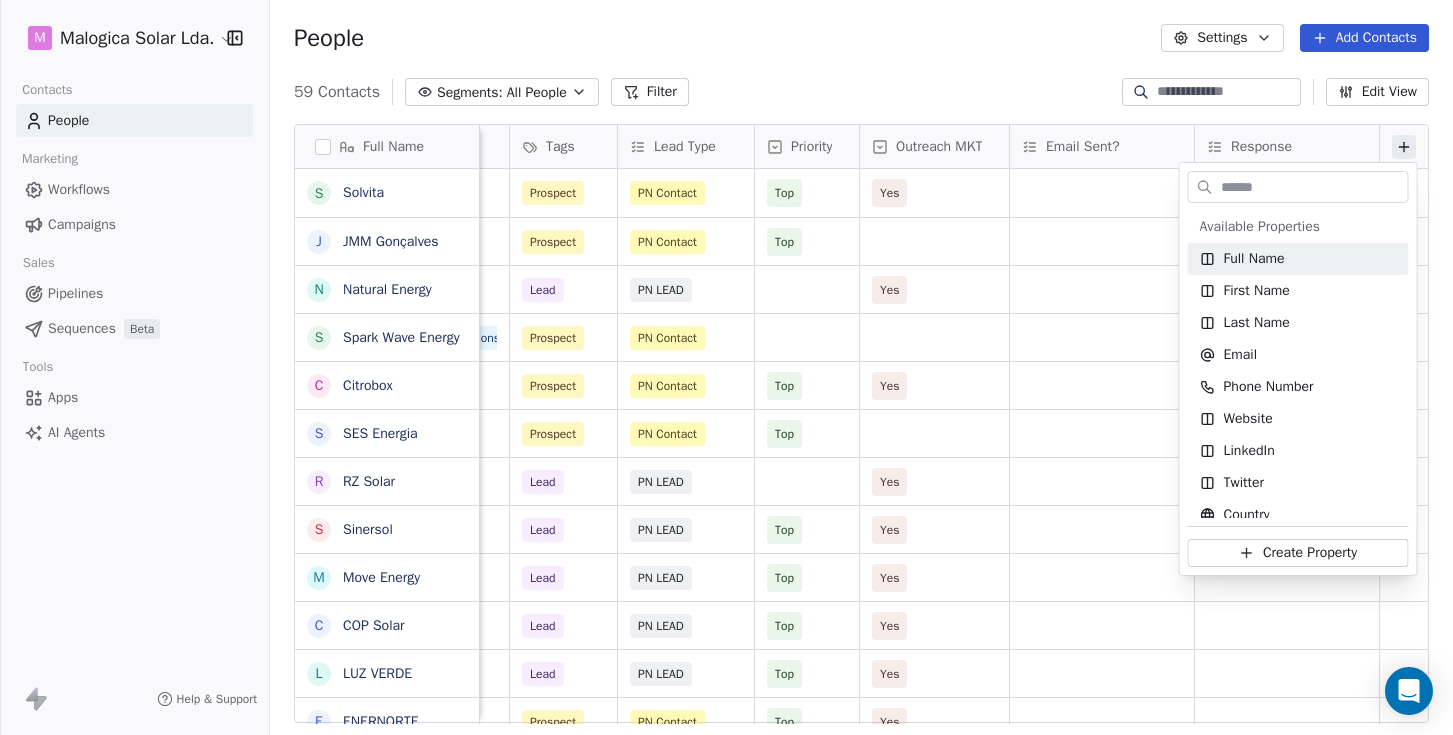 click on "M Malogica Solar Lda. Contacts People Marketing Workflows Campaigns Sales Pipelines Sequences Beta Tools Apps AI Agents Help & Support People Settings  Add Contacts 59 Contacts Segments: All People Filter  Edit View Tag Add to Sequence Export Full Name S Solvita J JMM Gonçalves N Natural Energy S Spark Wave Energy C Citrobox S SES Energia R RZ Solar S Sinersol M Move Energy C COP Solar L LUZ VERDE E ENERNORTE T Templar Luz B BricoVitor R RECSAL K KL Clima C Circuitos Energy Solutions E ECO ENERGY F FG Energy B Blue Mind E EDS - Energy Drawing System C Carlo Gavazzi Y Yahdomo B Bluerophill S SS Energy P Power SCS O Objectivo Verde S SoftProton T TEST M MAIA ENERGIA R RENOVACAPITAL C CCBS Energia Email Verification Status Verified? Location Company Type Tags Lead Type Priority Outreach MKT Email Sent? Response   Valid Guimarães Installer Prospect PN Contact Top Yes   Valid Guimarães Reseller Prospect PN Contact Top   Invalid Yes Alcobaça Installer Lead PN LEAD Yes   Valid Porto Partner Installer Prospect" at bounding box center (726, 367) 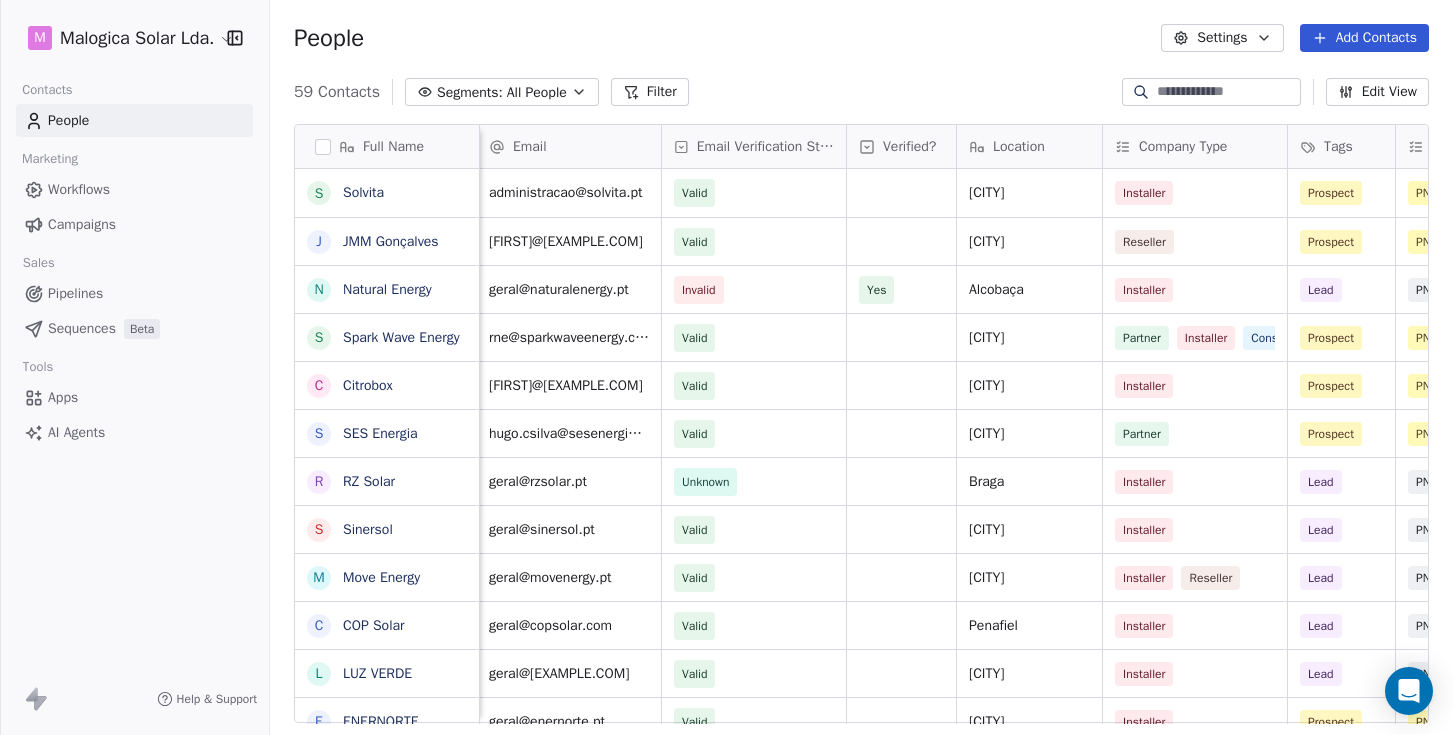 scroll, scrollTop: 0, scrollLeft: 0, axis: both 